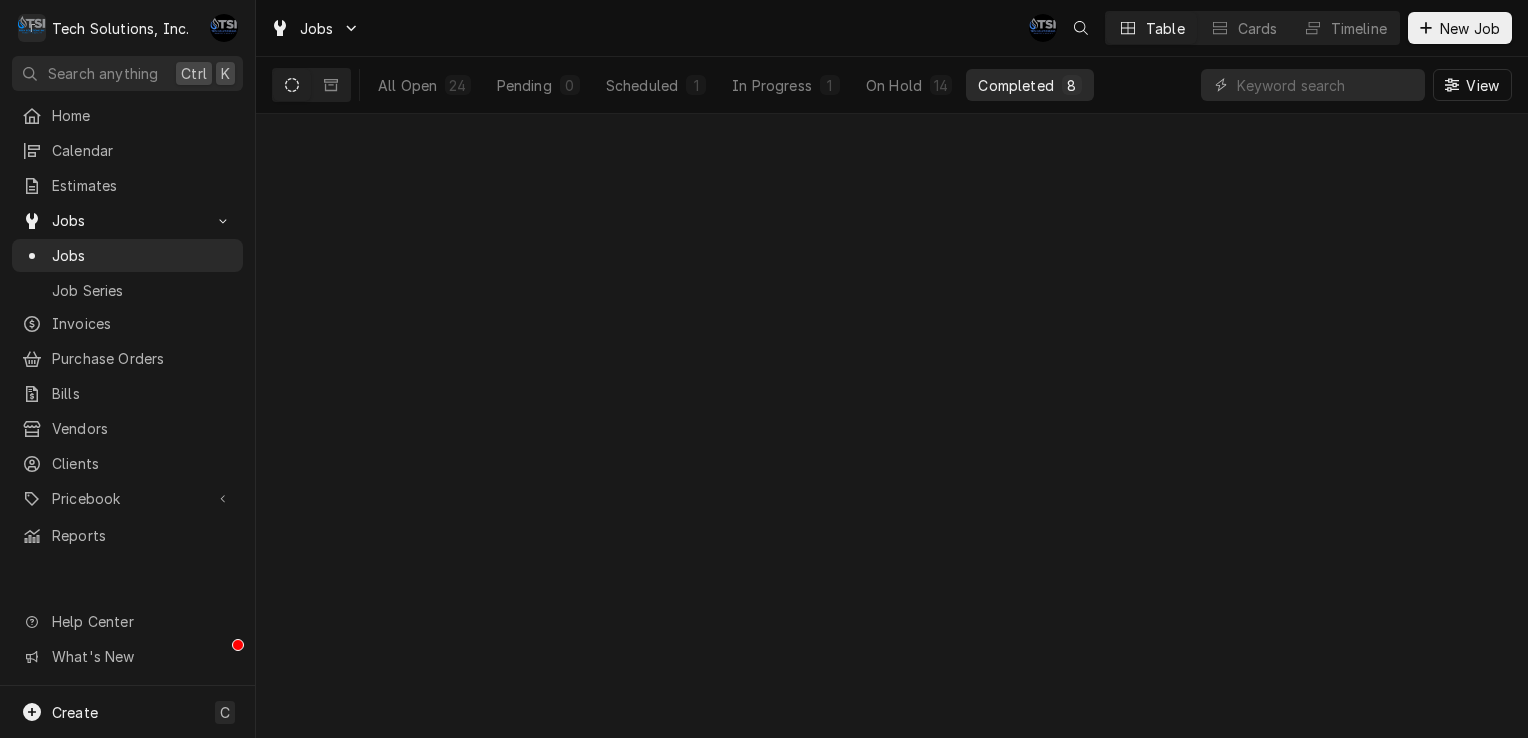 scroll, scrollTop: 0, scrollLeft: 0, axis: both 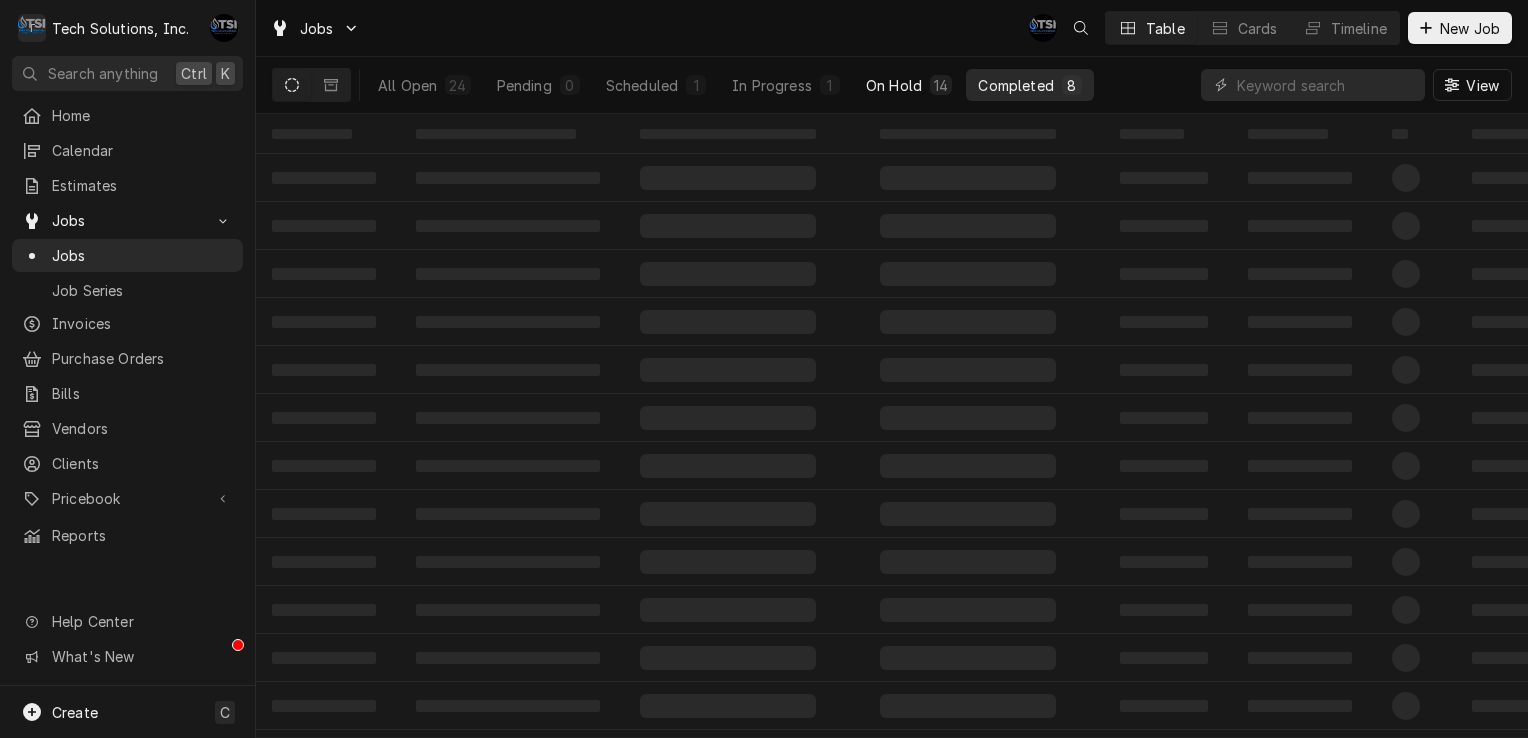 click on "On Hold" at bounding box center [894, 85] 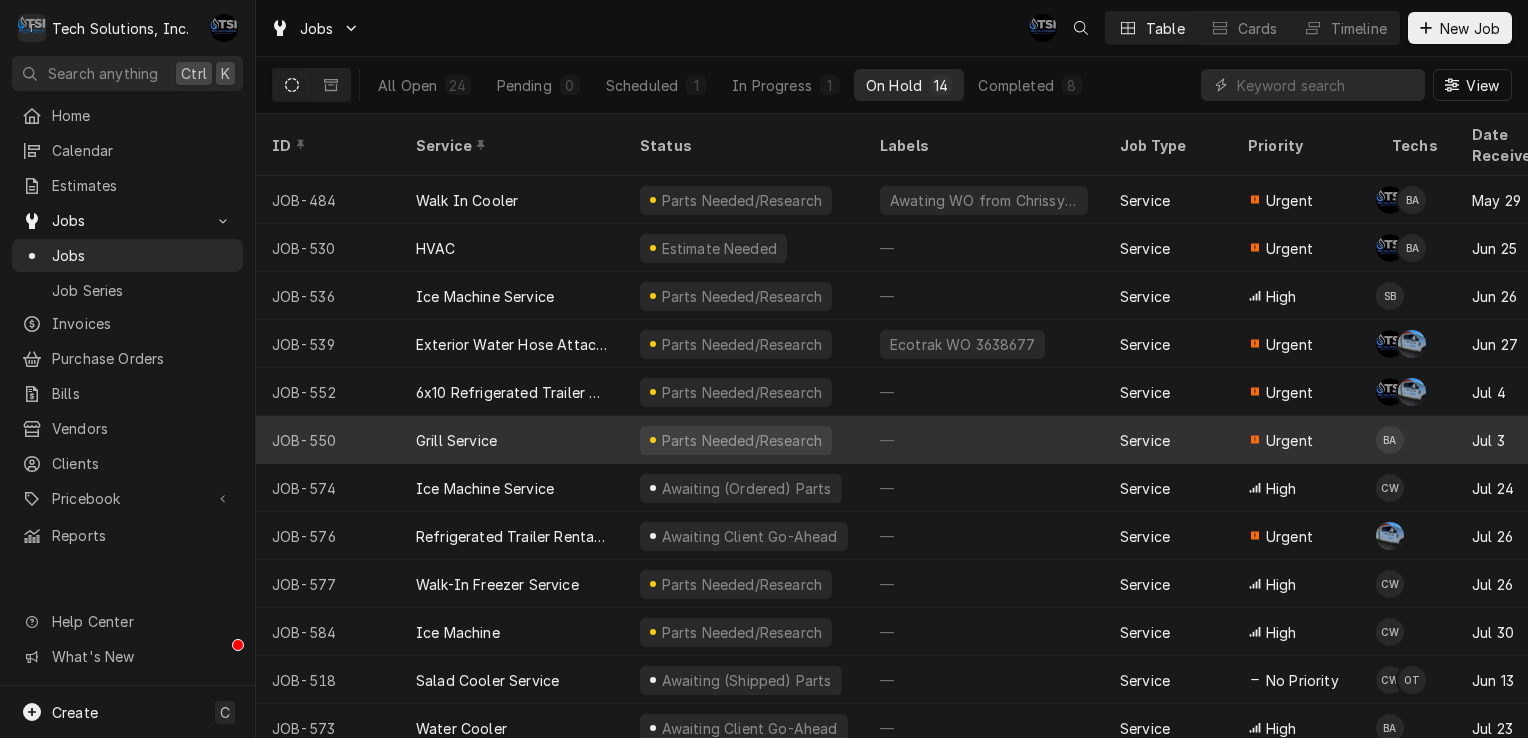 scroll, scrollTop: 100, scrollLeft: 0, axis: vertical 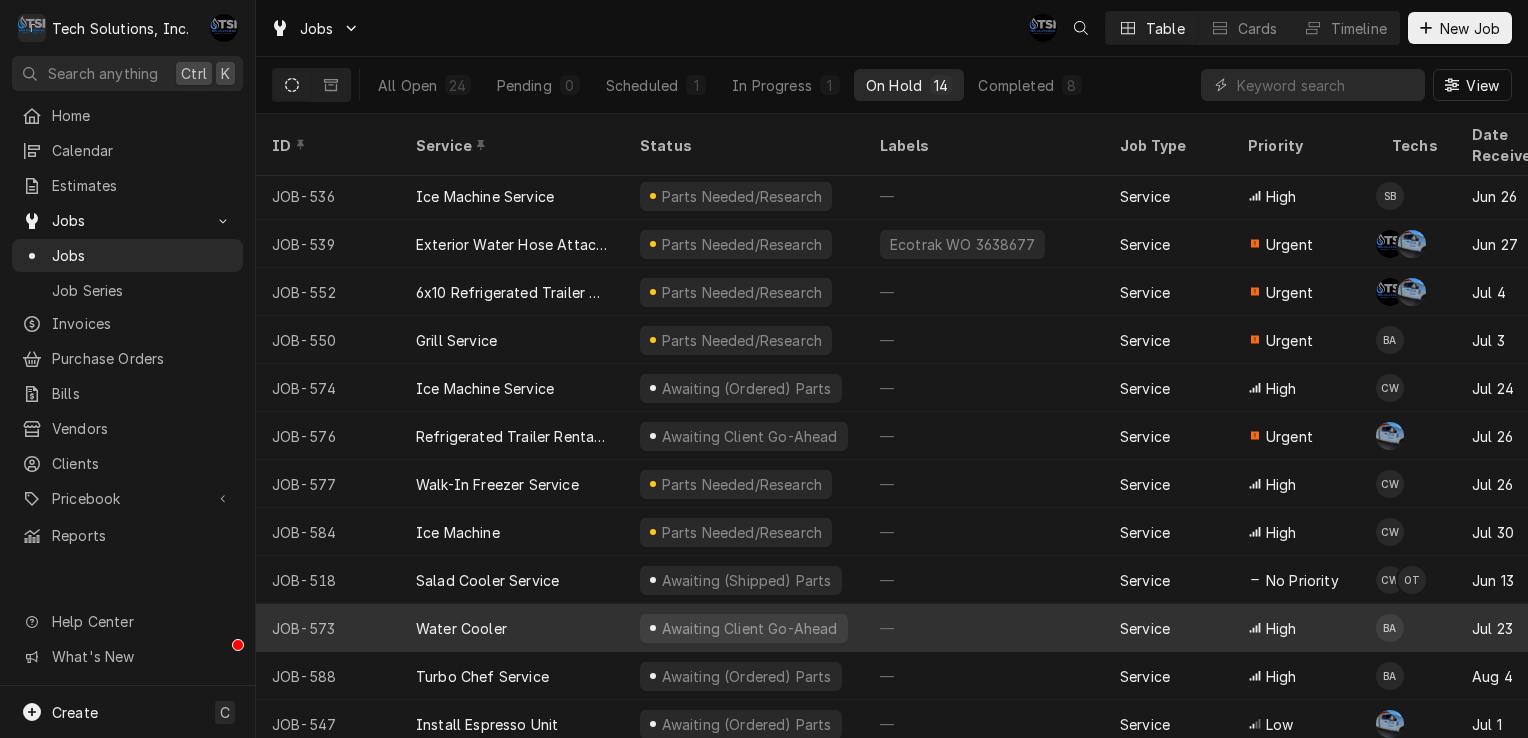 click on "Water Cooler" at bounding box center (461, 628) 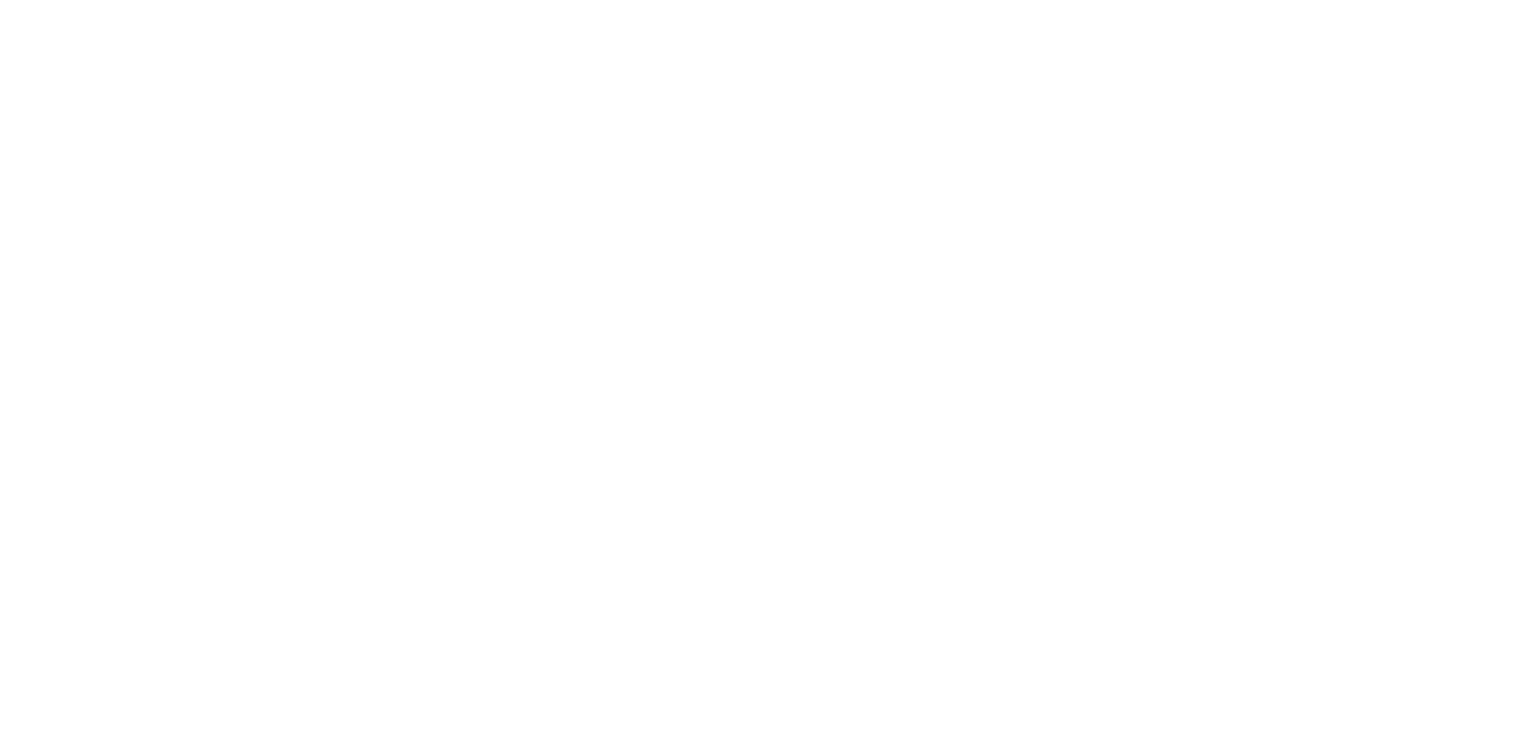 scroll, scrollTop: 0, scrollLeft: 0, axis: both 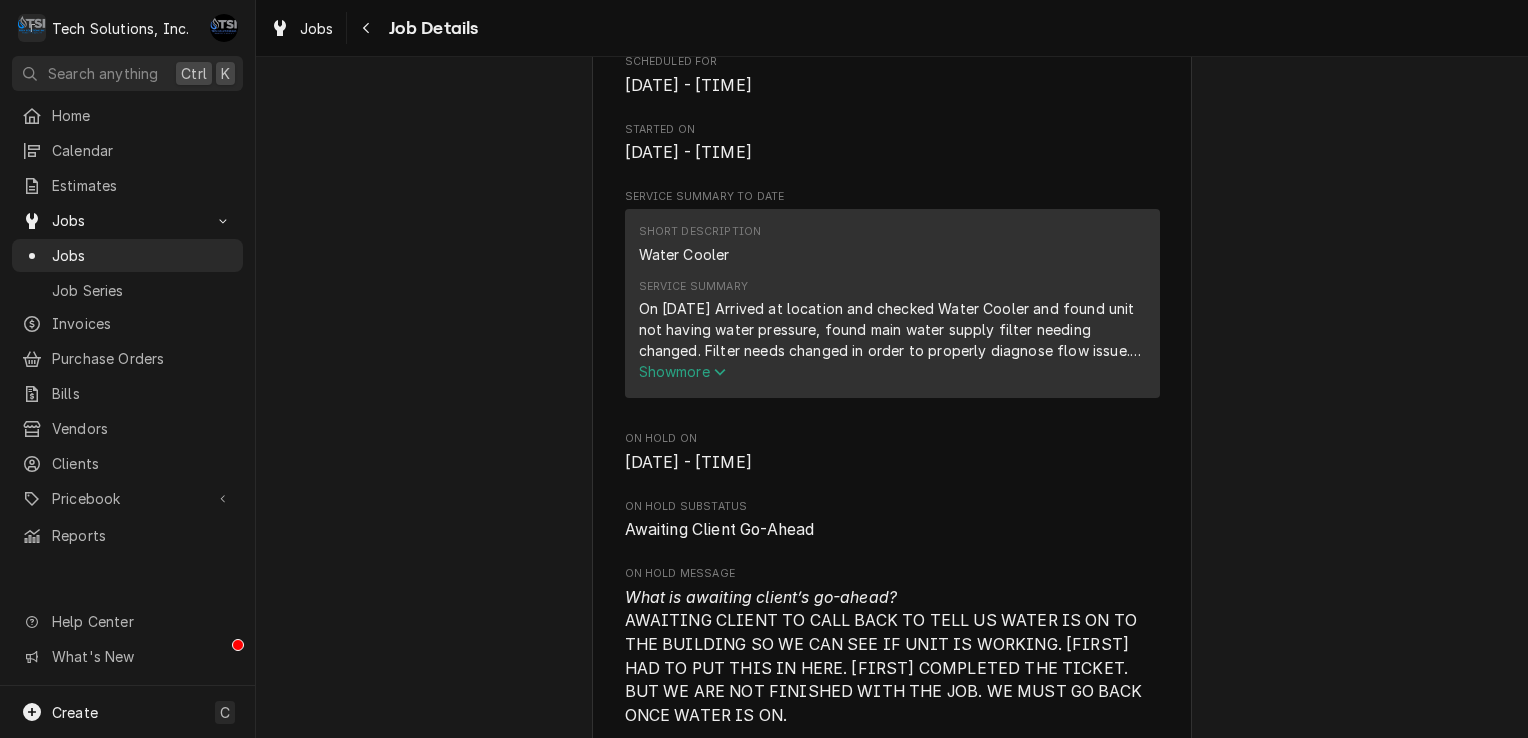 click on "Show  more" at bounding box center (683, 371) 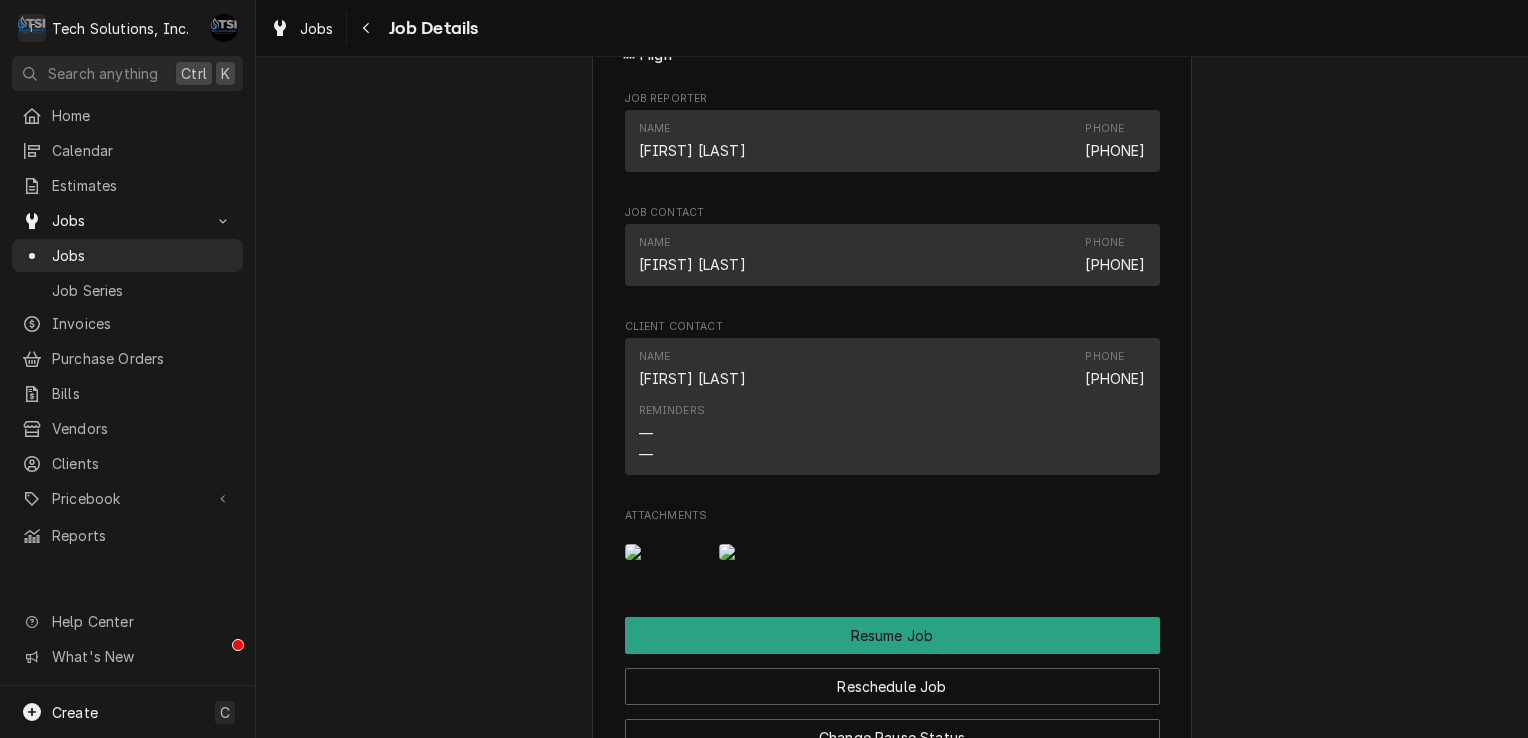 scroll, scrollTop: 2200, scrollLeft: 0, axis: vertical 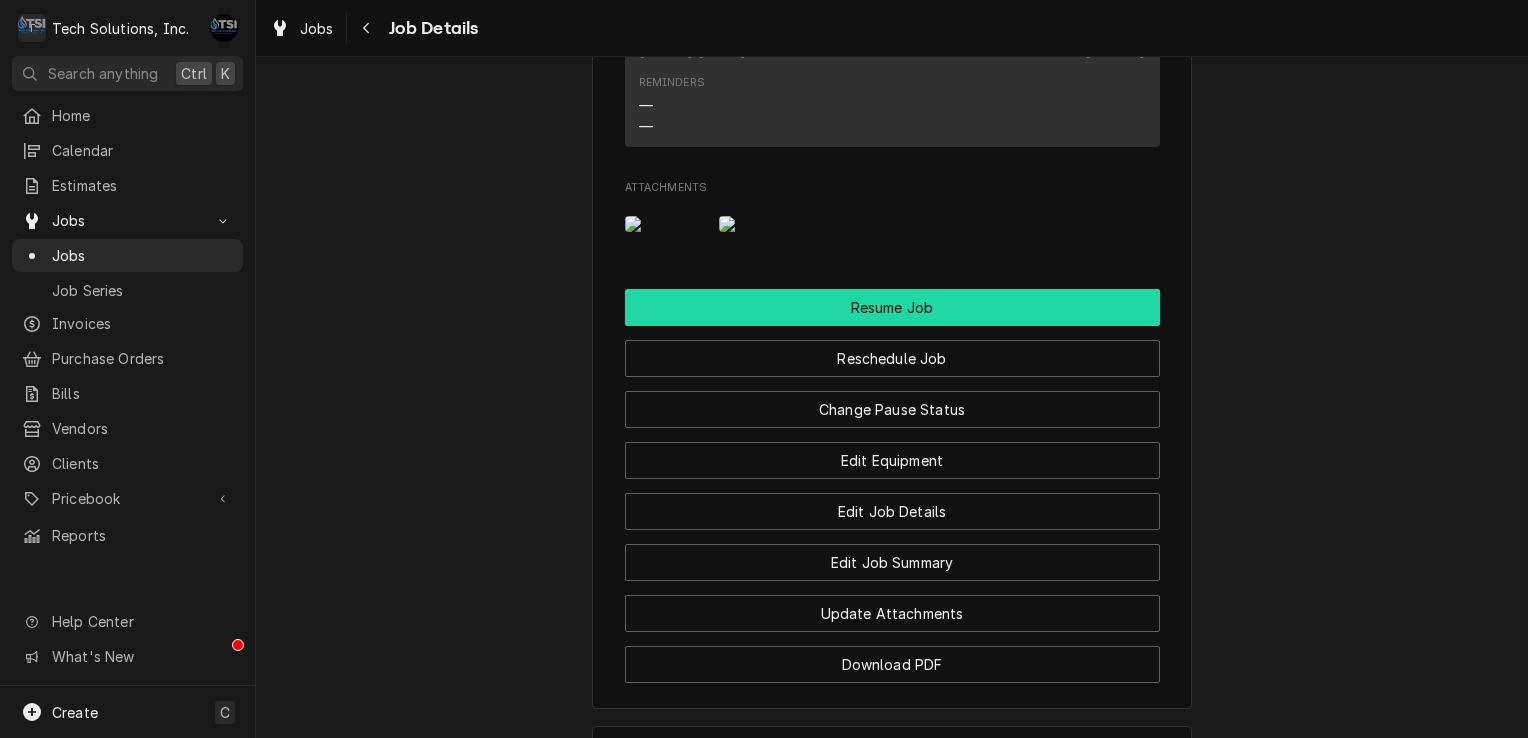 click on "Resume Job" at bounding box center (892, 307) 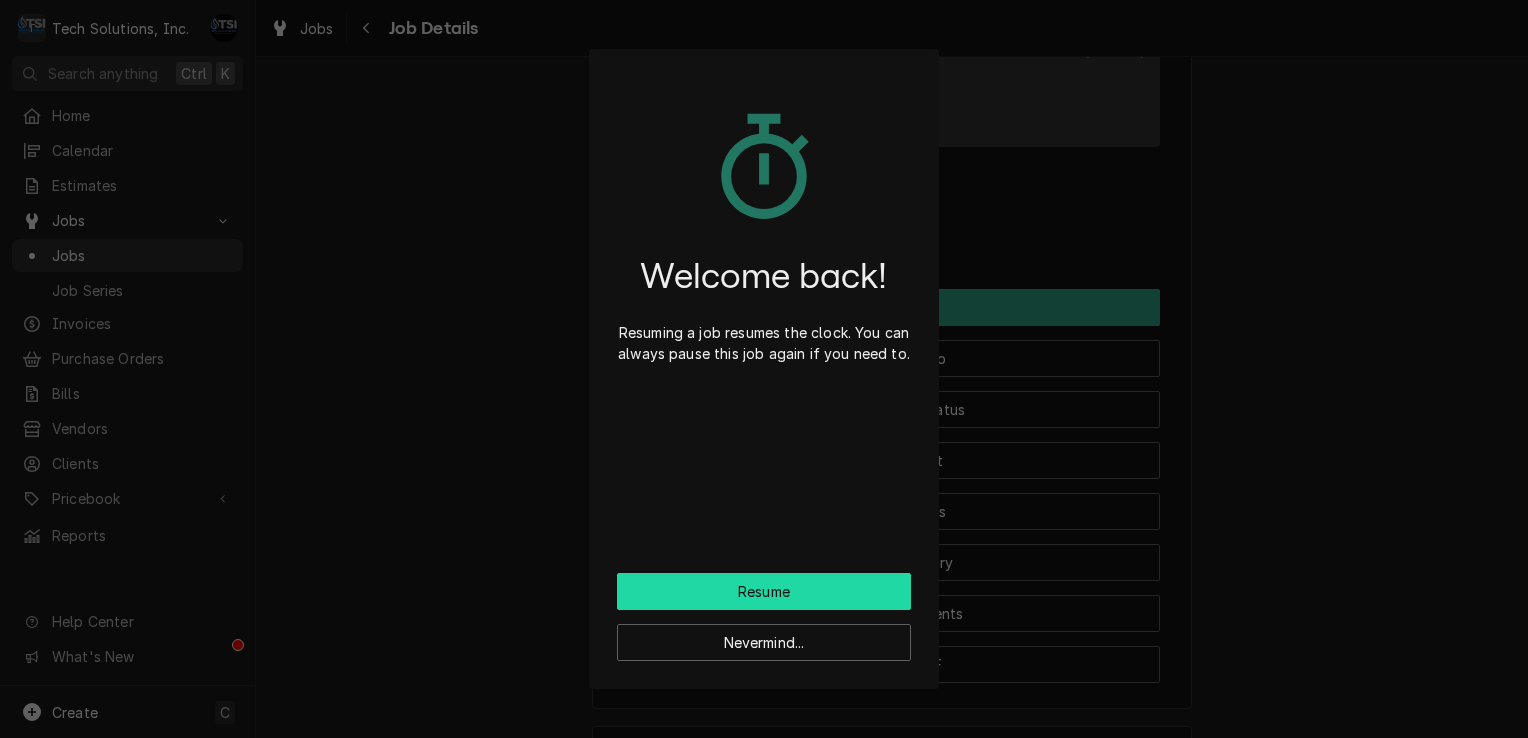 click on "Resume" at bounding box center [764, 591] 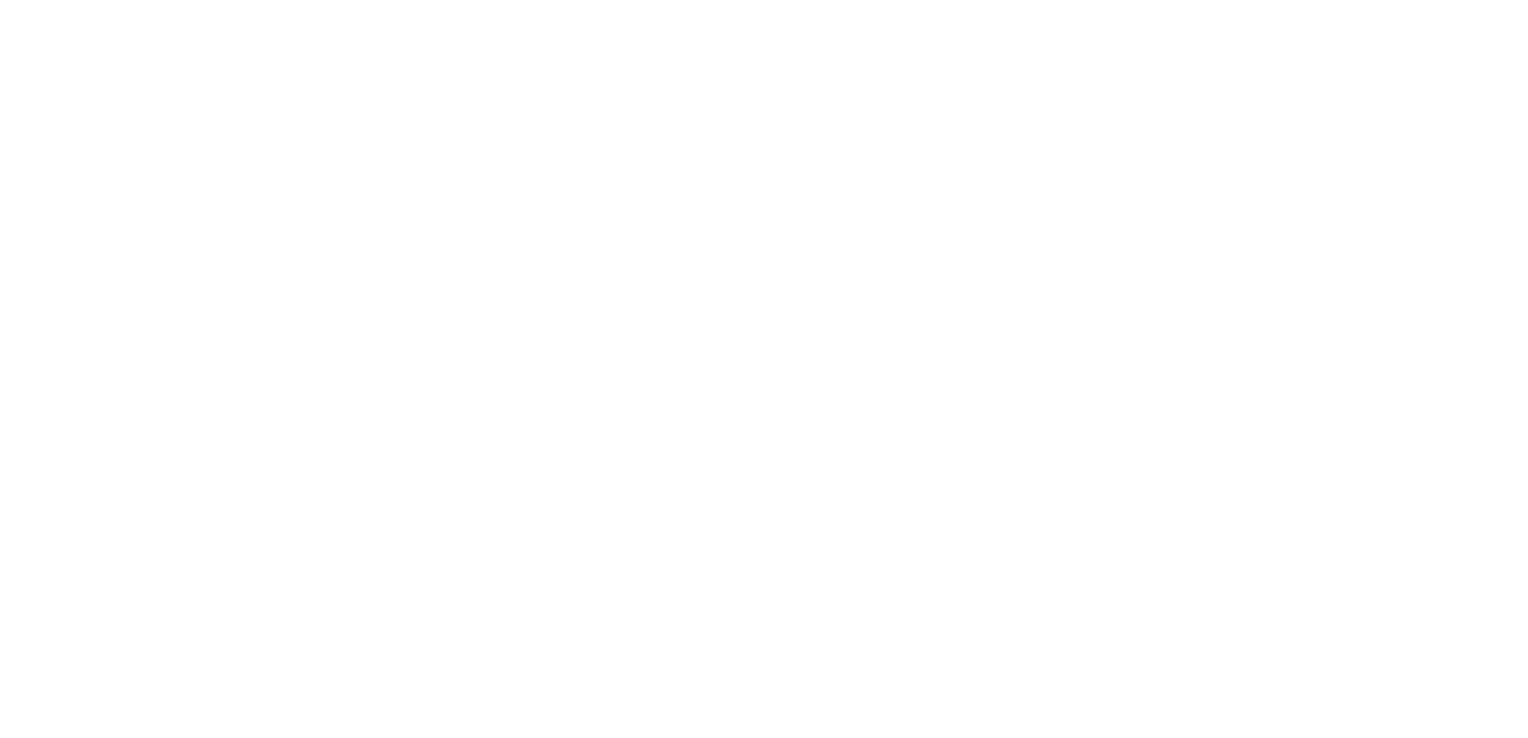 scroll, scrollTop: 0, scrollLeft: 0, axis: both 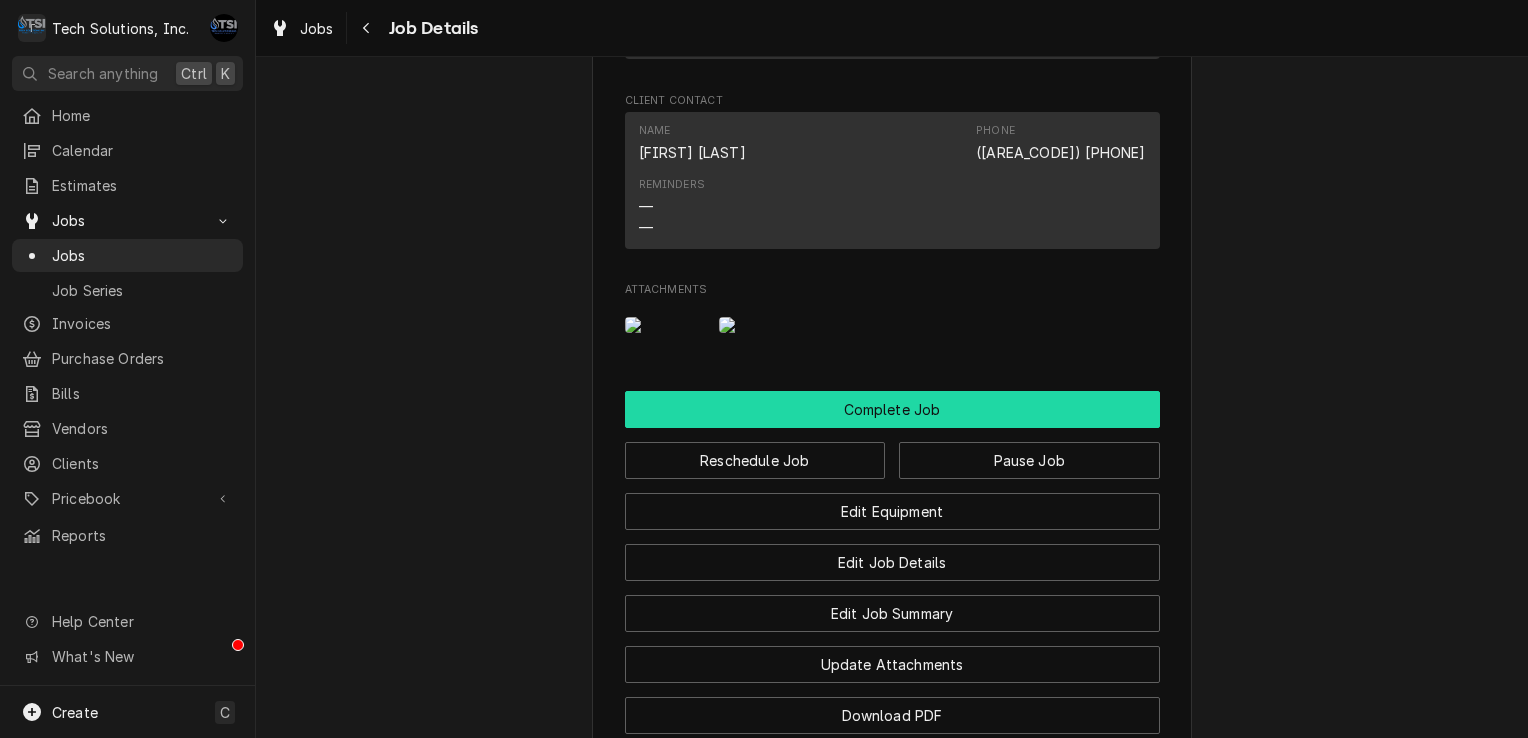 click on "Complete Job" at bounding box center (892, 409) 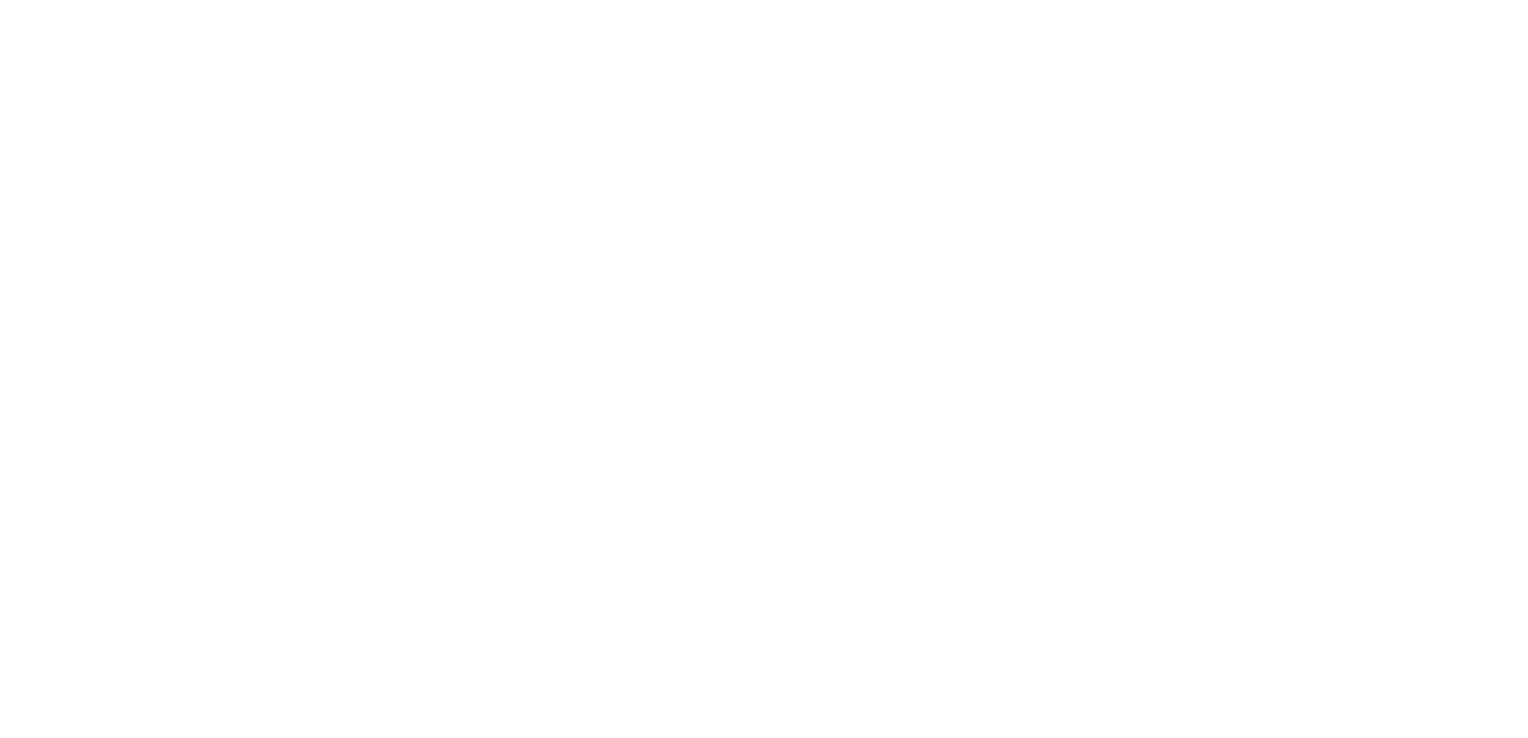 scroll, scrollTop: 0, scrollLeft: 0, axis: both 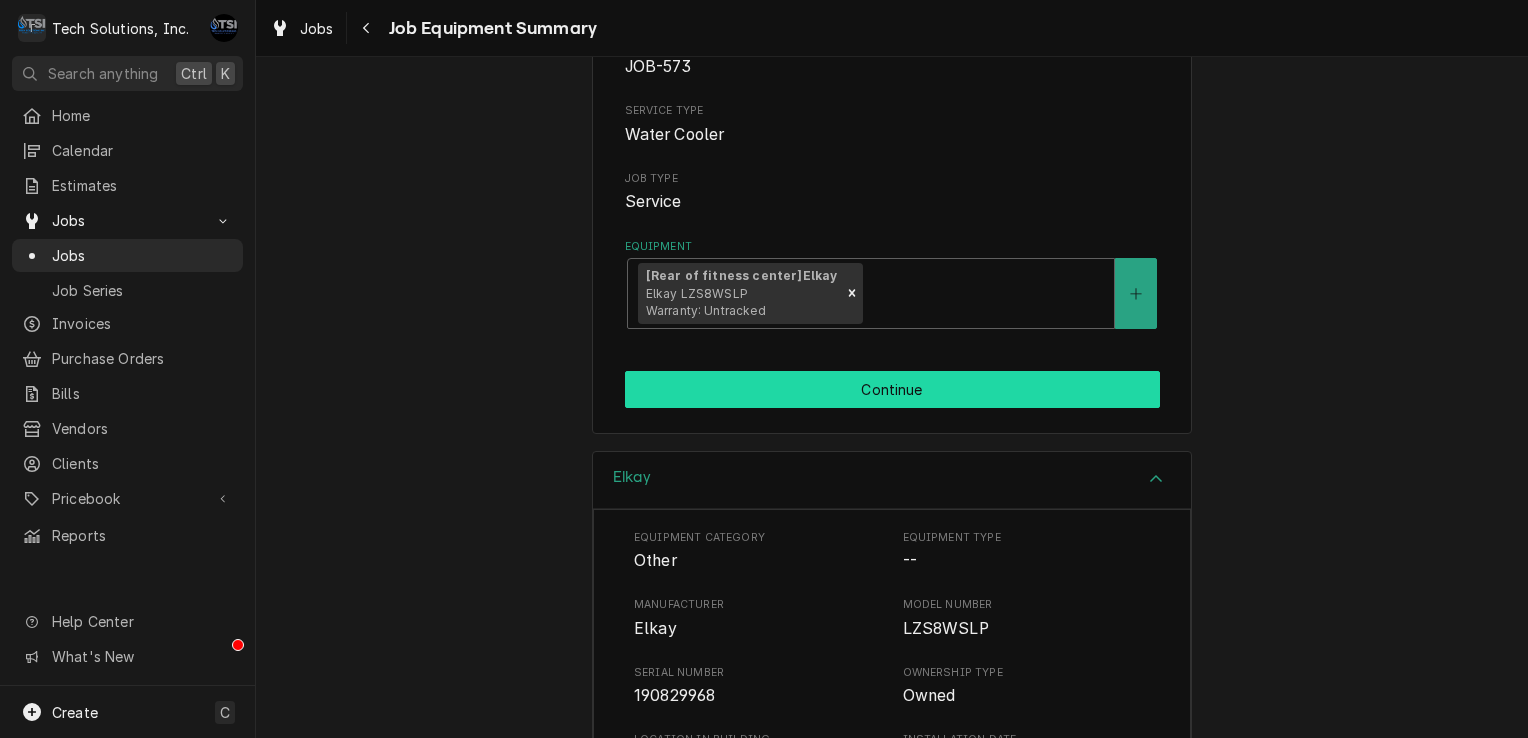 click on "Continue" at bounding box center [892, 389] 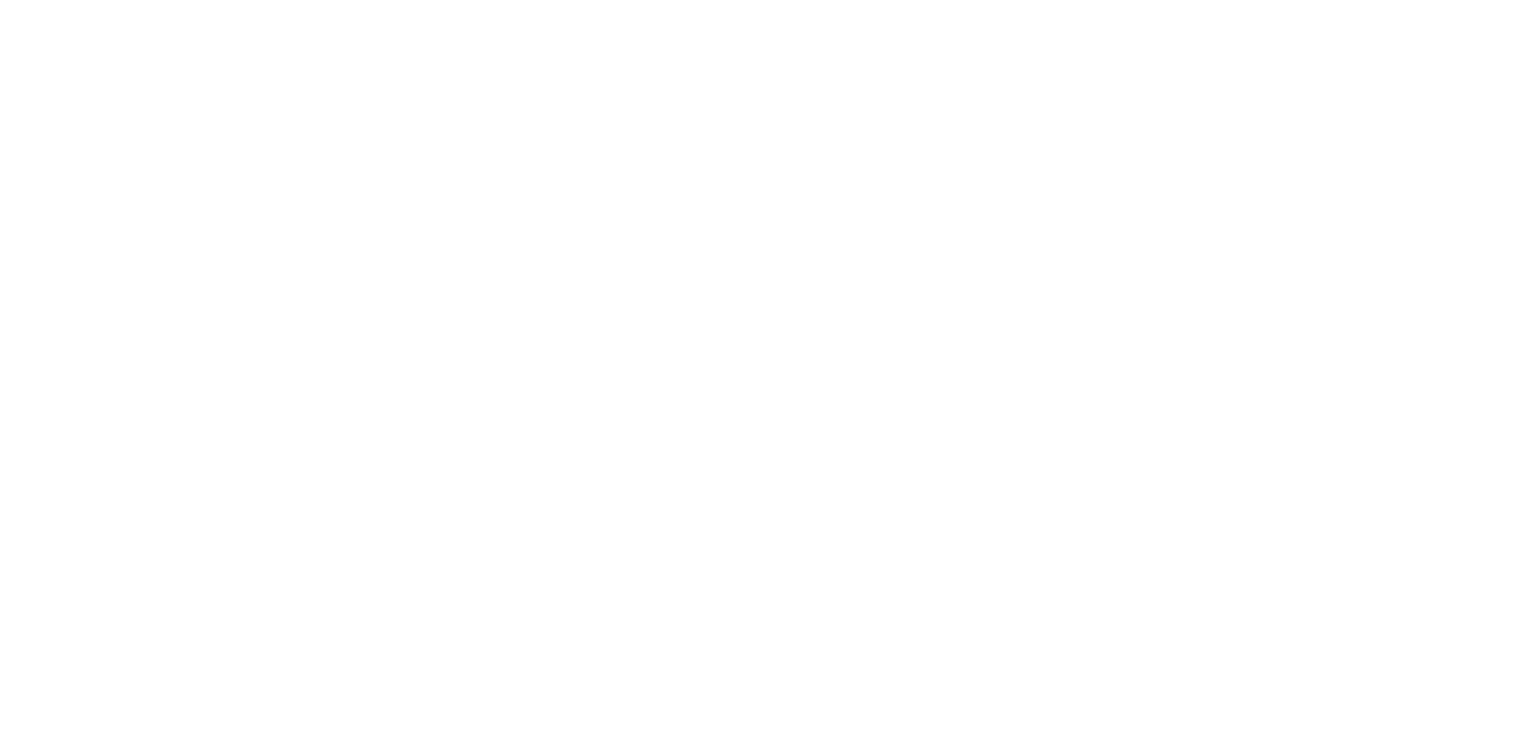 scroll, scrollTop: 0, scrollLeft: 0, axis: both 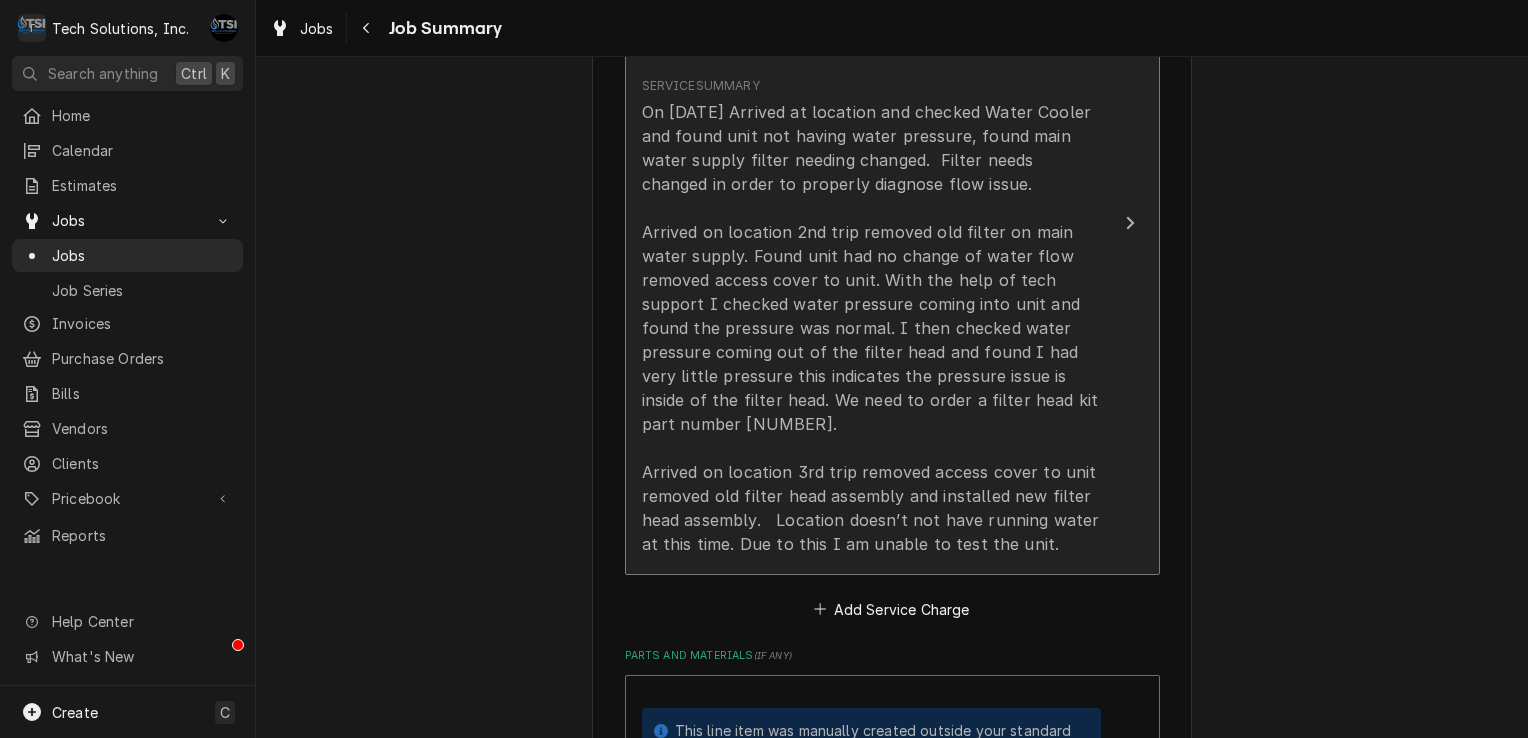 click on "On [DATE] Arrived at location and checked Water Cooler and found unit not having water pressure, found main water supply filter needing changed.  Filter needs changed in order to properly diagnose flow issue.
Arrived on location 2nd trip removed old filter on main water supply. Found unit had no change of water flow removed access cover to unit. With the help of tech support I checked water pressure coming into unit and found the pressure was normal. I then checked water pressure coming out of the filter head and found I had very little pressure this indicates the pressure issue is inside of the filter head. We need to order a filter head kit part number [NUMBER].
Arrived on location 3rd trip removed access cover to unit removed old filter head assembly and installed new filter head assembly.   Location doesn’t not have running water at this time. Due to this I am unable to test the unit." at bounding box center (871, 328) 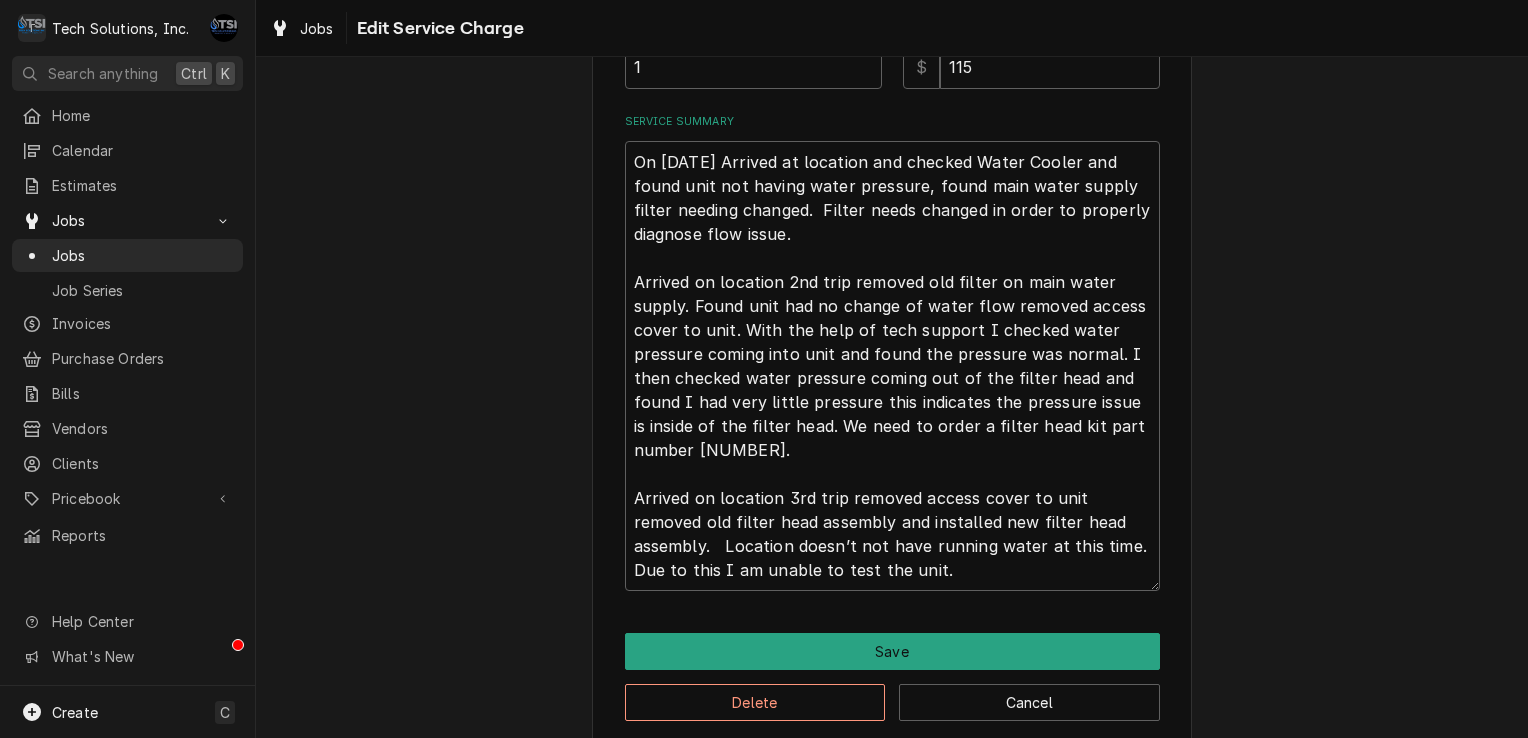 scroll, scrollTop: 670, scrollLeft: 0, axis: vertical 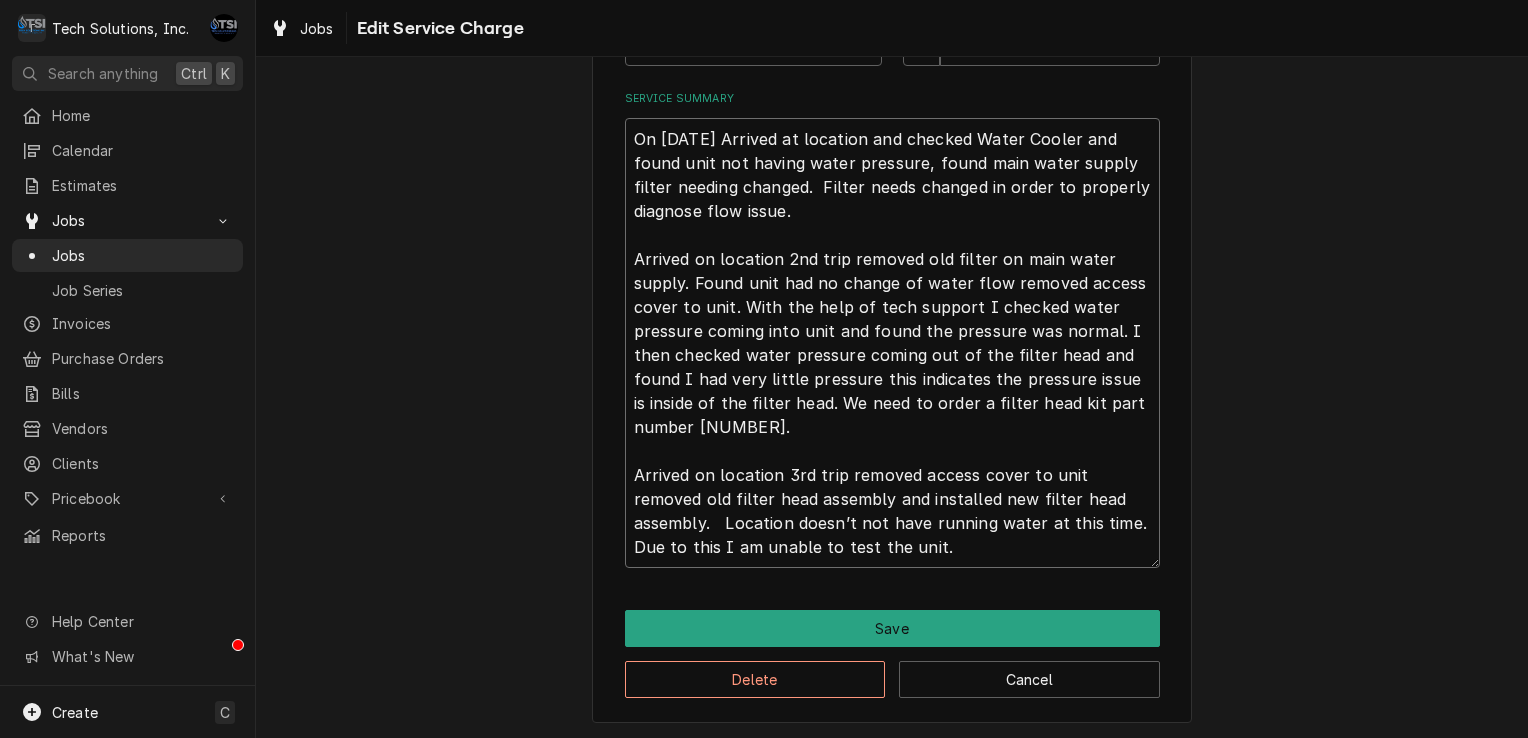 click on "On [DATE] Arrived at location and checked Water Cooler and found unit not having water pressure, found main water supply filter needing changed.  Filter needs changed in order to properly diagnose flow issue.
Arrived on location 2nd trip removed old filter on main water supply. Found unit had no change of water flow removed access cover to unit. With the help of tech support I checked water pressure coming into unit and found the pressure was normal. I then checked water pressure coming out of the filter head and found I had very little pressure this indicates the pressure issue is inside of the filter head. We need to order a filter head kit part number [NUMBER].
Arrived on location 3rd trip removed access cover to unit removed old filter head assembly and installed new filter head assembly.   Location doesn’t not have running water at this time. Due to this I am unable to test the unit." at bounding box center [892, 343] 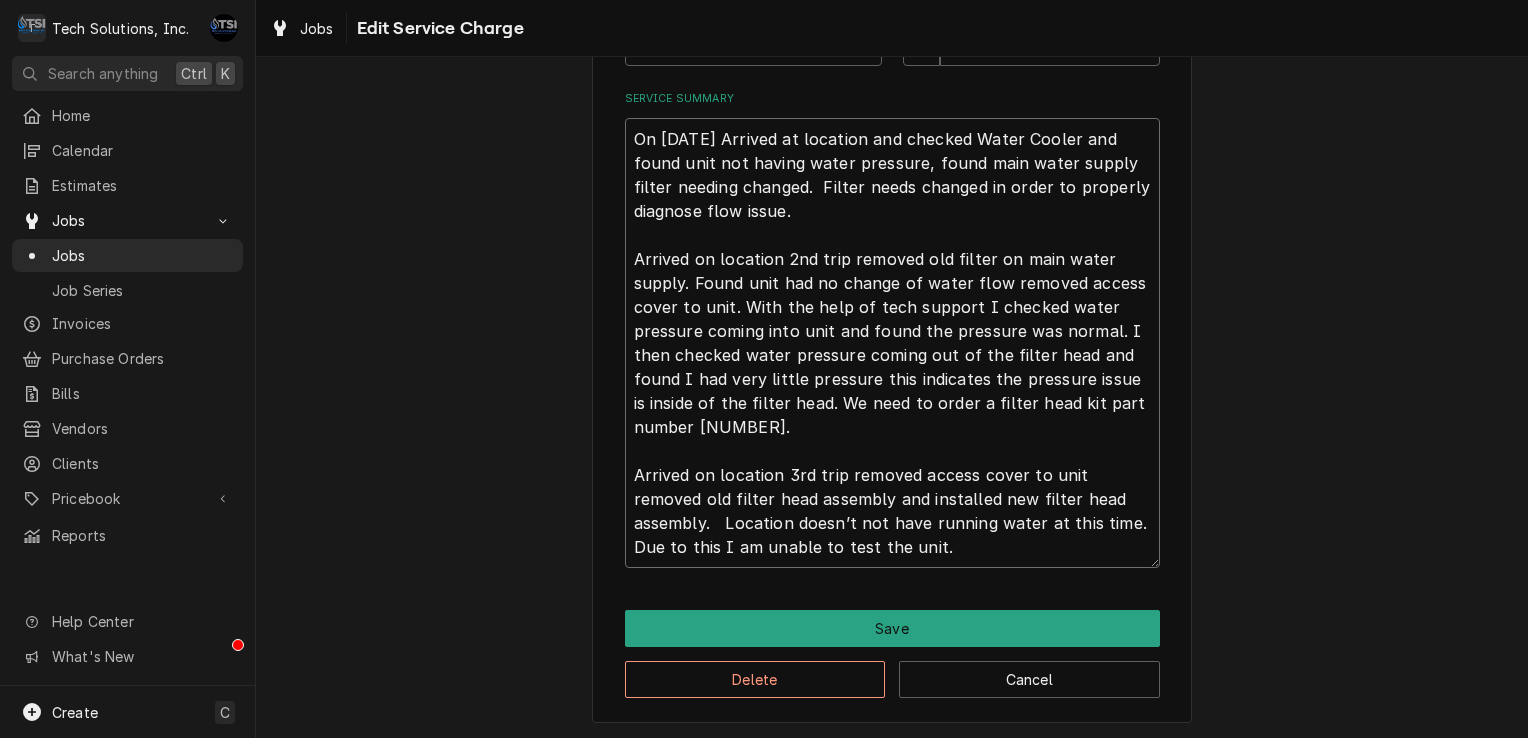 type on "x" 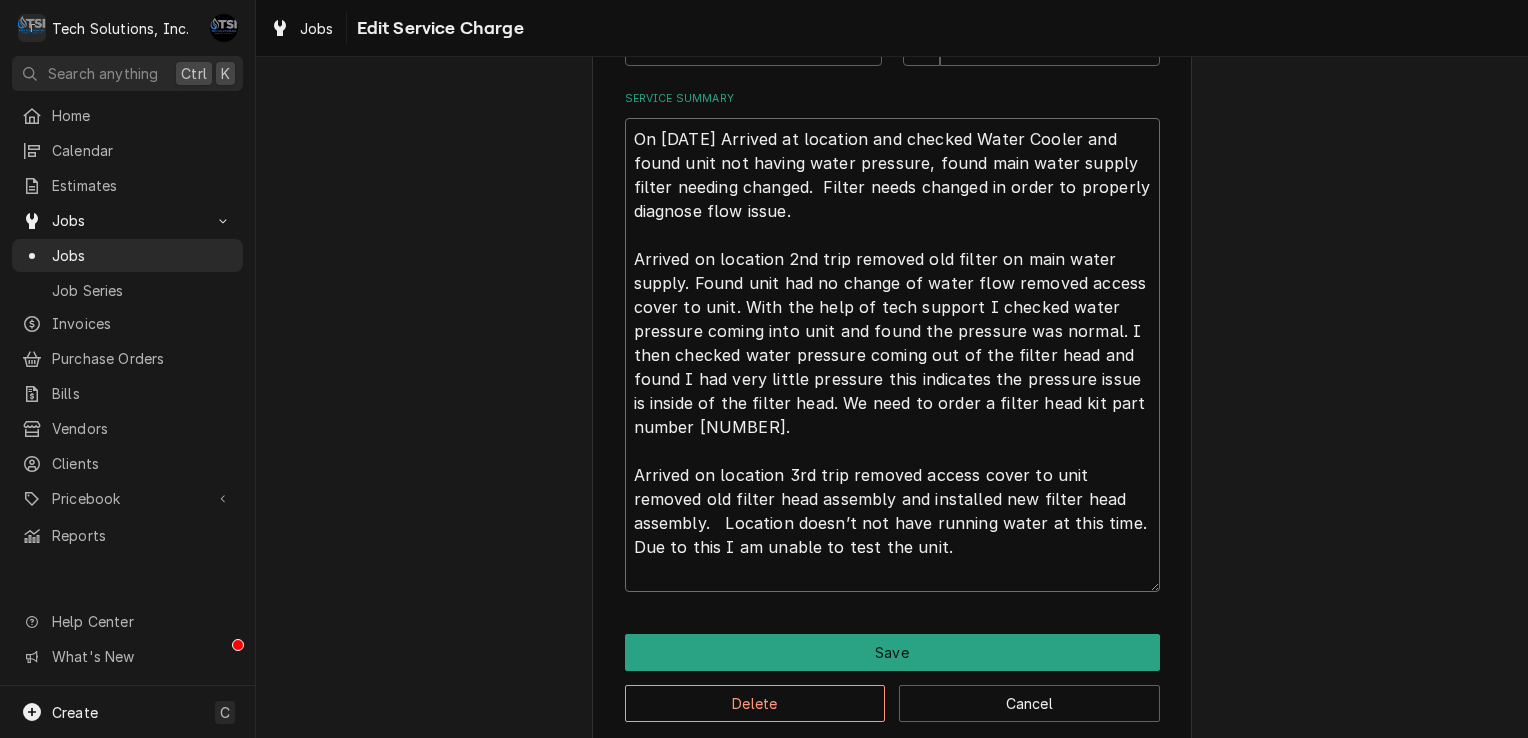 type on "x" 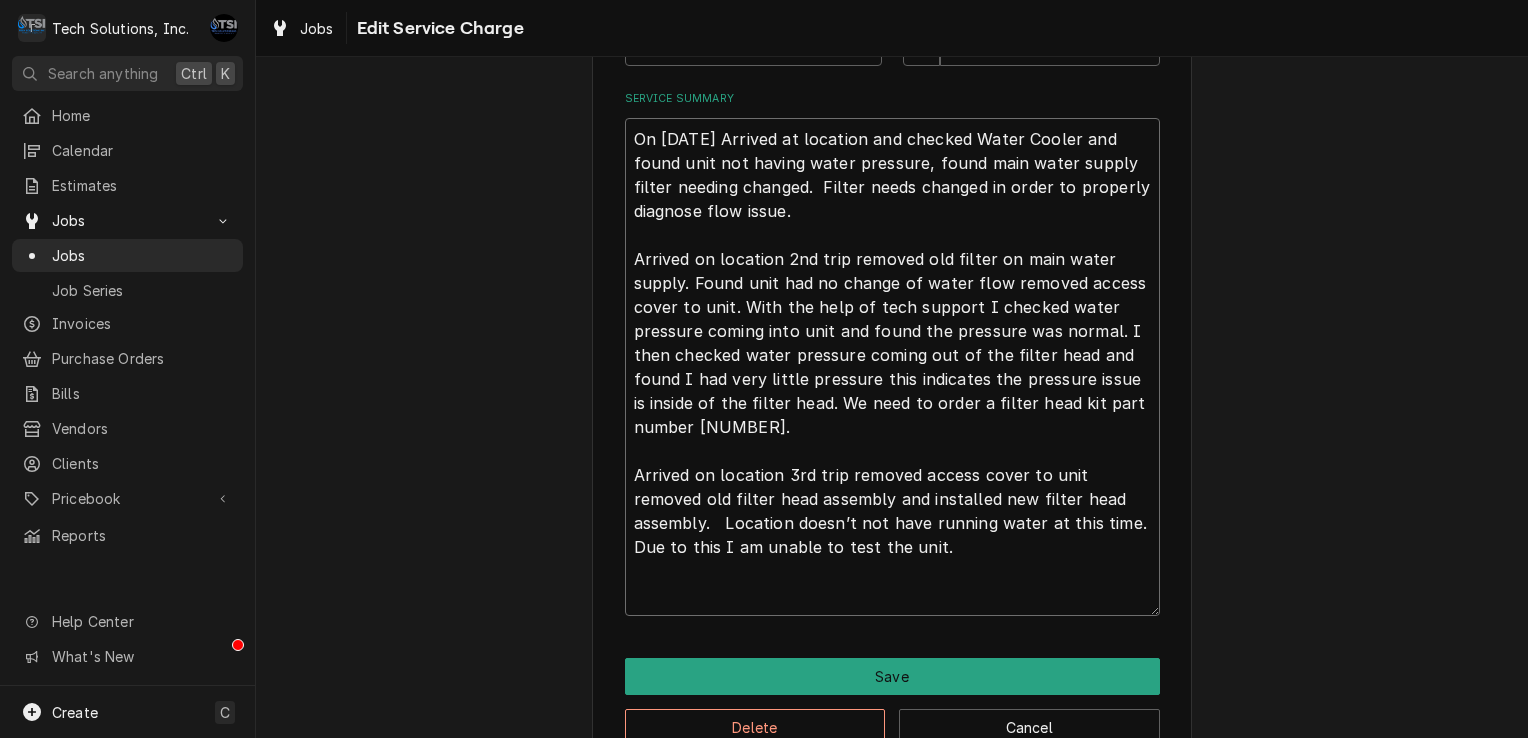 type on "x" 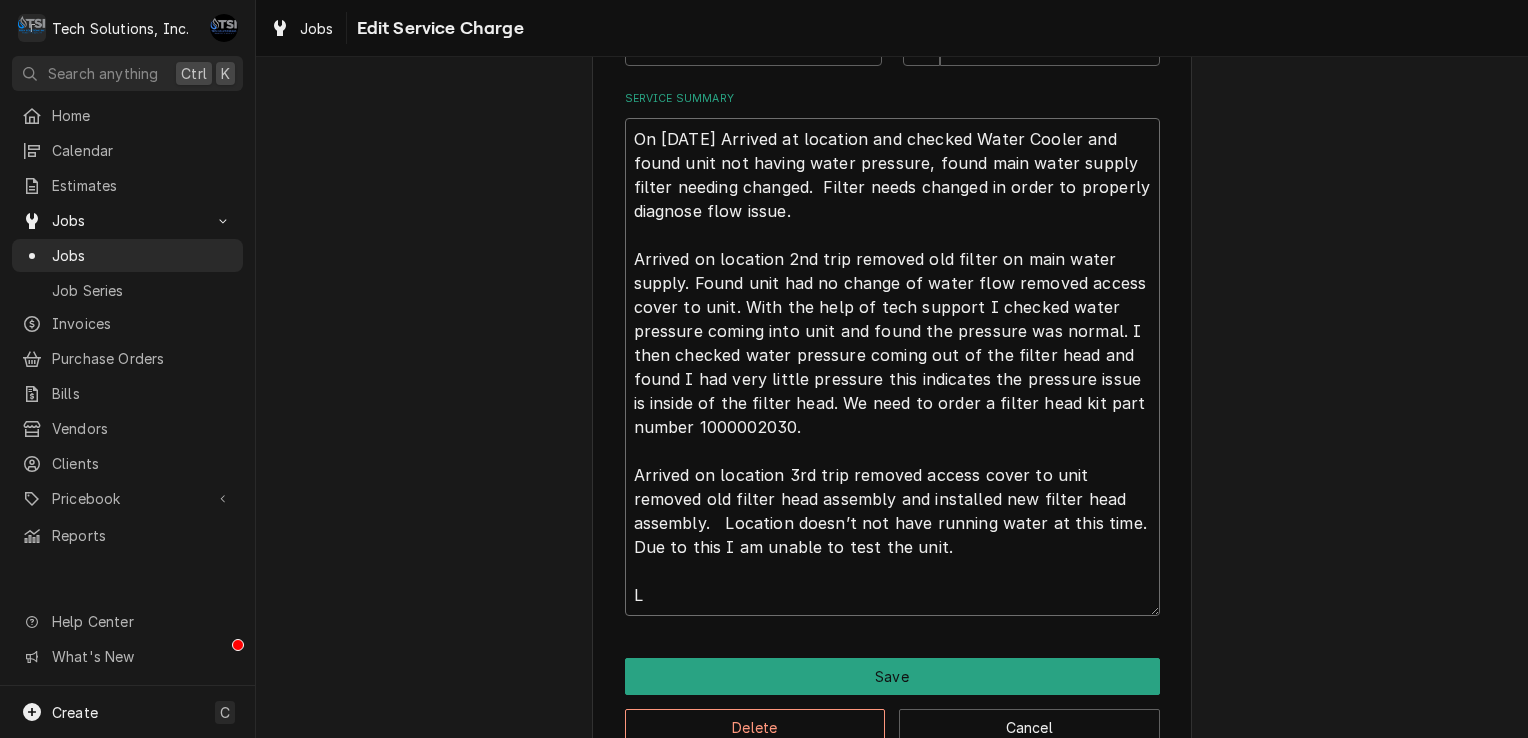 type on "x" 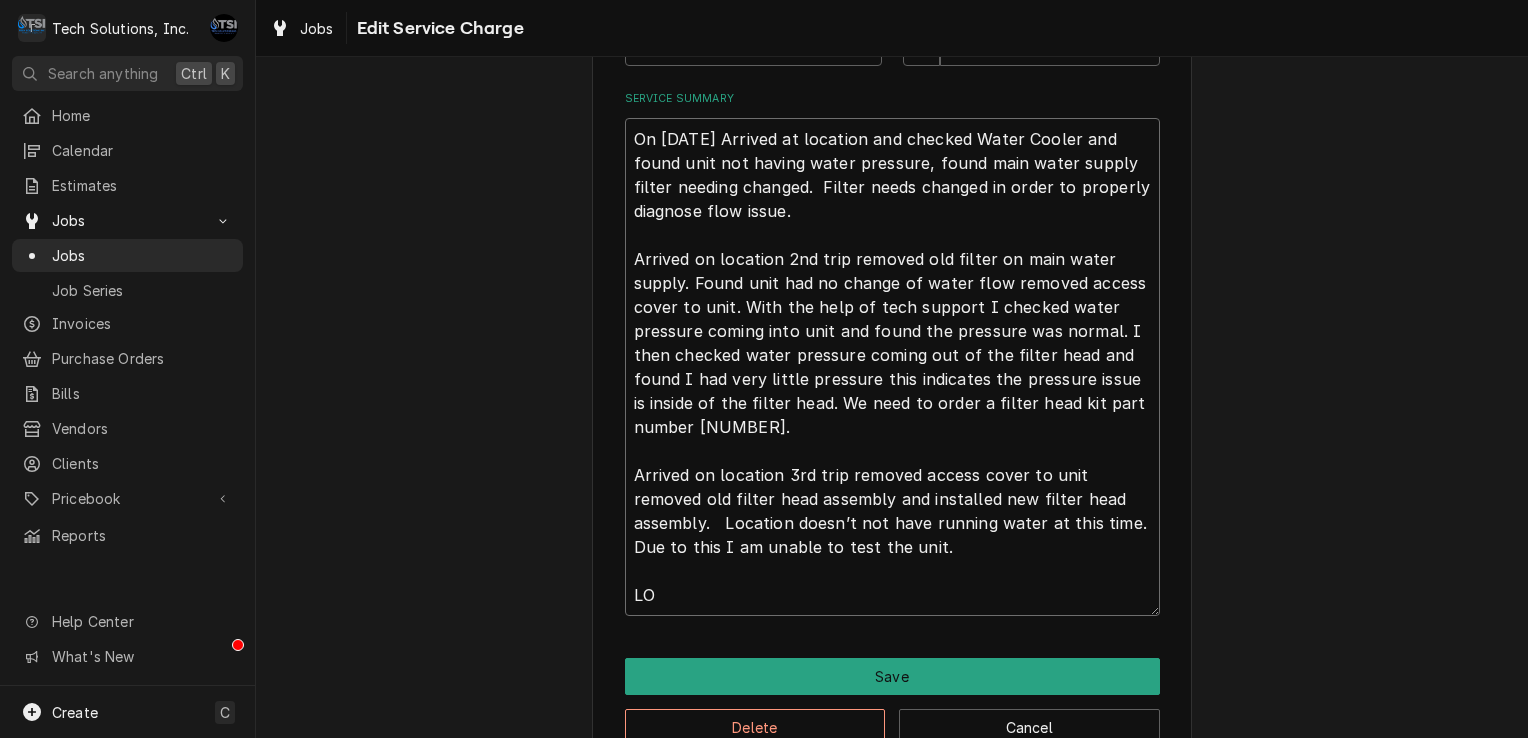 type on "x" 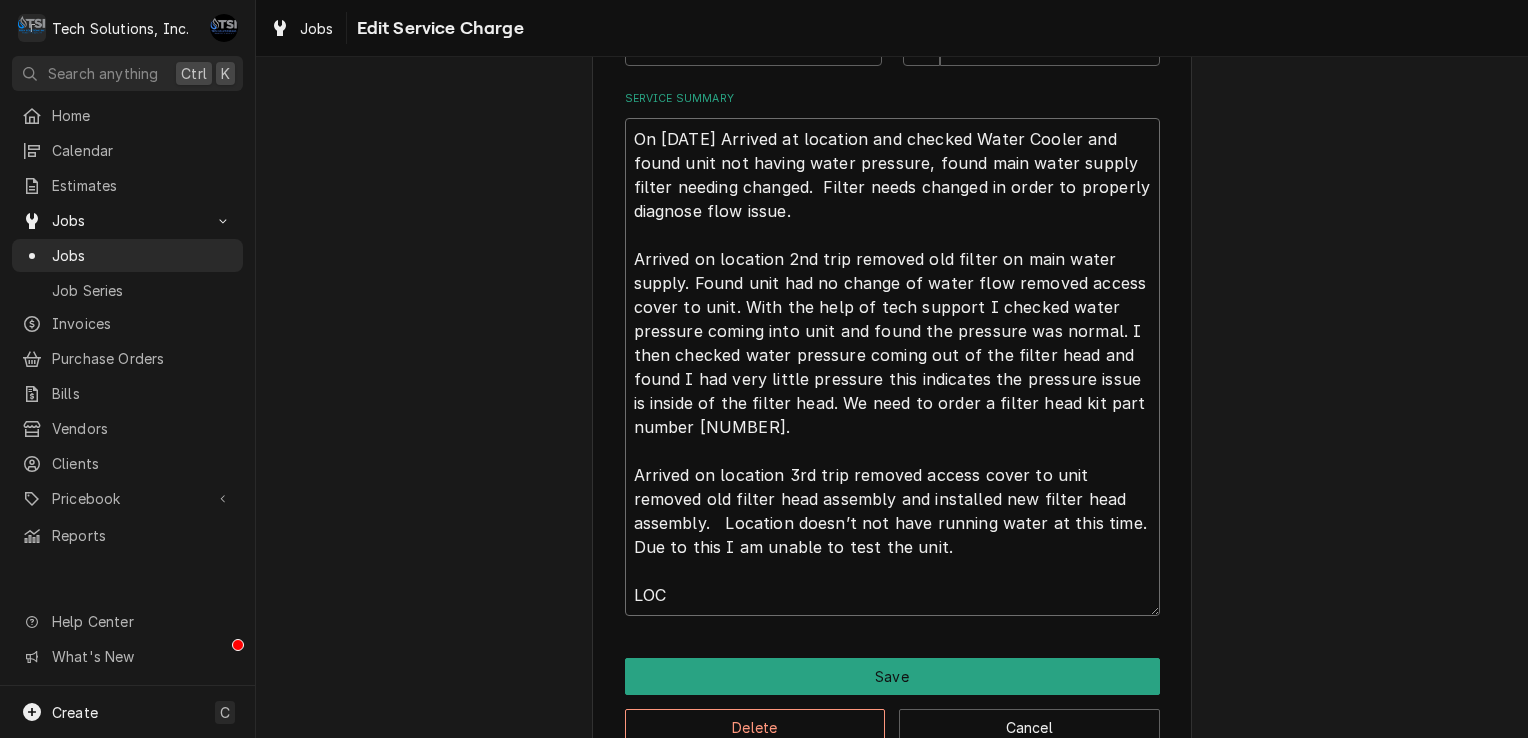 type on "x" 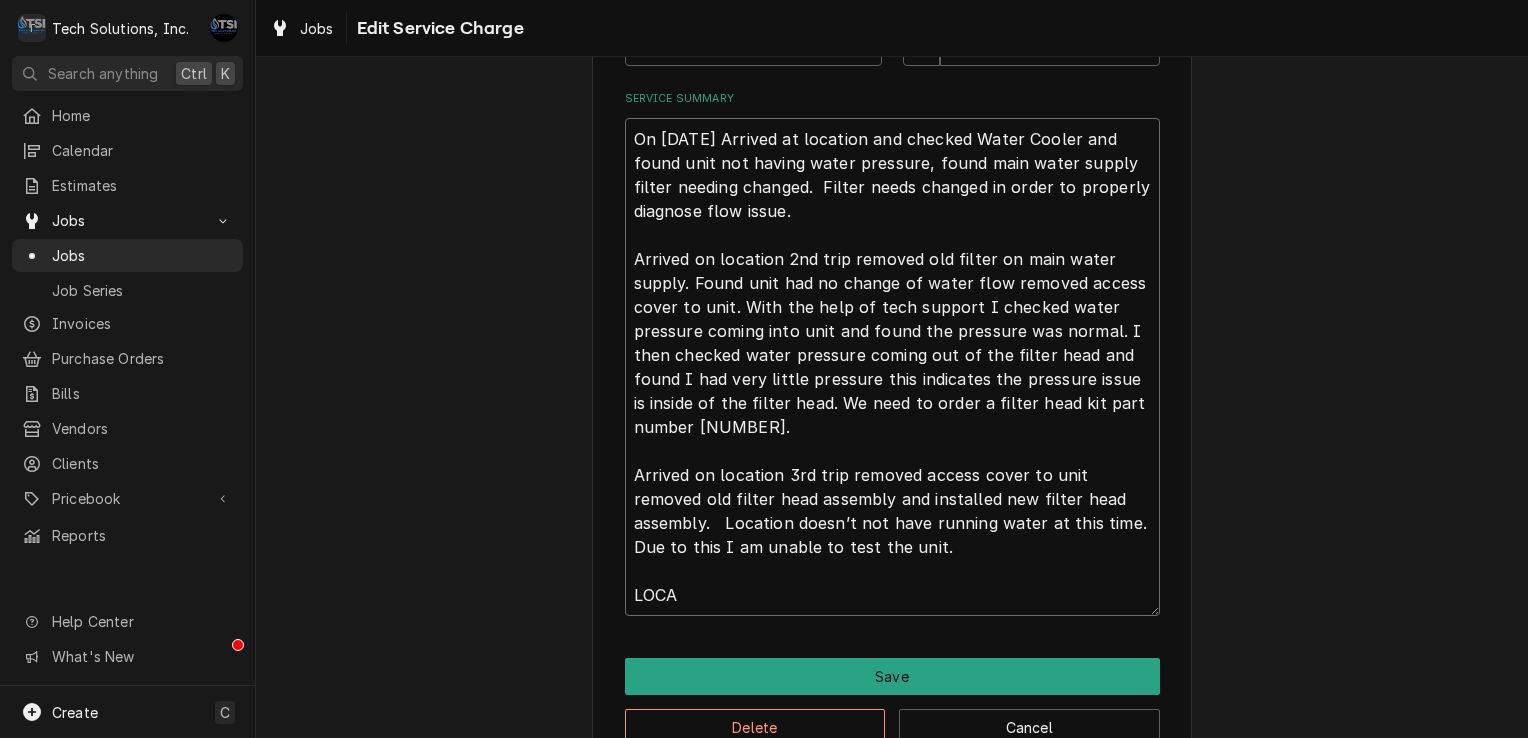 type on "x" 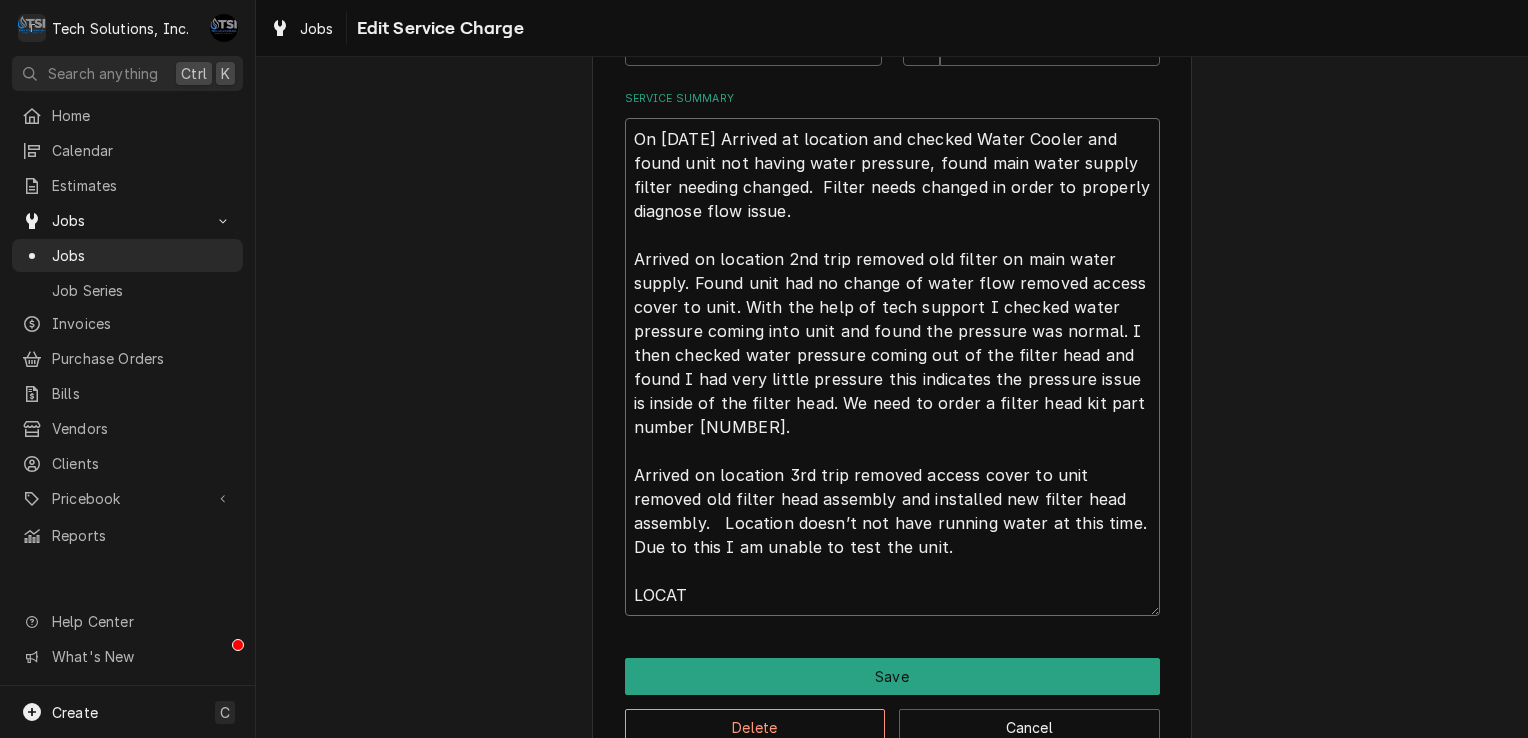 type on "x" 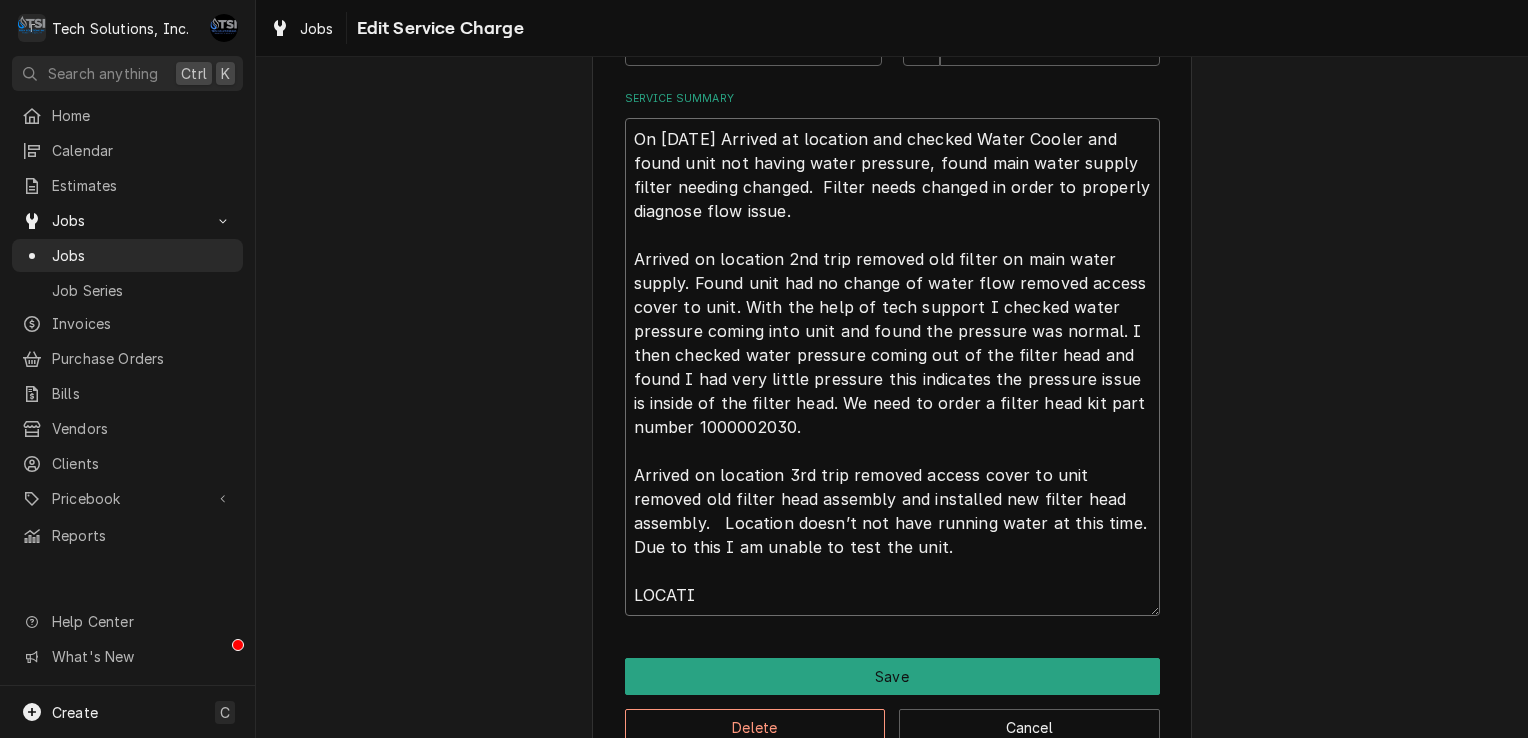 type on "x" 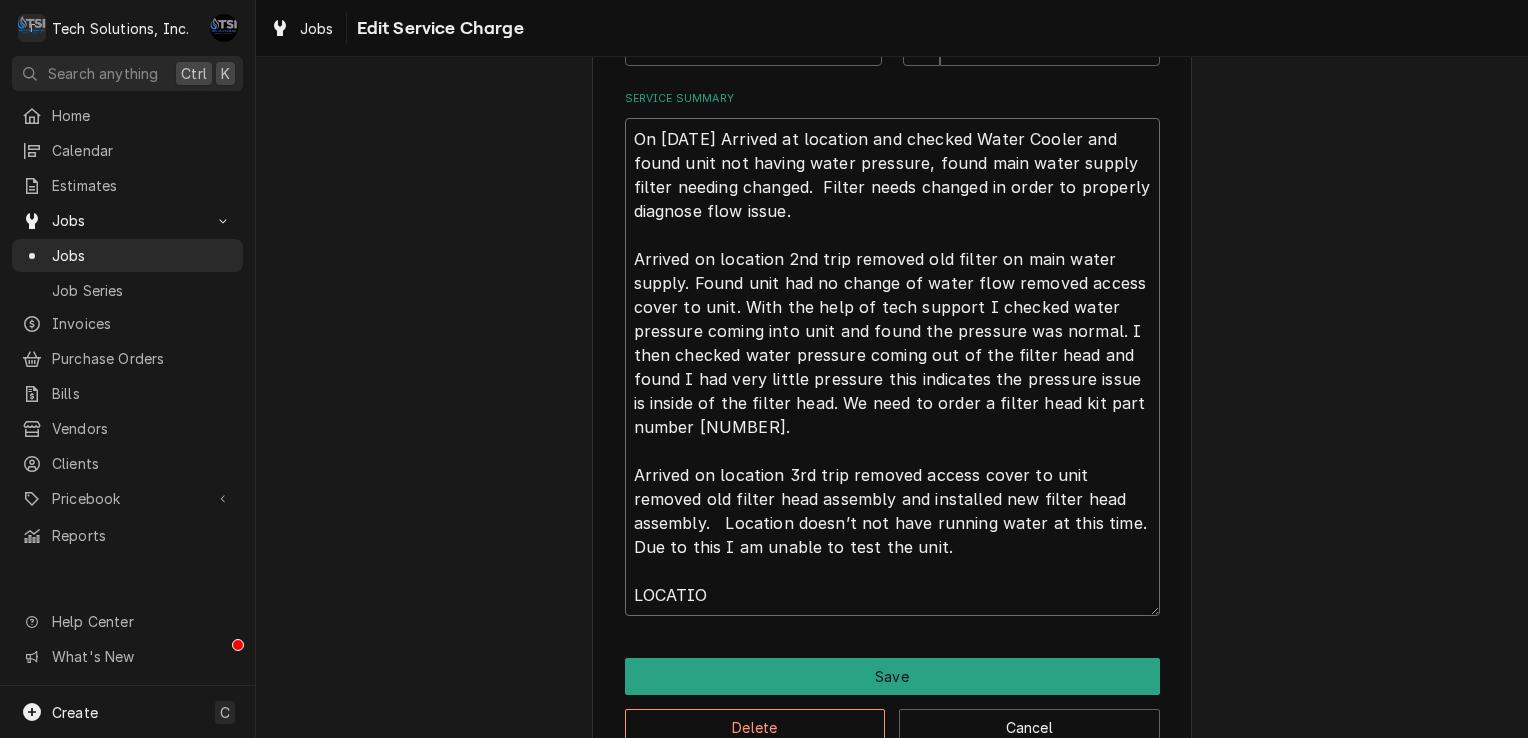 type on "x" 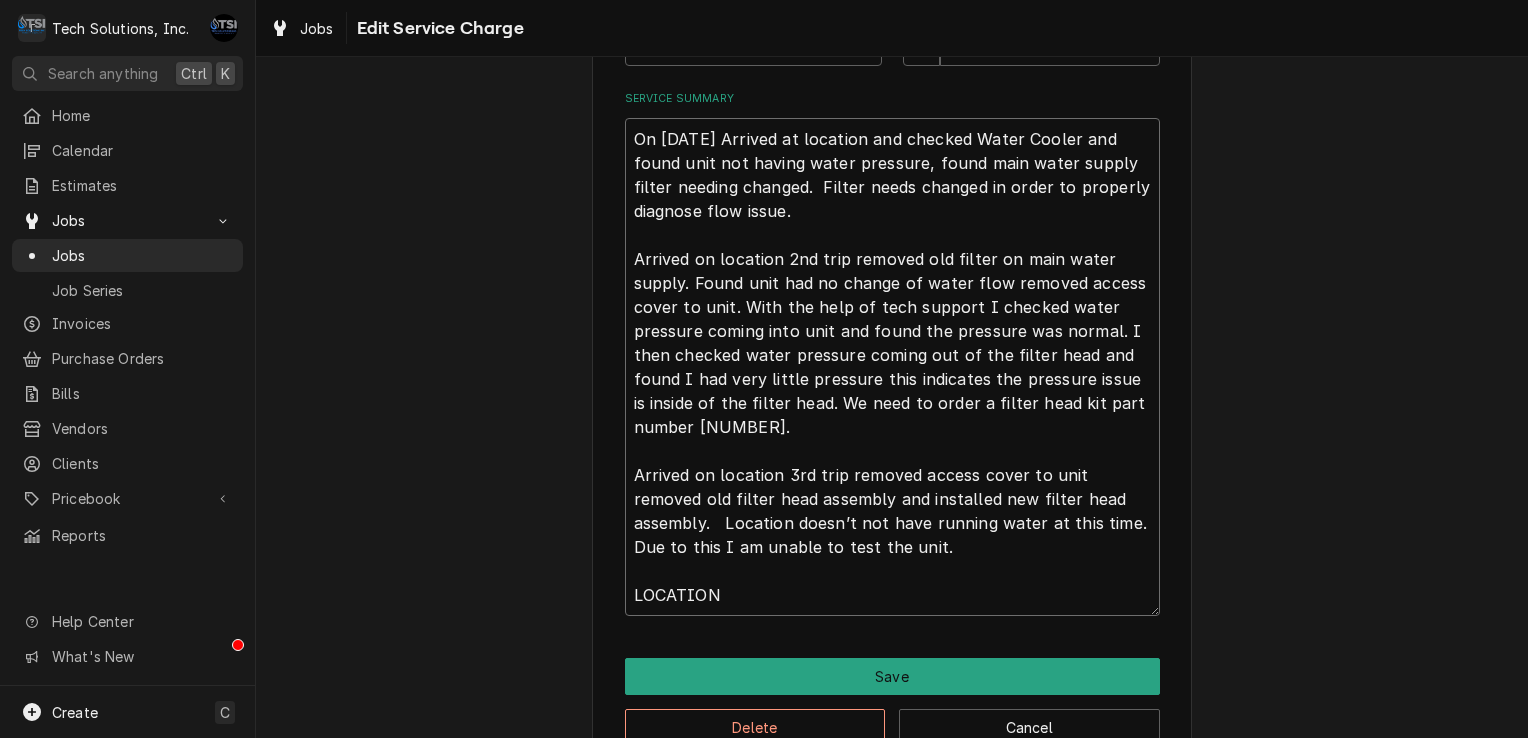 type on "x" 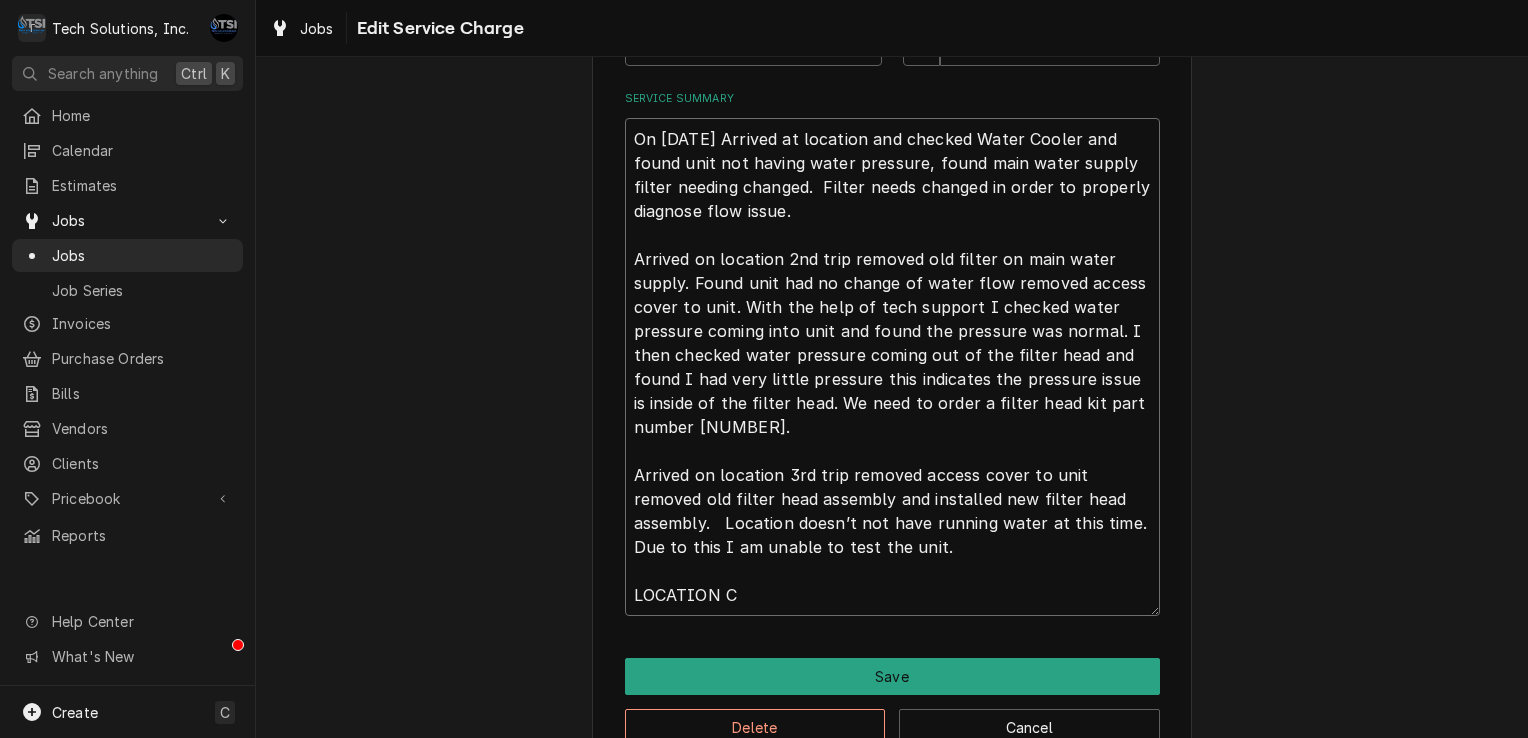 type on "x" 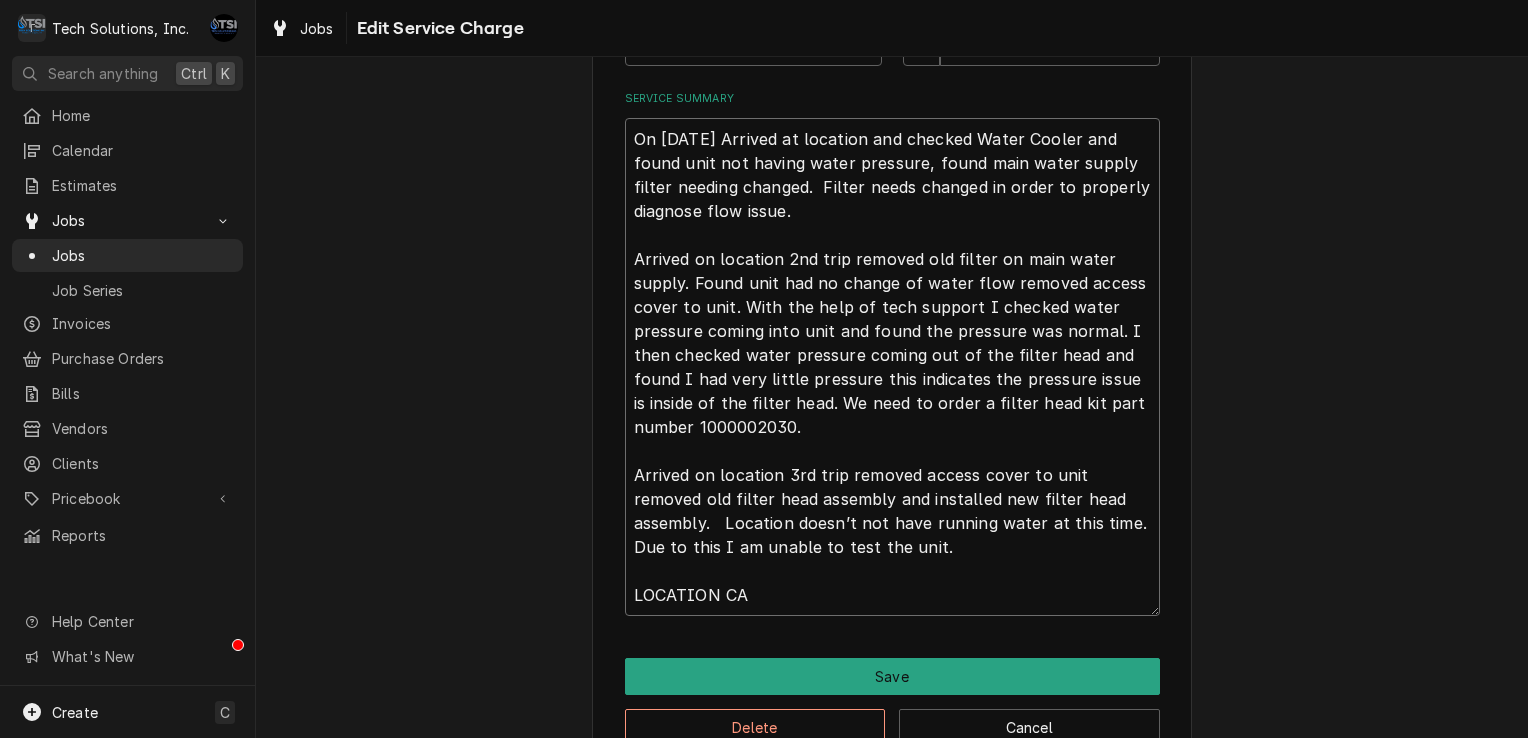 type on "x" 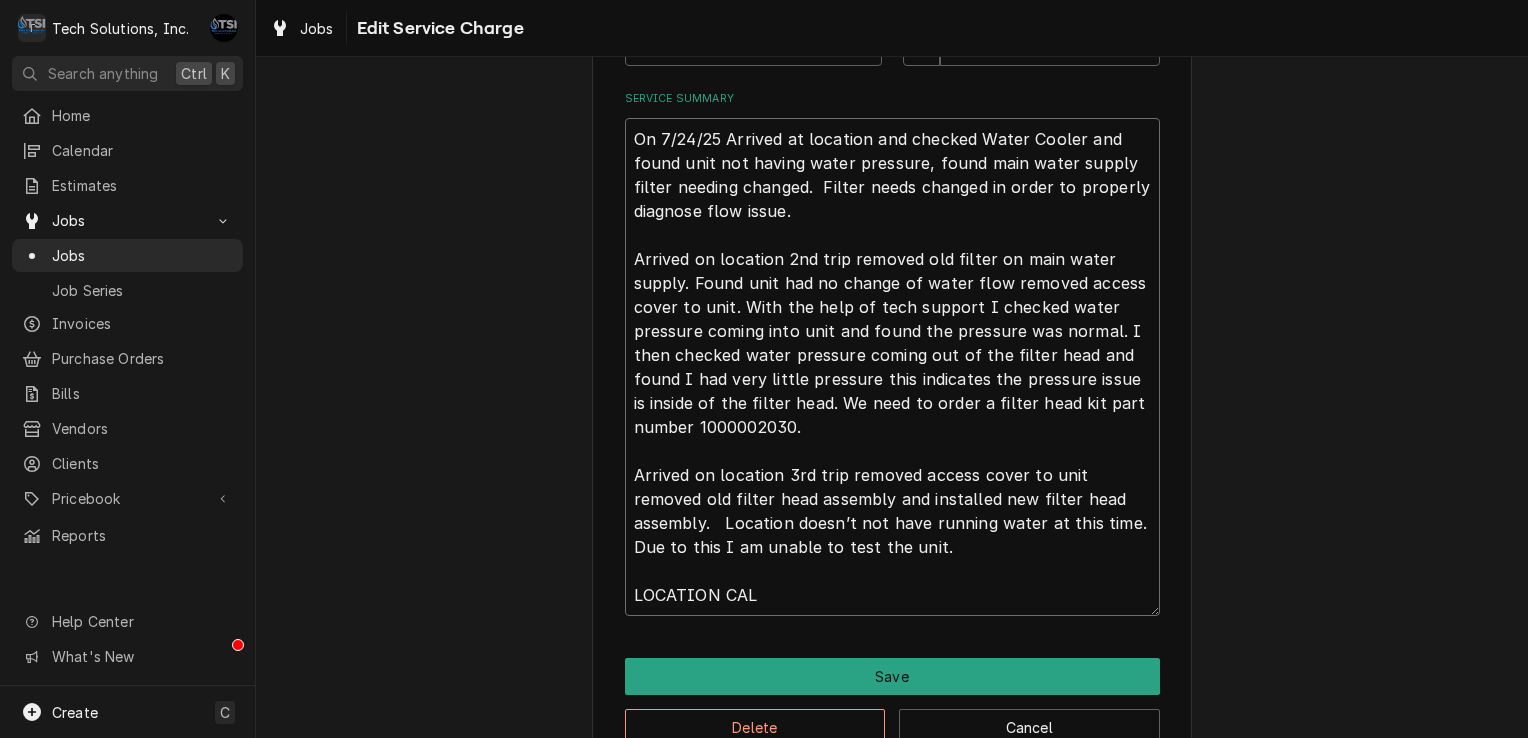 type on "x" 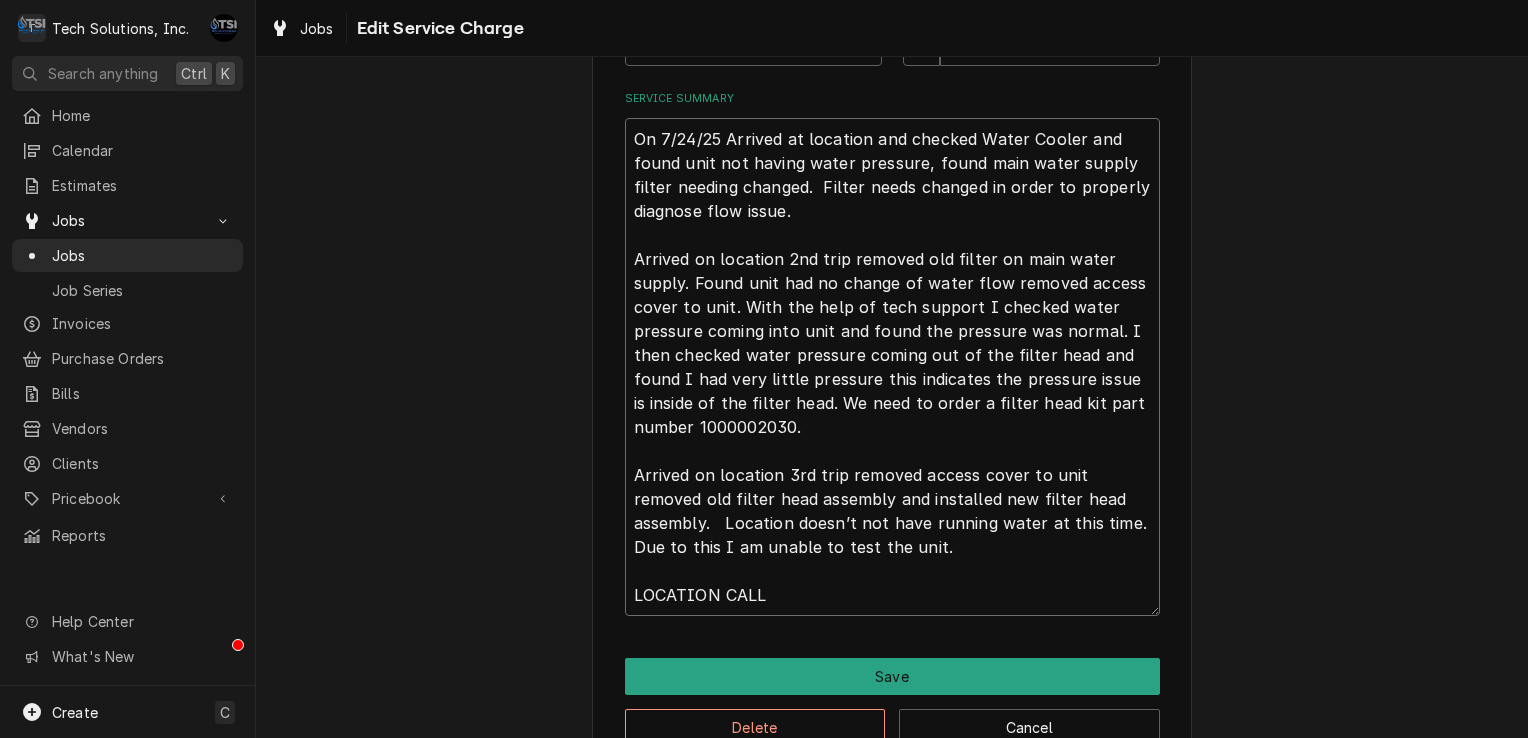 type on "x" 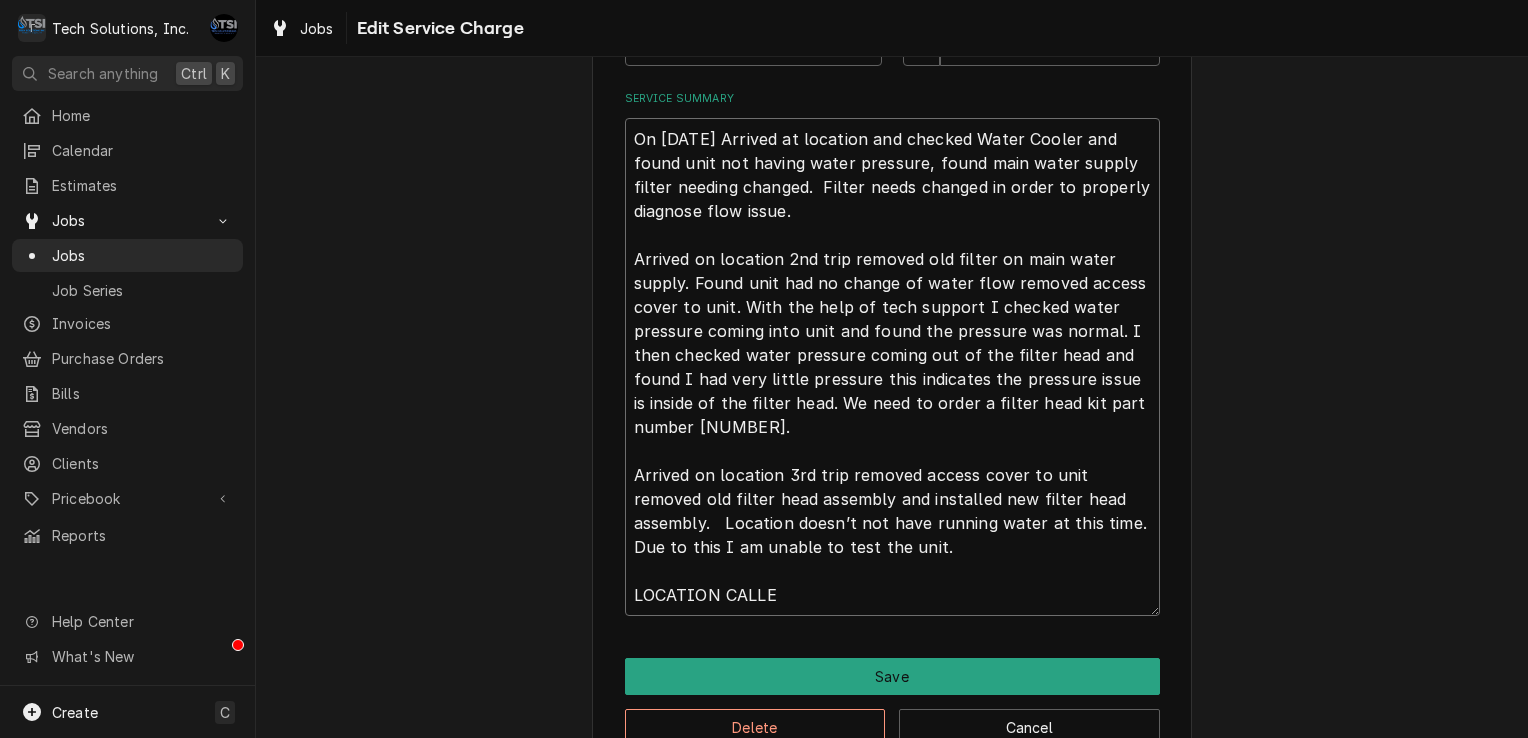 type on "x" 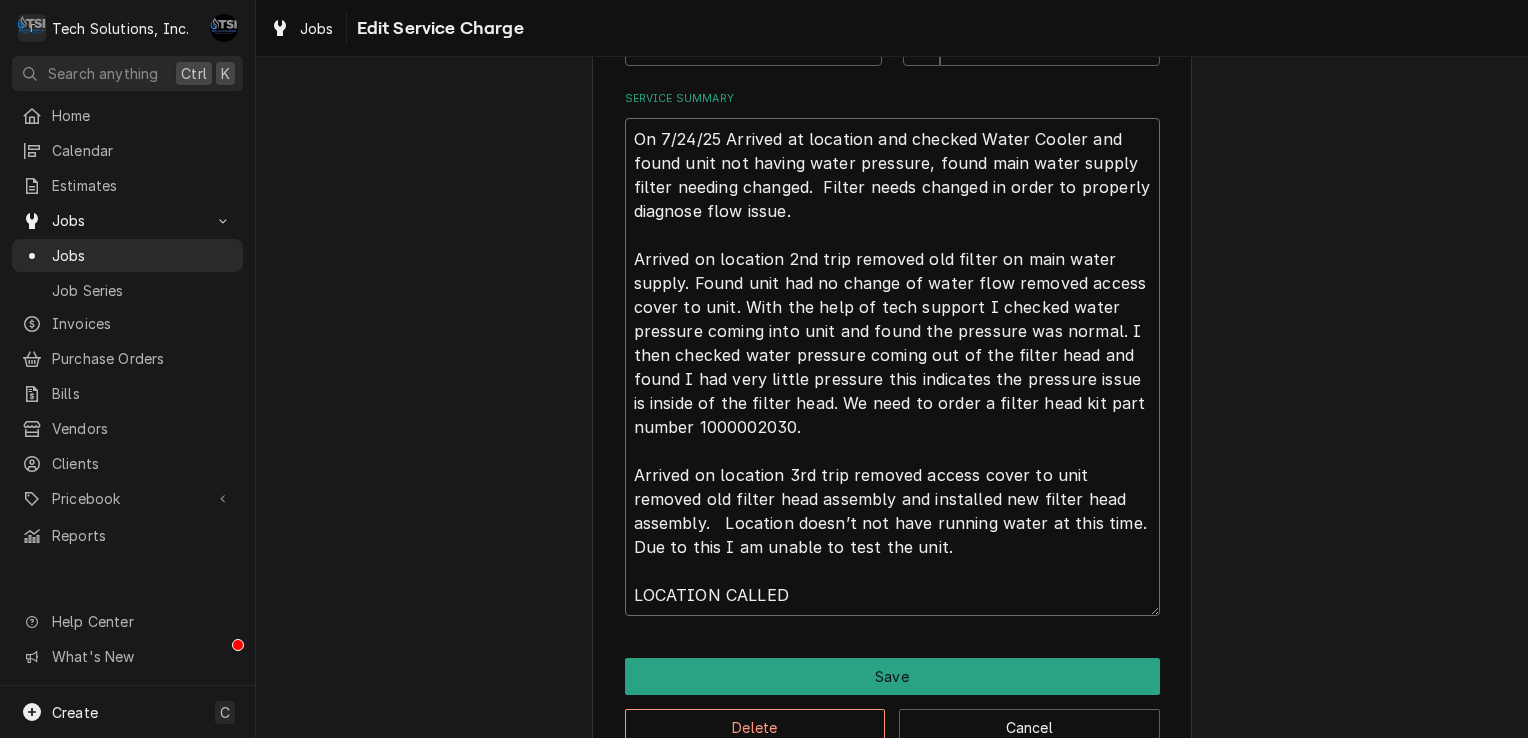 type on "x" 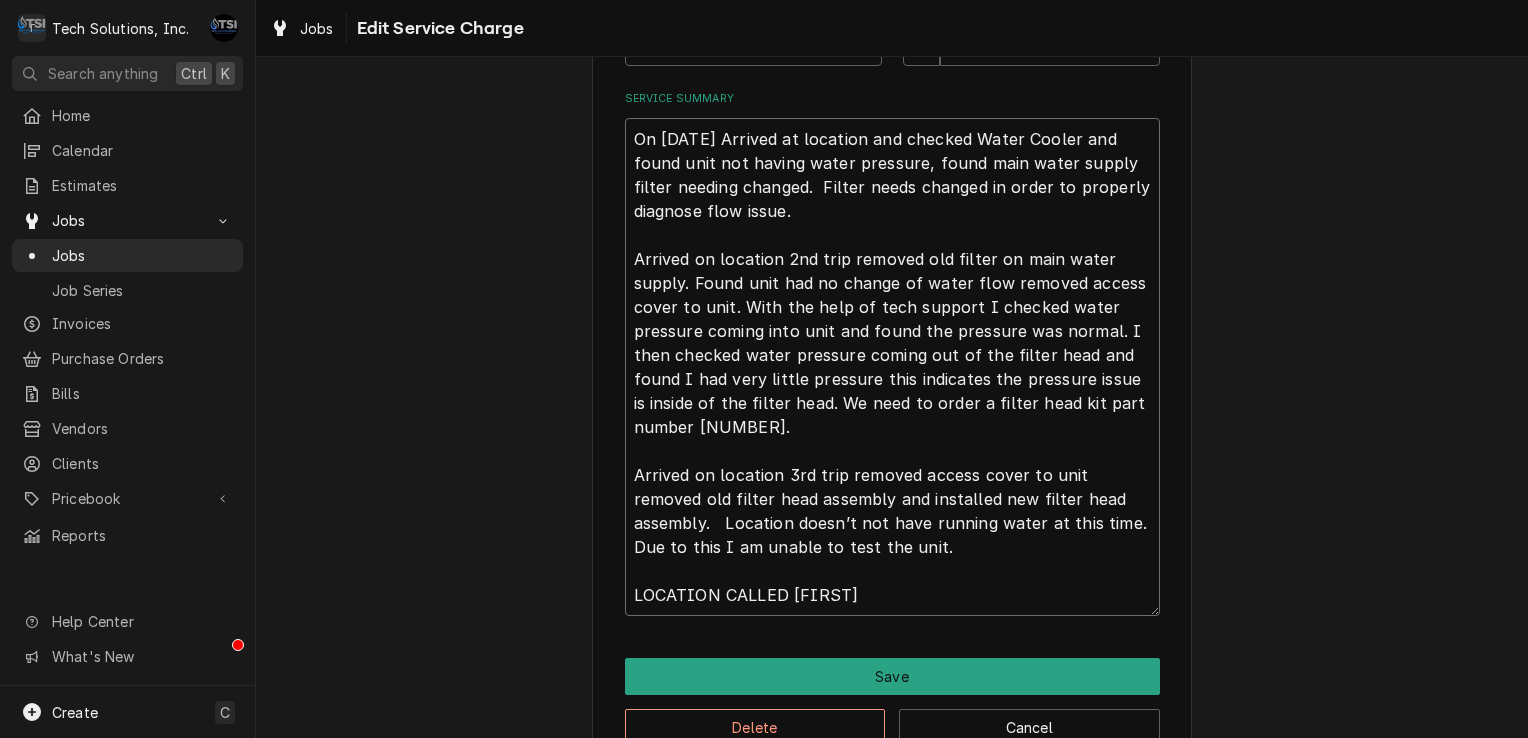 type on "x" 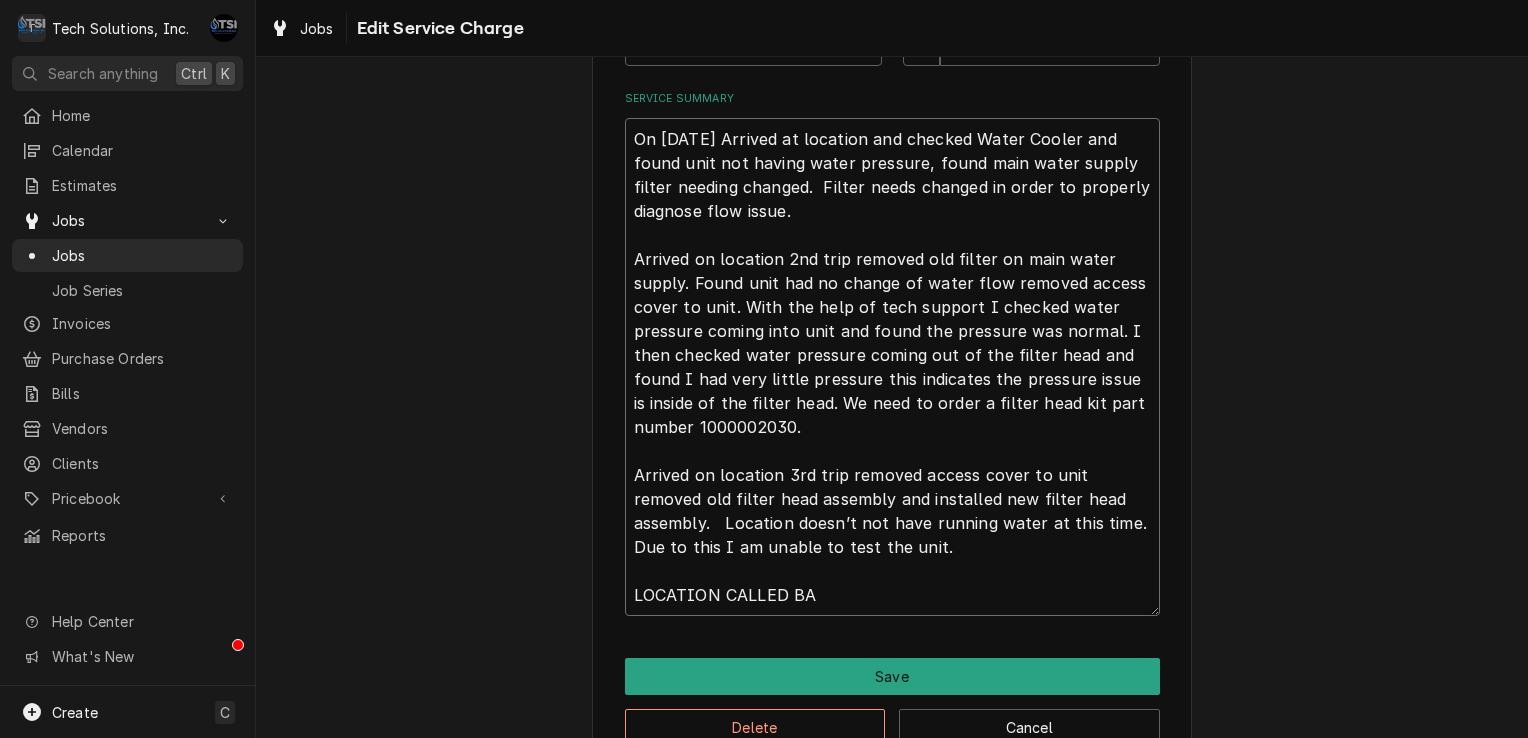 type on "x" 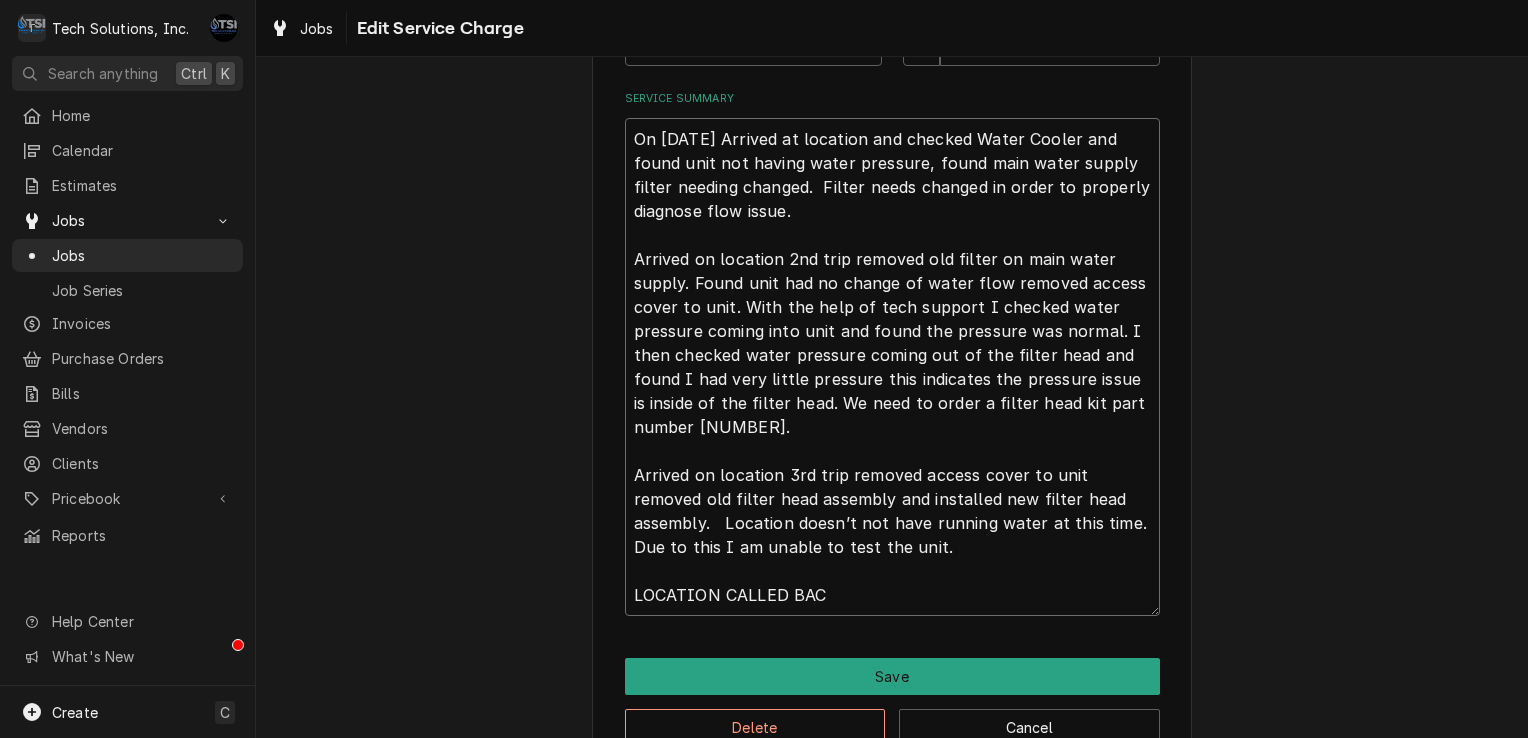 type on "x" 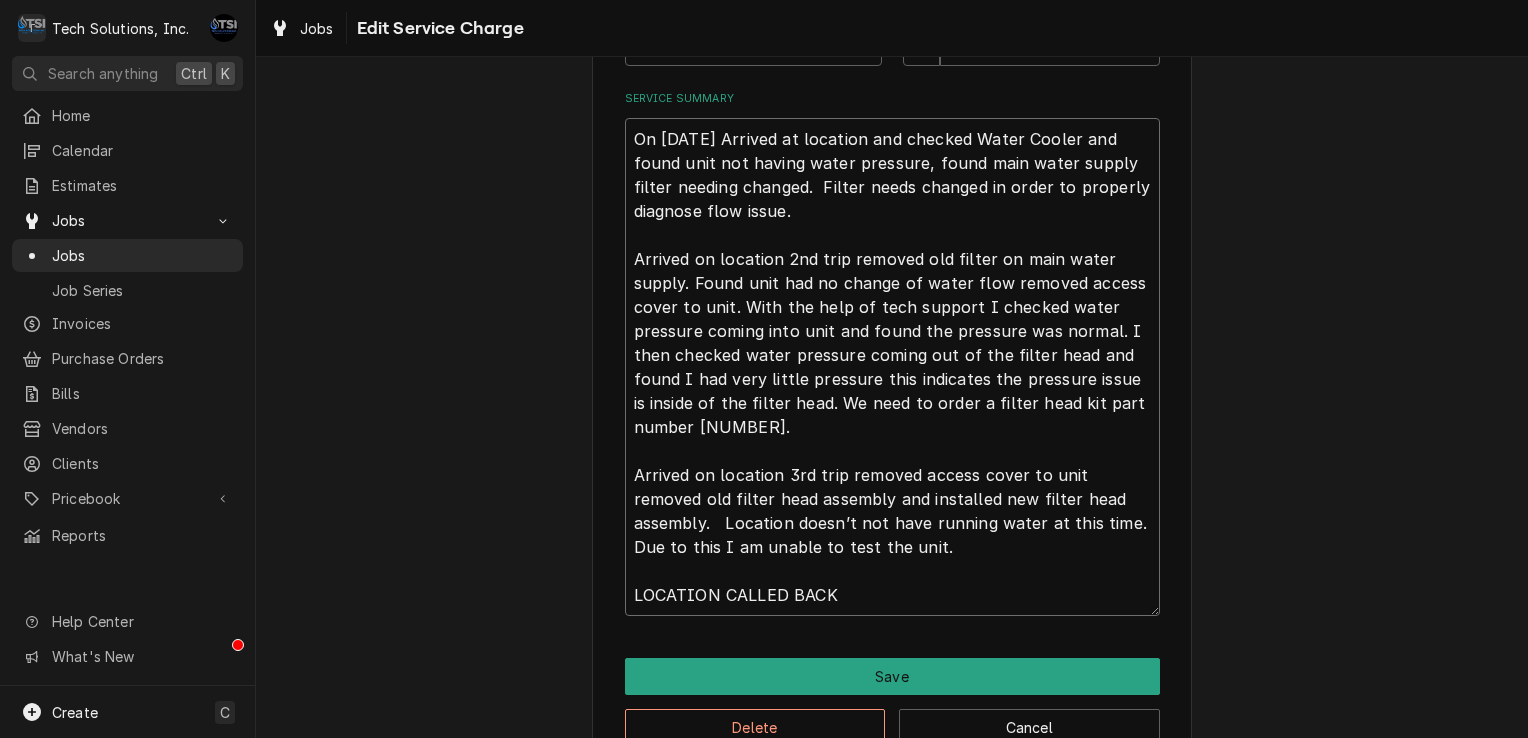 type on "x" 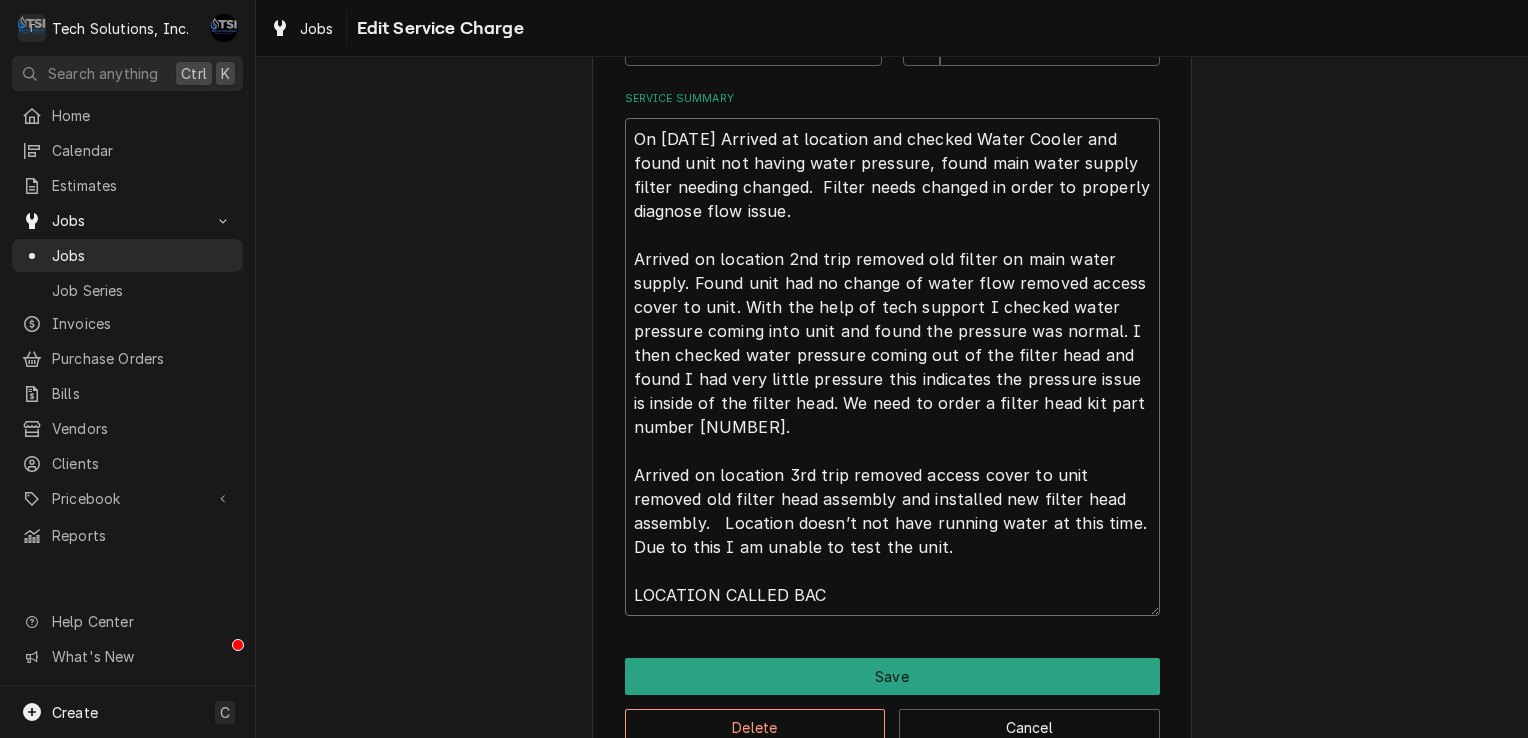 type on "x" 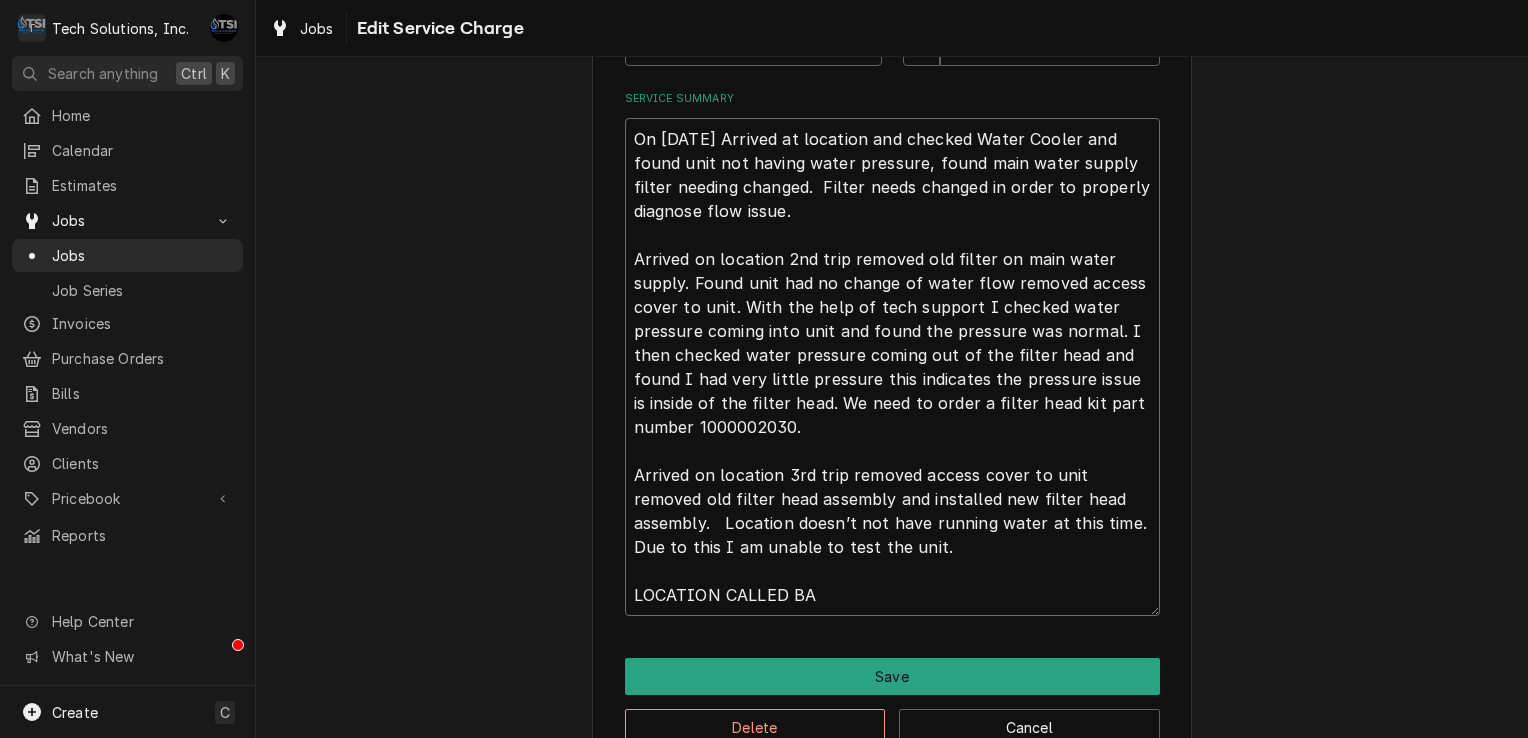 type on "x" 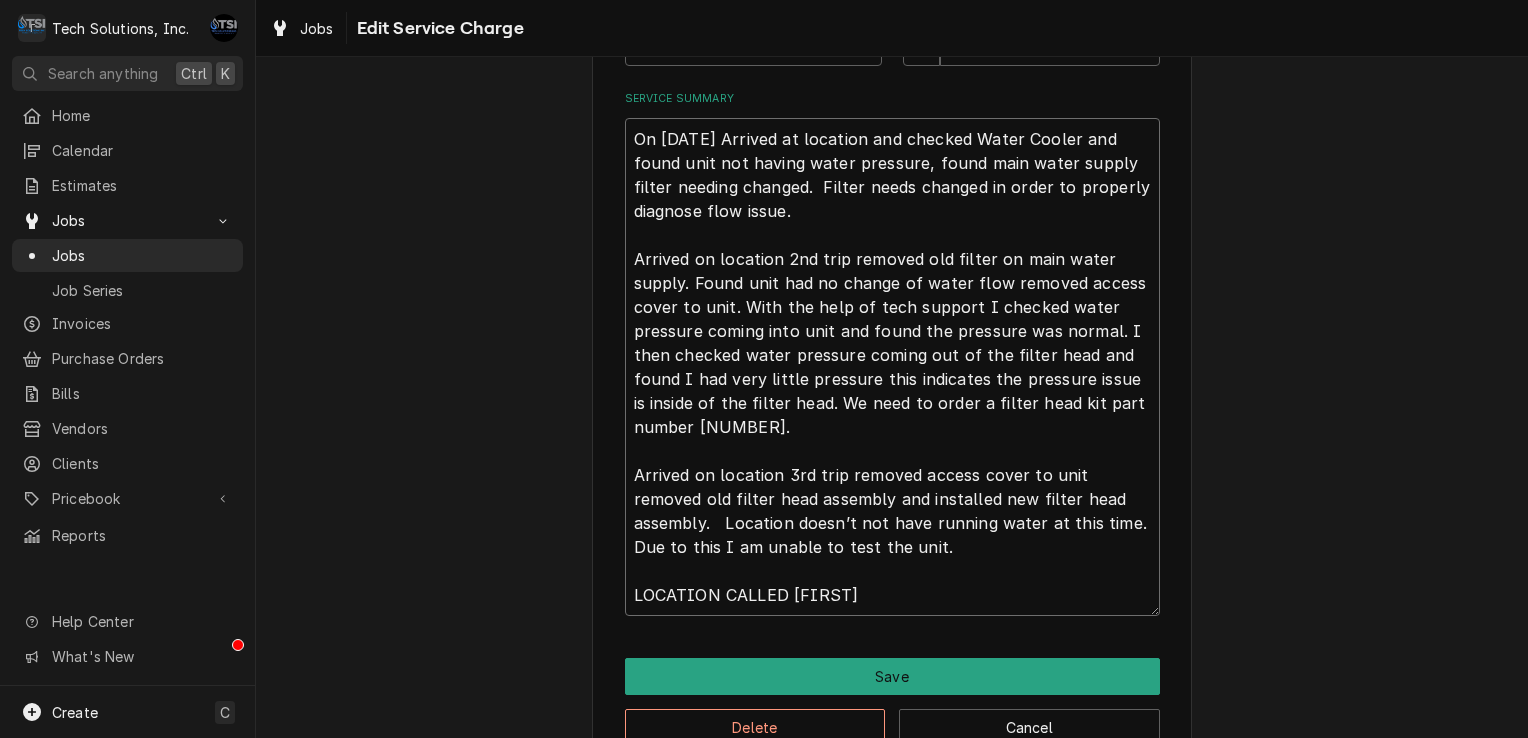 type on "x" 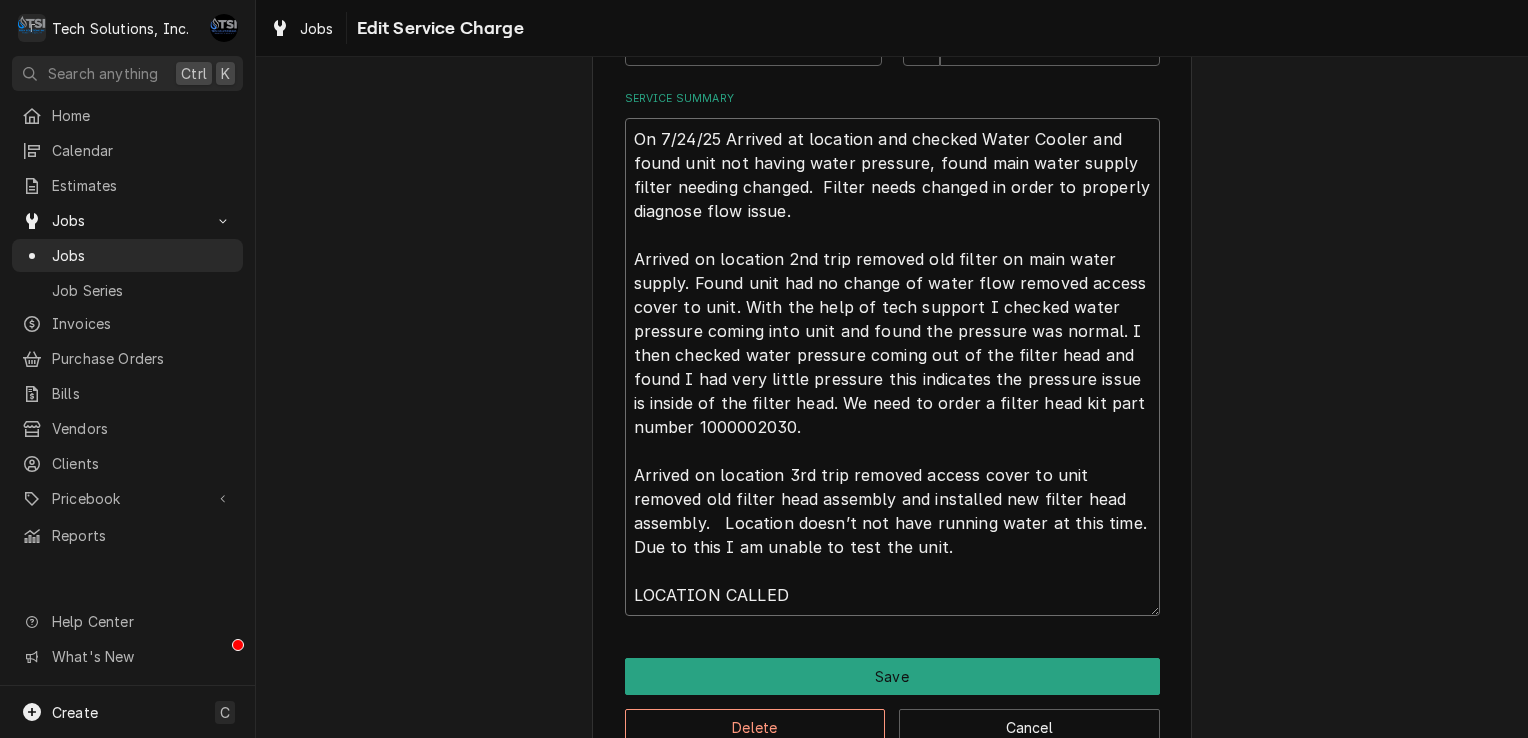 type on "x" 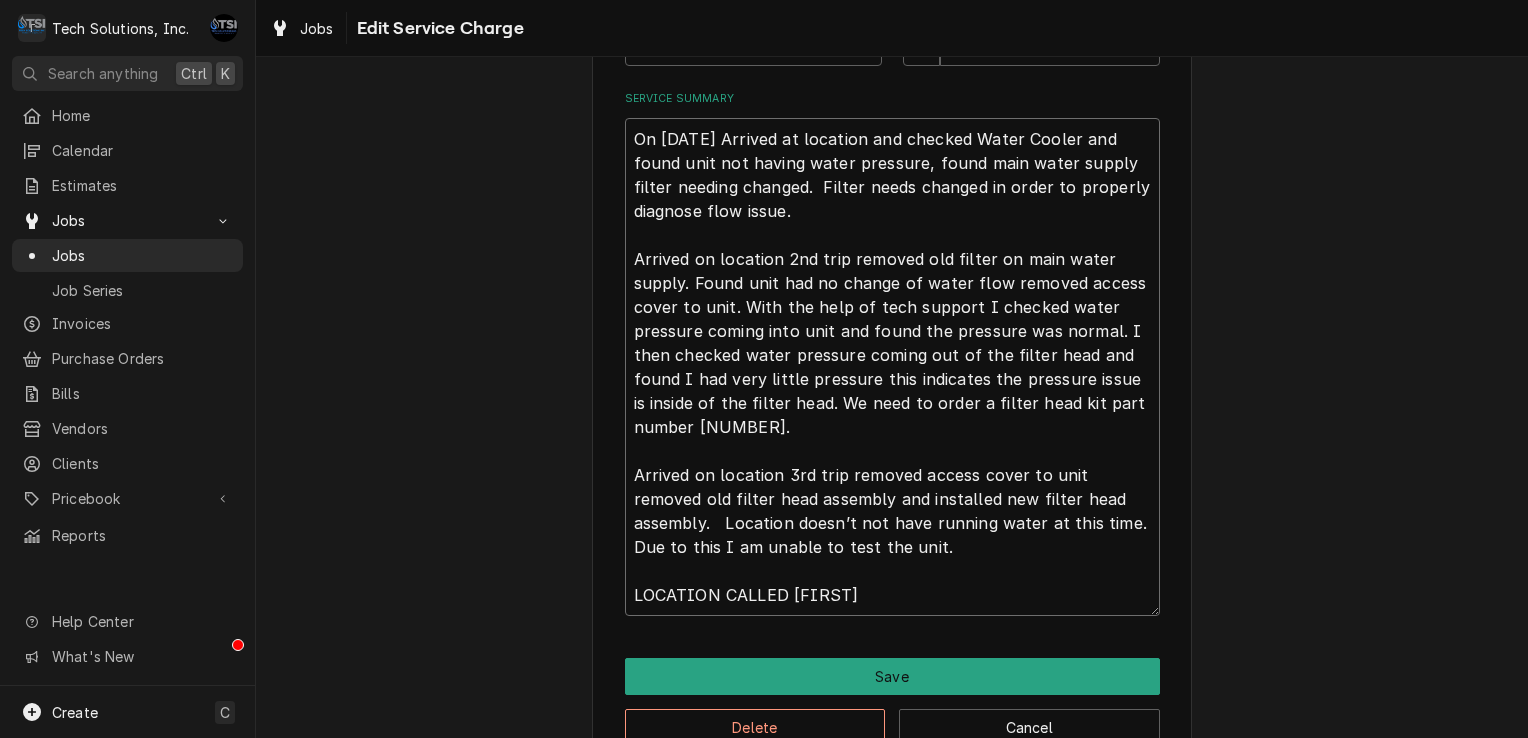 type on "x" 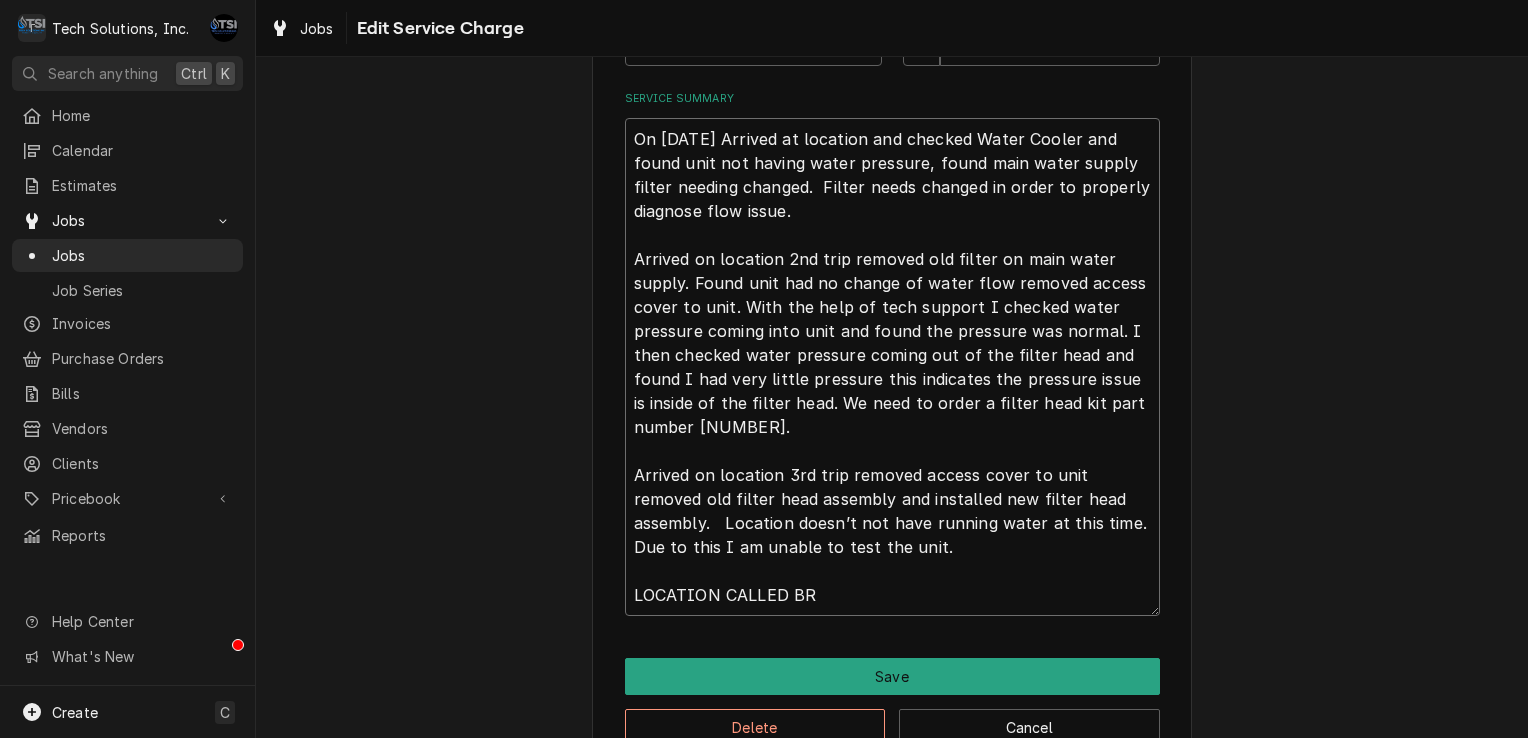 type on "x" 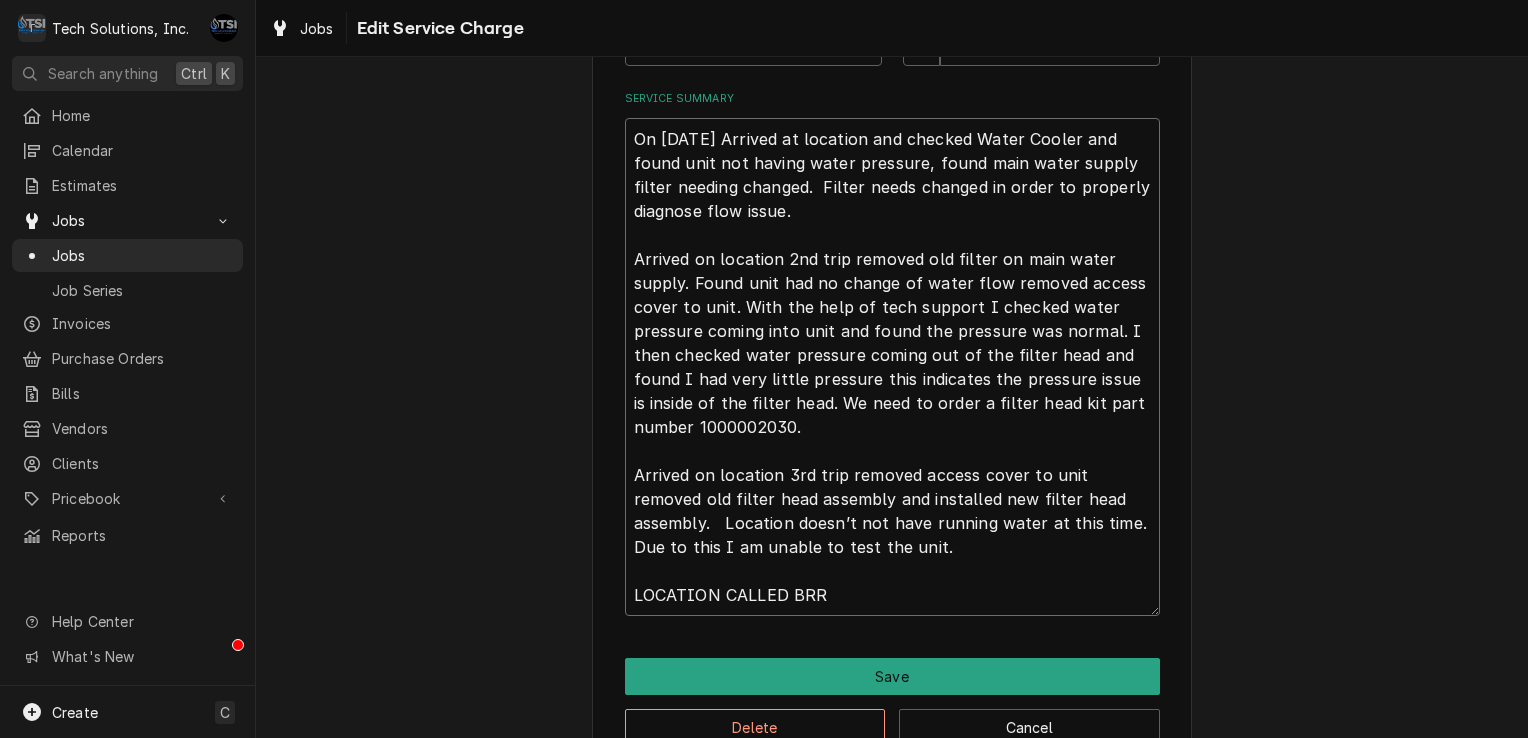 type on "x" 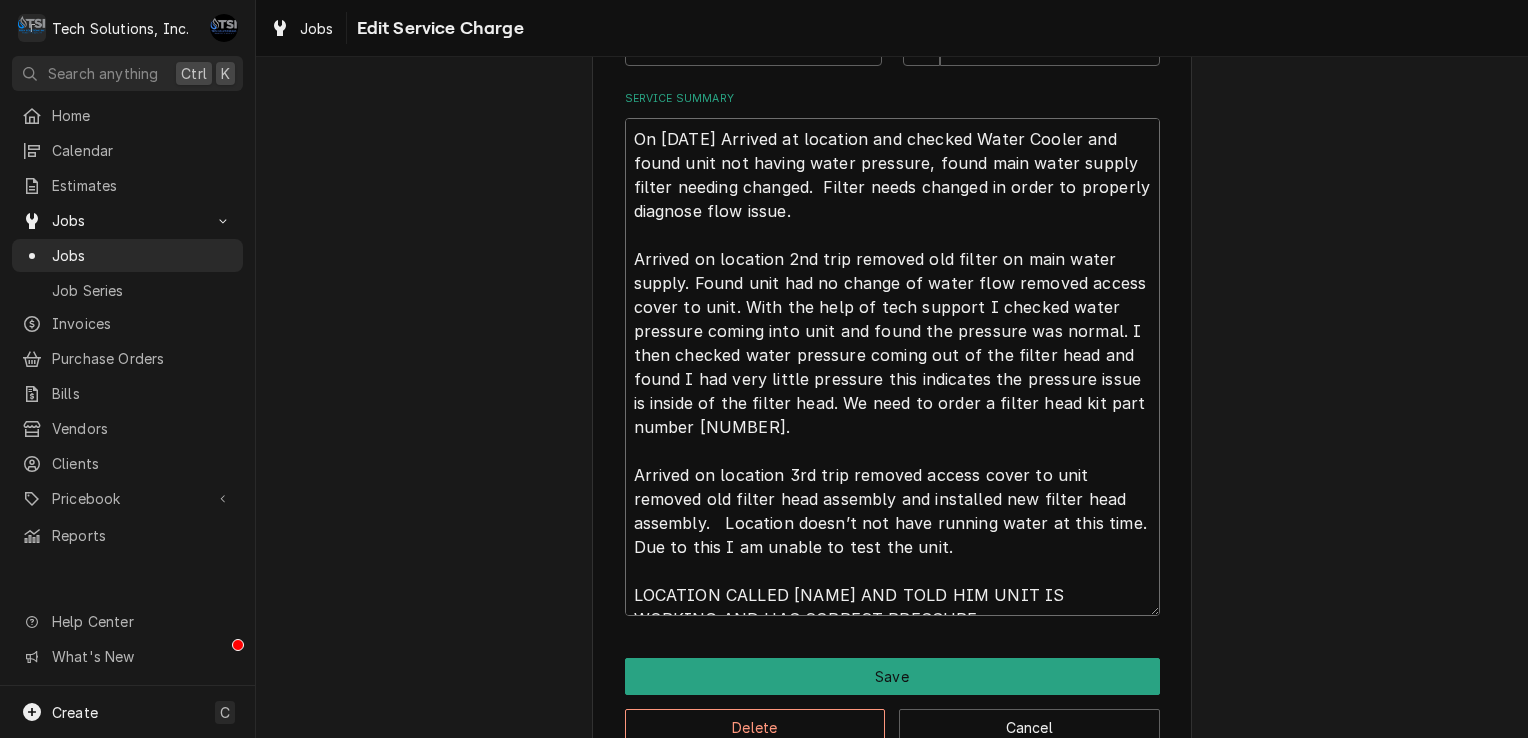 type on "x" 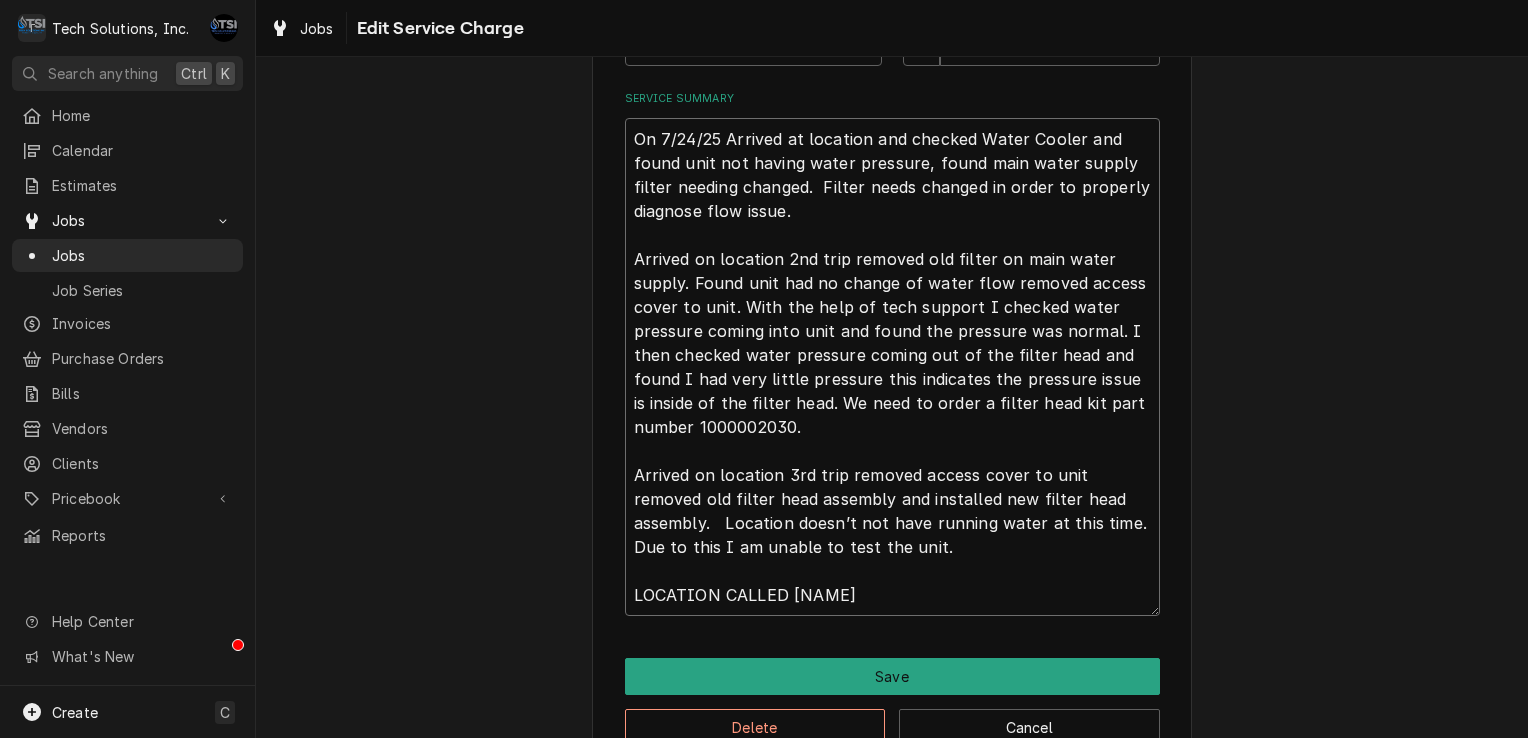 type on "x" 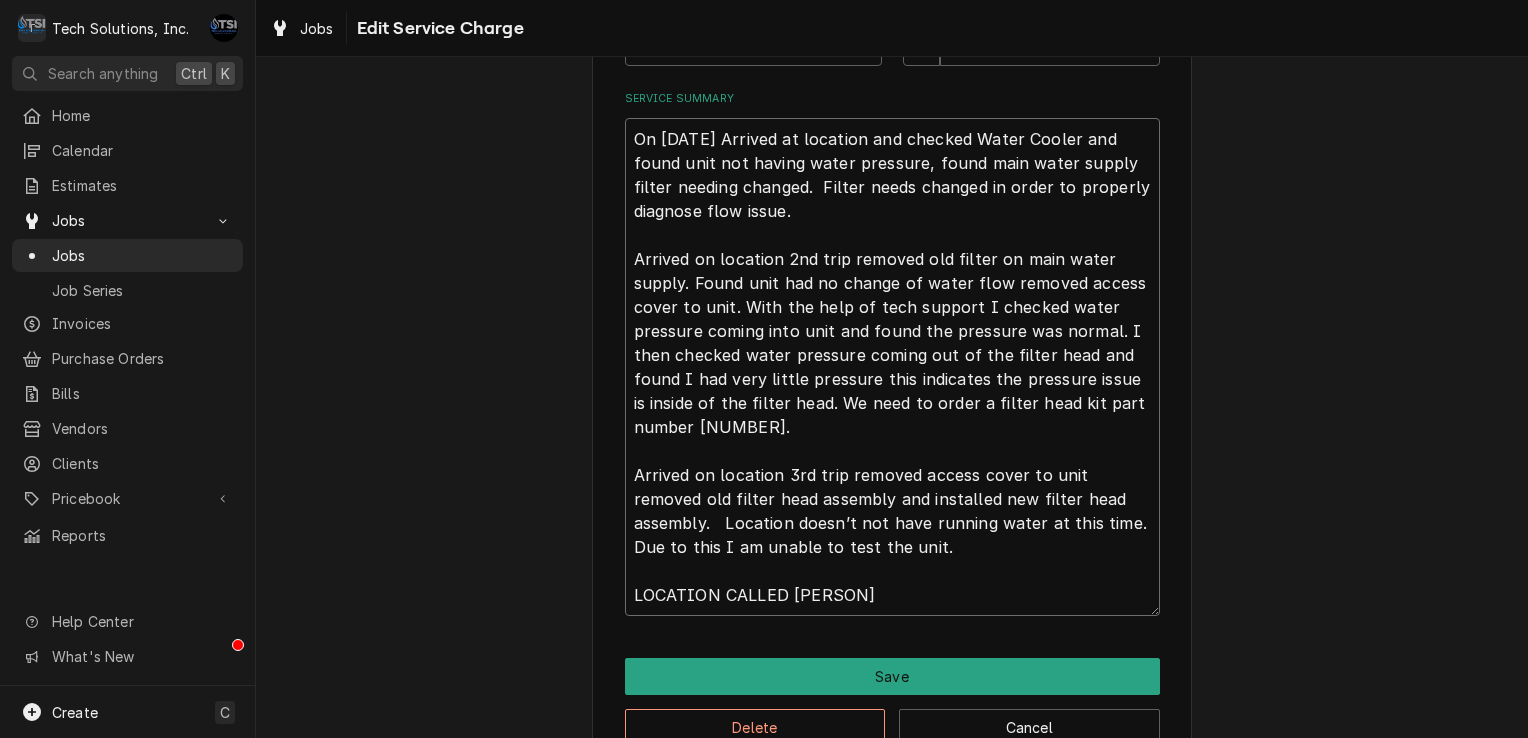 type on "x" 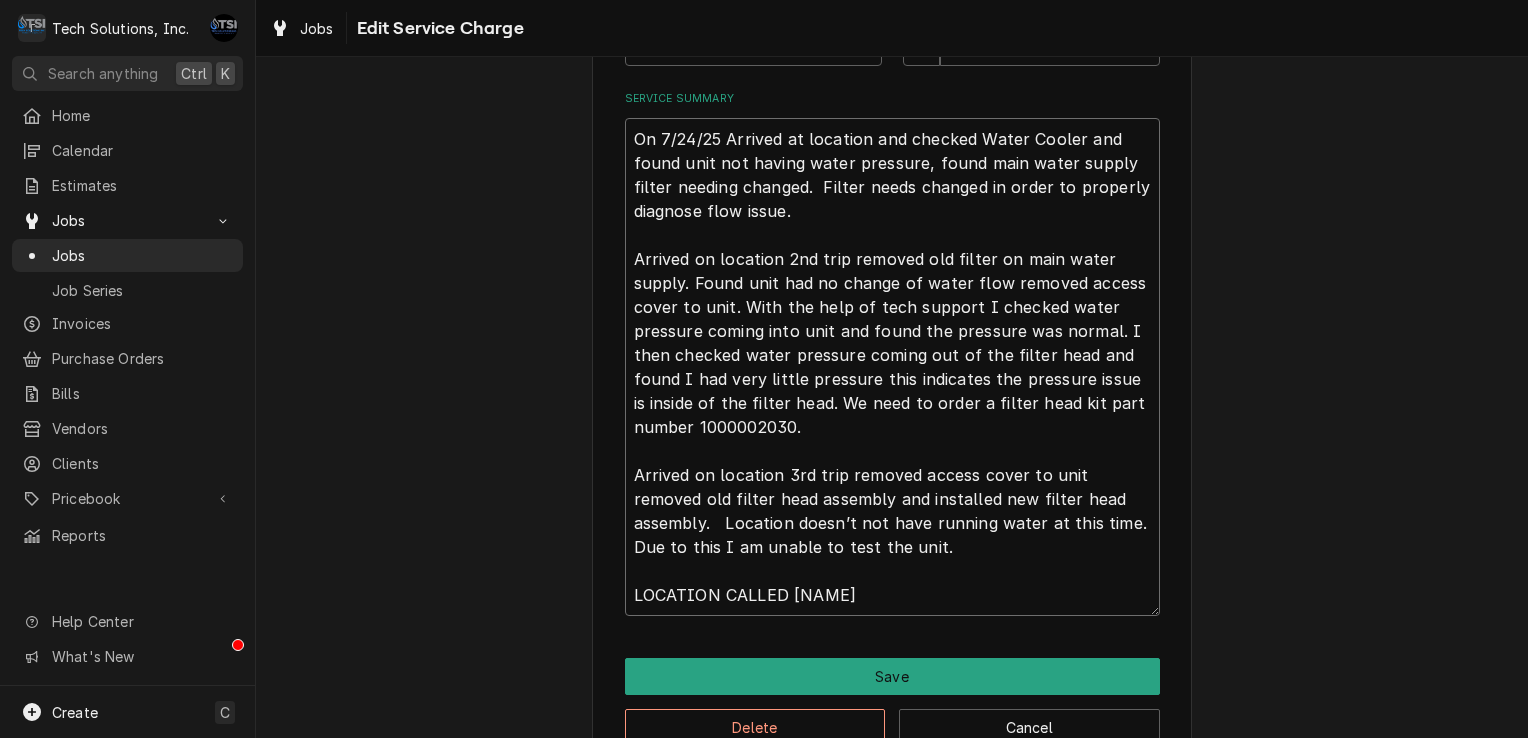 type on "x" 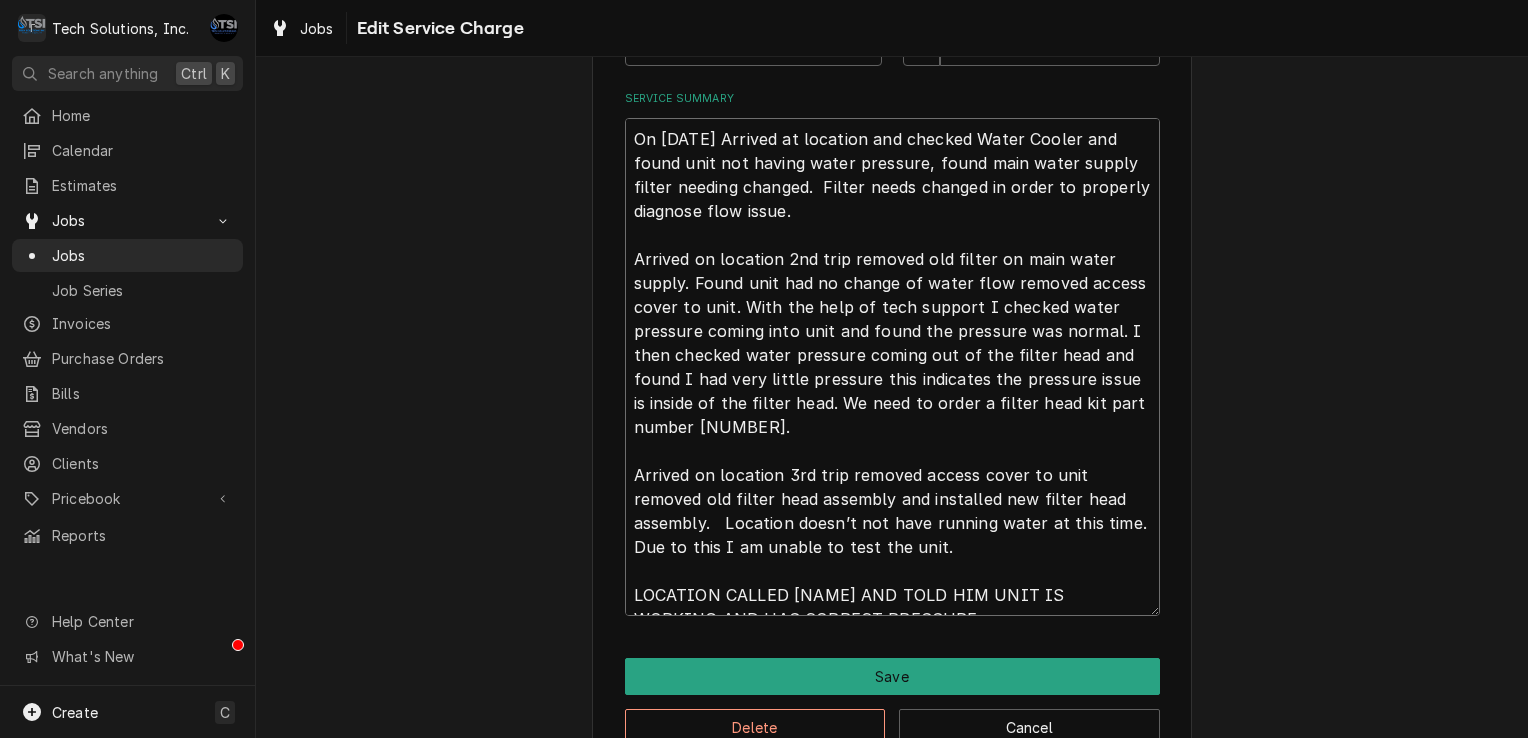 type on "x" 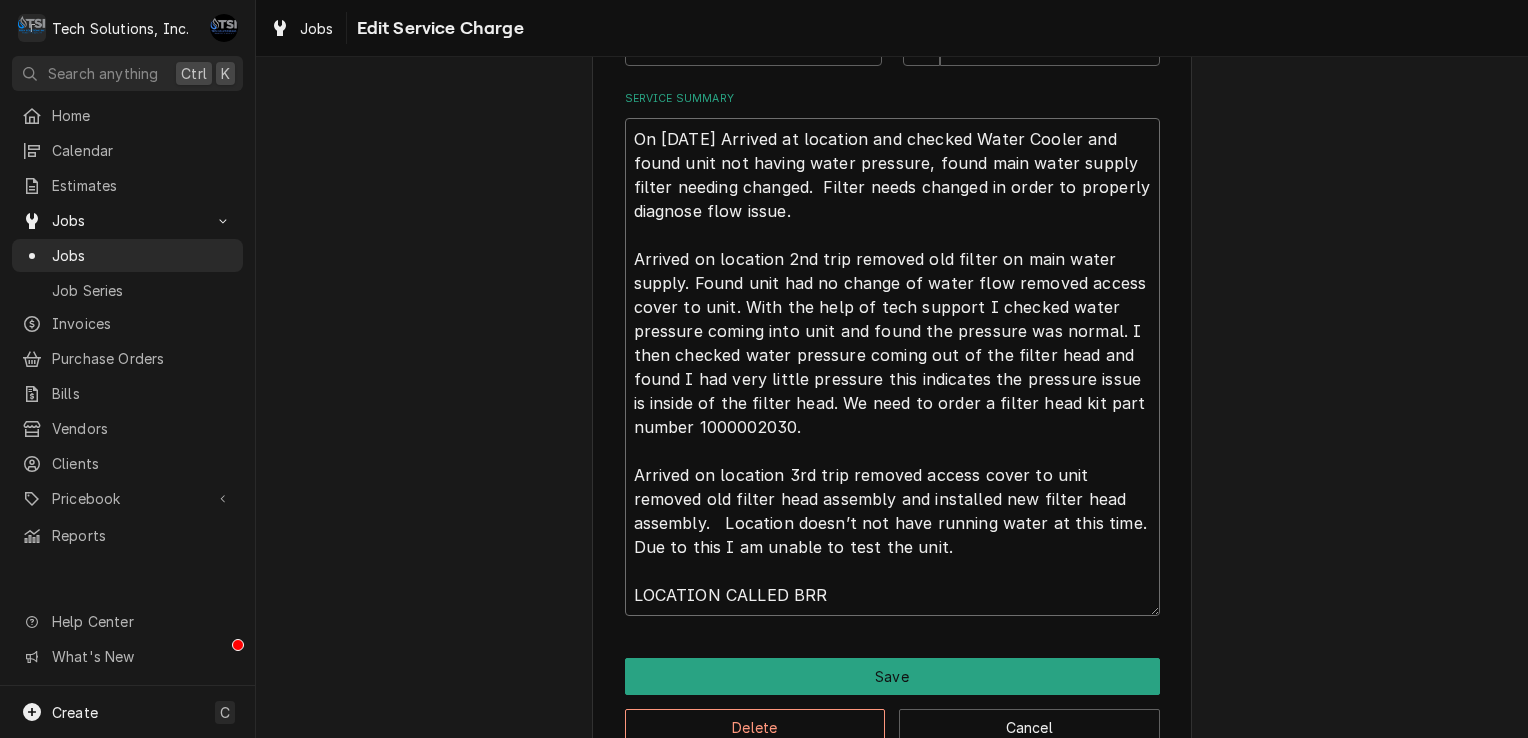 type on "x" 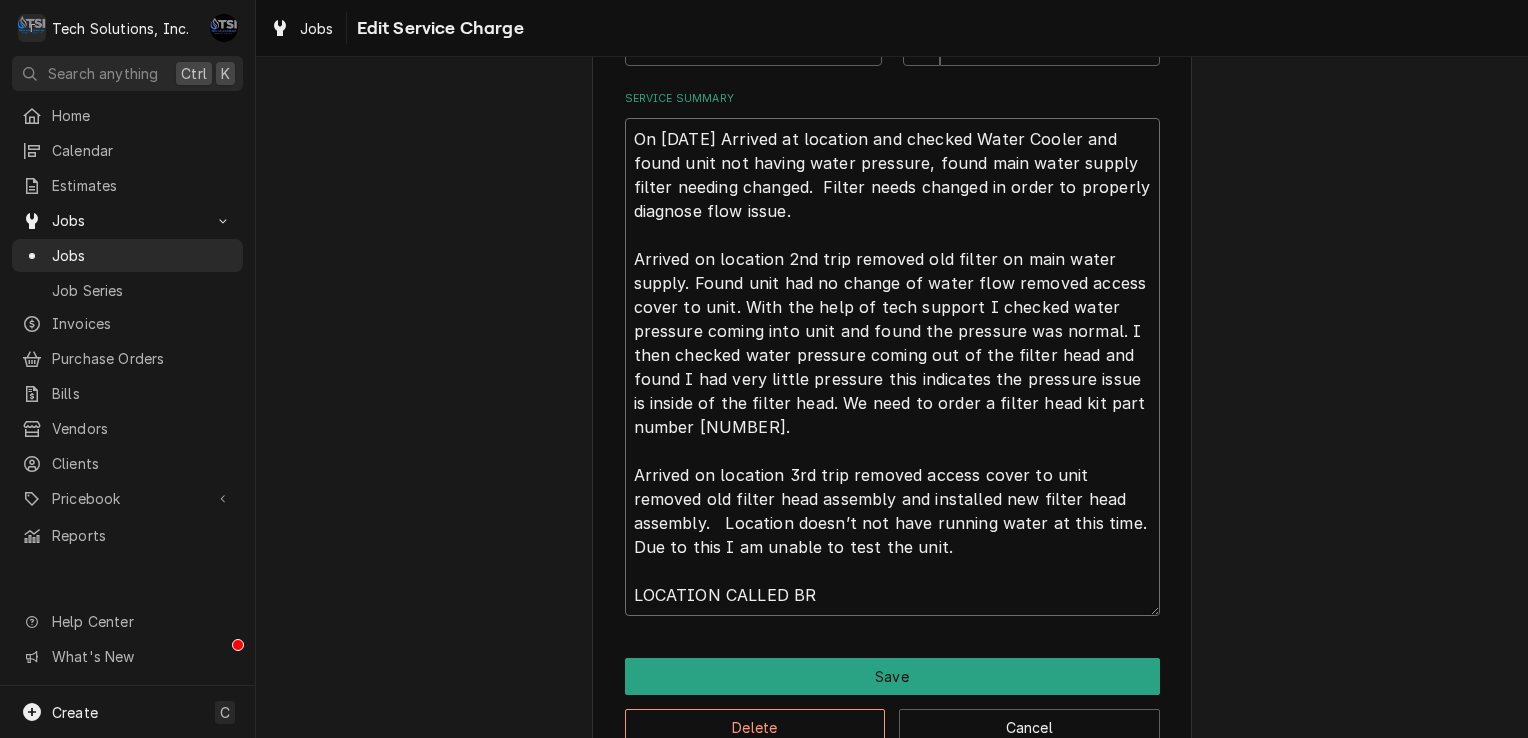 type on "x" 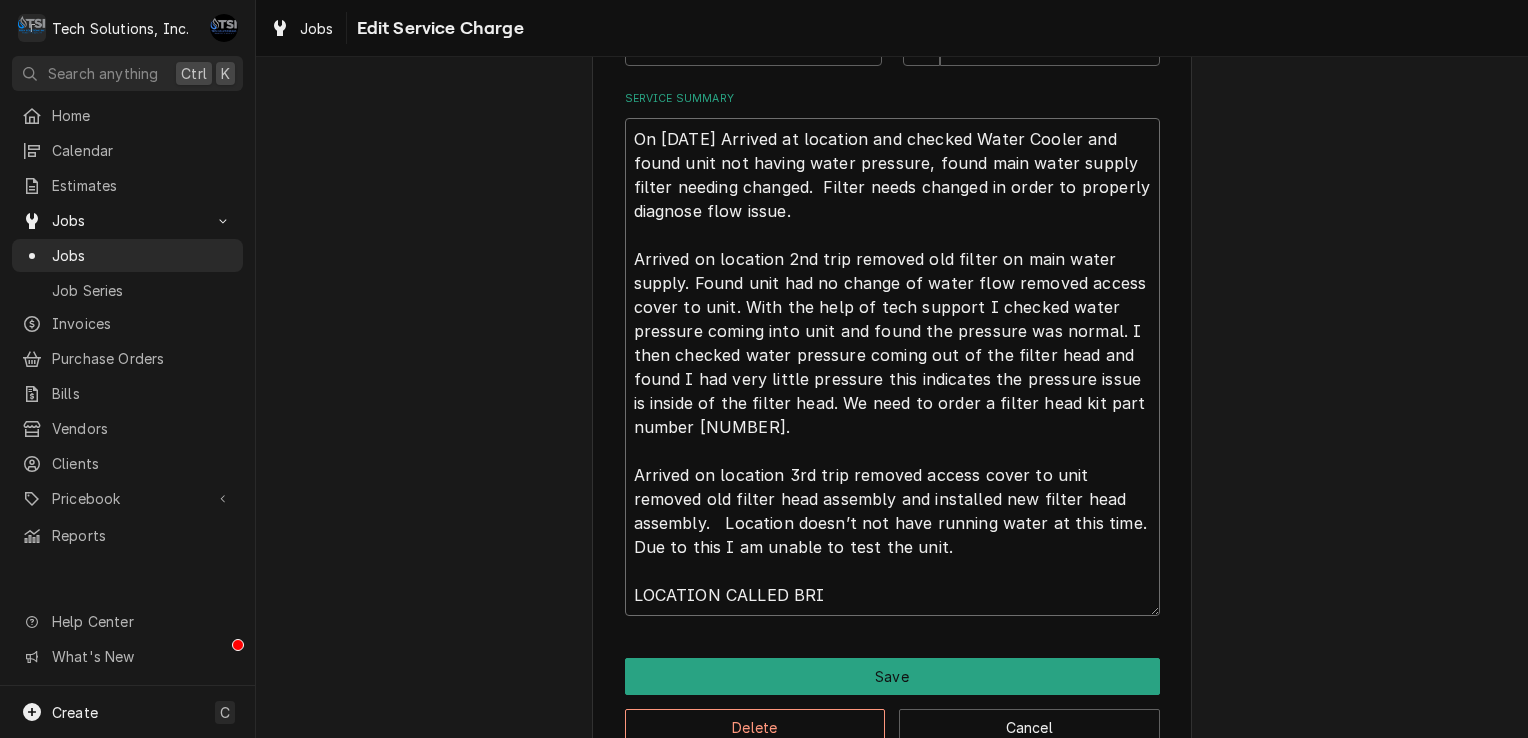 type on "x" 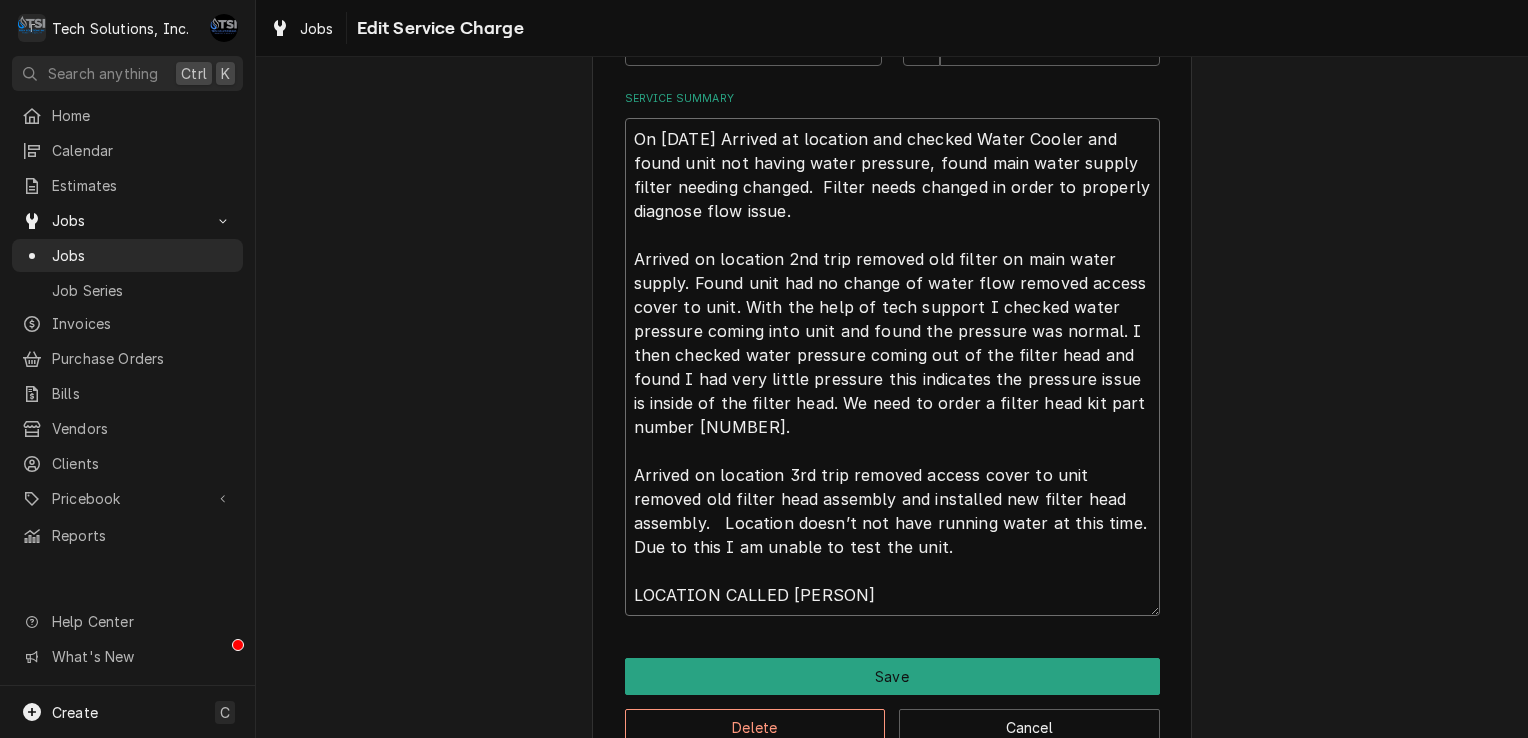 type on "x" 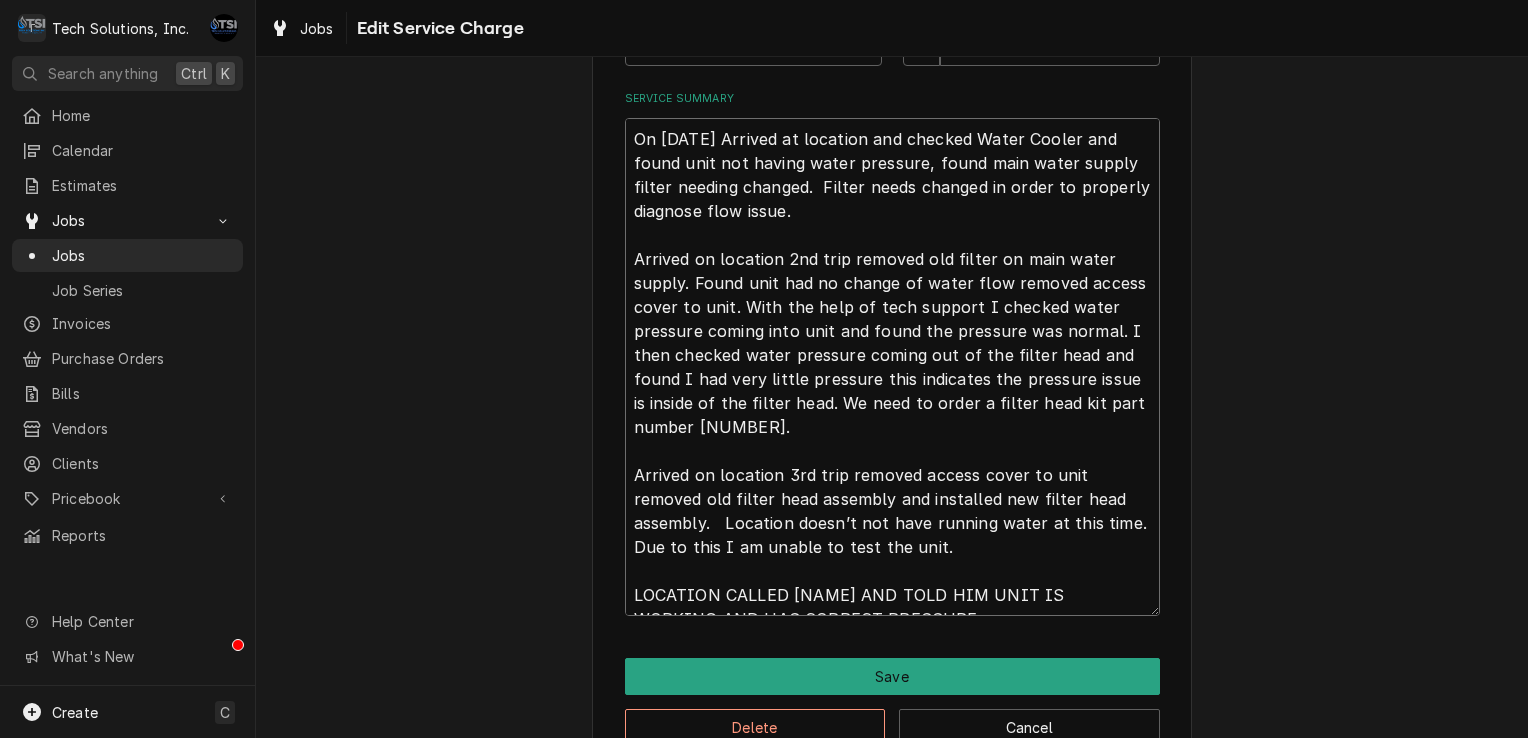 type on "x" 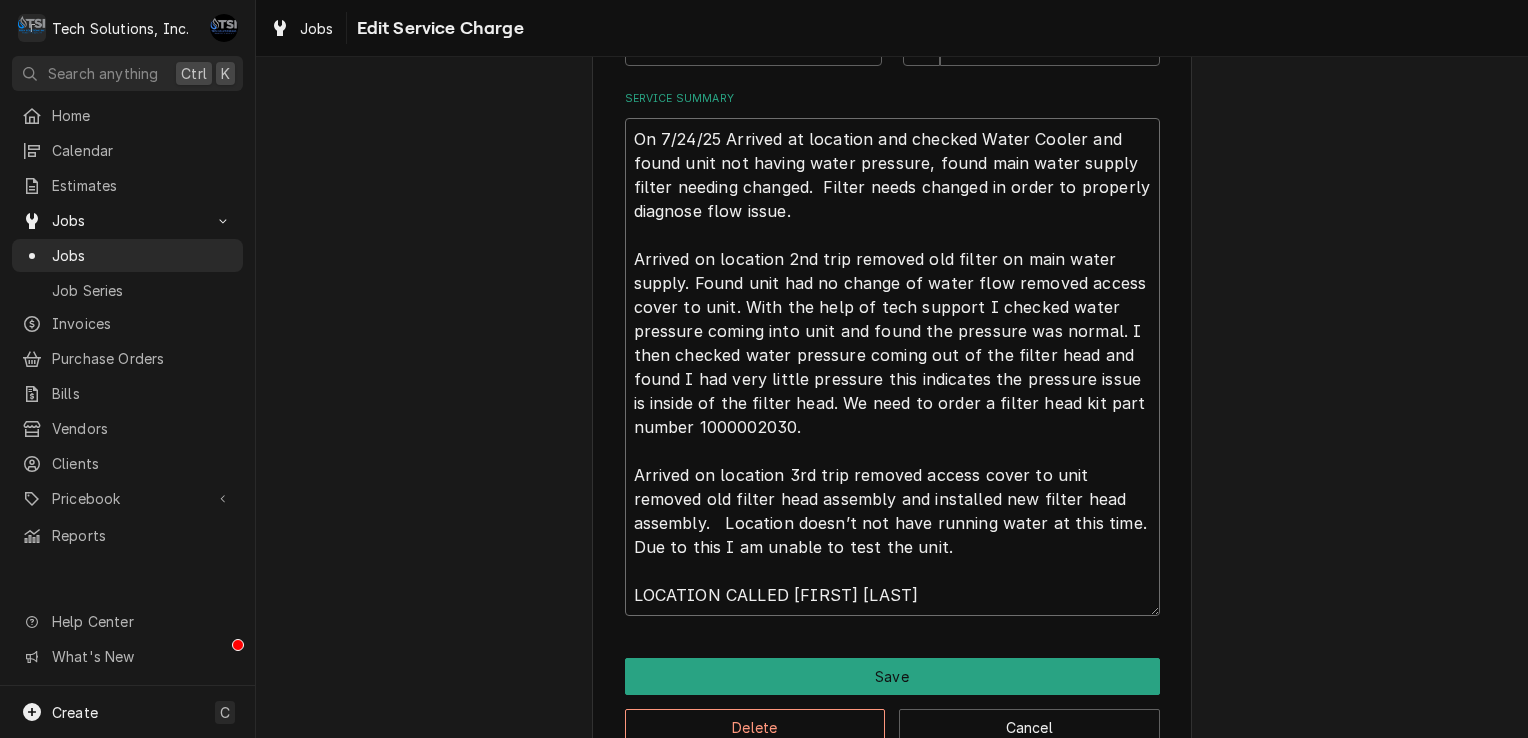 type on "x" 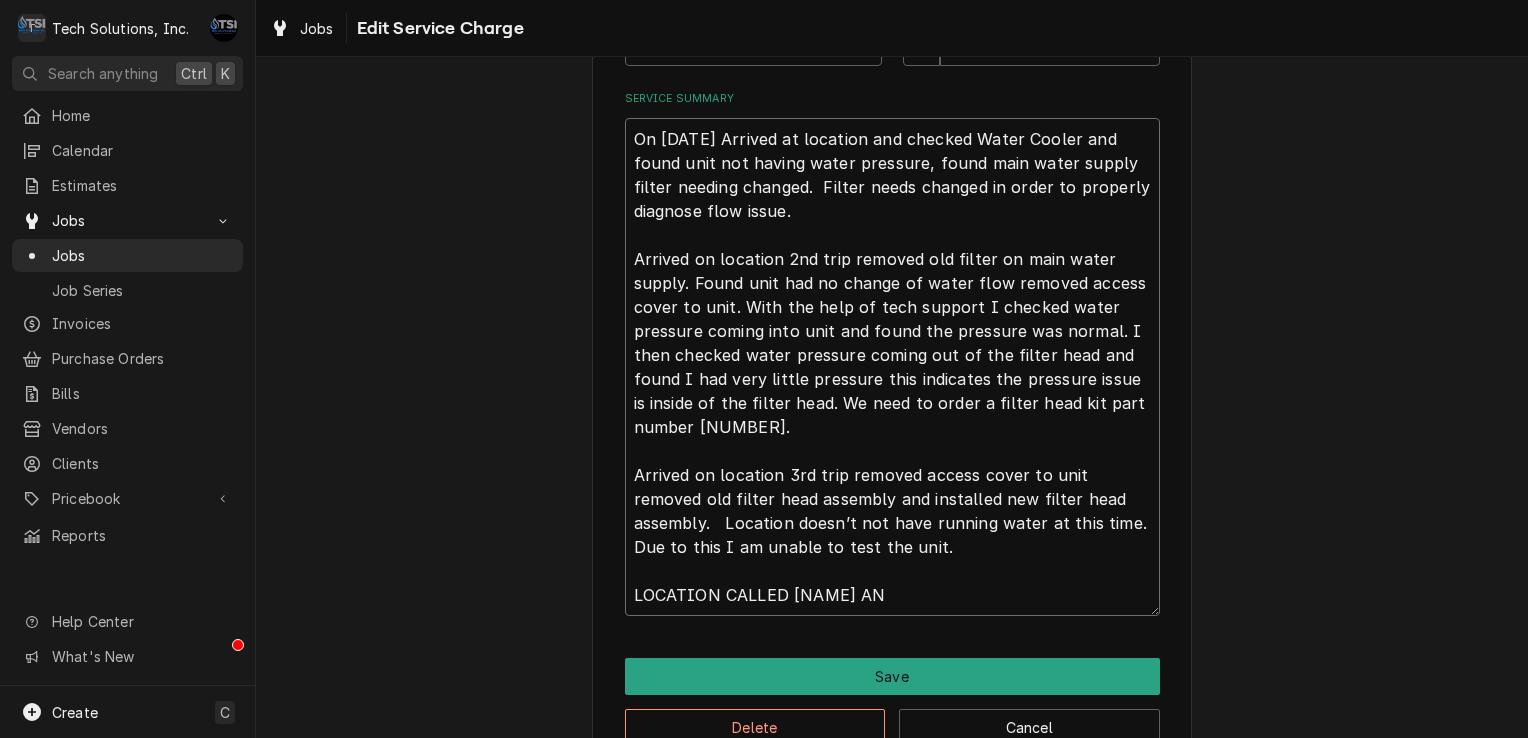 type on "x" 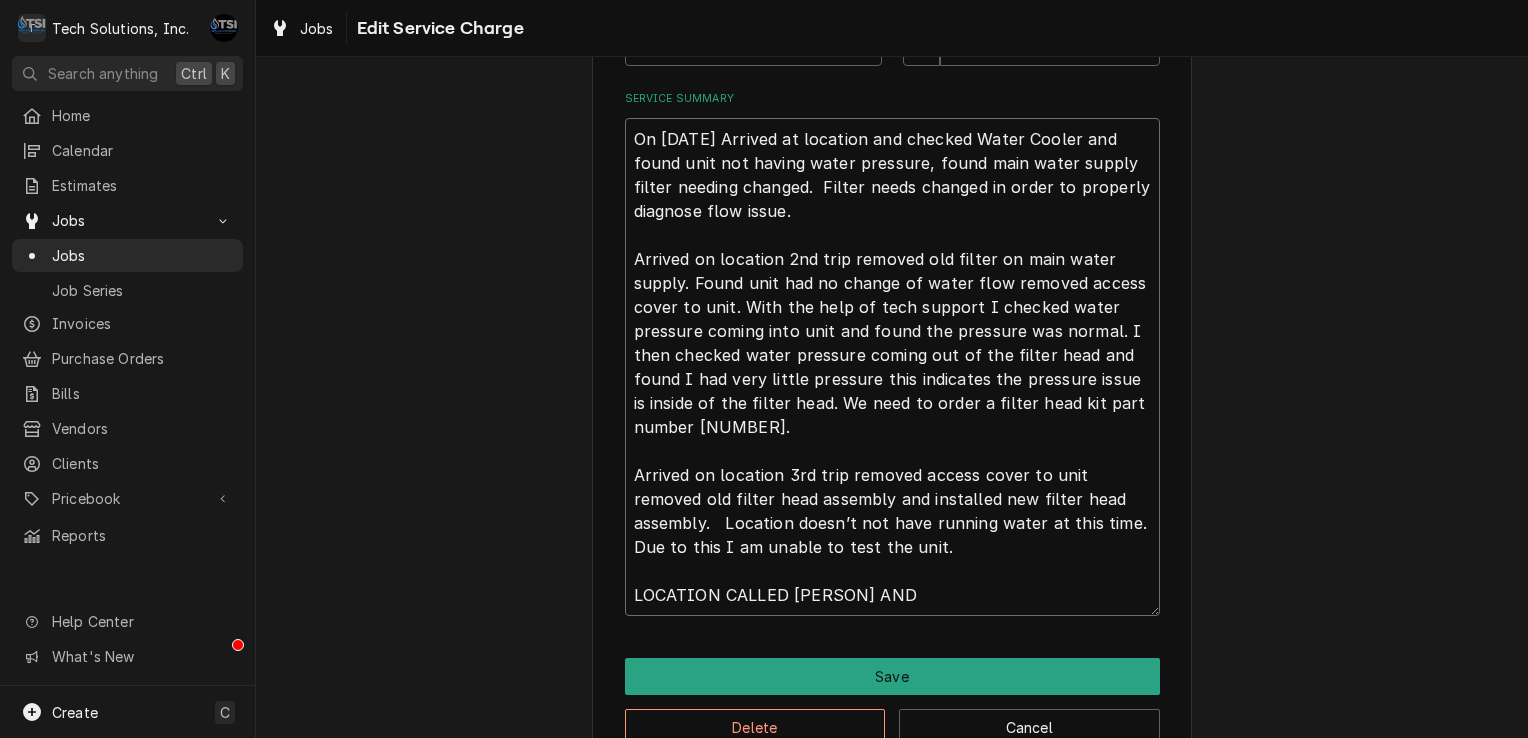 type on "x" 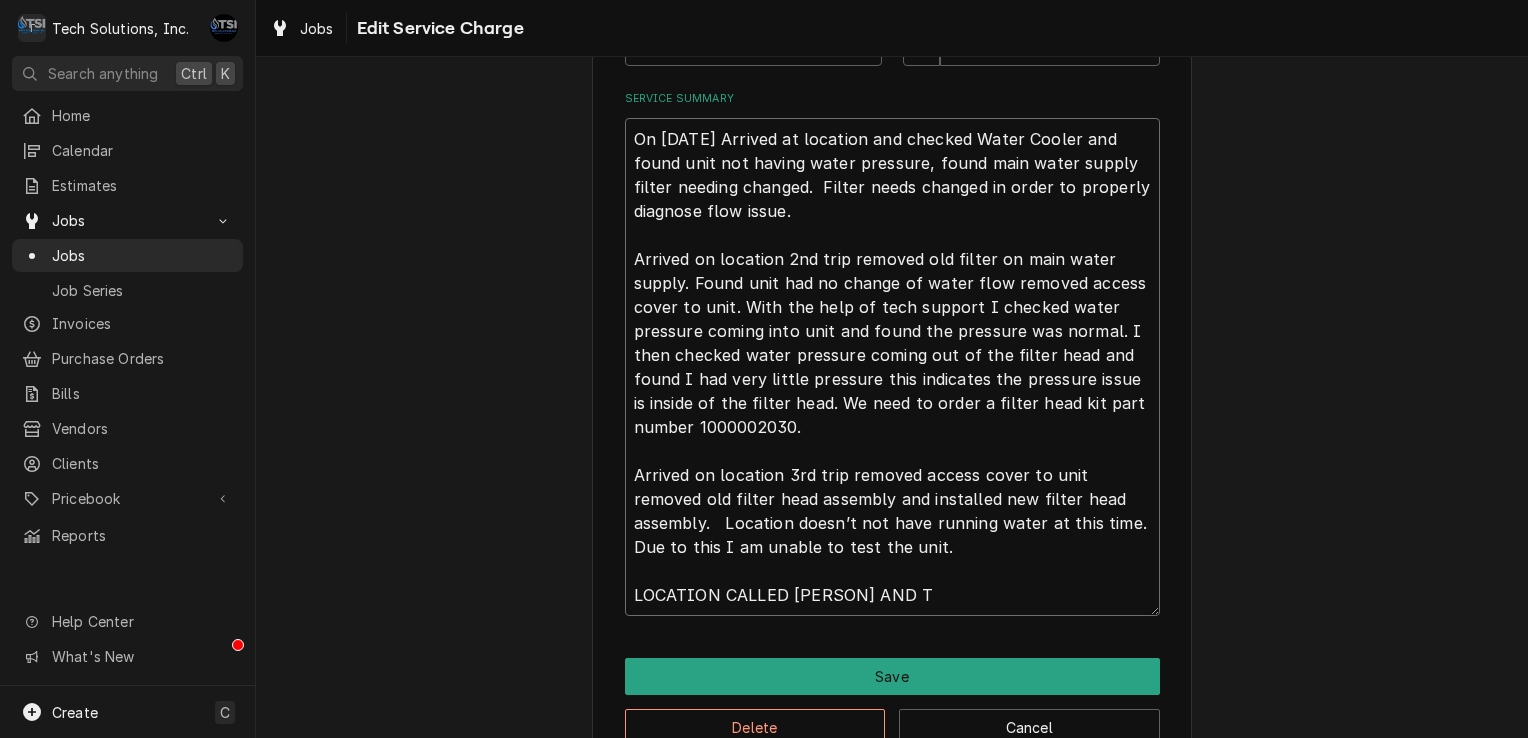 type on "x" 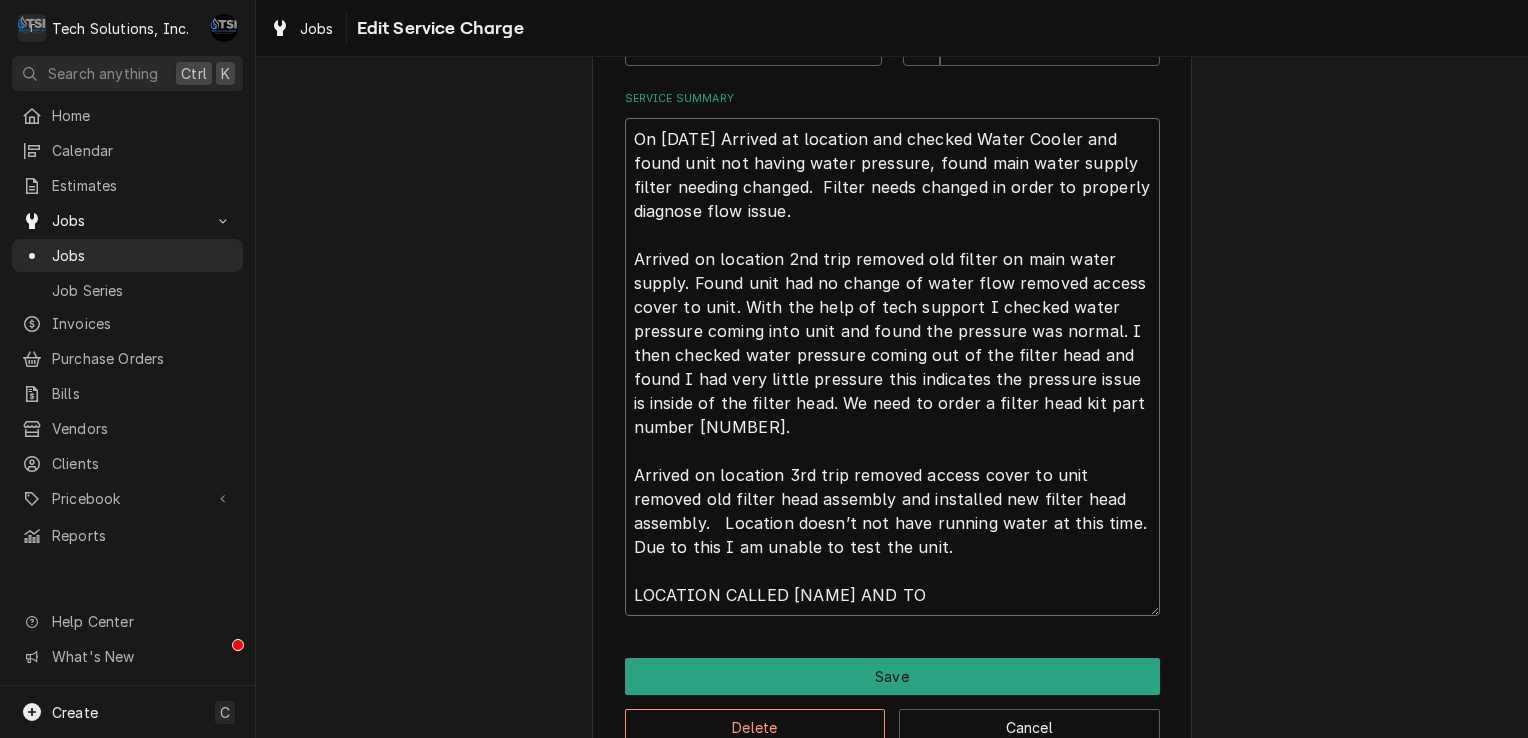 type on "x" 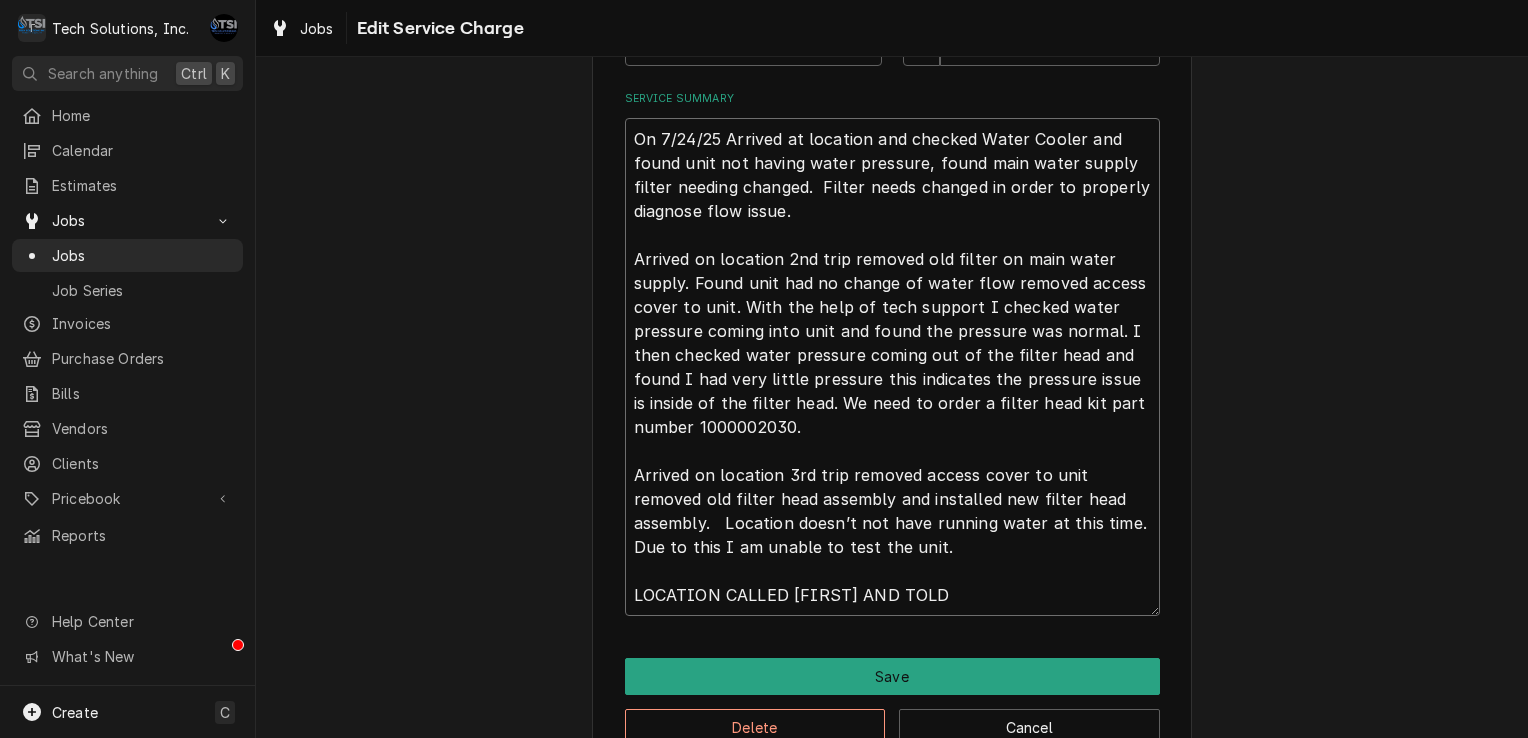 type on "x" 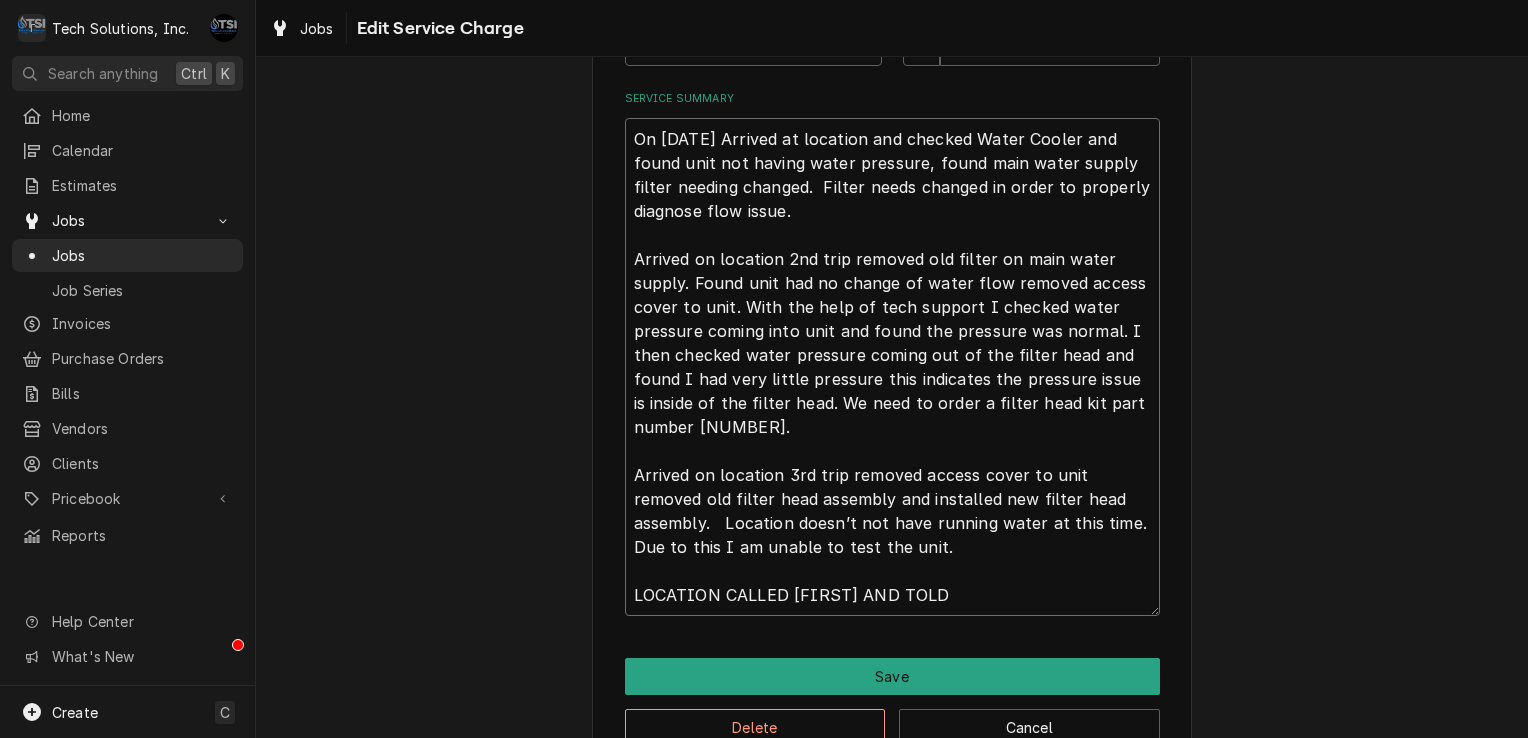 type on "x" 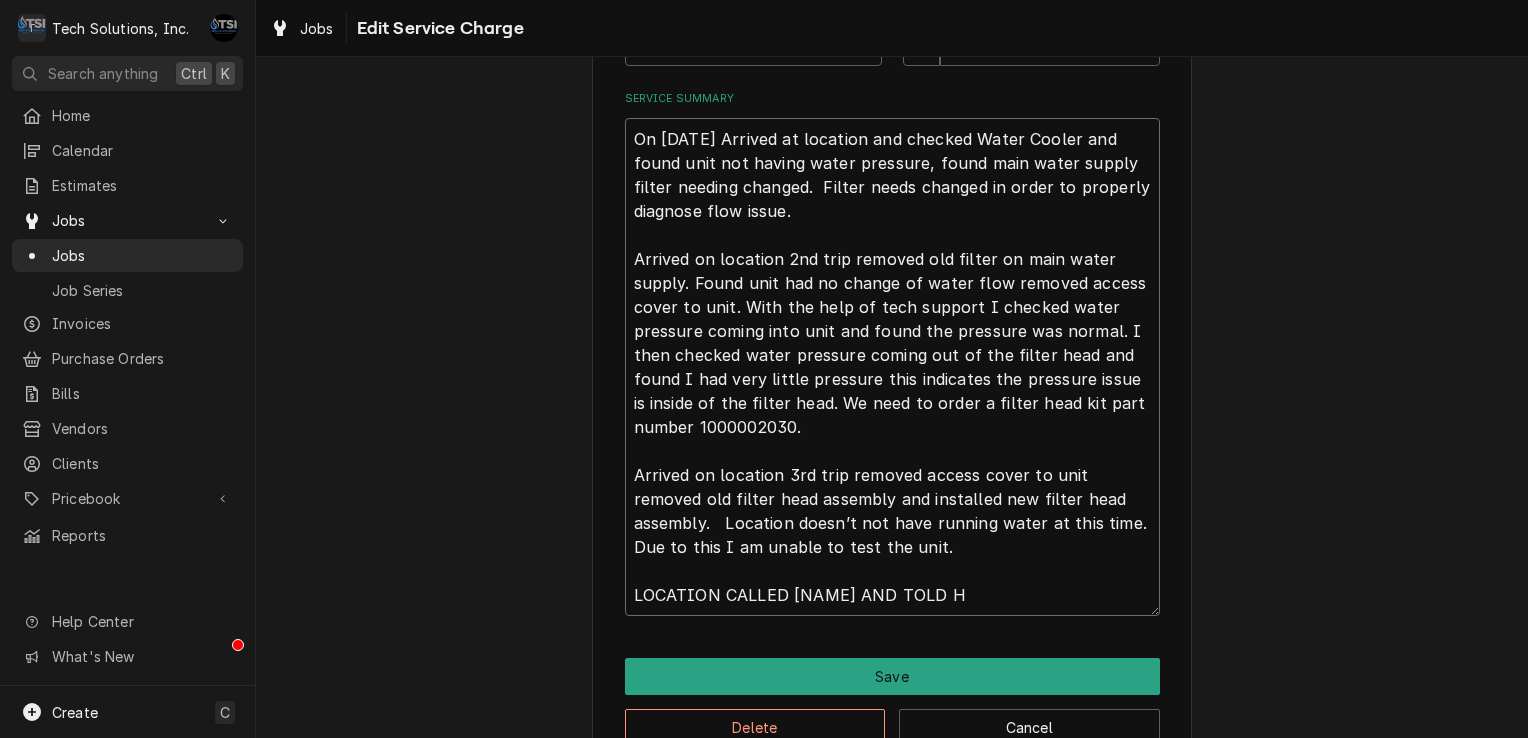 type on "x" 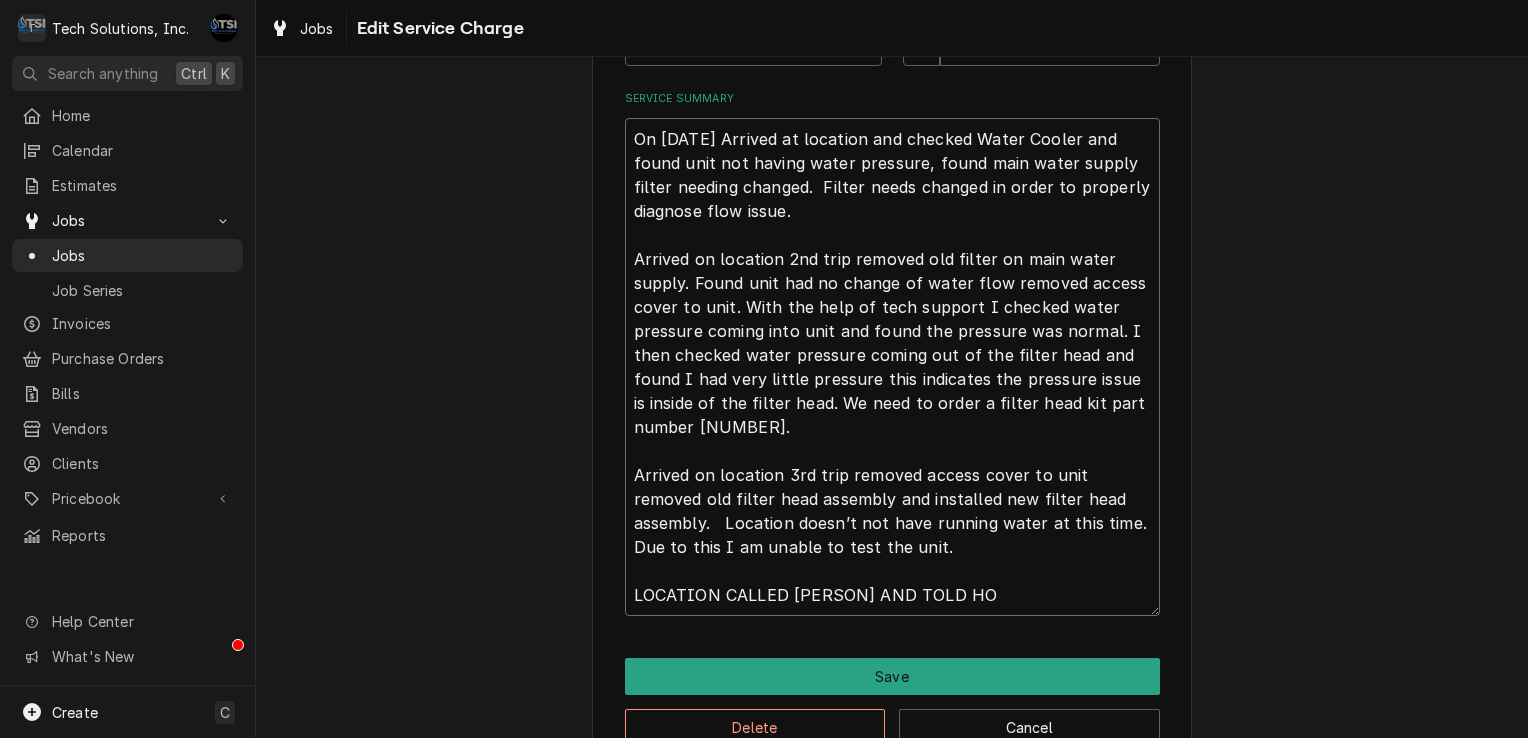 type on "x" 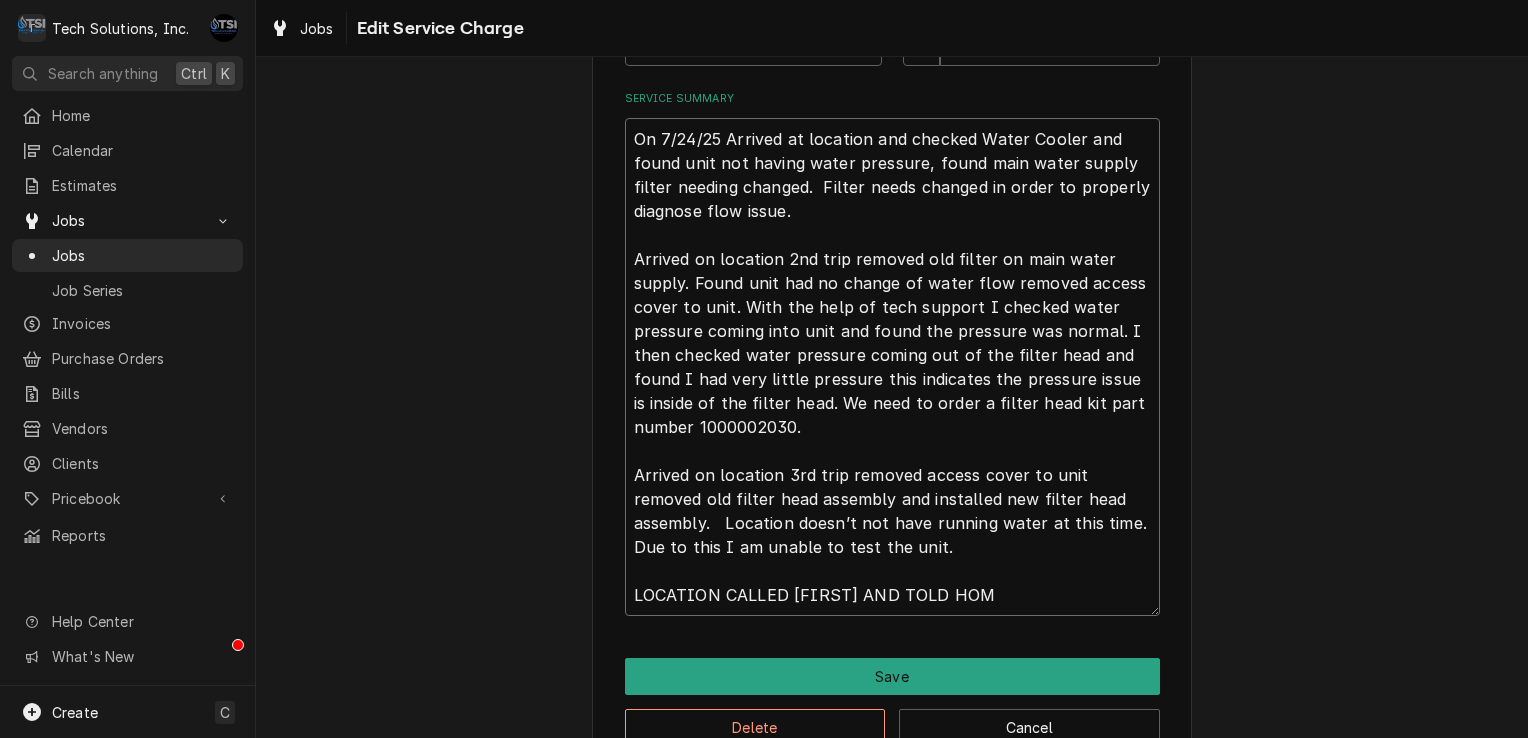 type on "x" 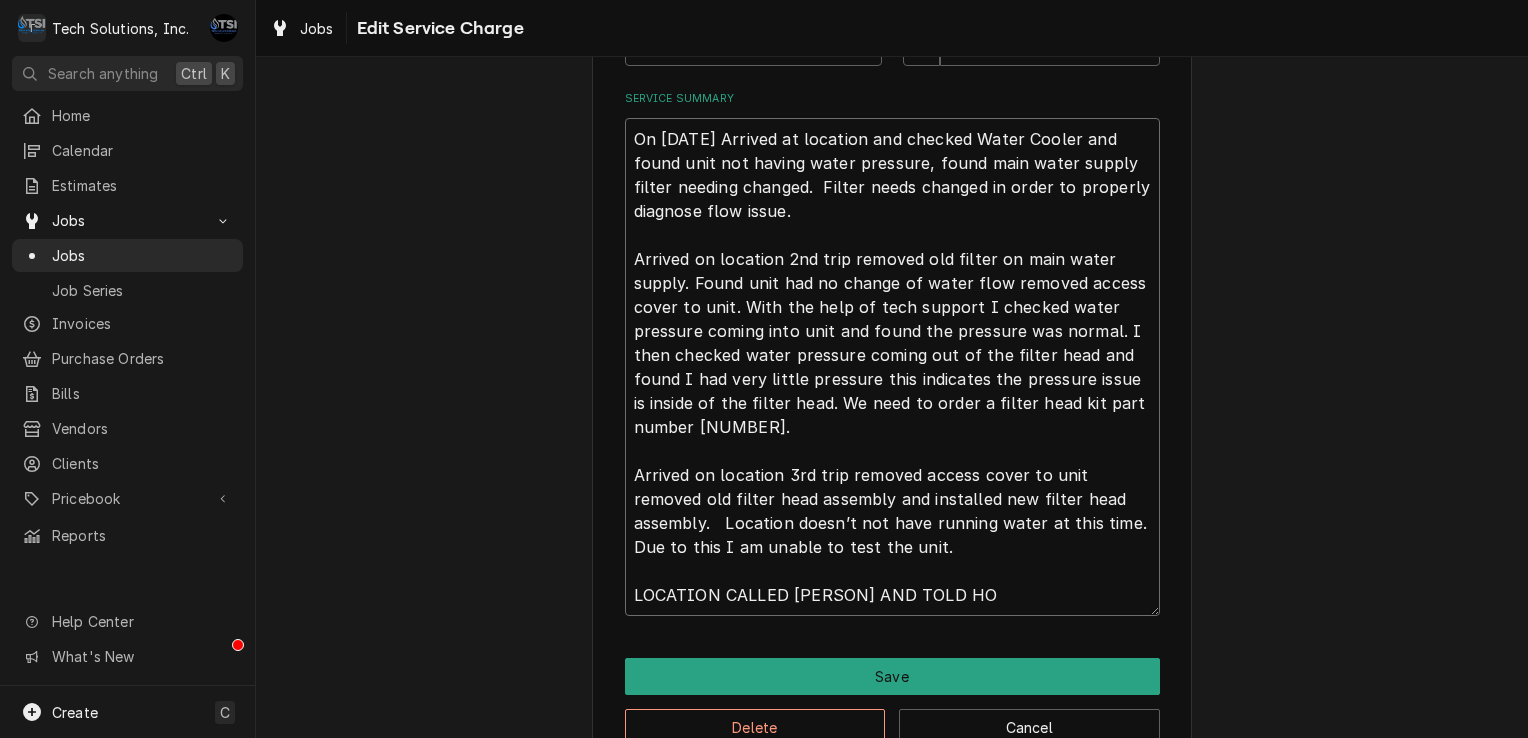 type on "x" 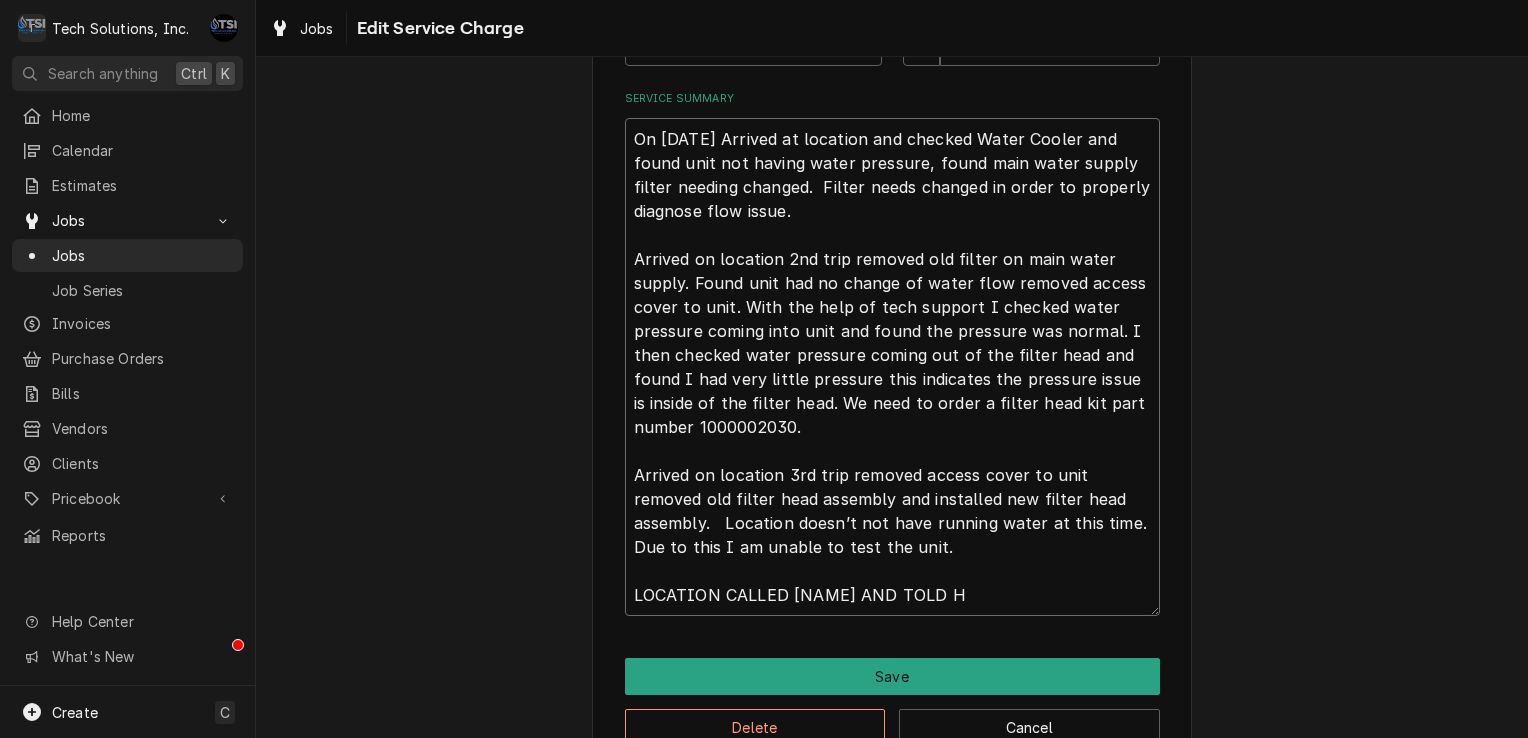 type on "x" 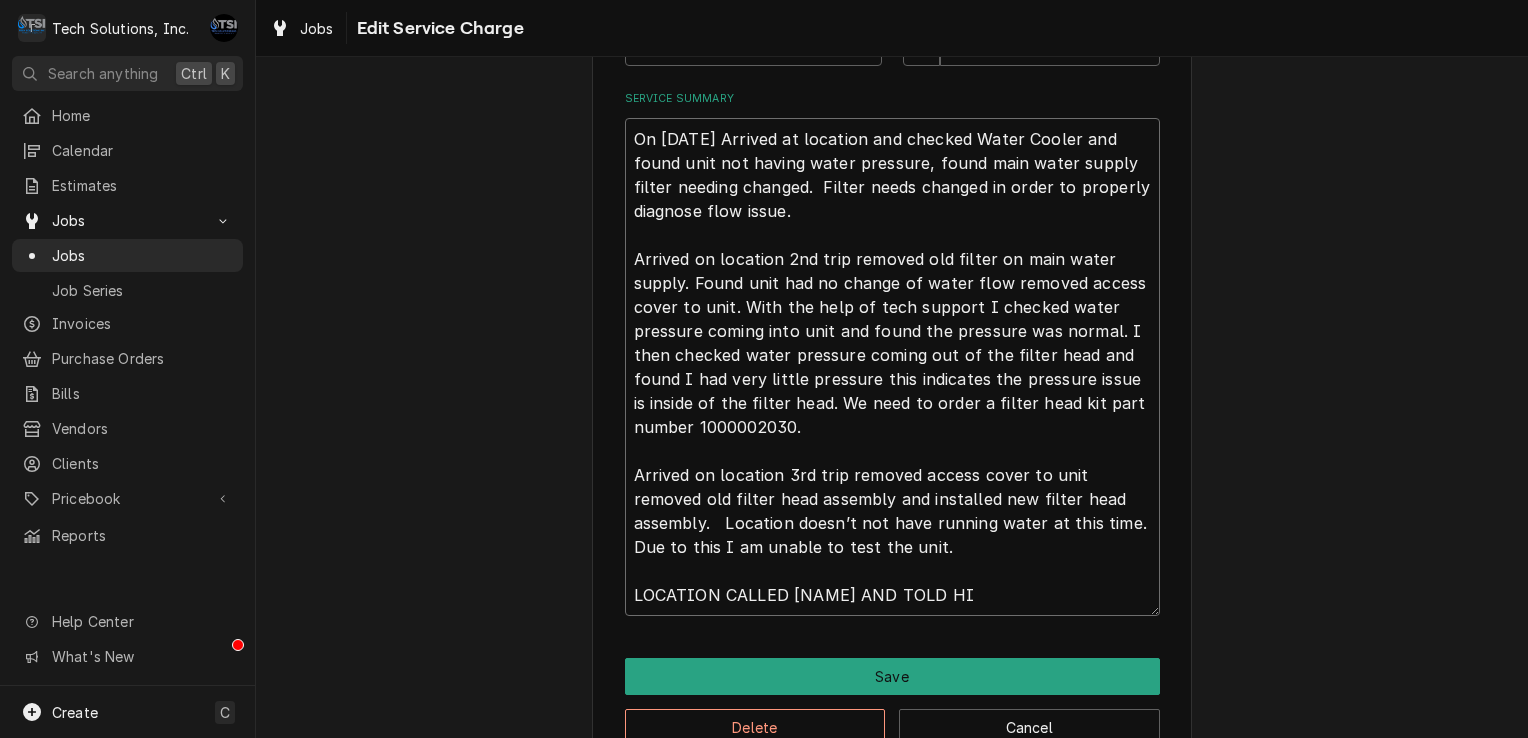 type on "x" 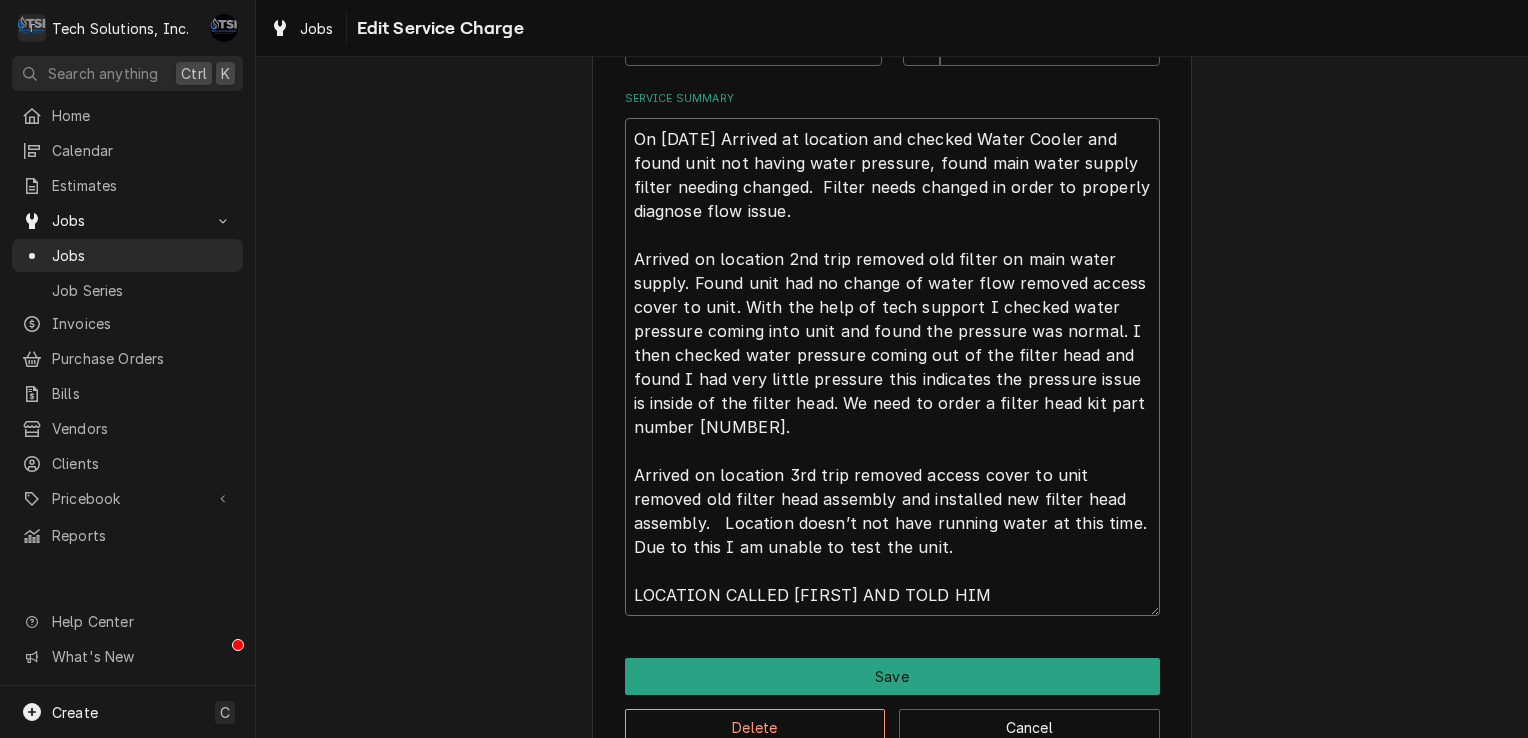 type on "x" 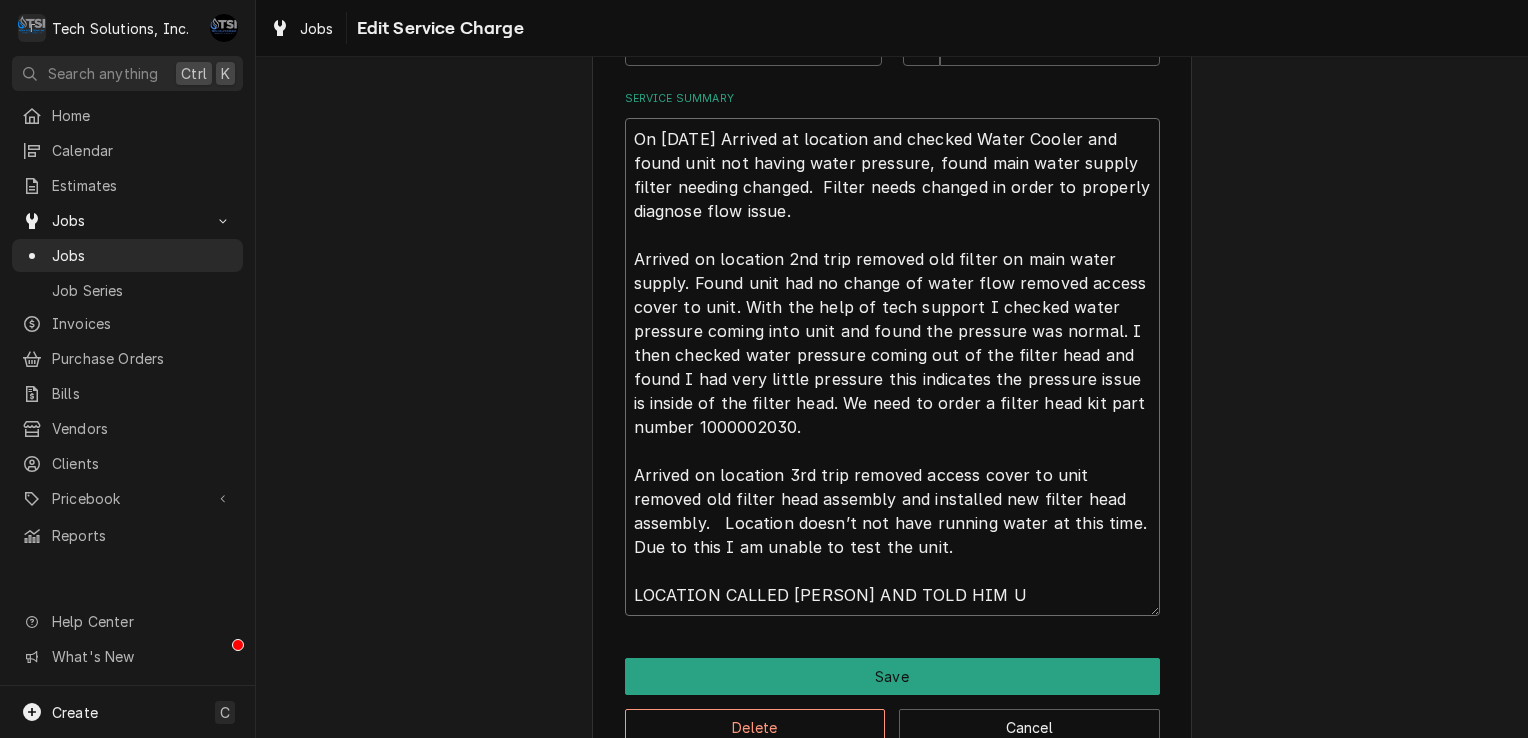 type on "x" 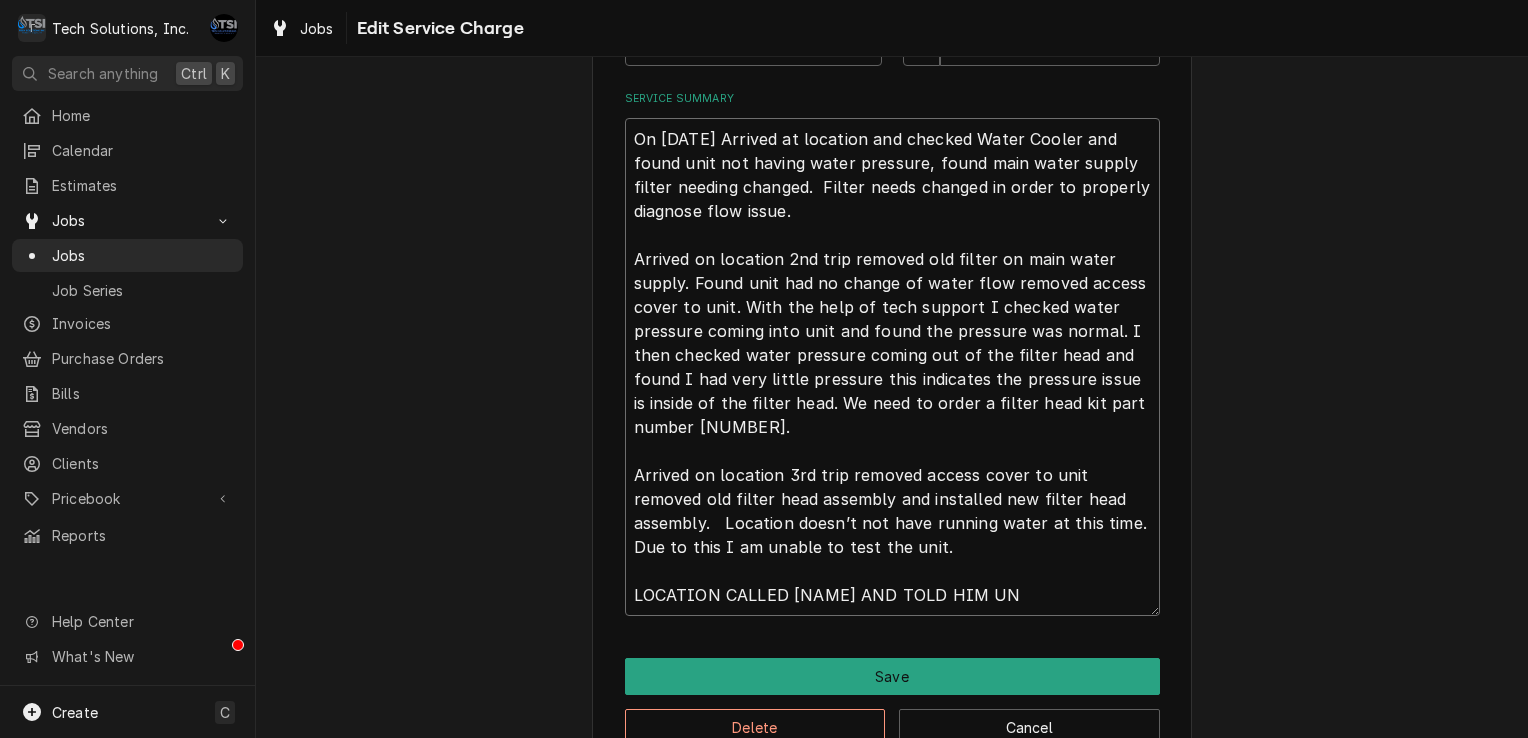 type on "x" 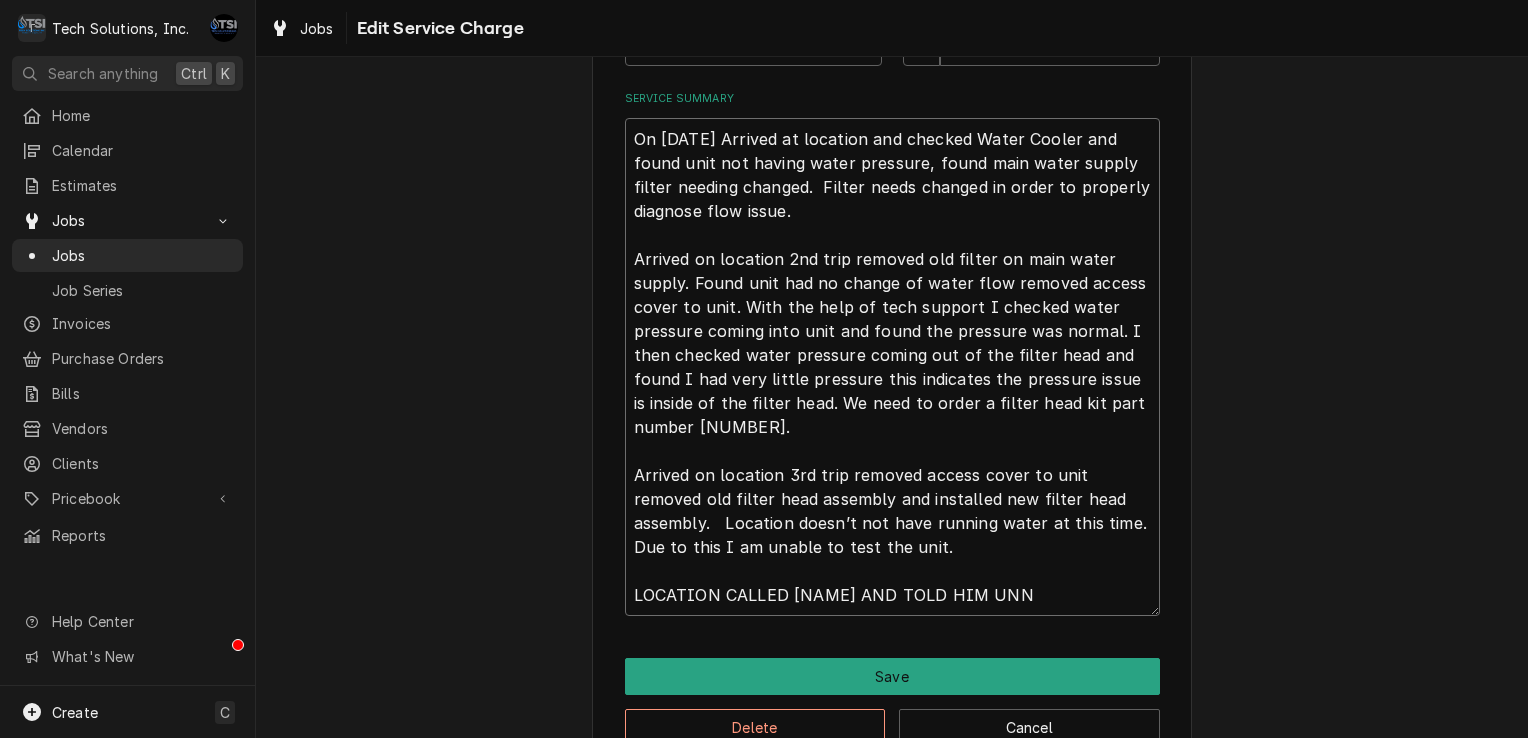 type on "x" 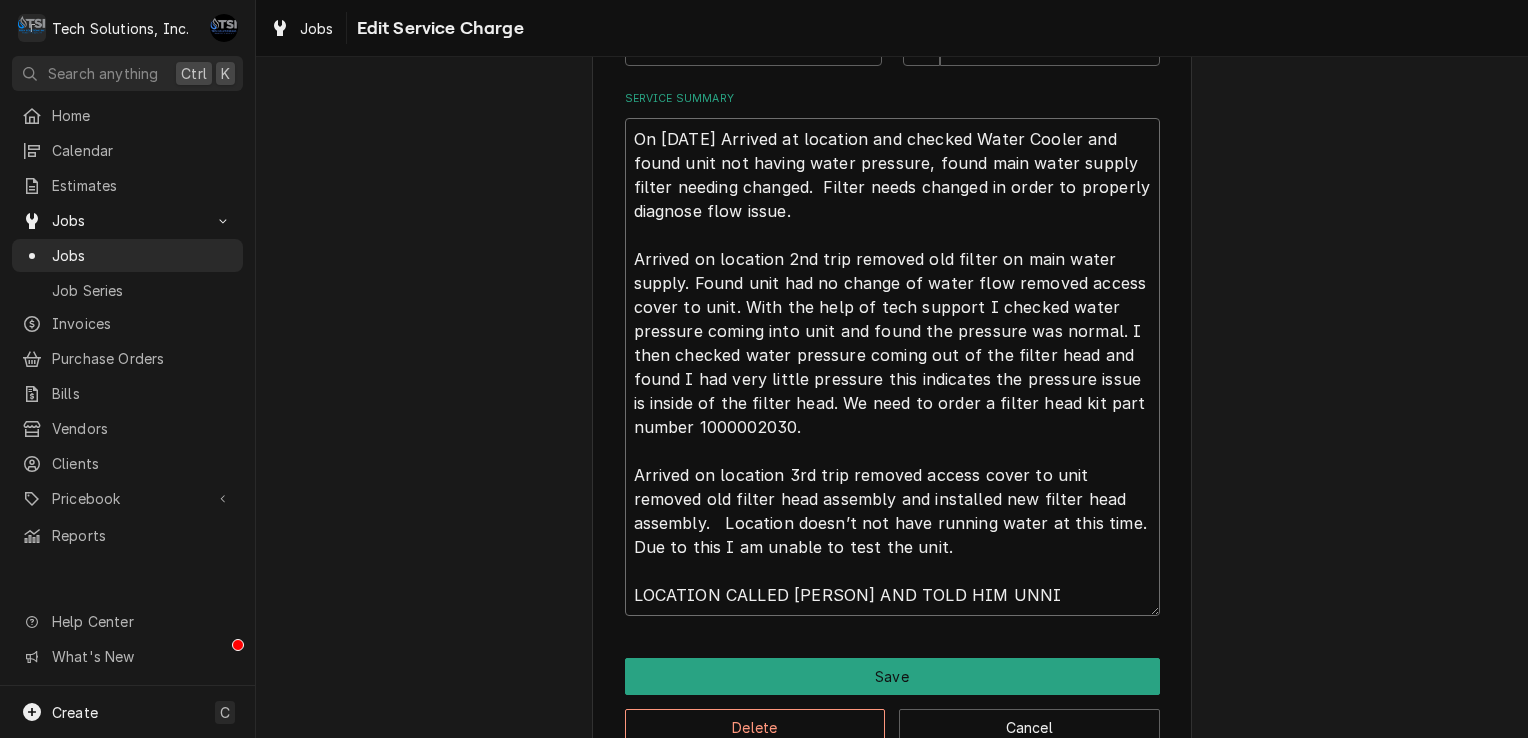 type on "x" 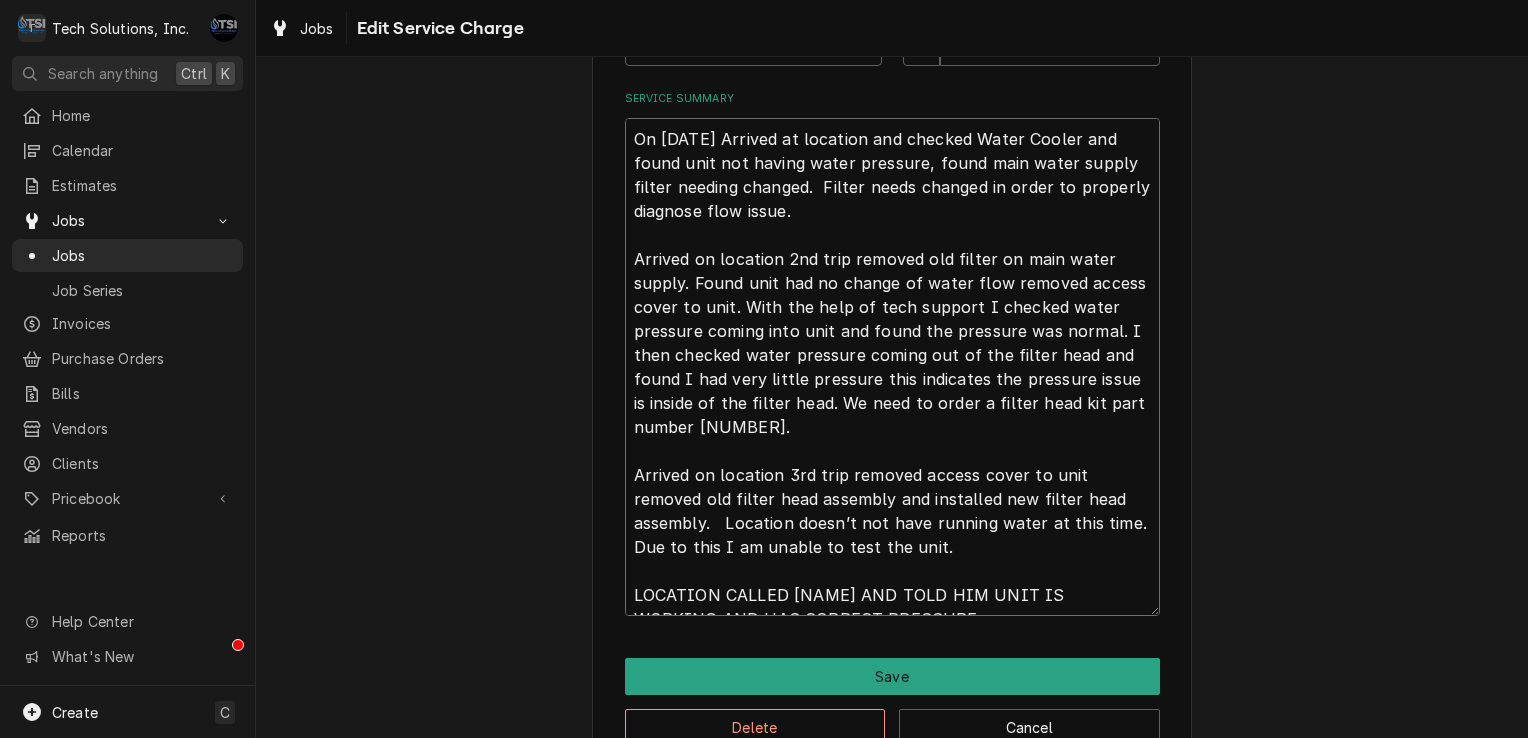 type on "x" 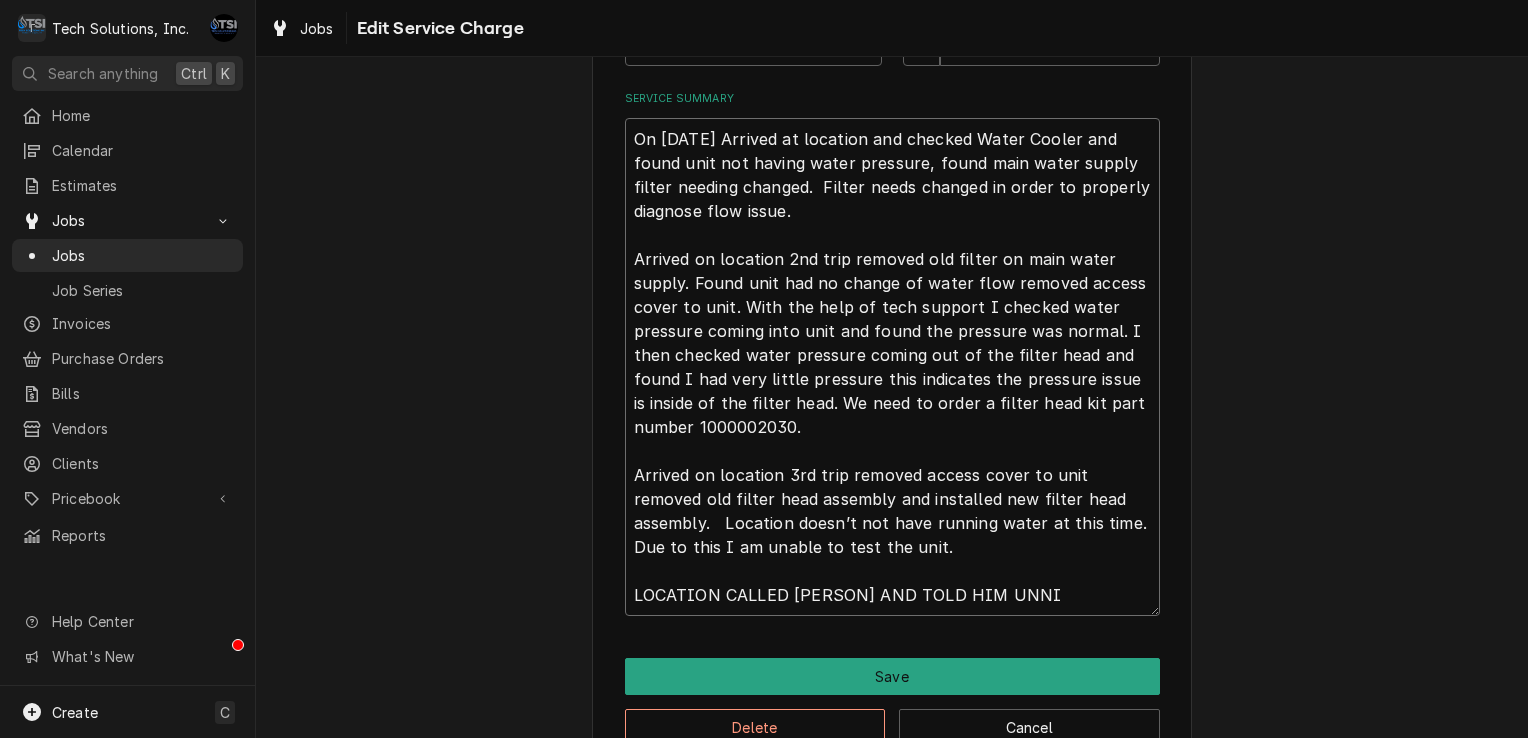 type on "x" 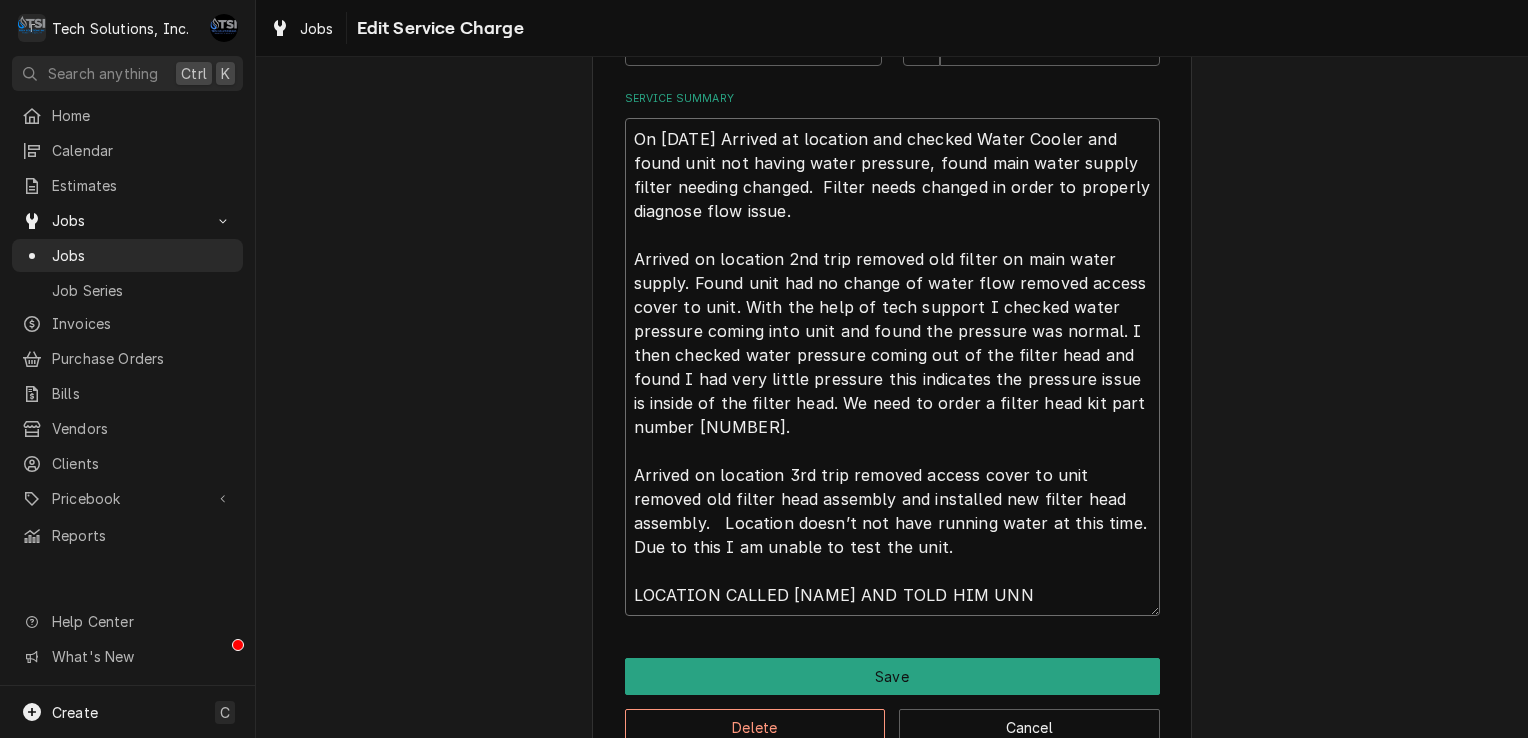 type on "x" 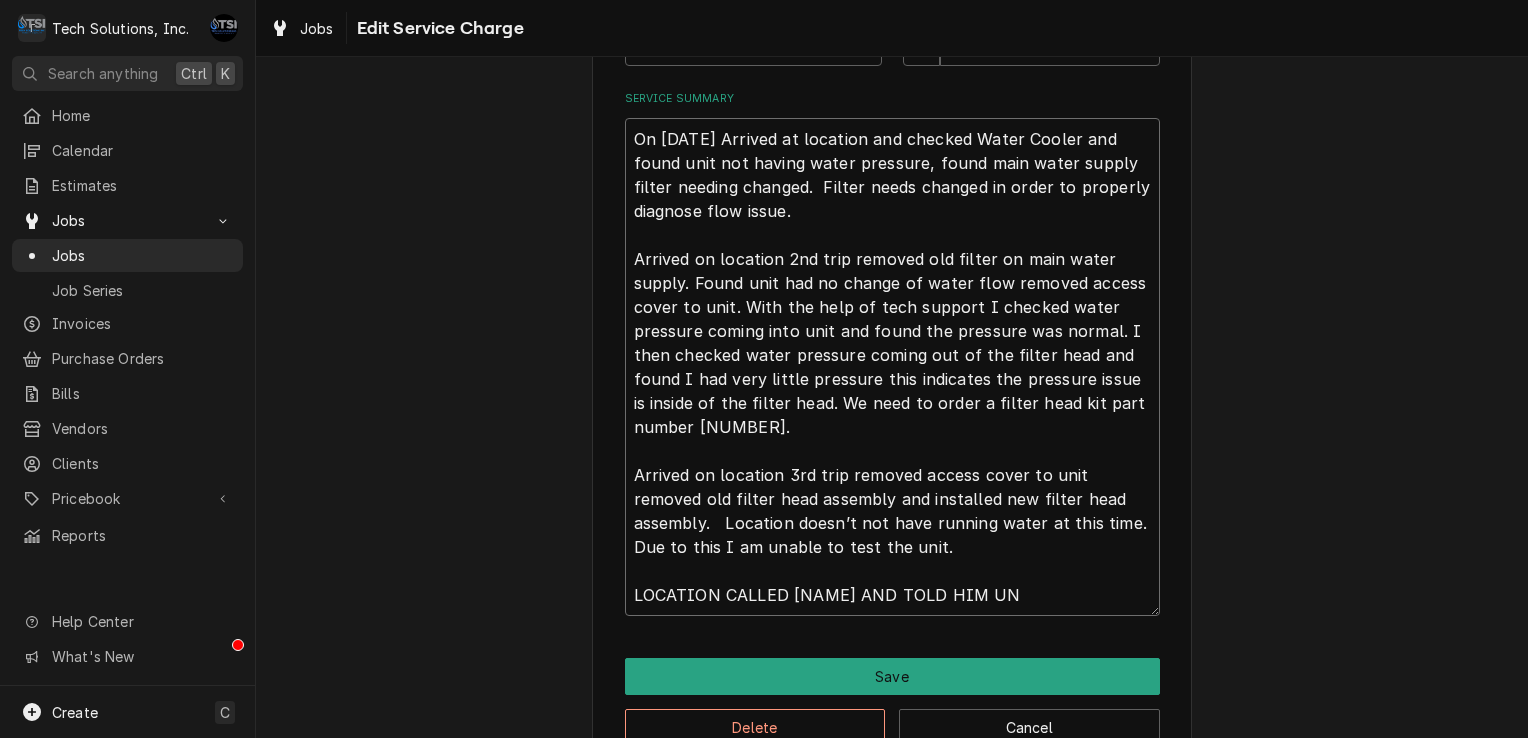 type on "x" 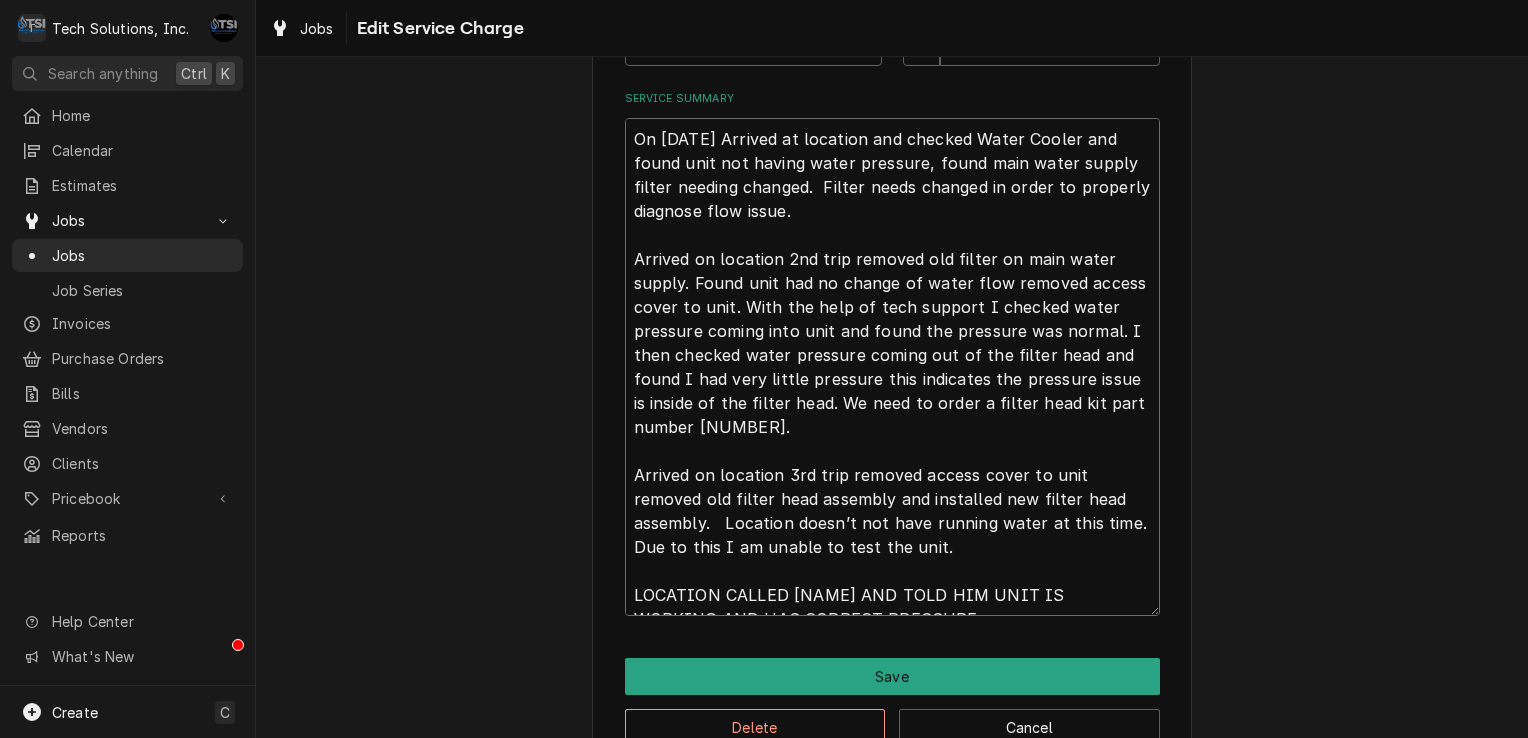 type on "x" 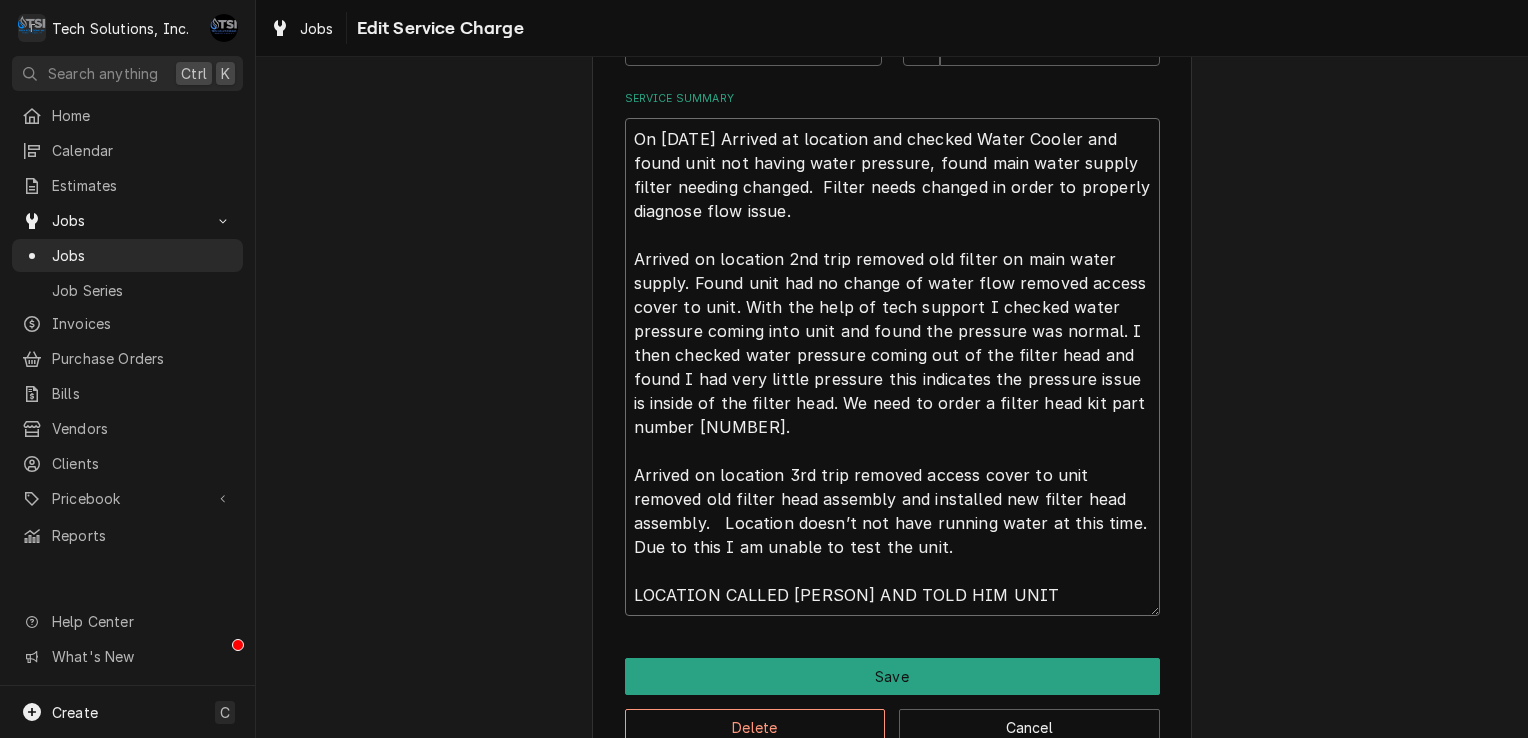 type on "x" 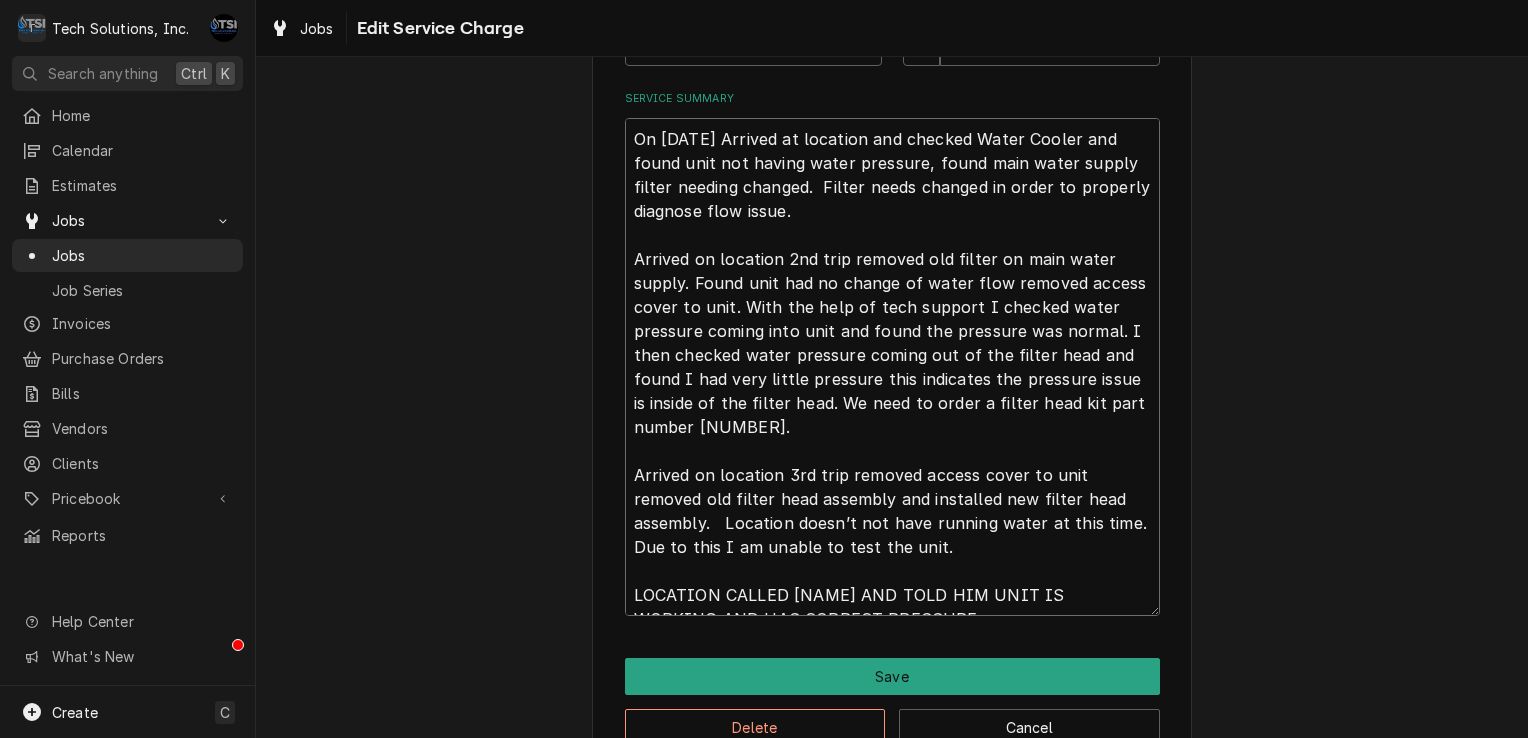 type on "x" 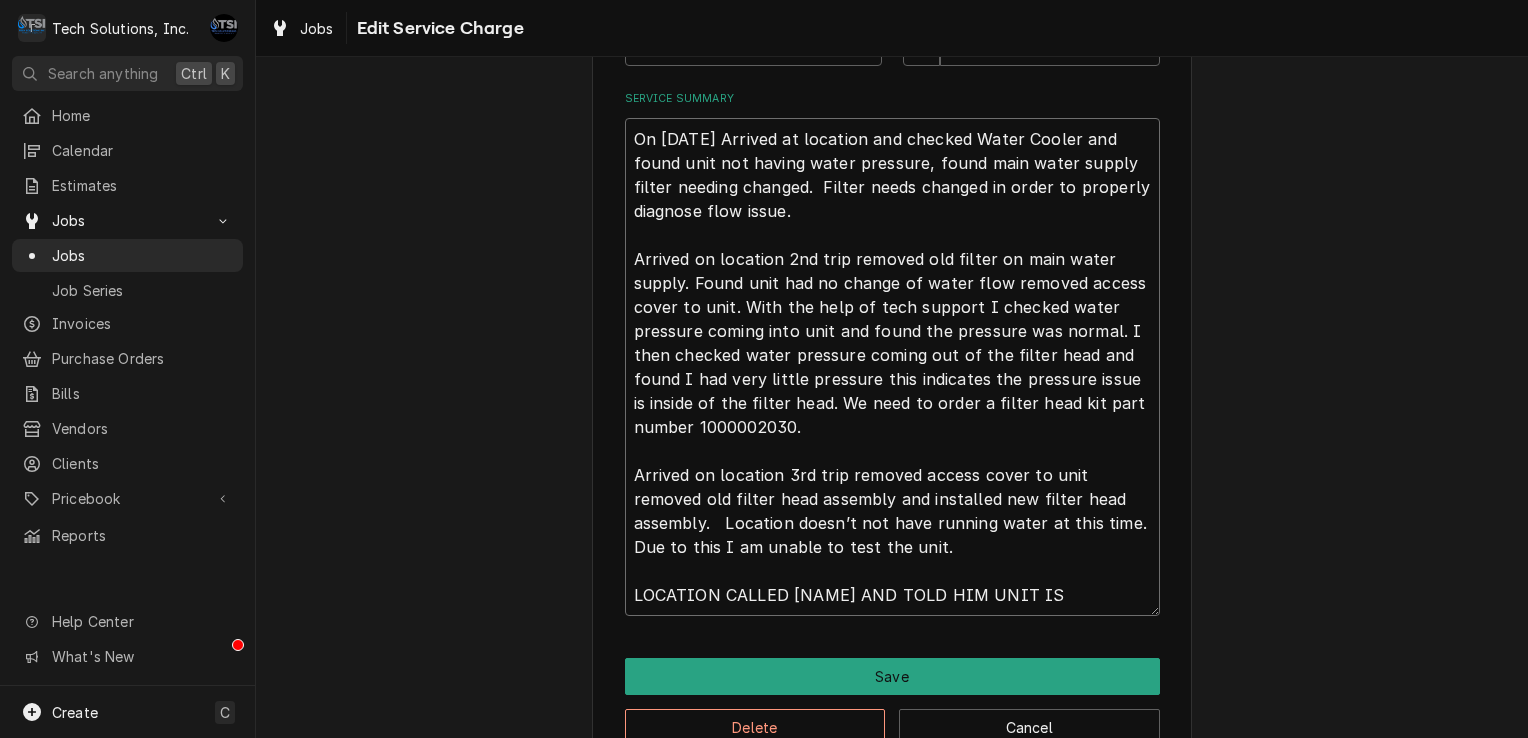 type on "x" 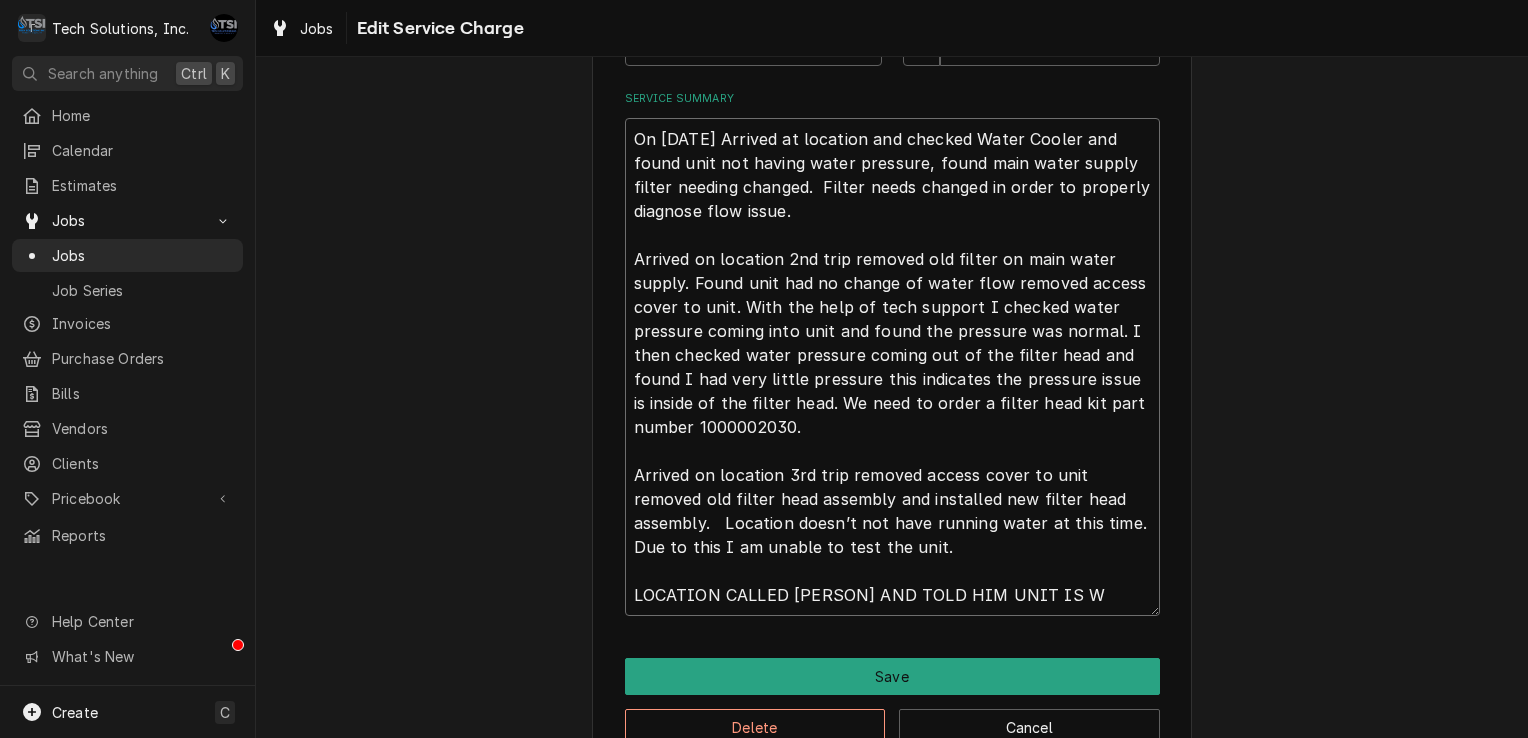 type on "x" 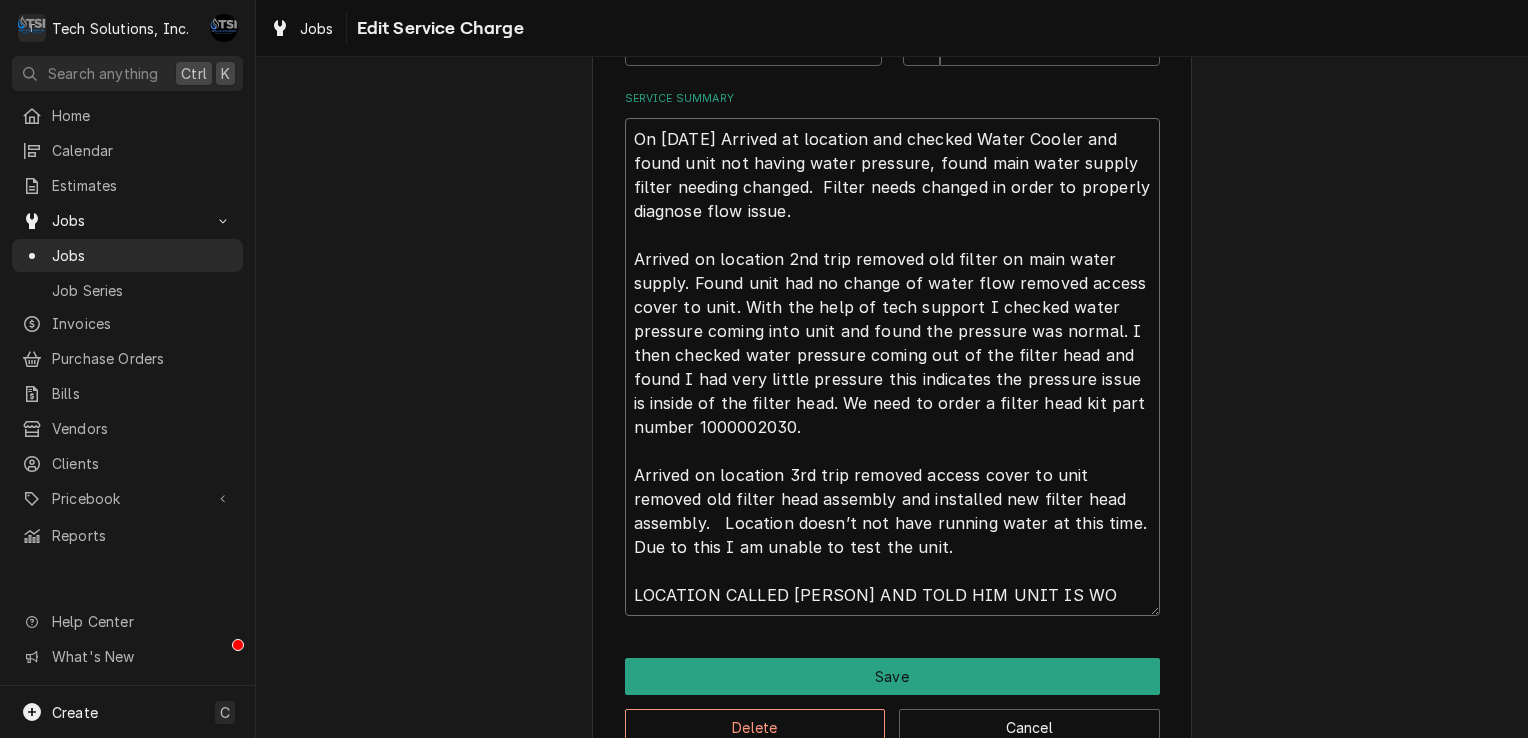 type on "x" 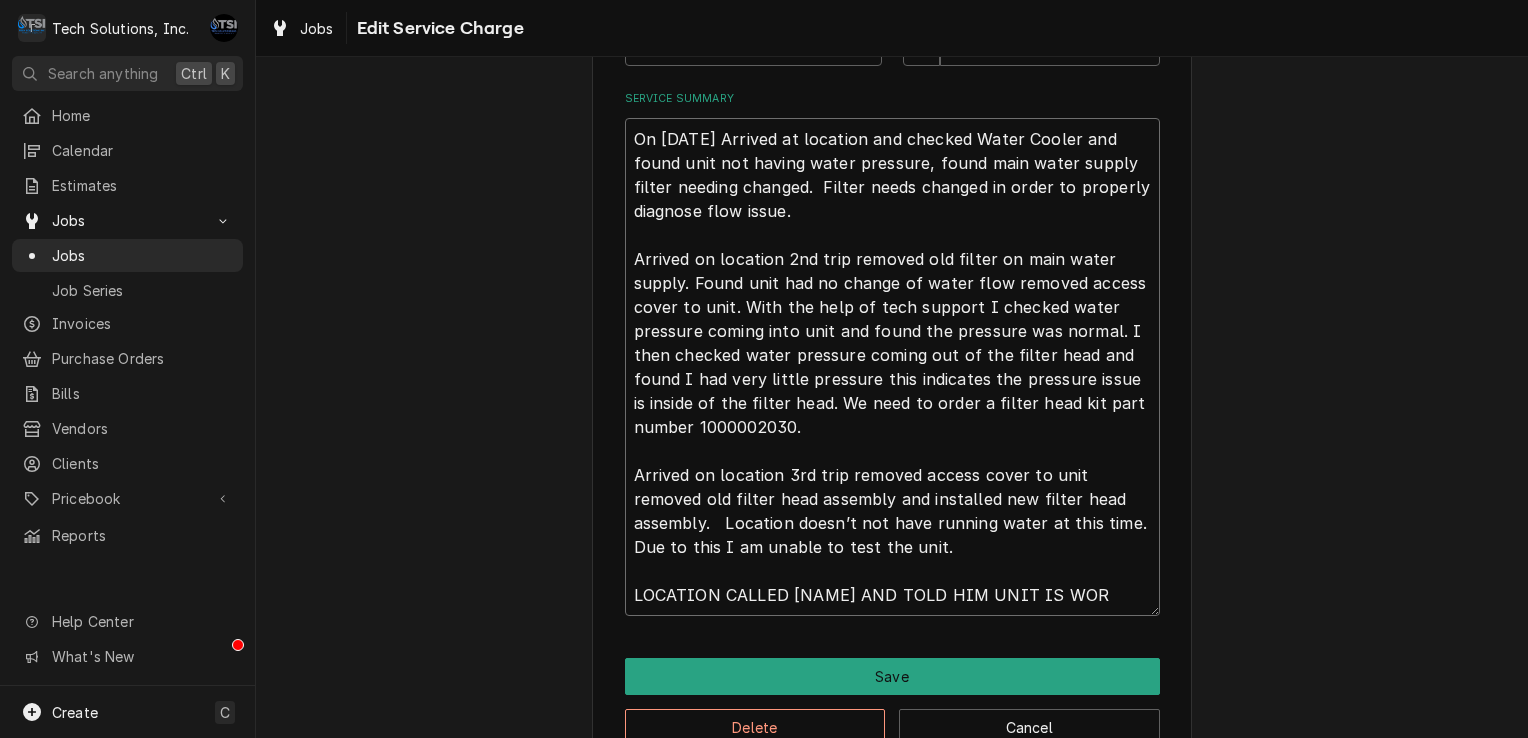 type on "On 7/24/25 Arrived at location and checked Water Cooler and found unit not having water pressure, found main water supply filter needing changed.  Filter needs changed in order to properly diagnose flow issue.
Arrived on location 2nd trip removed old filter on main water supply. Found unit had no change of water flow removed access cover to unit. With the help of tech support I checked water pressure coming into unit and found the pressure was normal. I then checked water pressure coming out of the filter head and found I had very little pressure this indicates the pressure issue is inside of the filter head. We need to order a filter head kit part number 1000002030.
Arrived on location 3rd trip removed access cover to unit removed old filter head assembly and installed new filter head assembly.   Location doesn’t not have running water at this time. Due to this I am unable to test the unit.
LOCATION CALLED BRIAN AND TOLD HIM UNIT IS WORK" 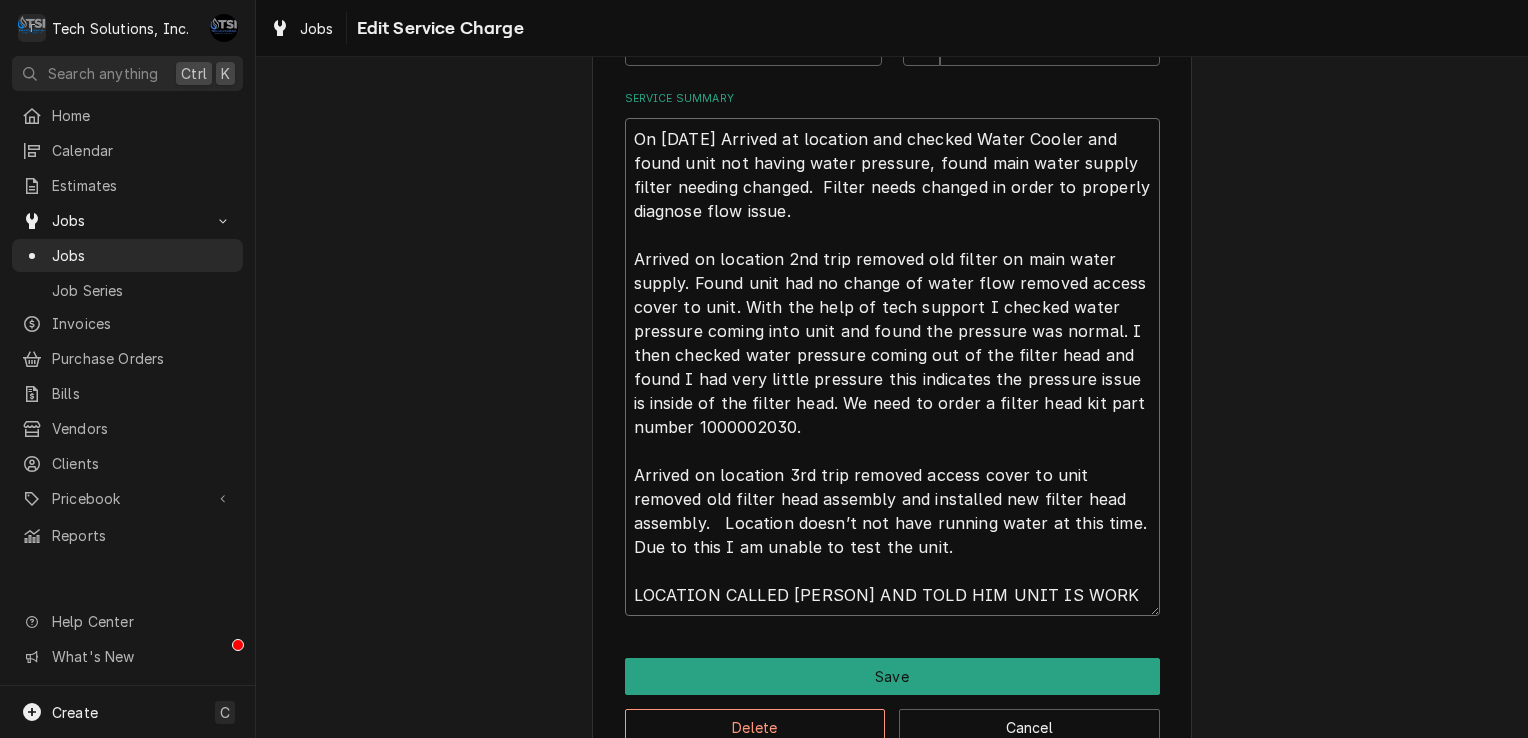 type on "x" 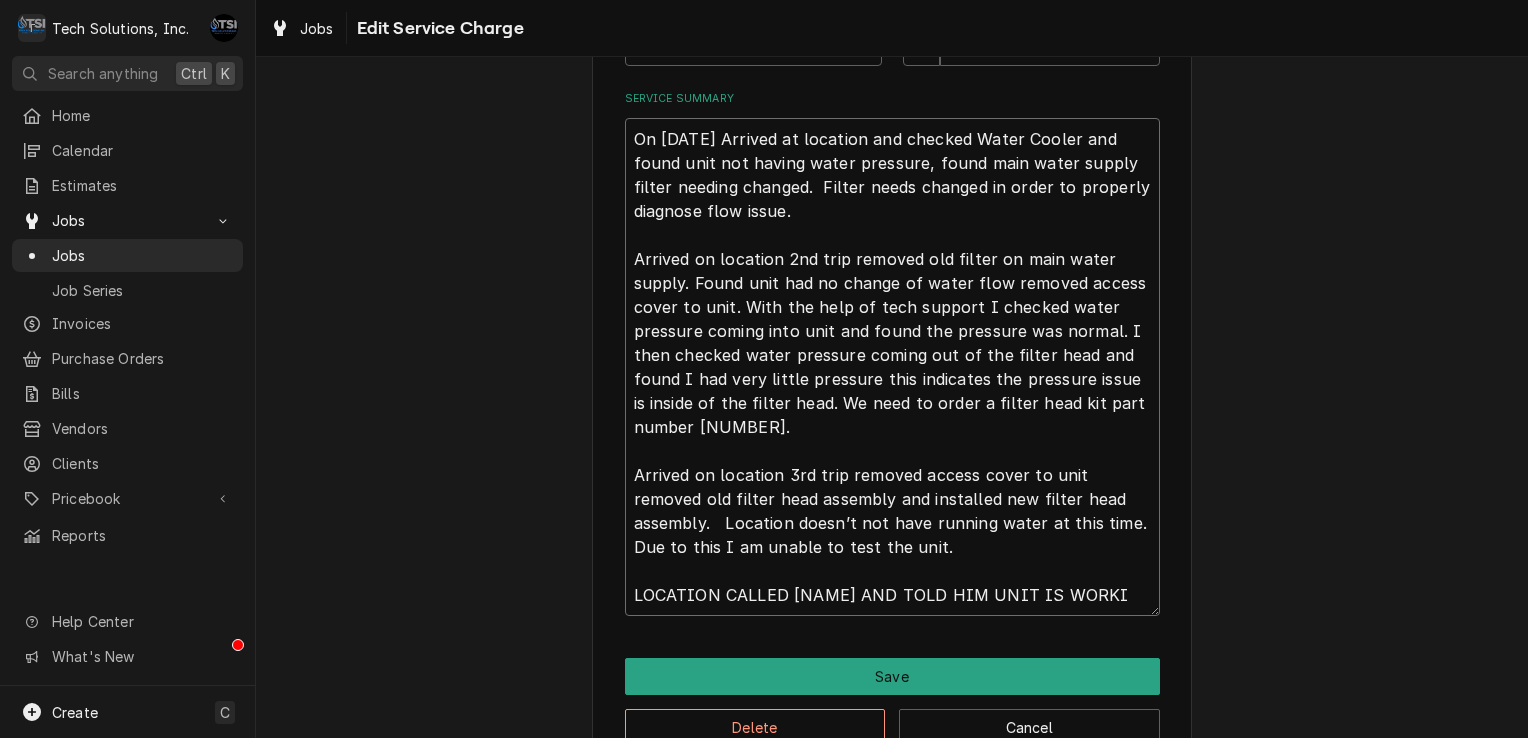 type on "x" 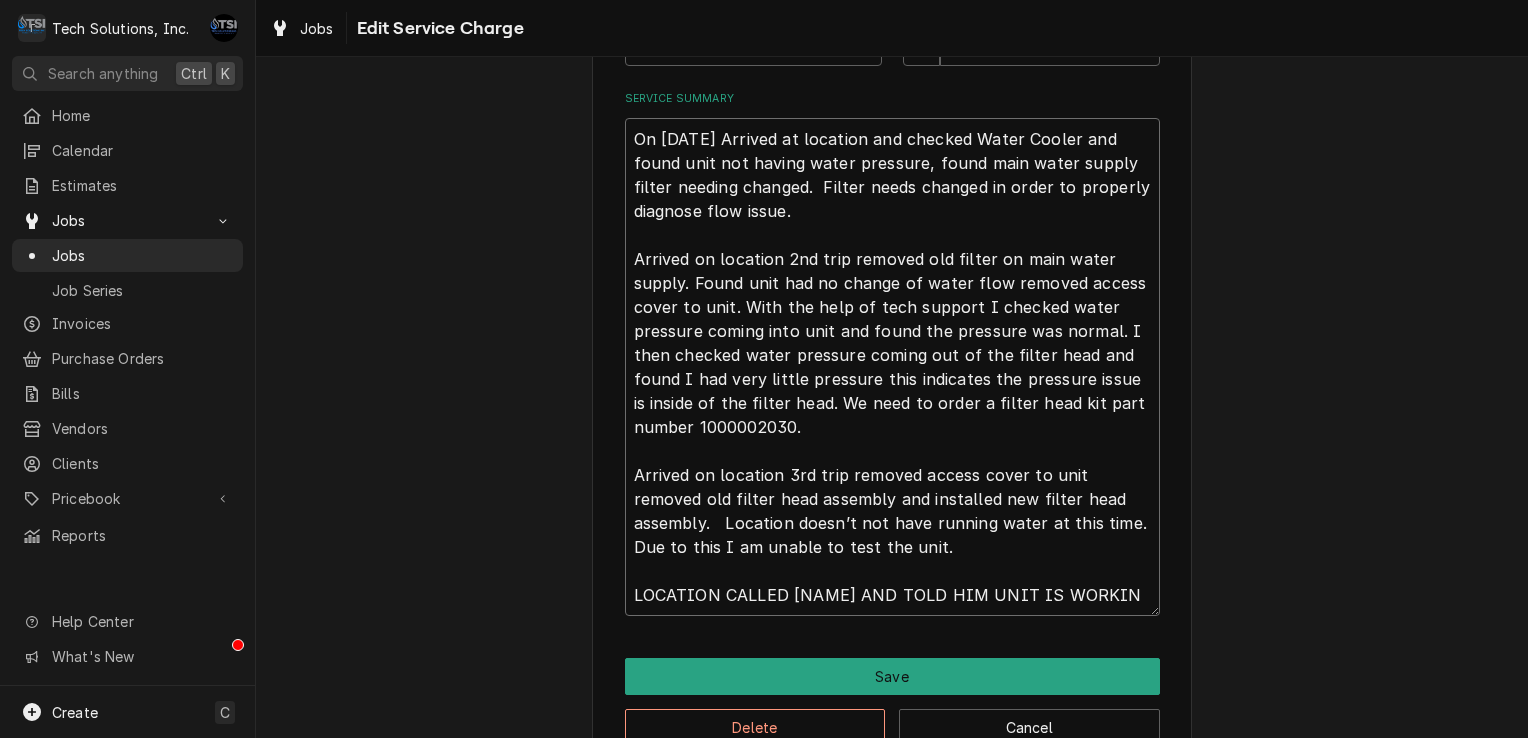 type on "x" 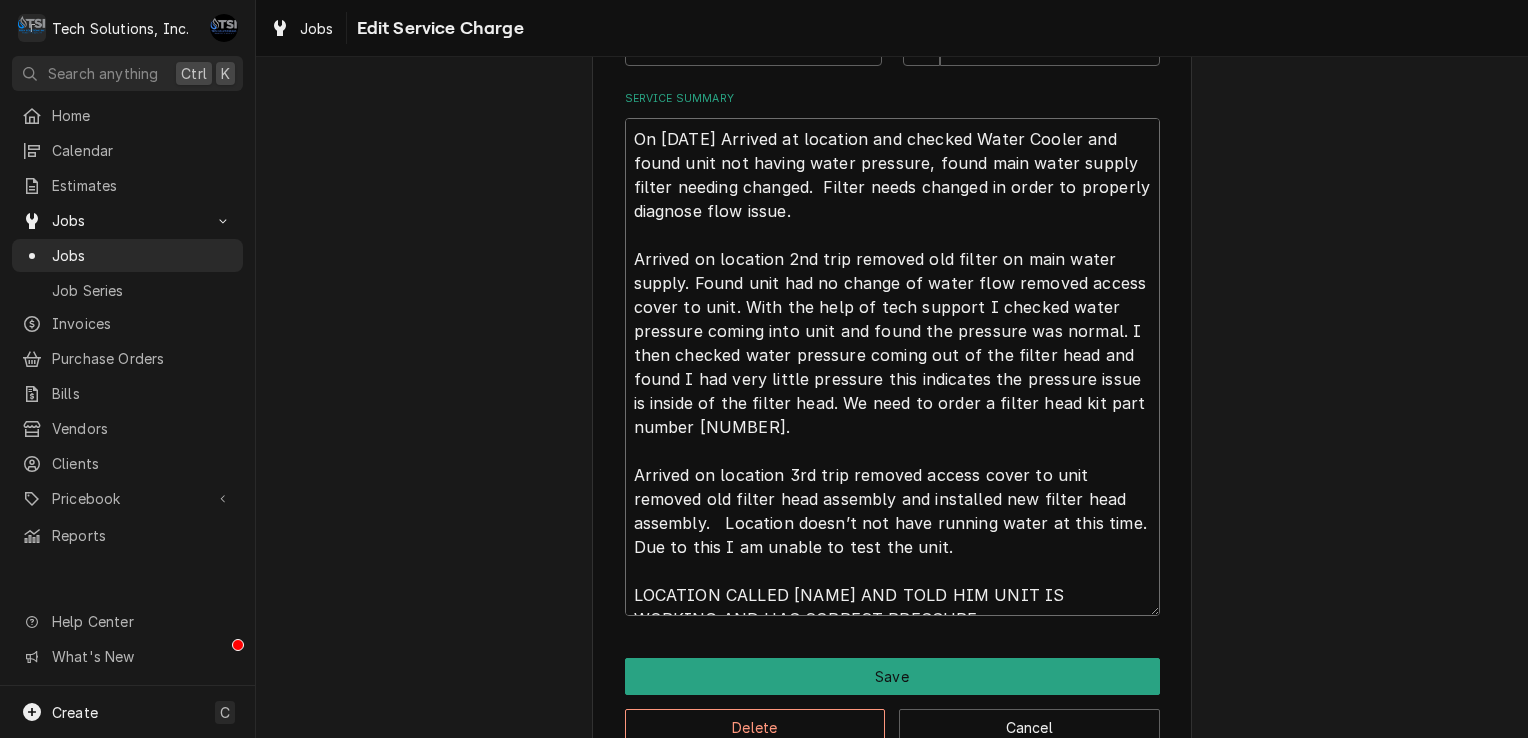 type on "x" 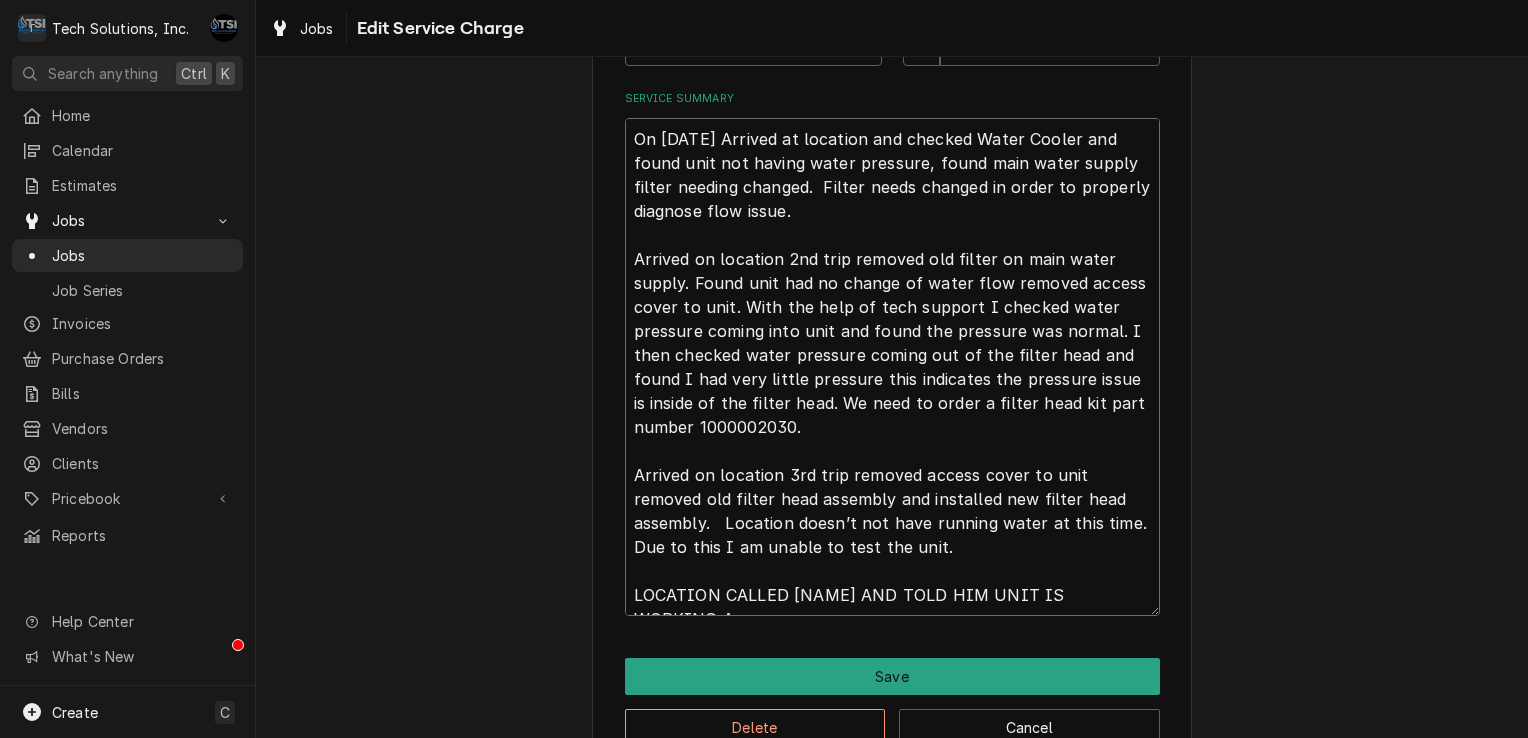 type on "x" 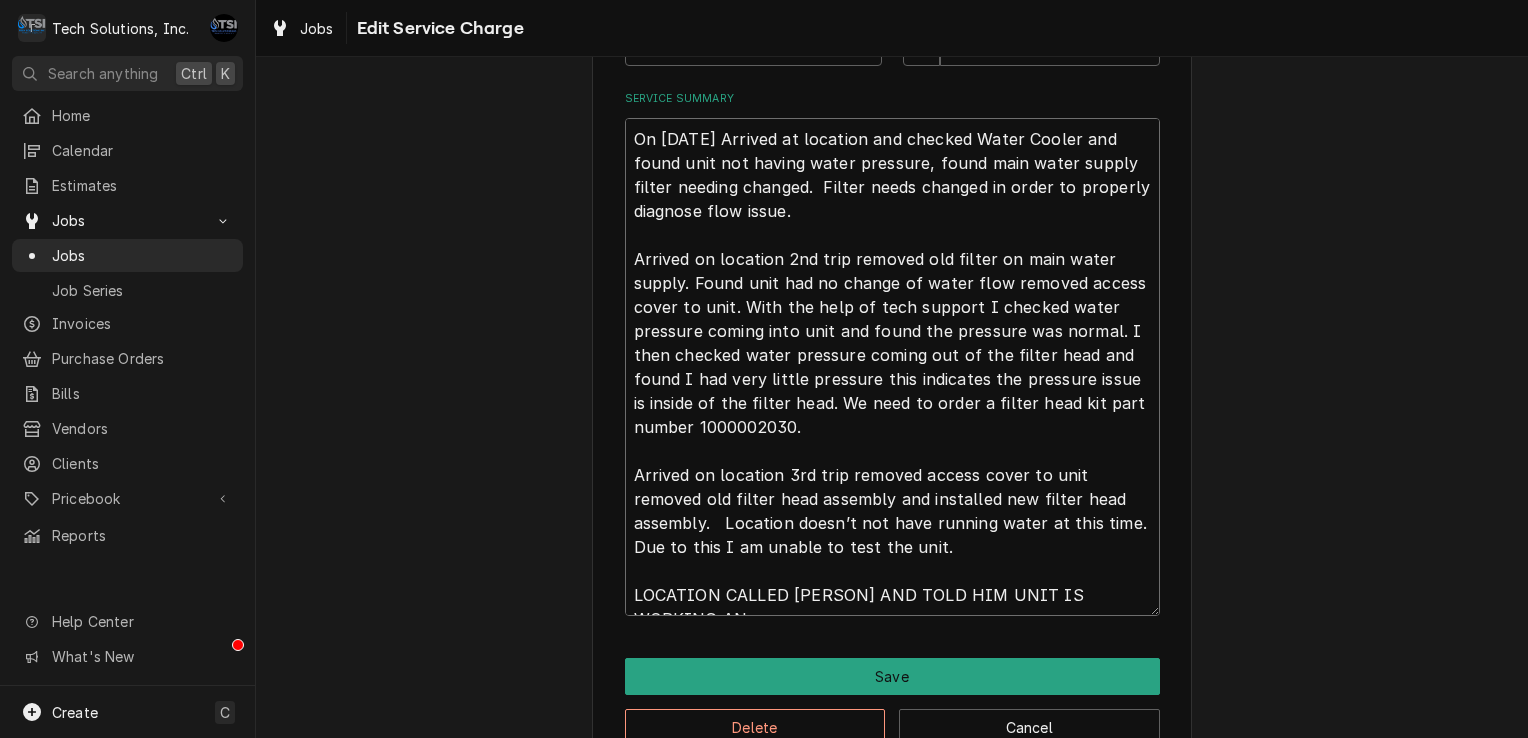 type on "x" 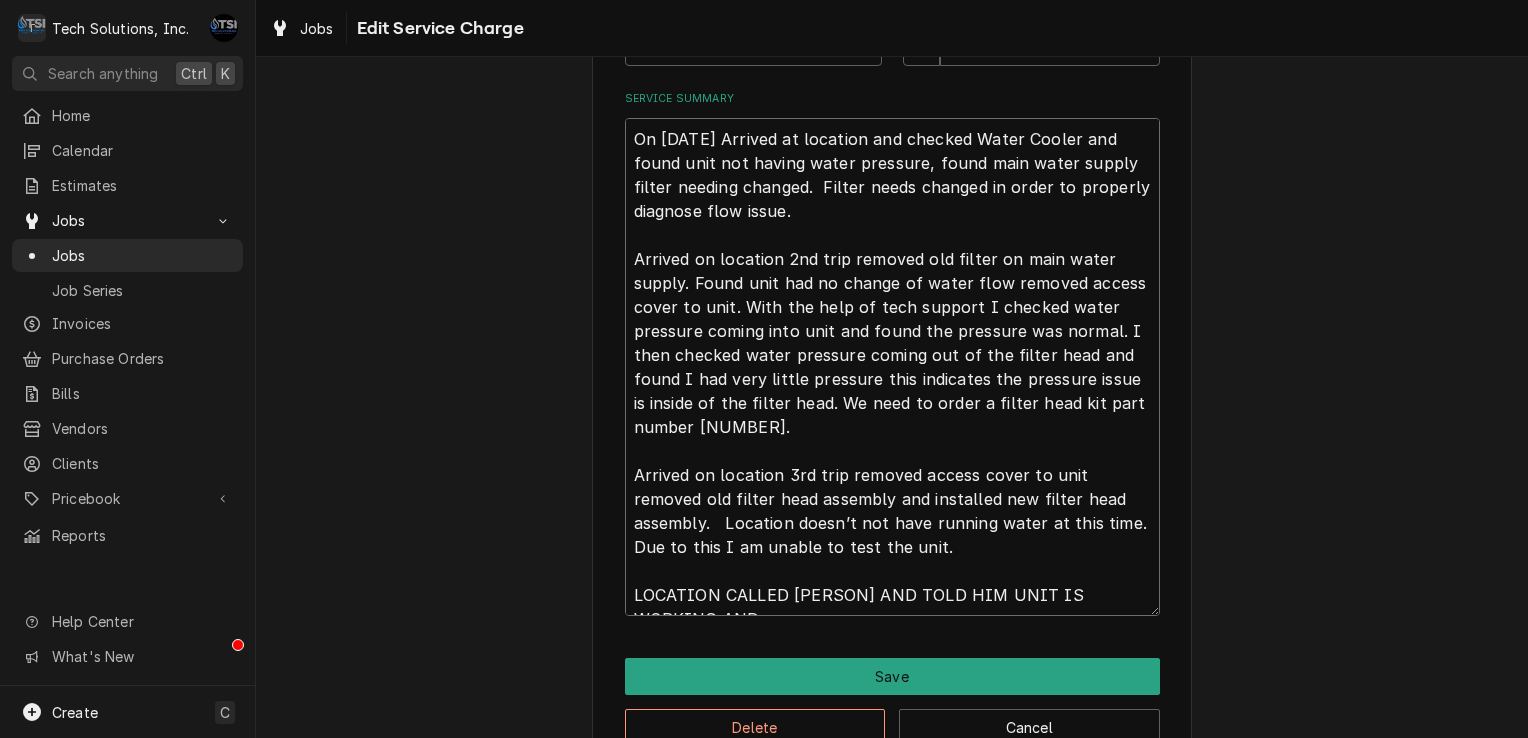 type on "x" 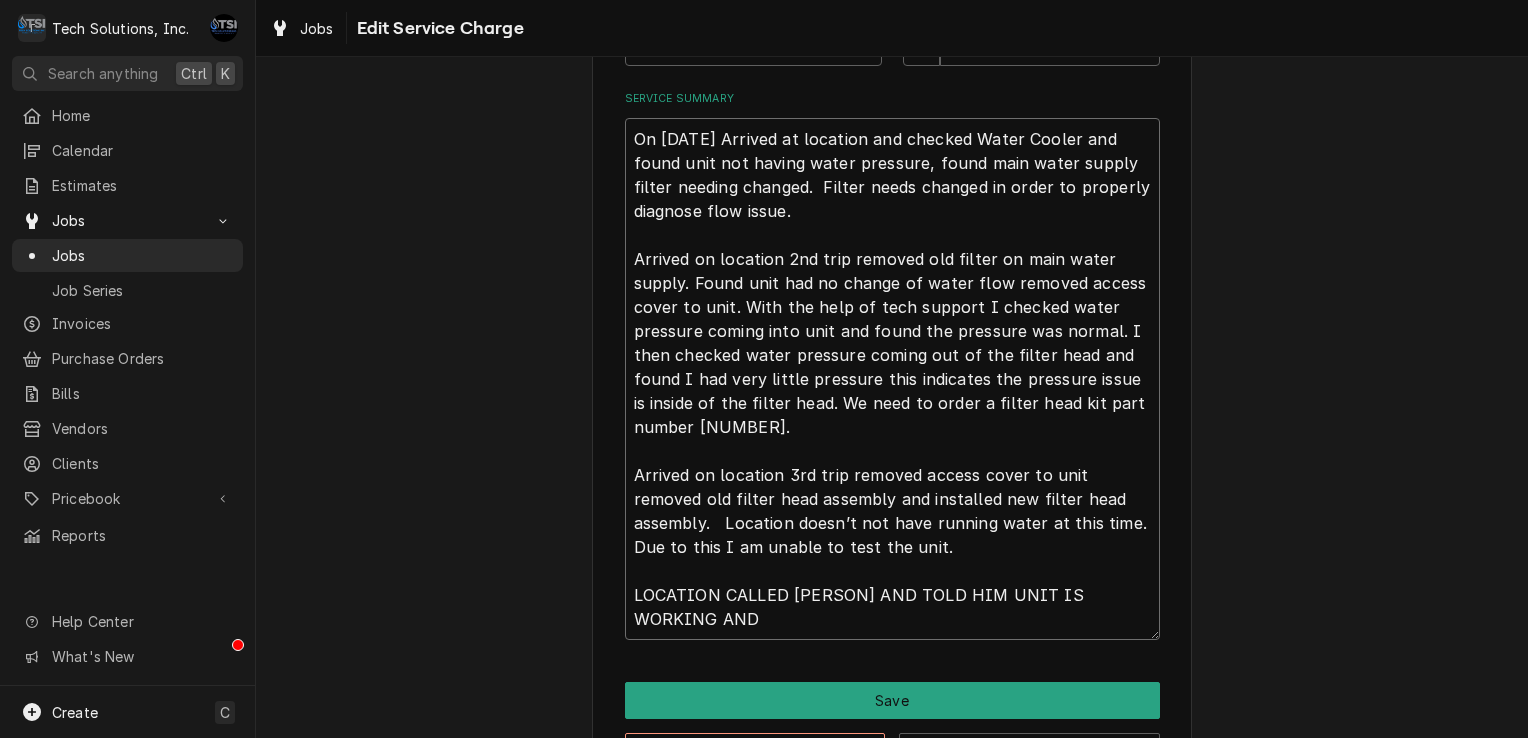 type on "x" 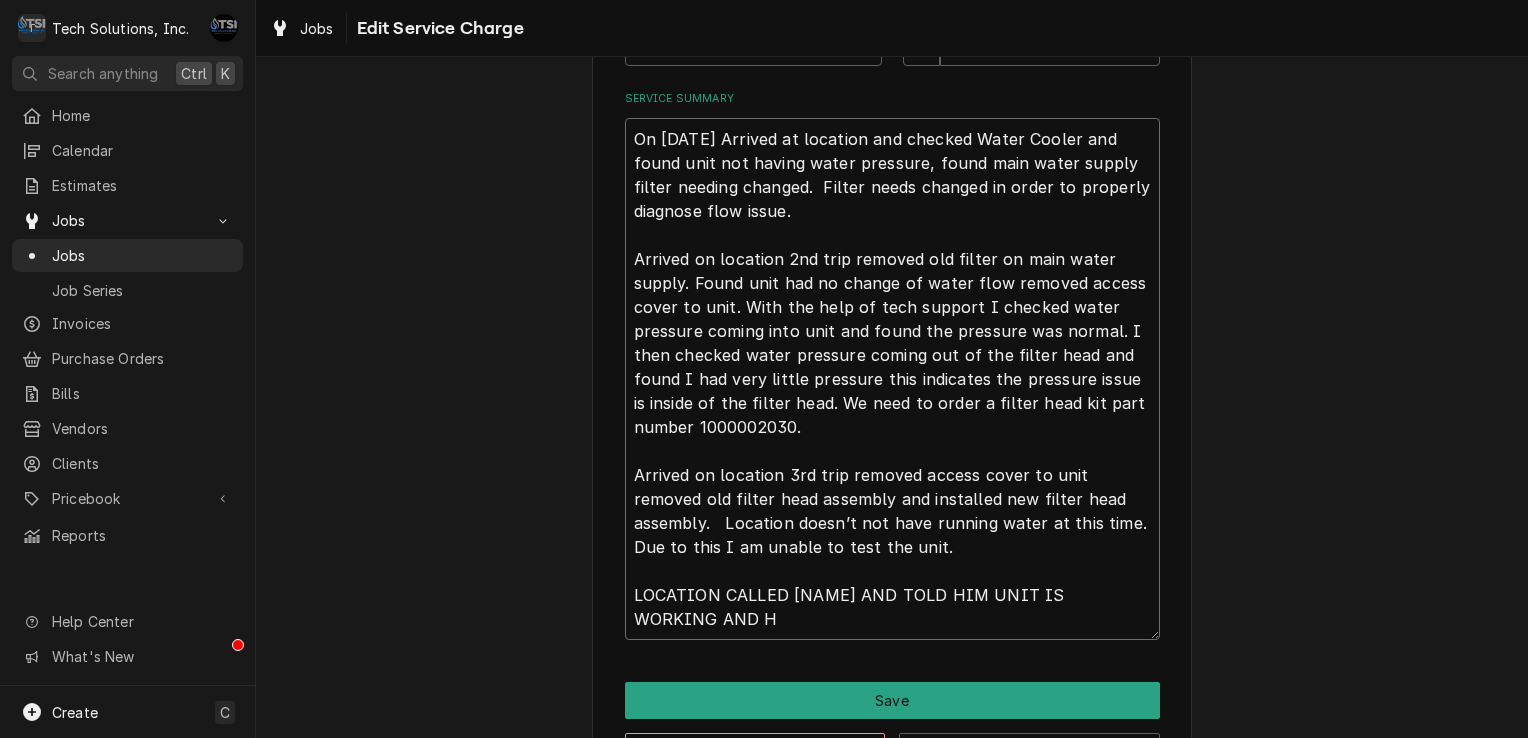 type on "x" 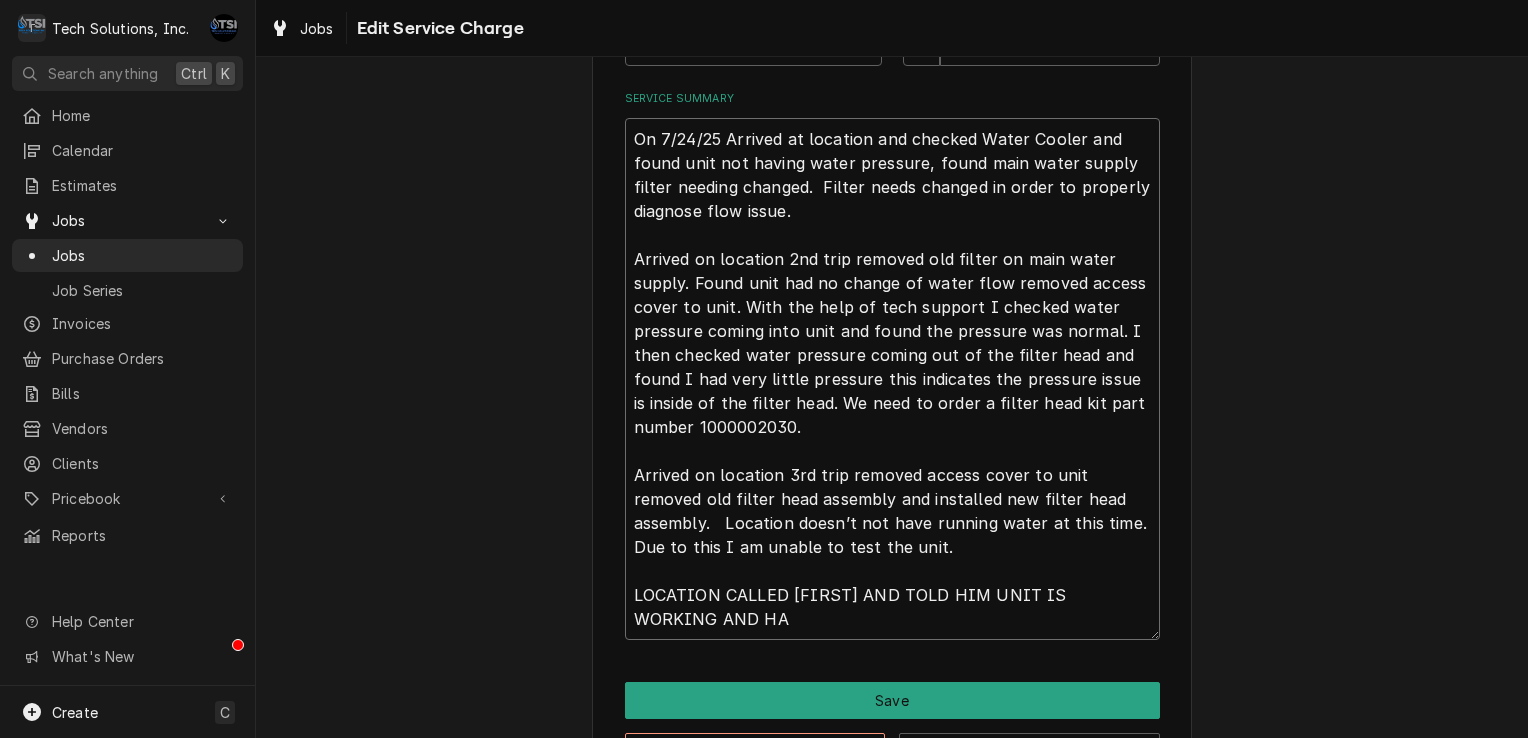 type on "x" 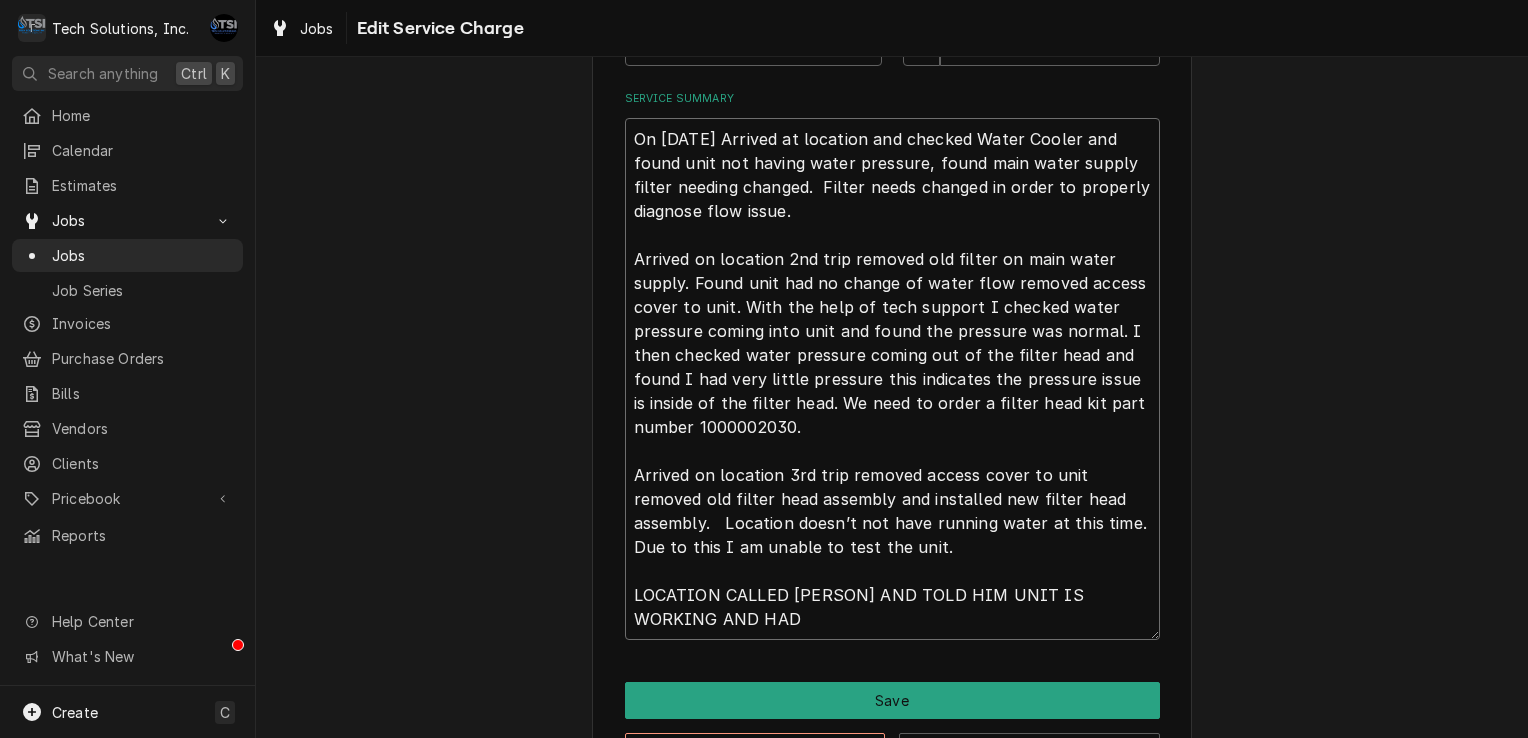 type on "x" 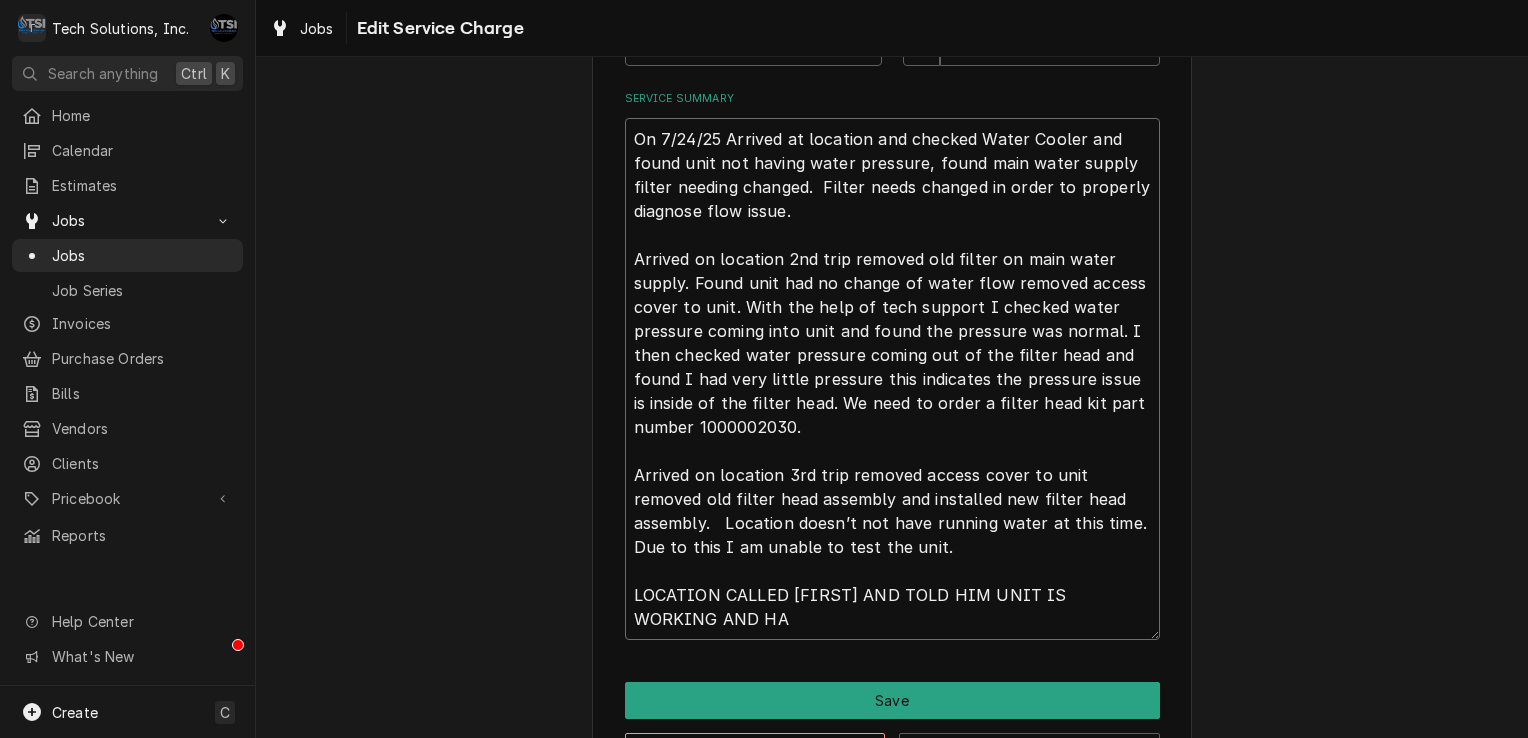 type on "x" 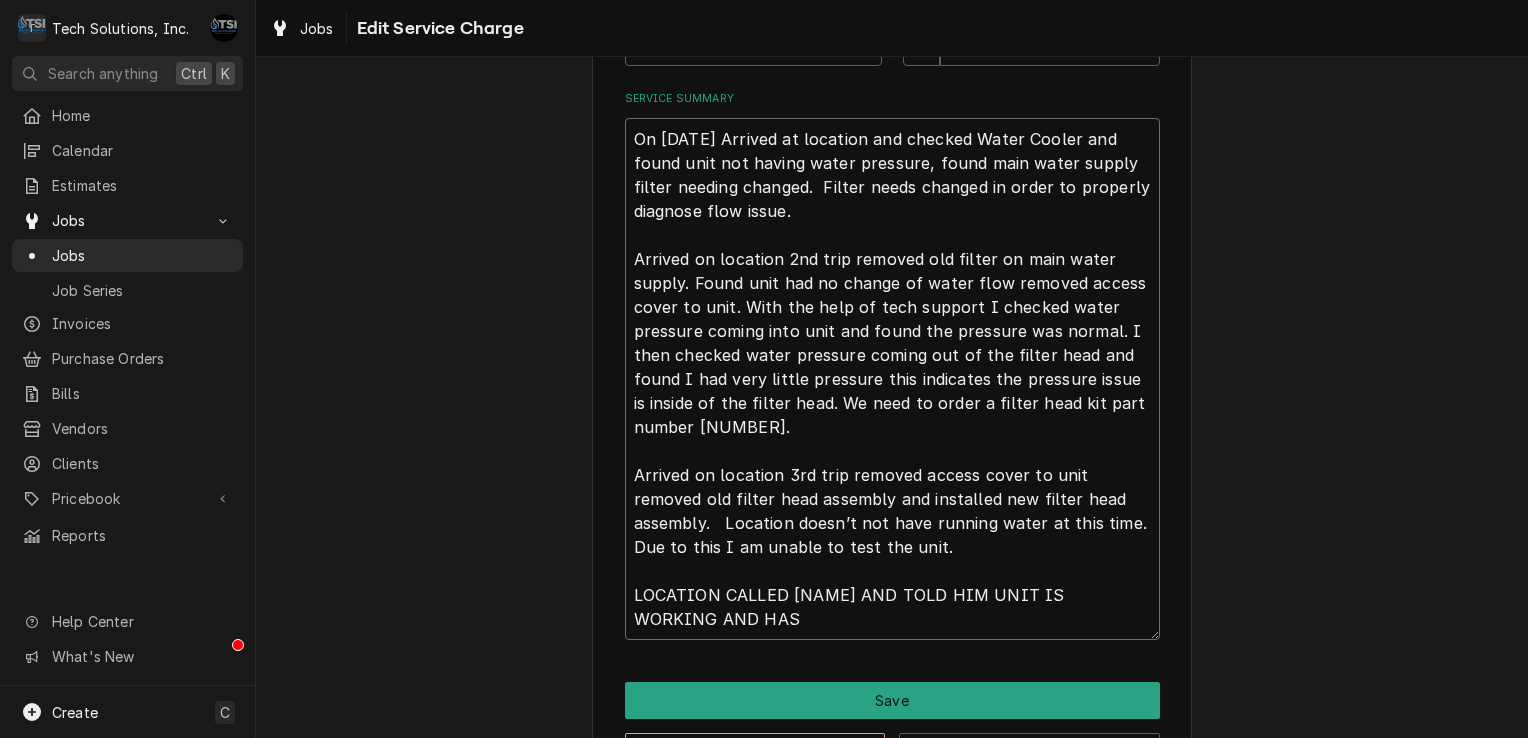 type on "x" 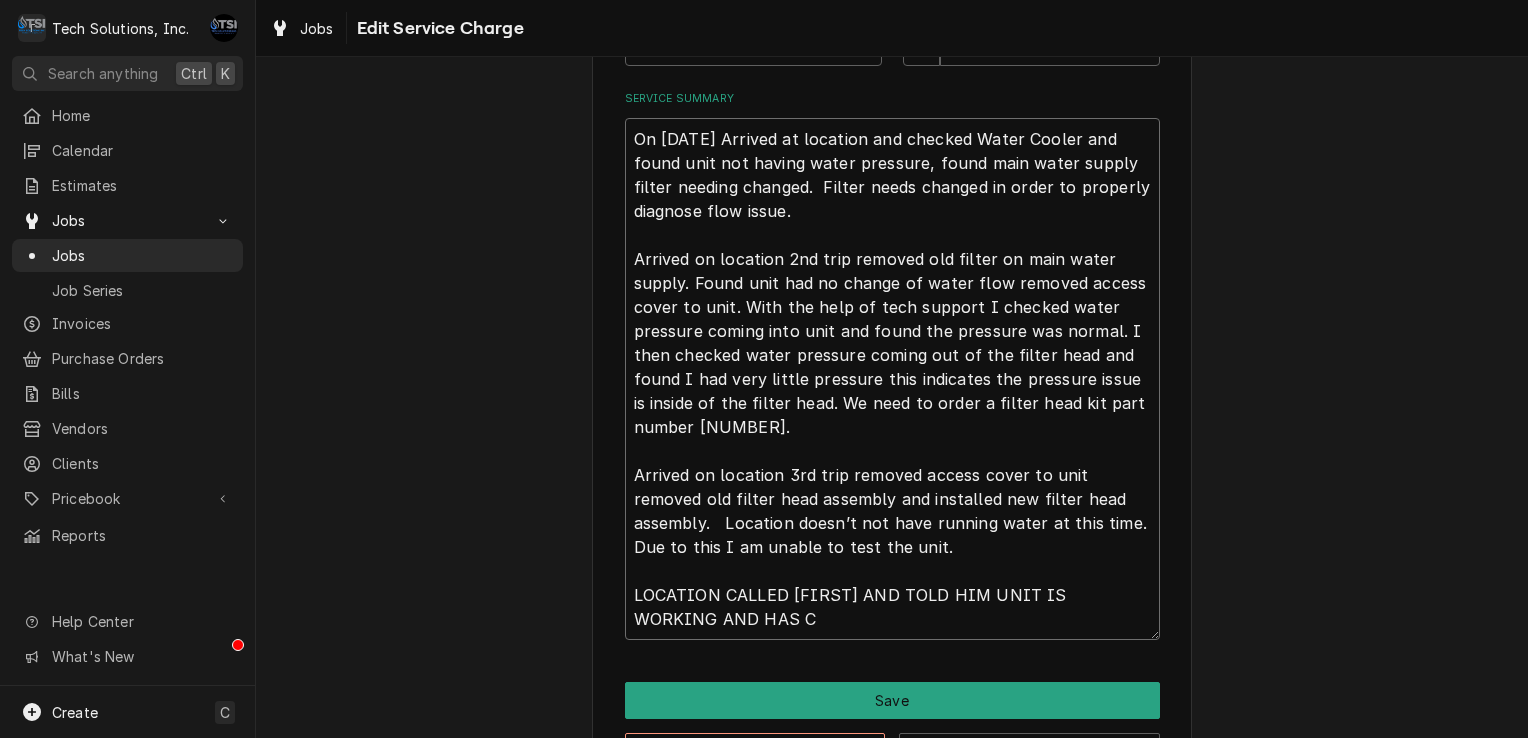 type on "x" 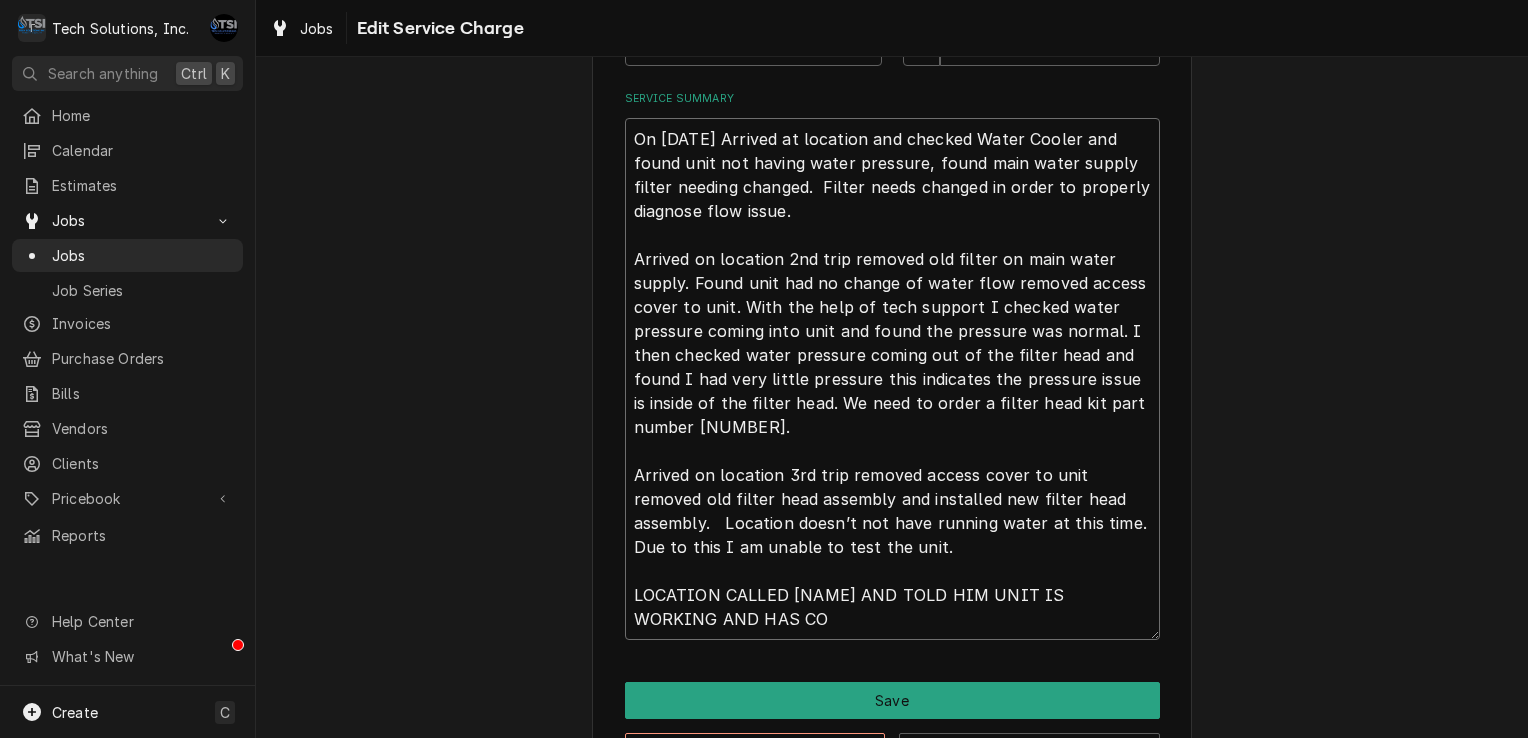 type on "x" 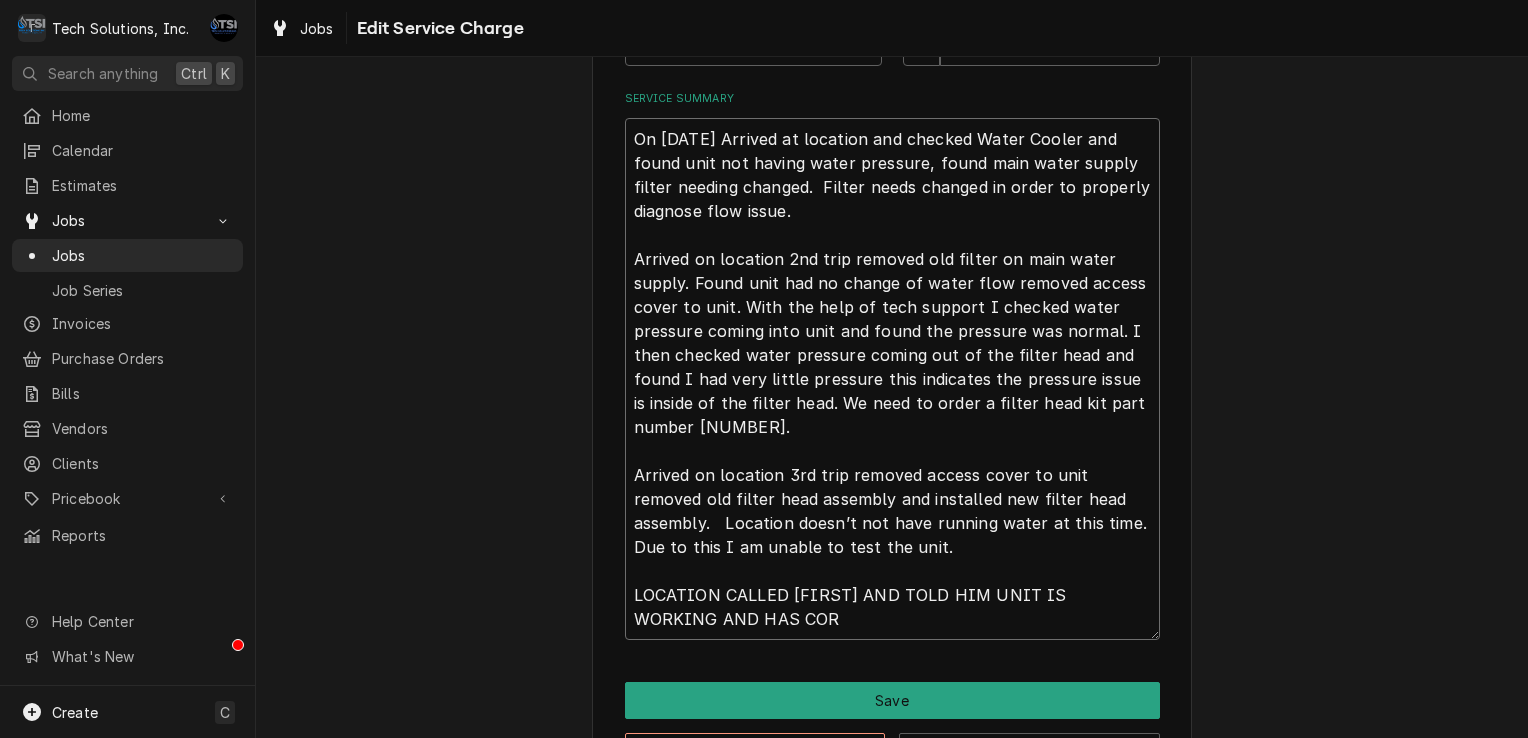 type on "x" 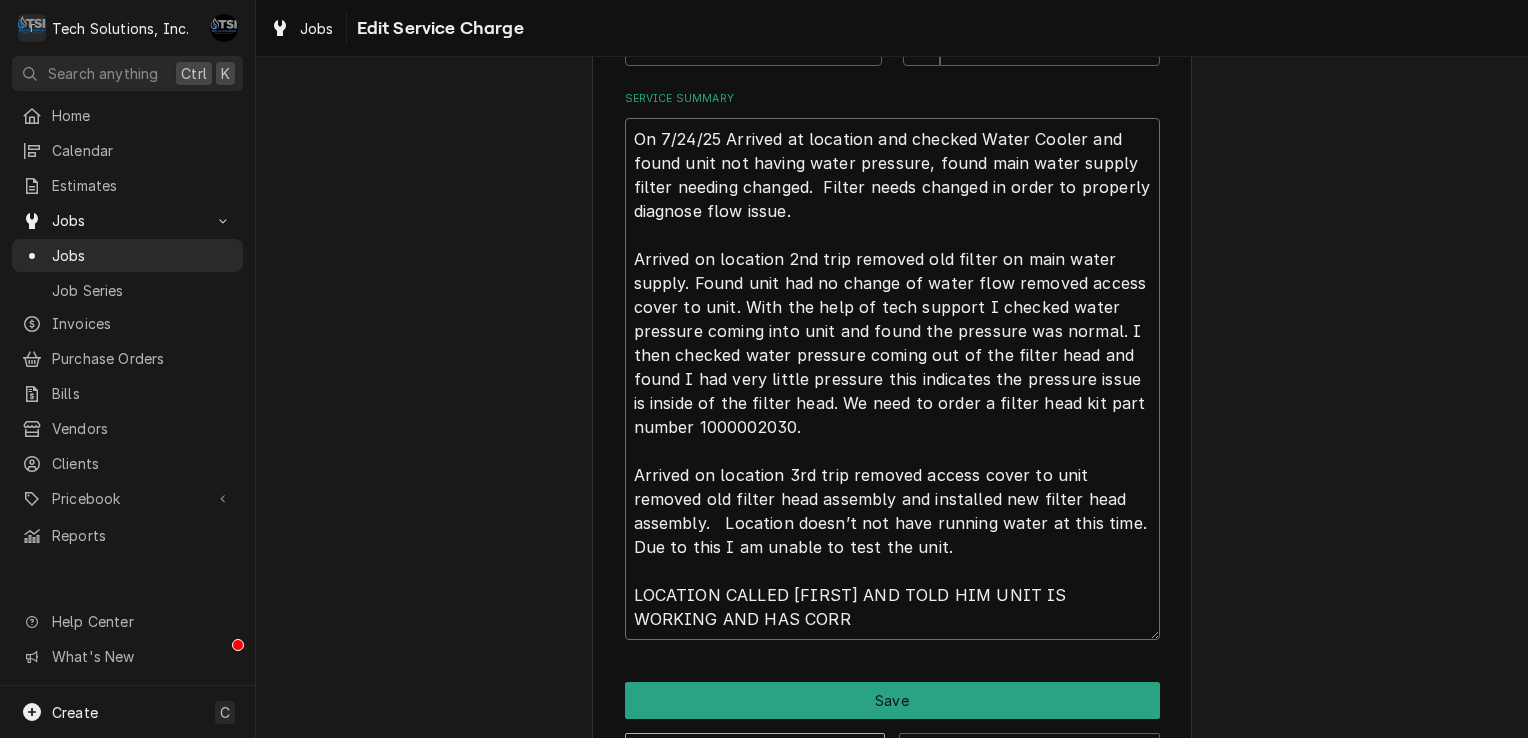 type on "x" 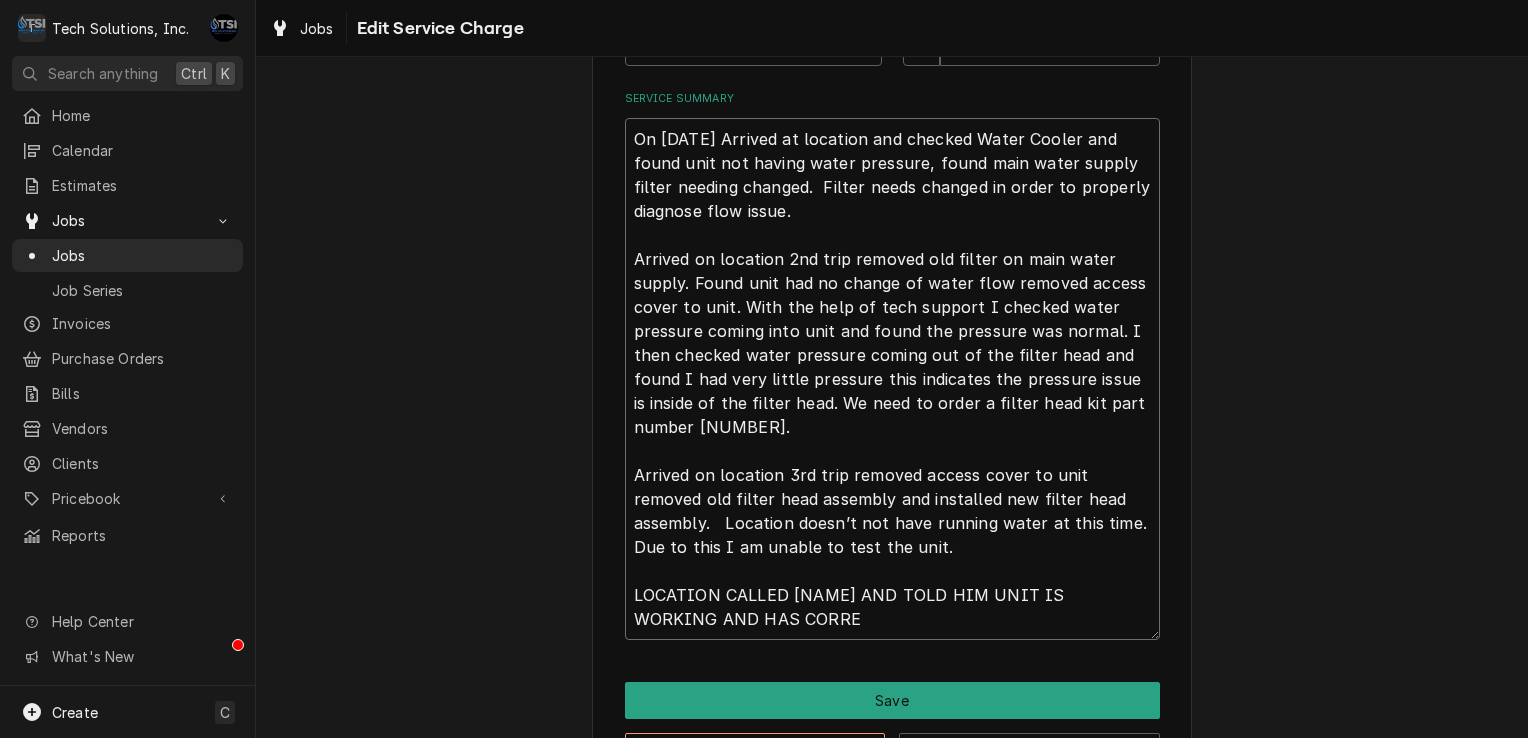 type on "x" 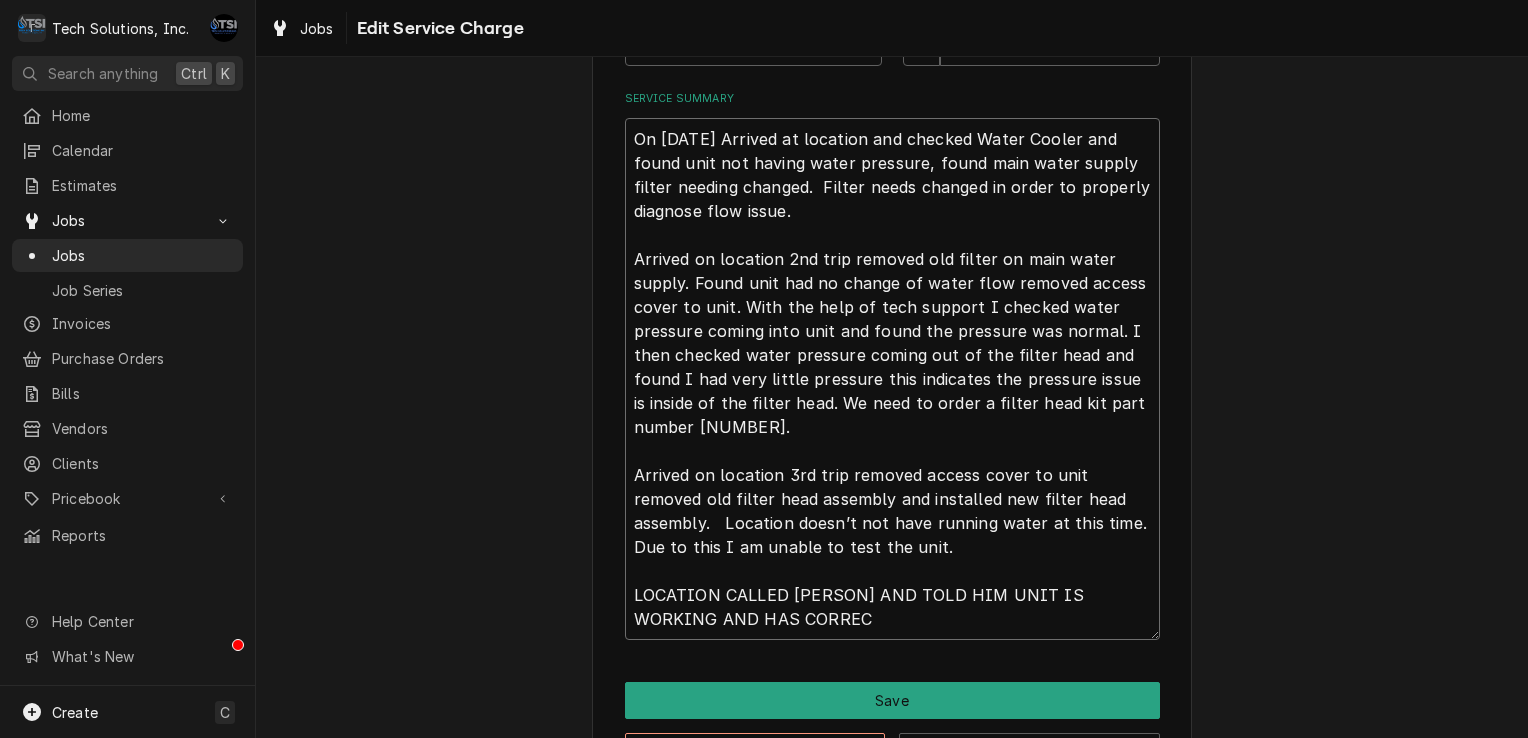 type on "x" 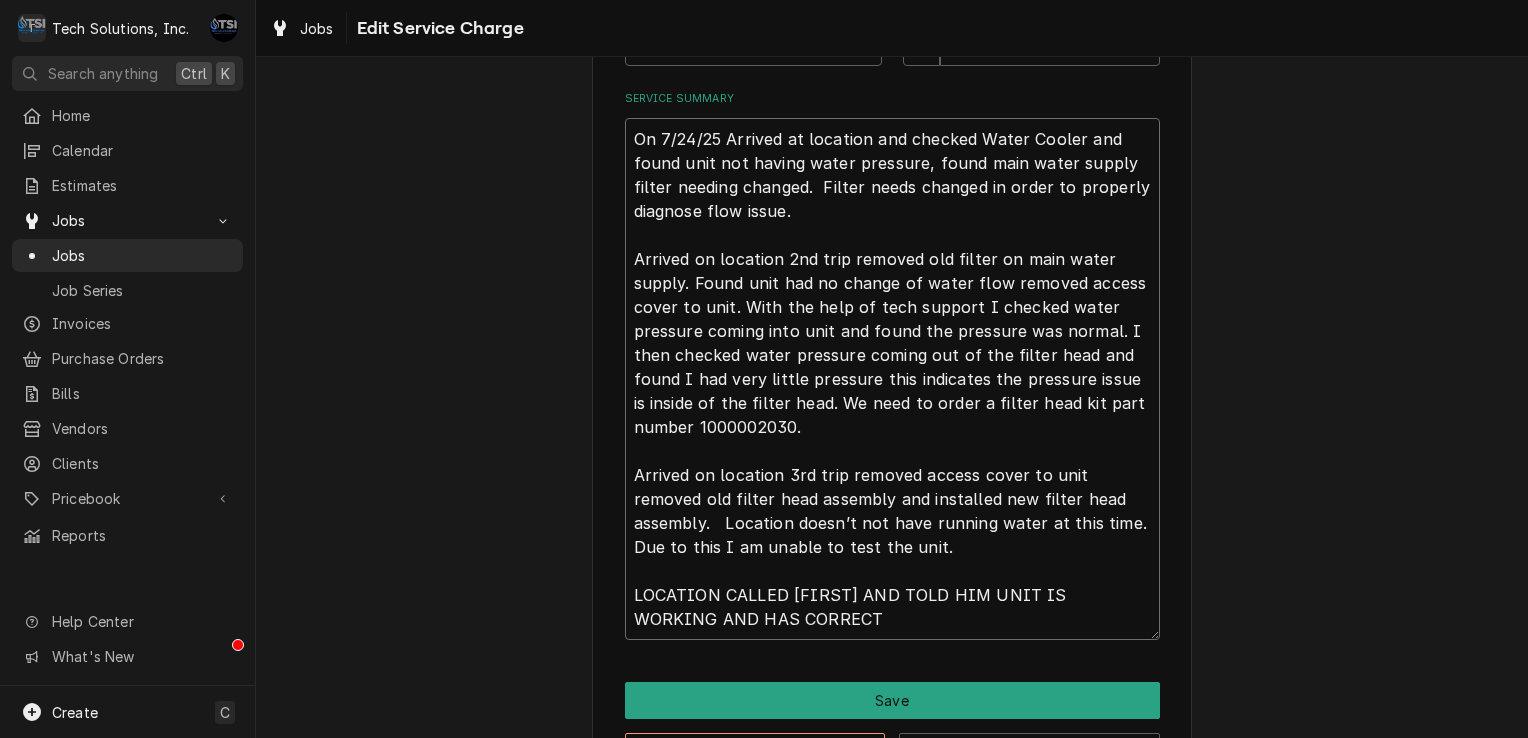 type on "x" 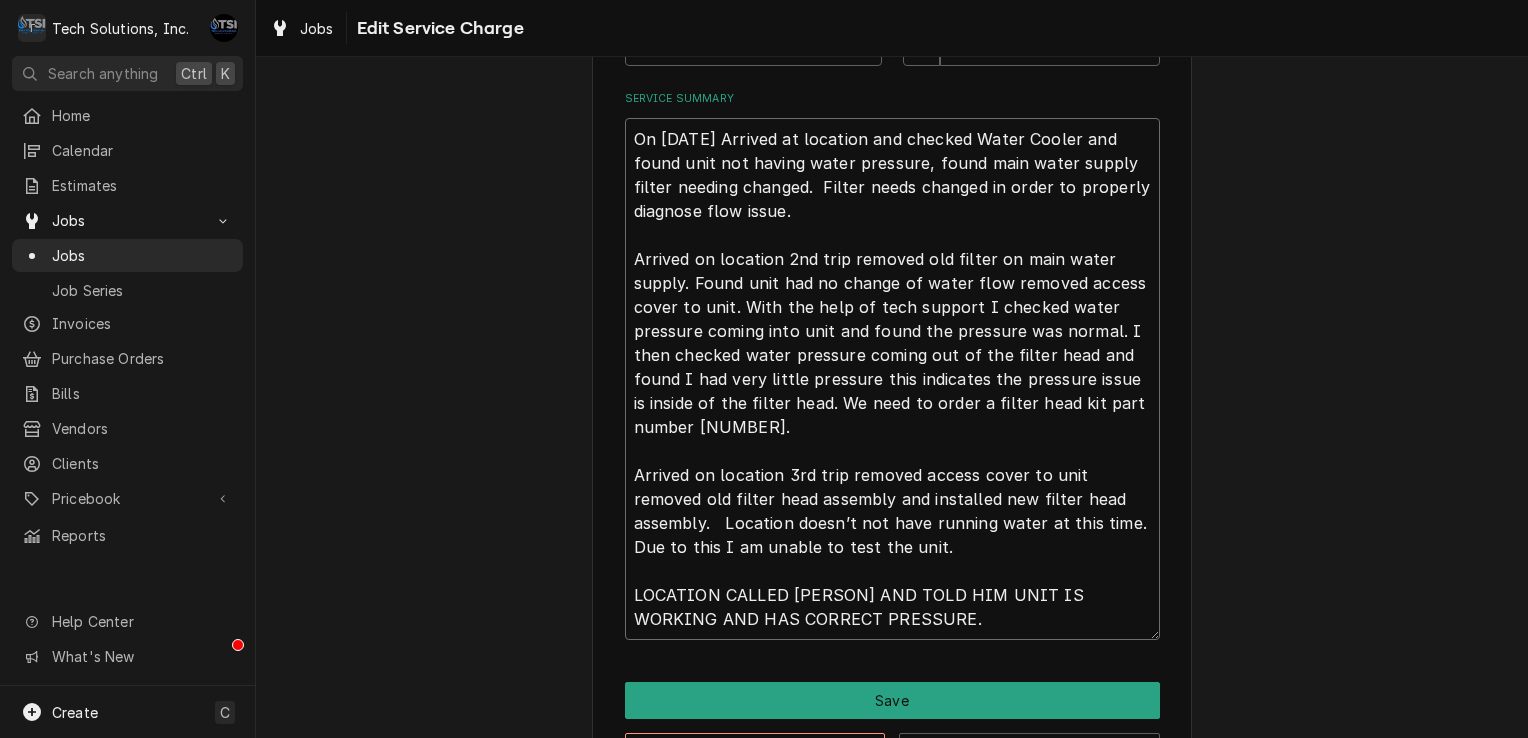 click on "On 7/24/25 Arrived at location and checked Water Cooler and found unit not having water pressure, found main water supply filter needing changed.  Filter needs changed in order to properly diagnose flow issue.
Arrived on location 2nd trip removed old filter on main water supply. Found unit had no change of water flow removed access cover to unit. With the help of tech support I checked water pressure coming into unit and found the pressure was normal. I then checked water pressure coming out of the filter head and found I had very little pressure this indicates the pressure issue is inside of the filter head. We need to order a filter head kit part number 1000002030.
Arrived on location 3rd trip removed access cover to unit removed old filter head assembly and installed new filter head assembly.   Location doesn’t not have running water at this time. Due to this I am unable to test the unit.
LOCATION CALLED BRIAN AND TOLD HIM UNIT IS WORKING AND HAS CORRECT PRESSURE." at bounding box center [892, 379] 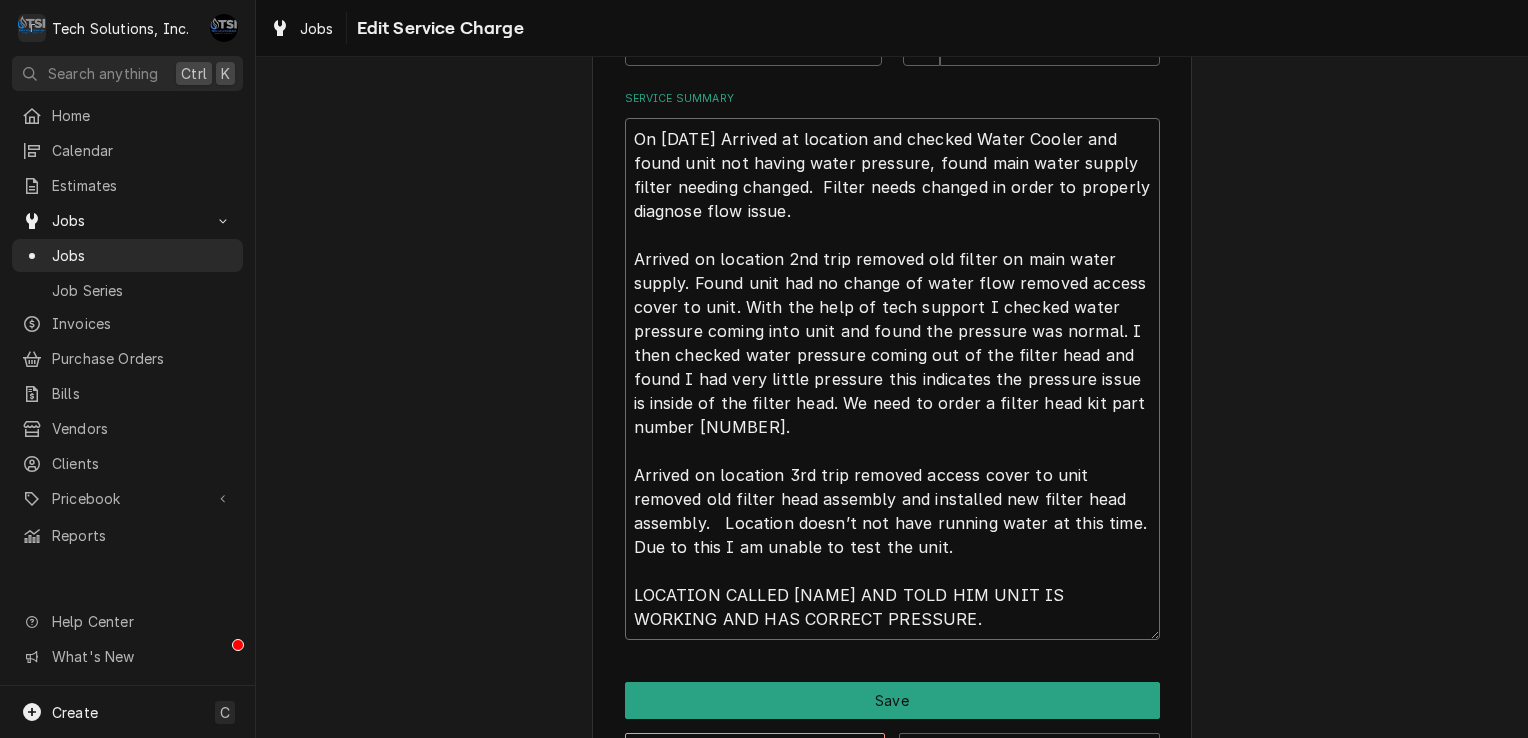 click on "On 7/24/25 Arrived at location and checked Water Cooler and found unit not having water pressure, found main water supply filter needing changed.  Filter needs changed in order to properly diagnose flow issue.
Arrived on location 2nd trip removed old filter on main water supply. Found unit had no change of water flow removed access cover to unit. With the help of tech support I checked water pressure coming into unit and found the pressure was normal. I then checked water pressure coming out of the filter head and found I had very little pressure this indicates the pressure issue is inside of the filter head. We need to order a filter head kit part number 1000002030.
Arrived on location 3rd trip removed access cover to unit removed old filter head assembly and installed new filter head assembly.   Location doesn’t not have running water at this time. Due to this I am unable to test the unit.
LOCATION CALLED BRIAN AND TOLD HIM WATER IS BACK ON AND UNIT IS WORKING AND HAS CORRECT PRESSURE." at bounding box center (892, 379) 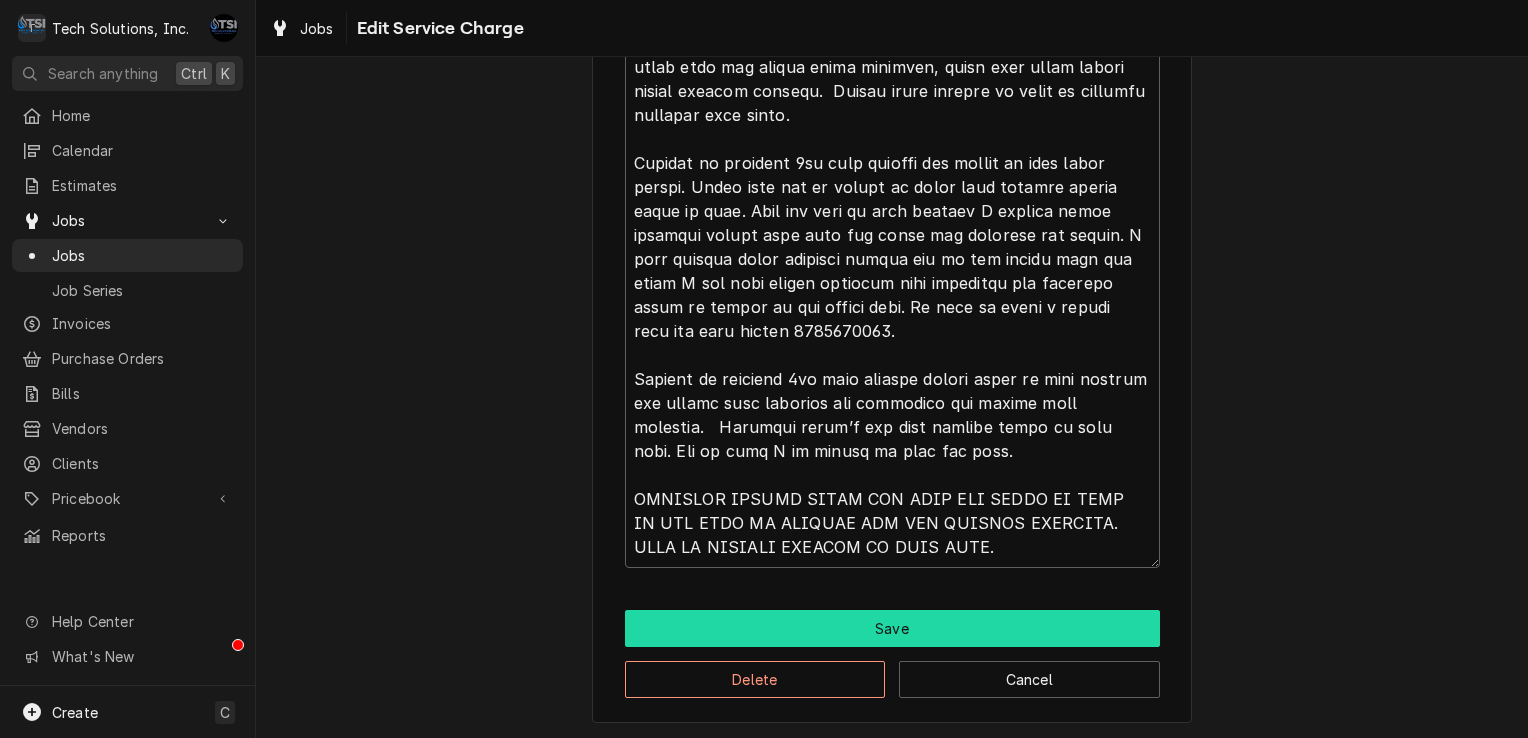 click on "Save" at bounding box center [892, 628] 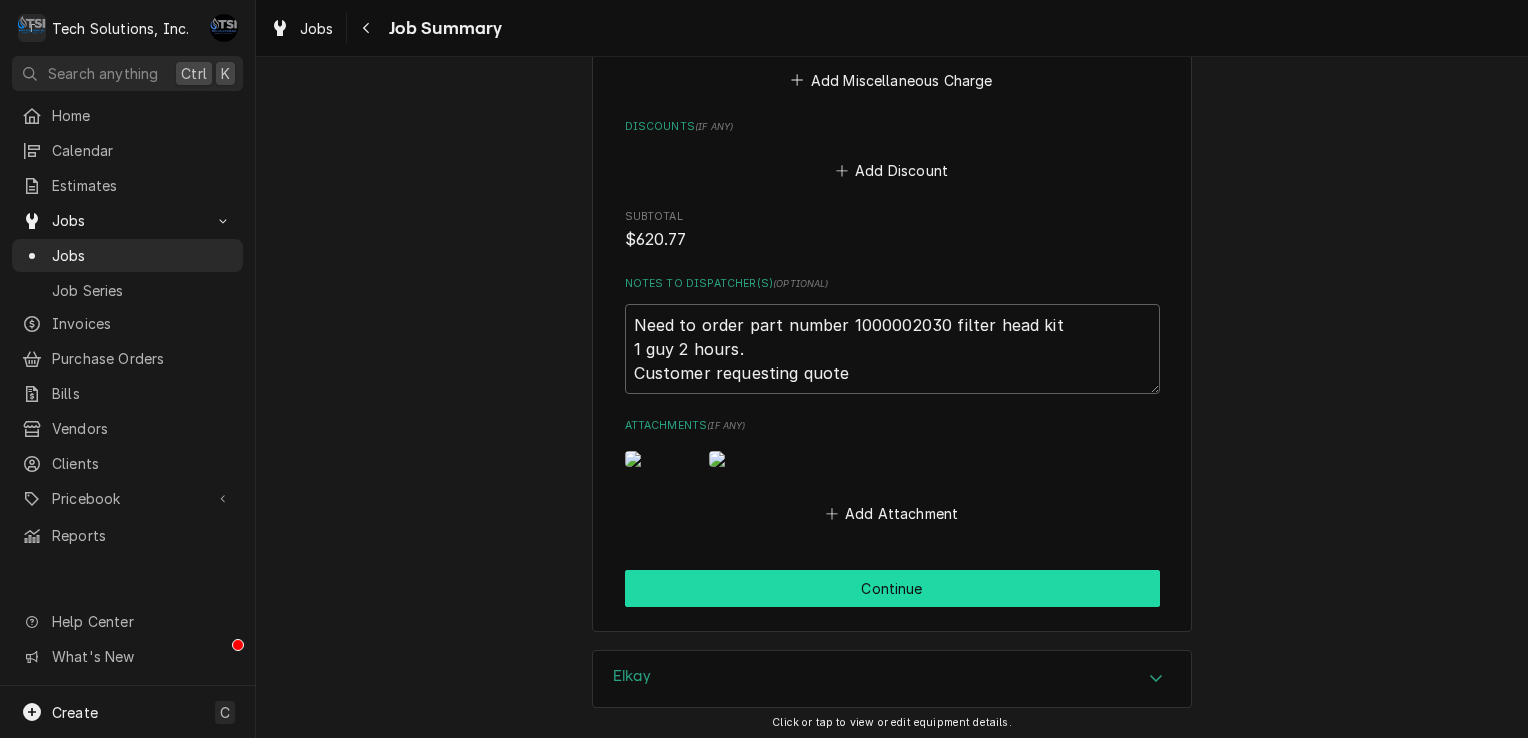 scroll, scrollTop: 2778, scrollLeft: 0, axis: vertical 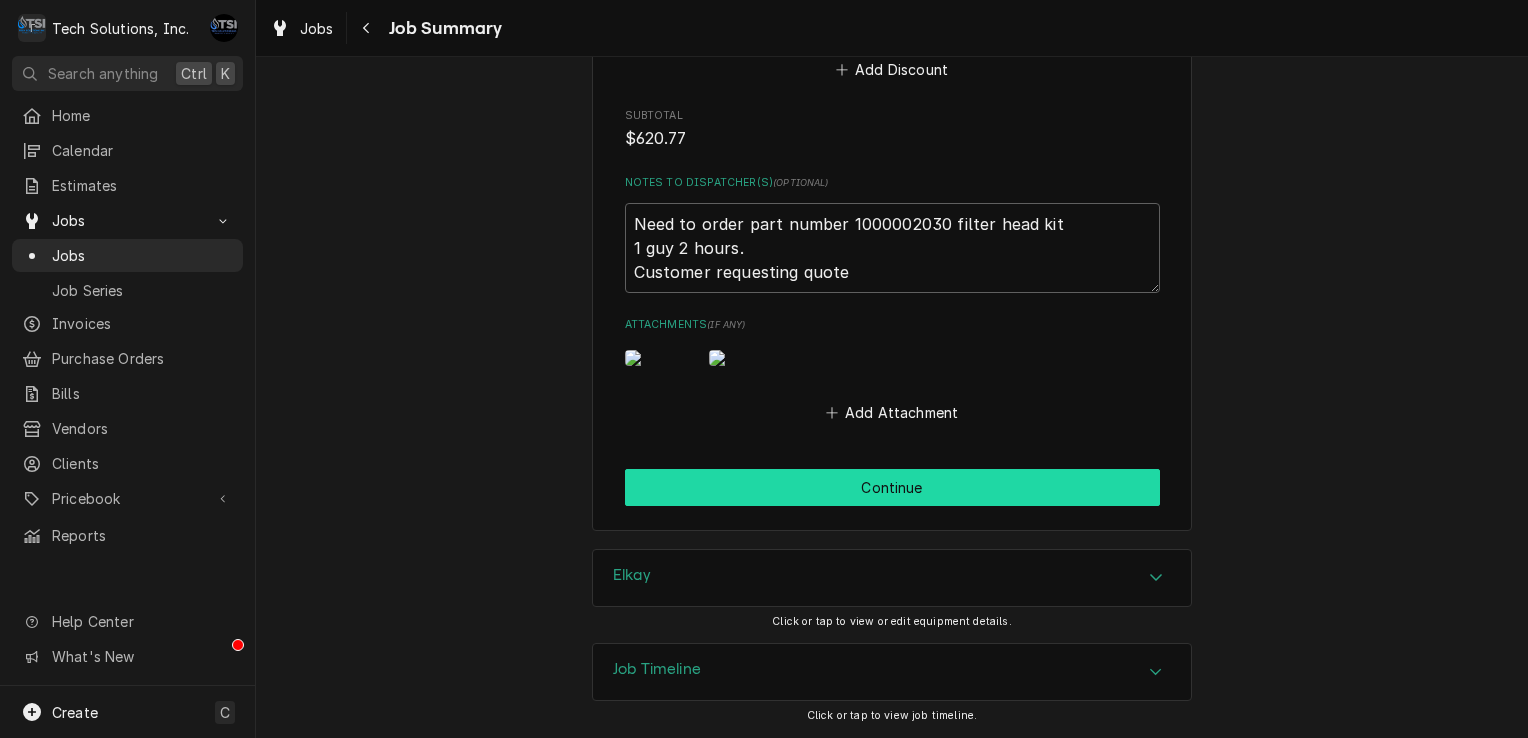 click on "Continue" at bounding box center [892, 487] 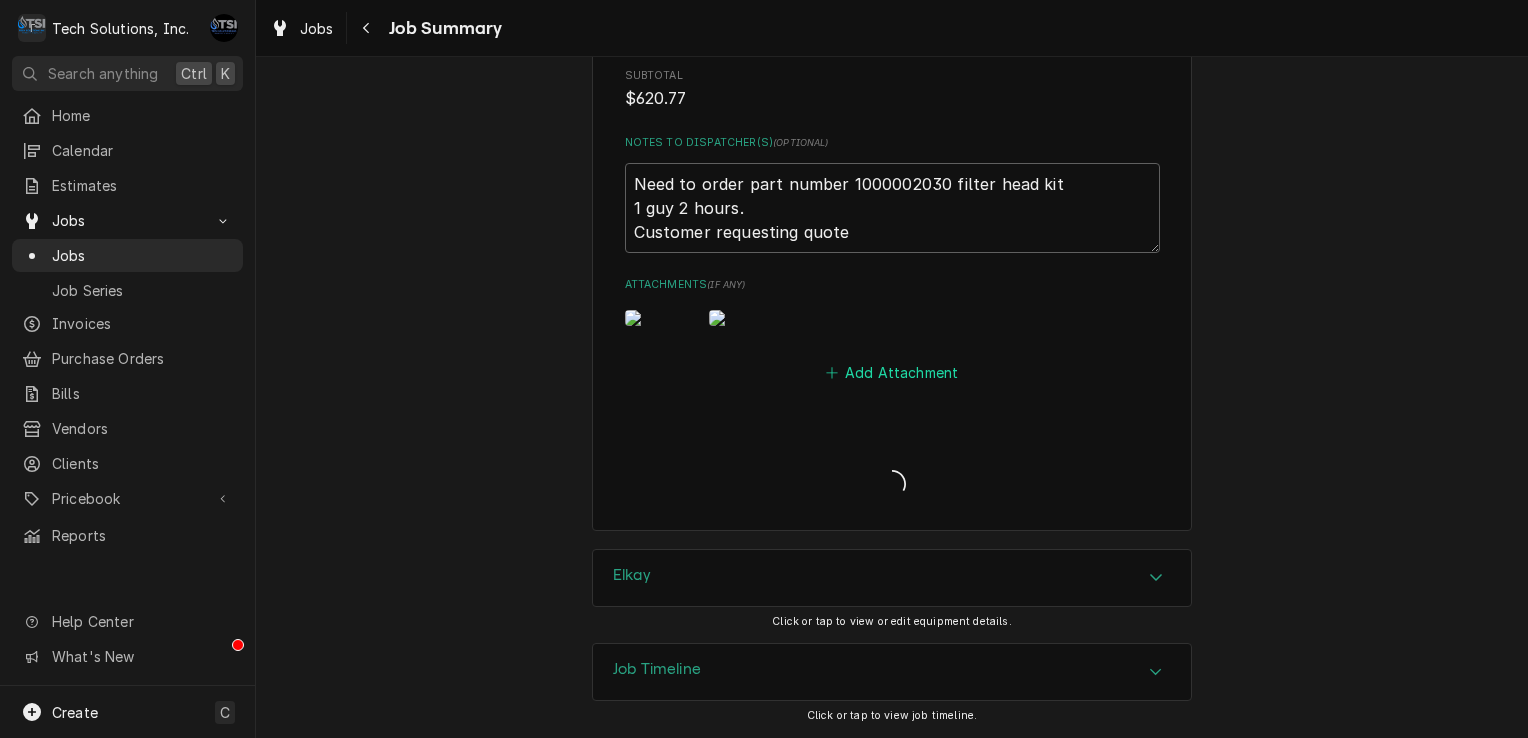 scroll, scrollTop: 2818, scrollLeft: 0, axis: vertical 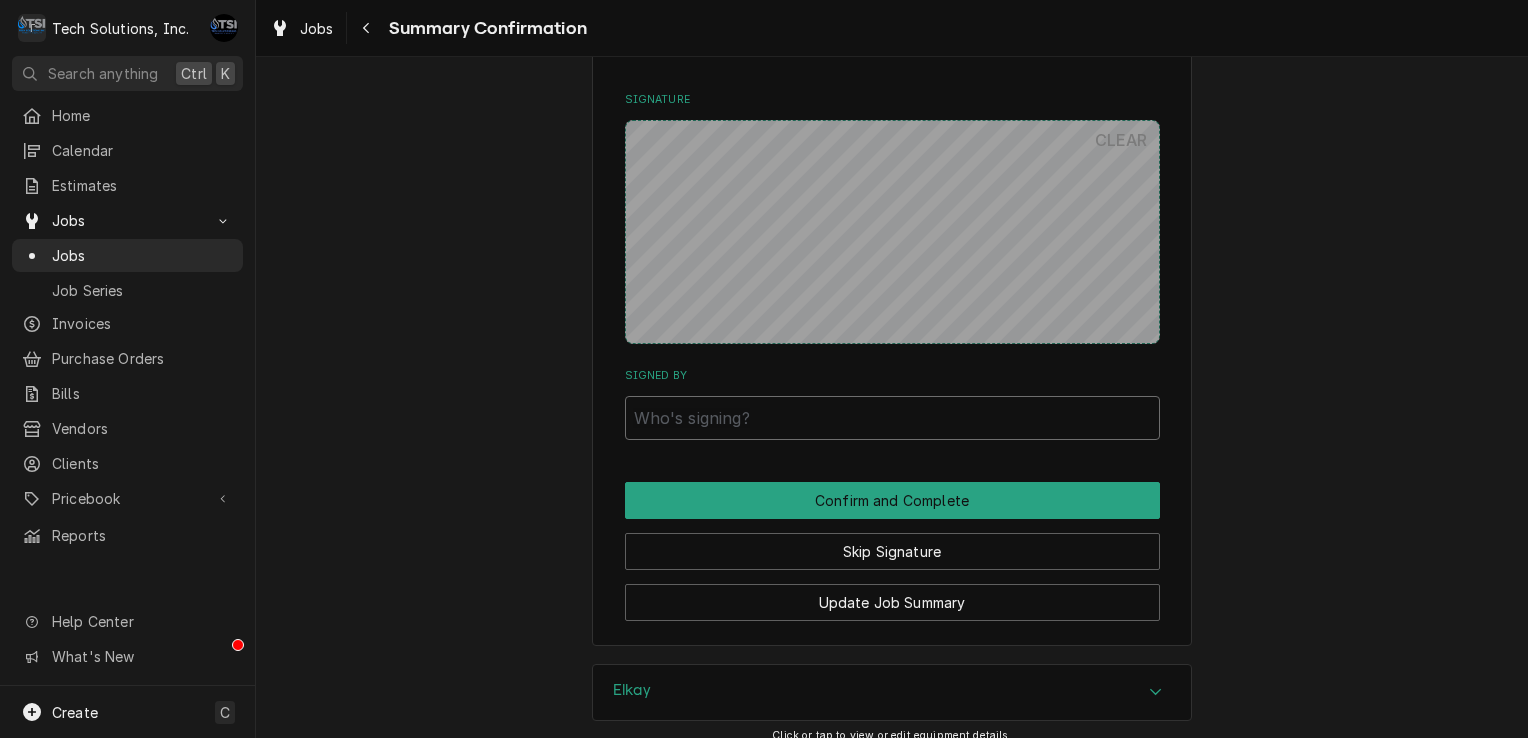click on "Signed By" at bounding box center (892, 418) 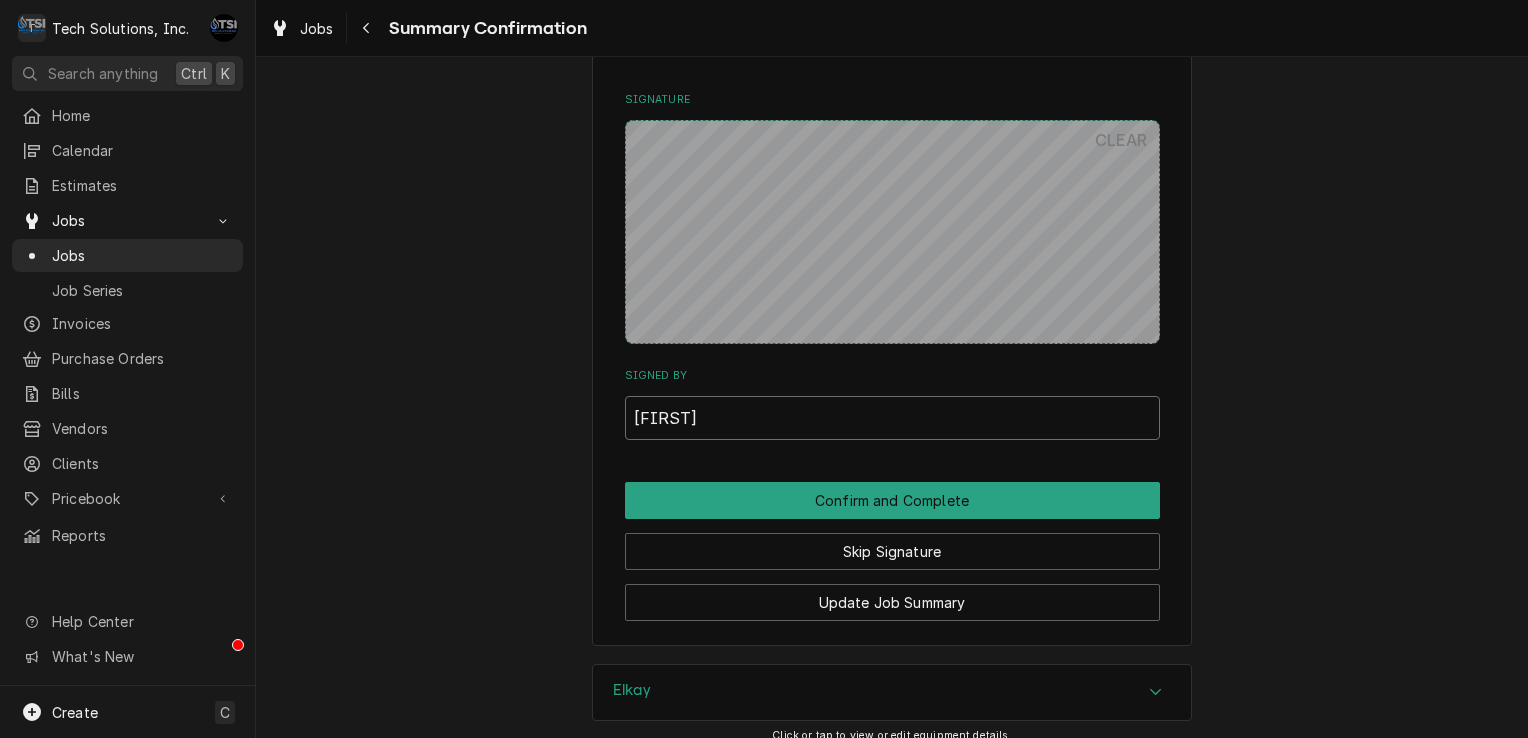 scroll, scrollTop: 2446, scrollLeft: 0, axis: vertical 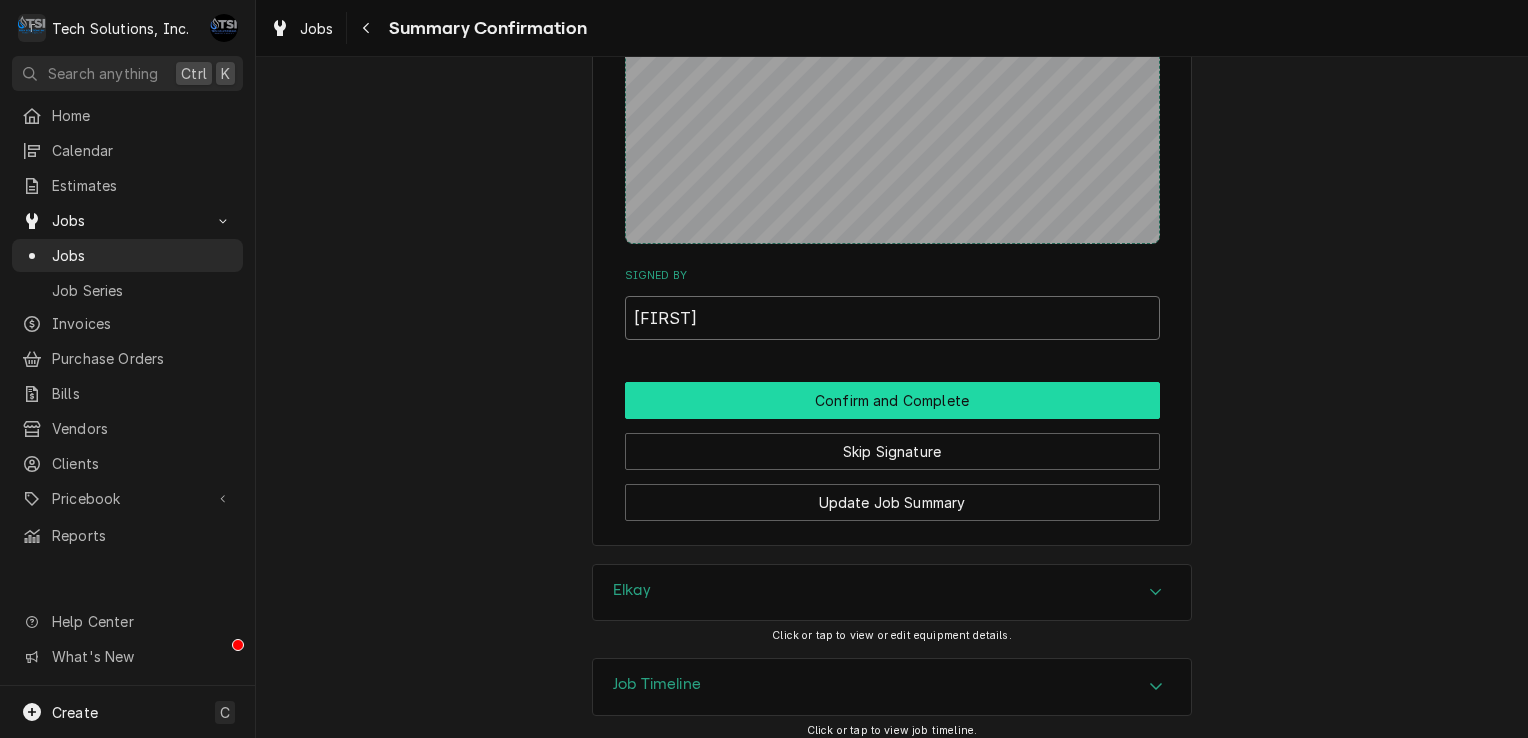 type on "JAKE" 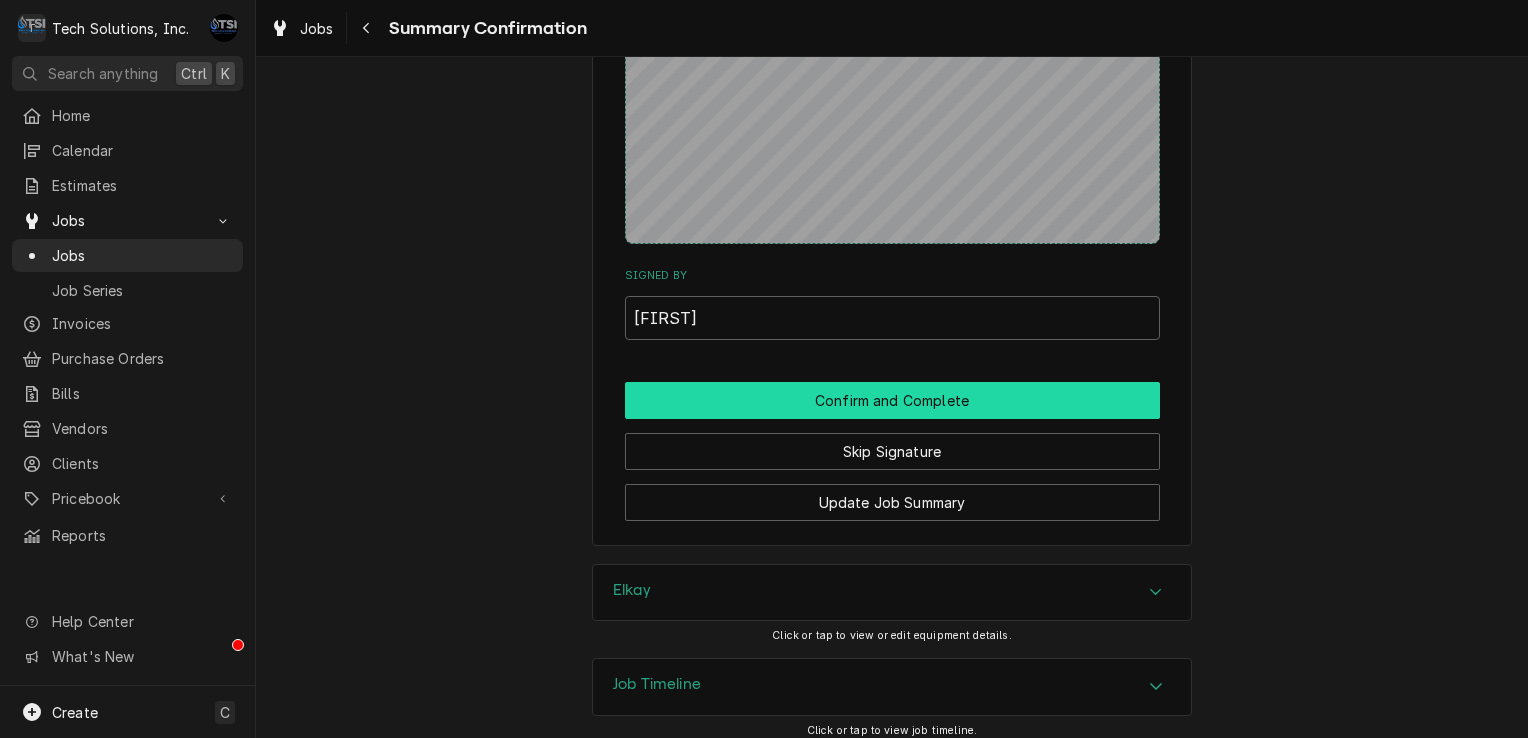 click on "Confirm and Complete" at bounding box center (892, 400) 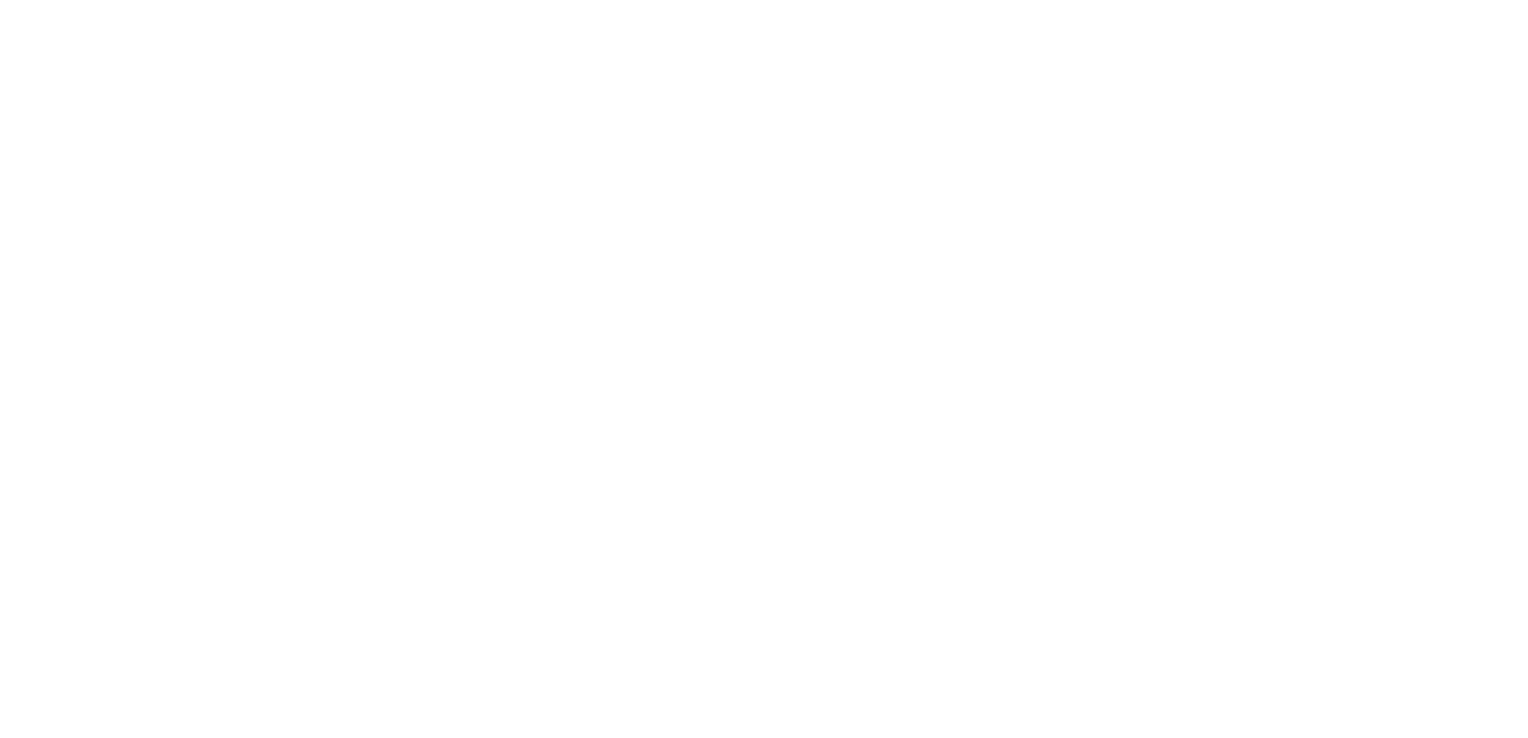 scroll, scrollTop: 0, scrollLeft: 0, axis: both 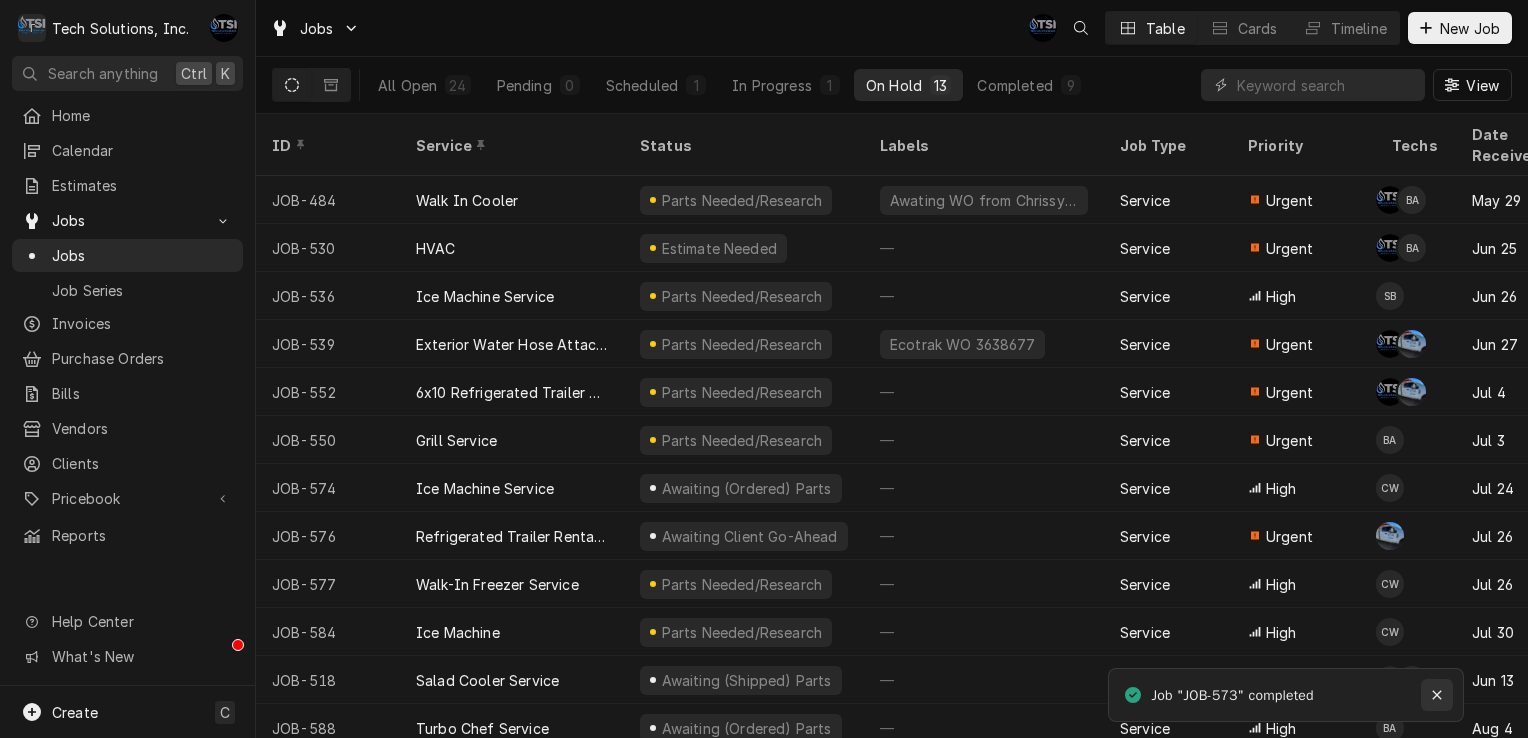 click 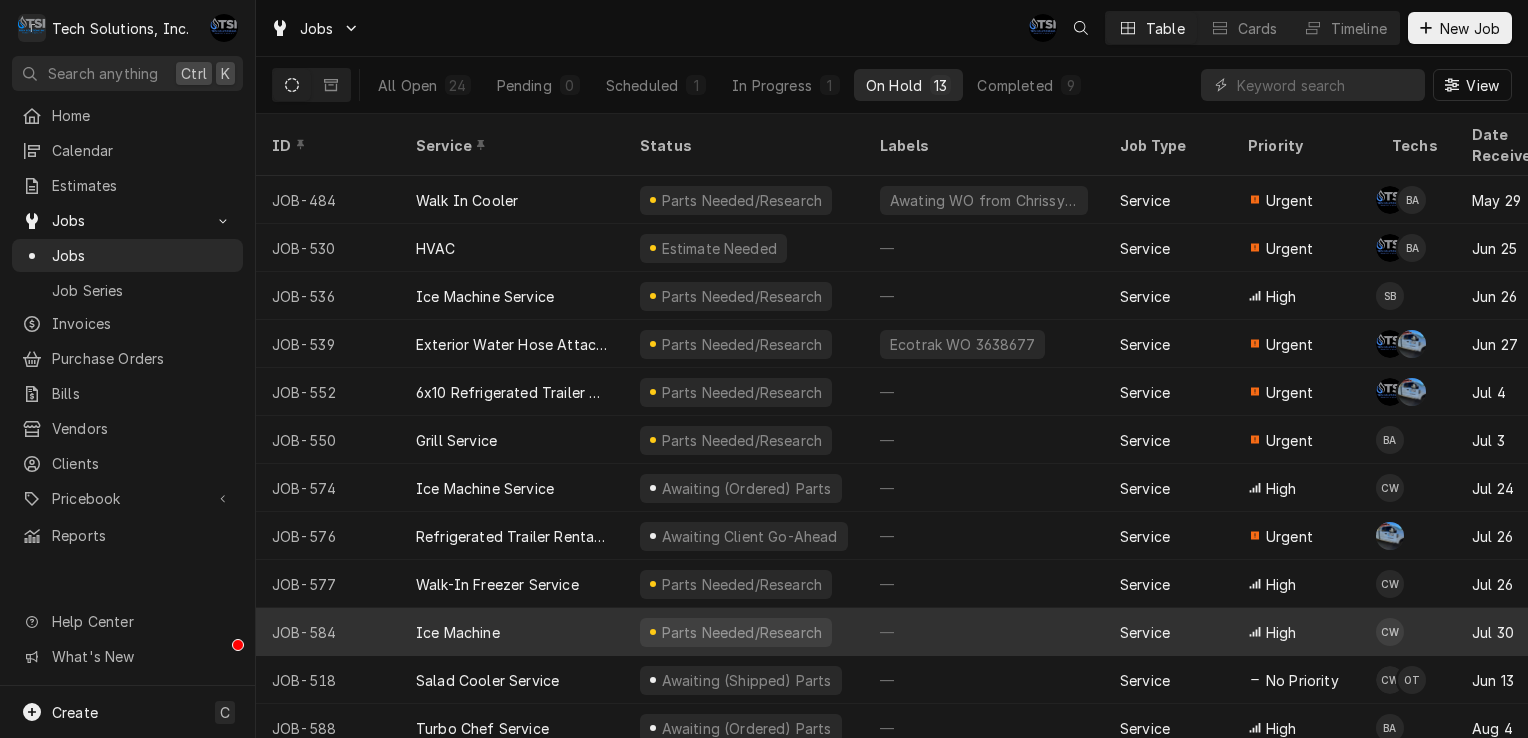 scroll, scrollTop: 52, scrollLeft: 0, axis: vertical 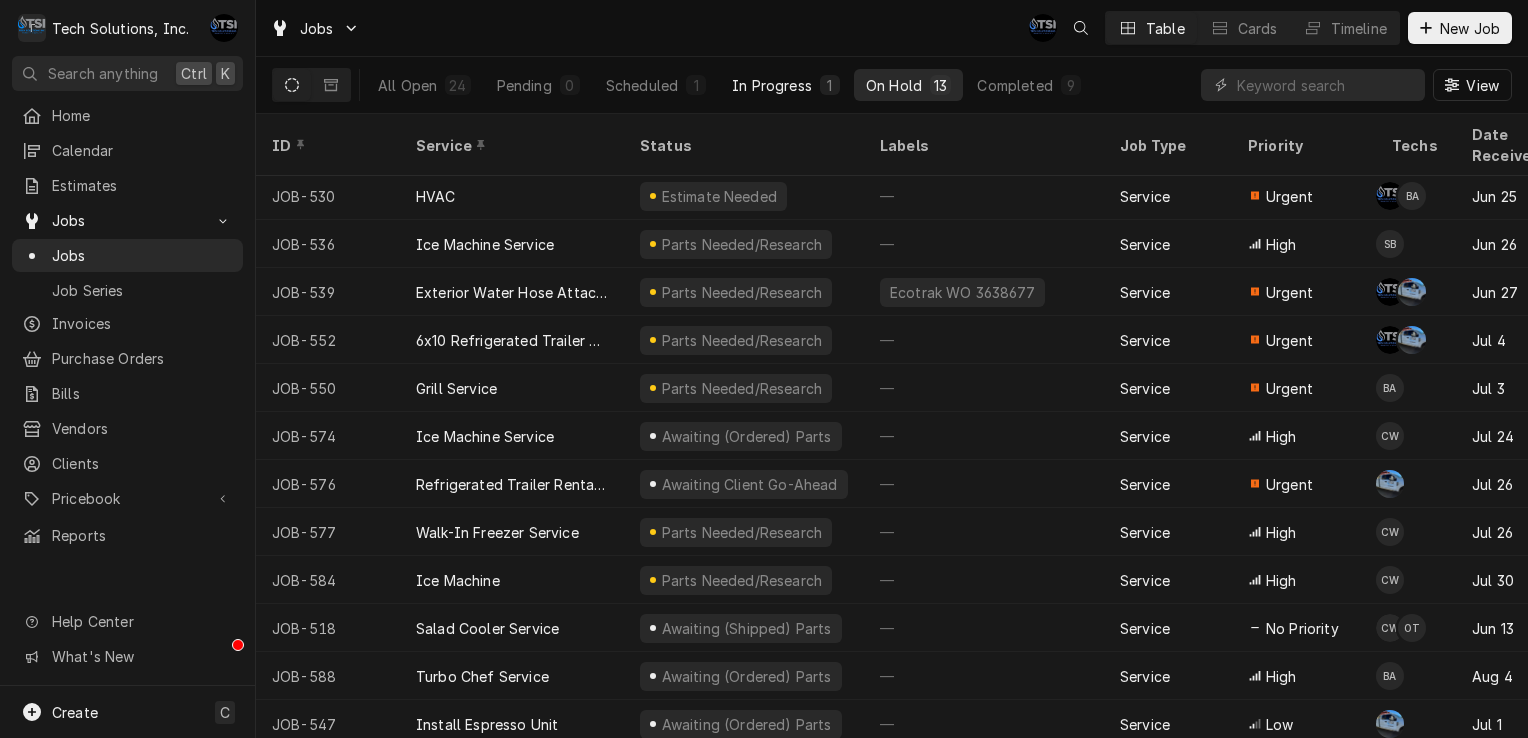 click on "In Progress" at bounding box center (772, 85) 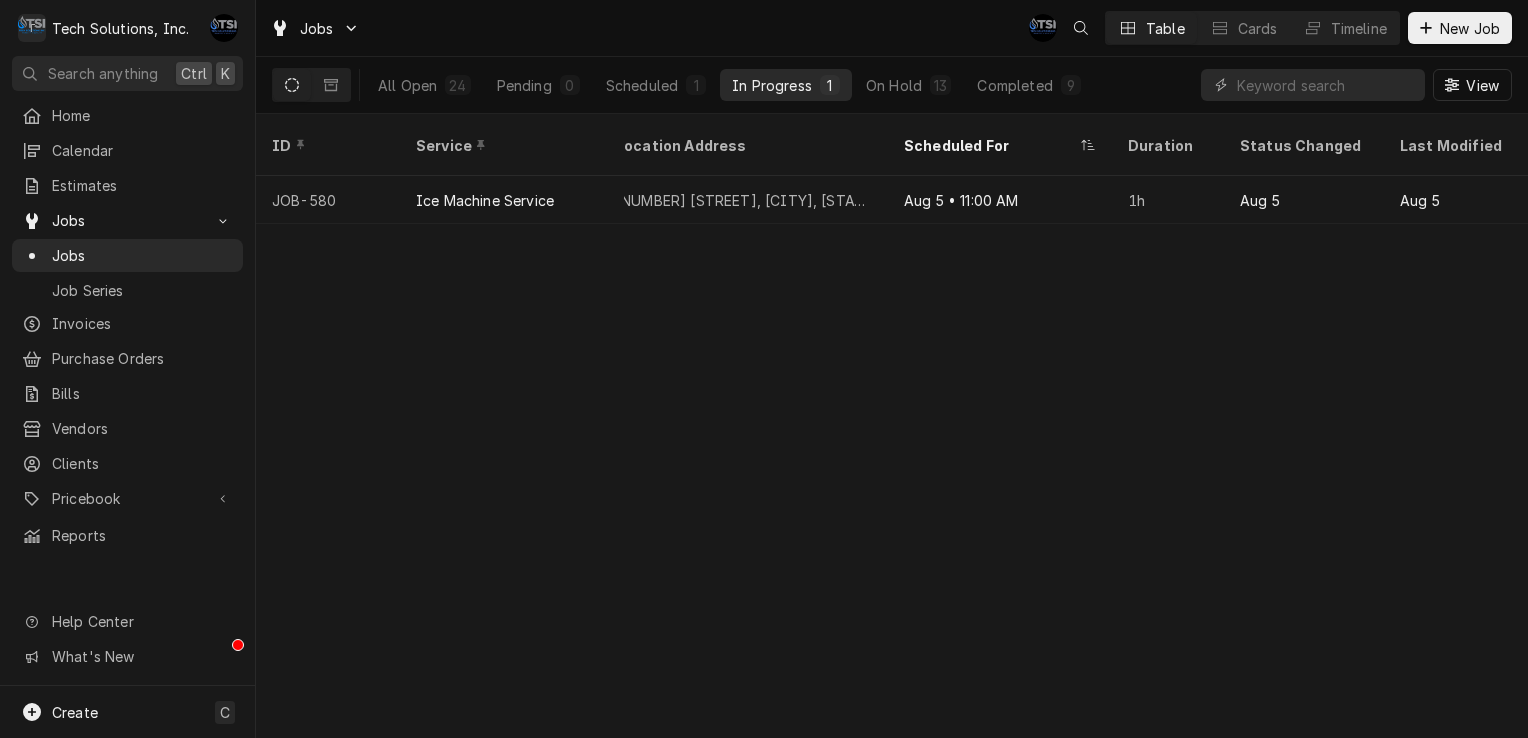 scroll, scrollTop: 0, scrollLeft: 0, axis: both 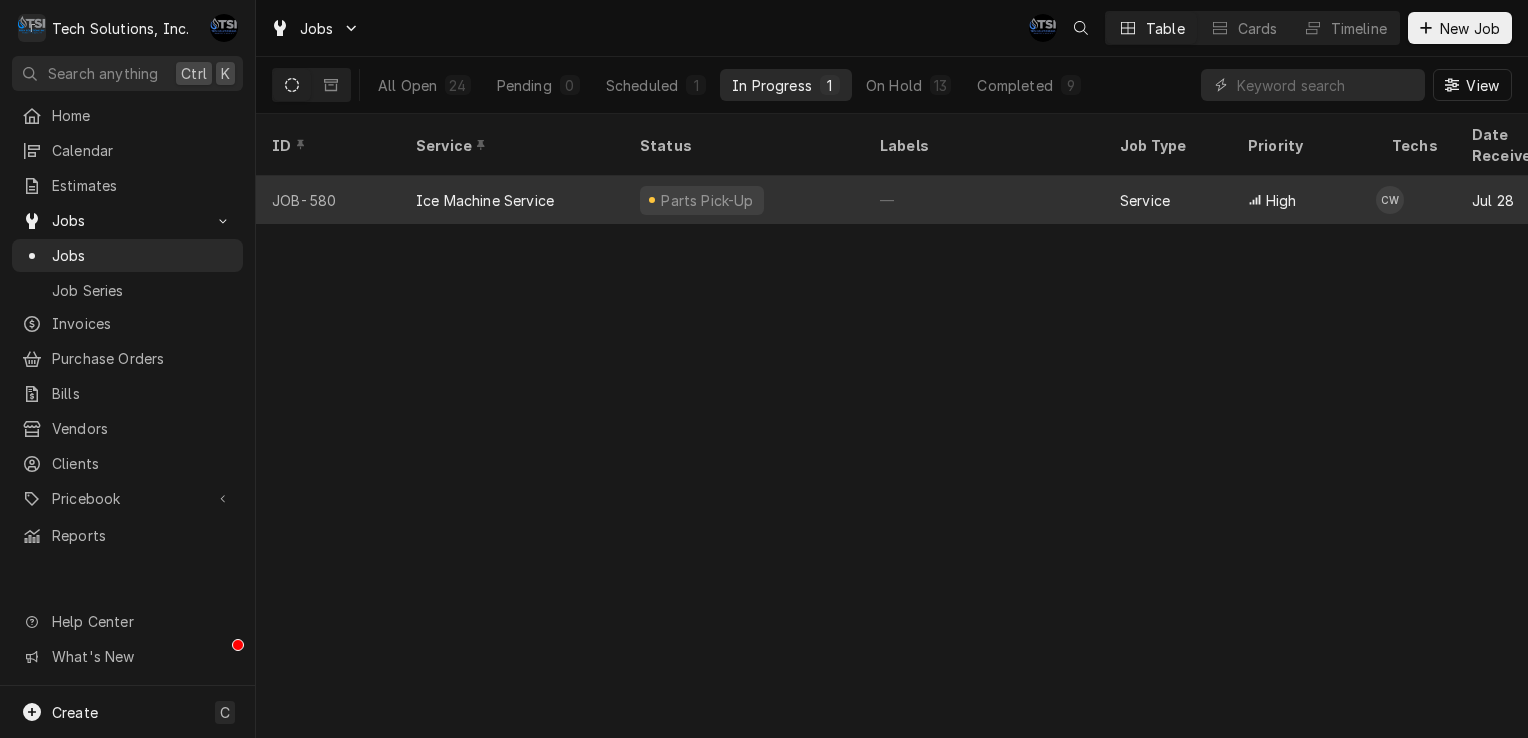 click on "Parts Pick-Up" at bounding box center (702, 200) 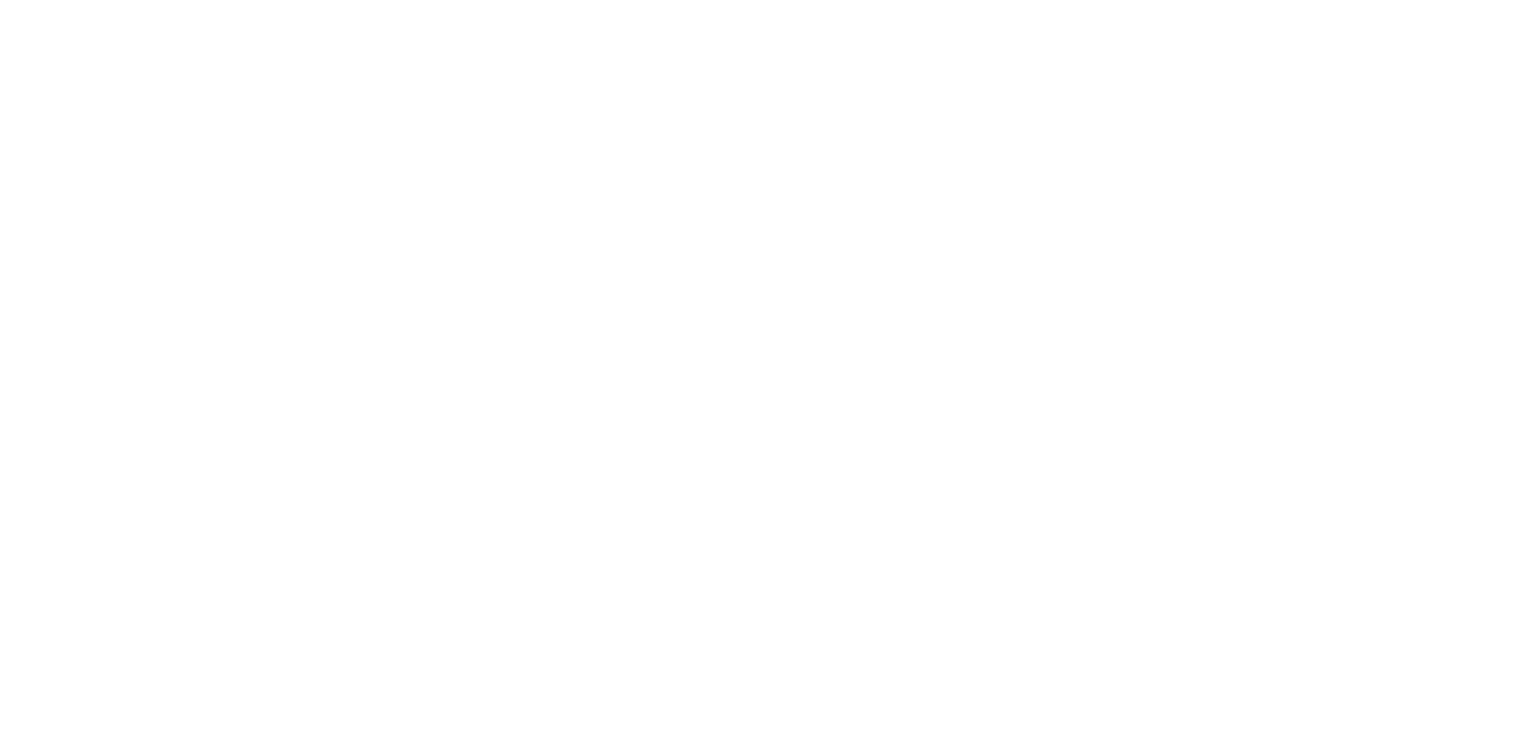 scroll, scrollTop: 0, scrollLeft: 0, axis: both 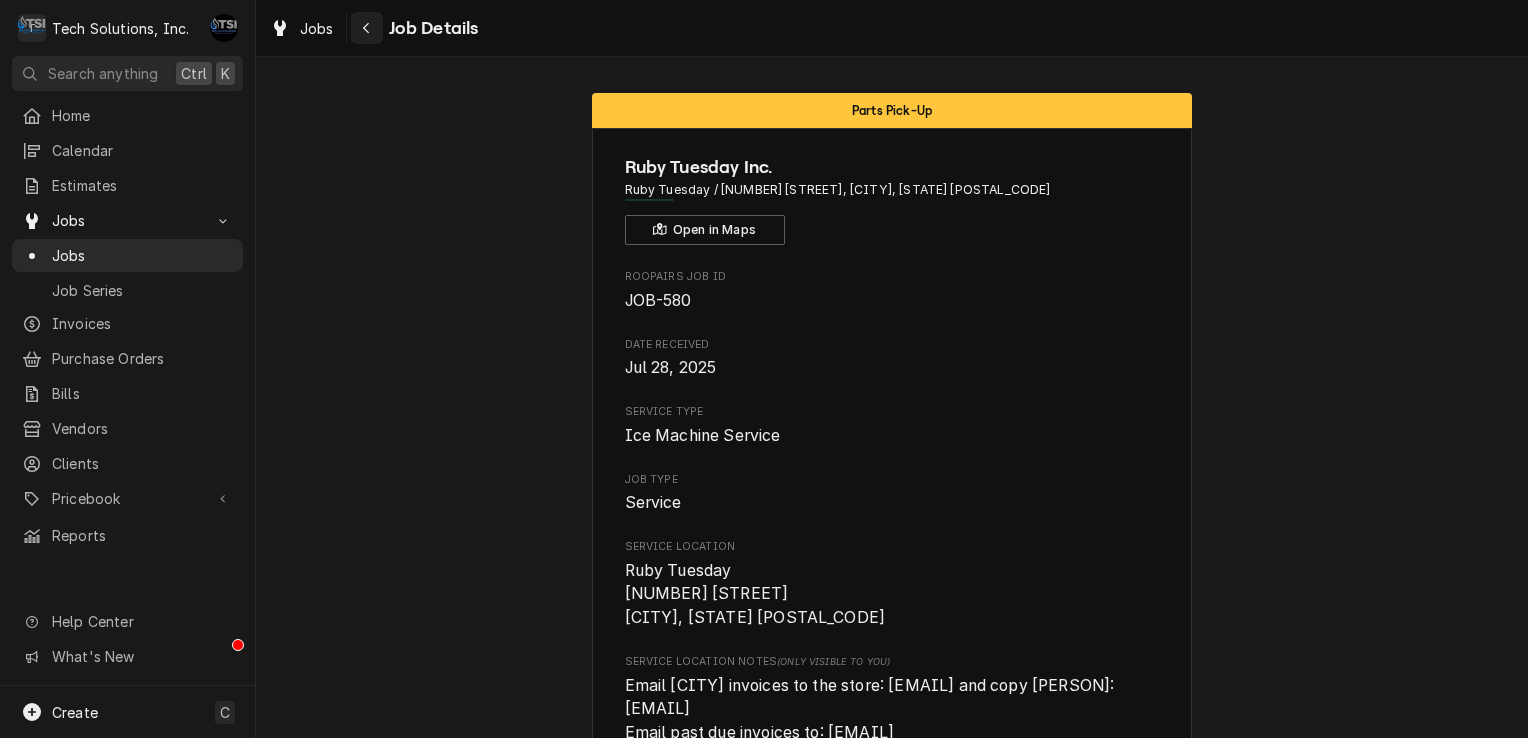 click 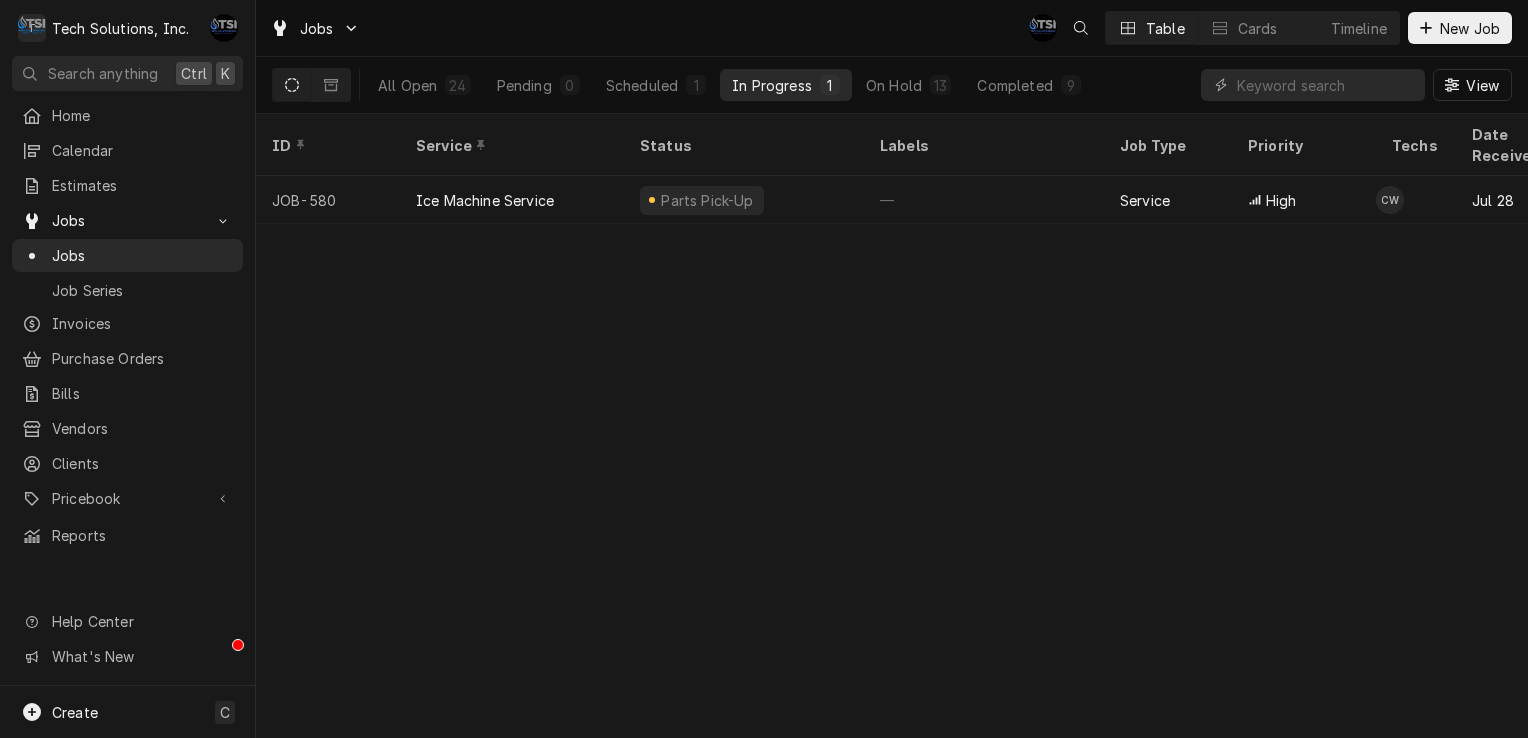 scroll, scrollTop: 0, scrollLeft: 0, axis: both 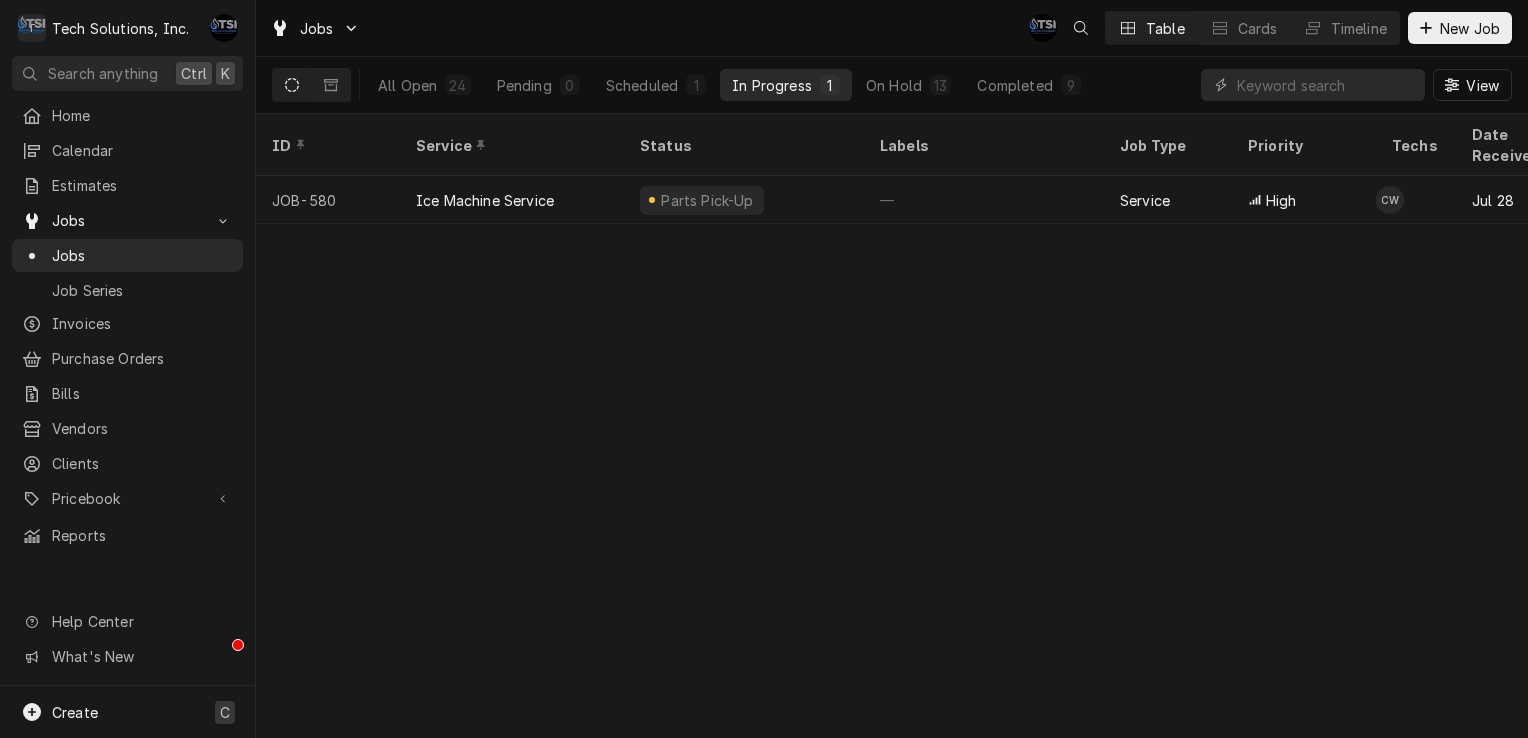 click on "Create" at bounding box center (59, 712) 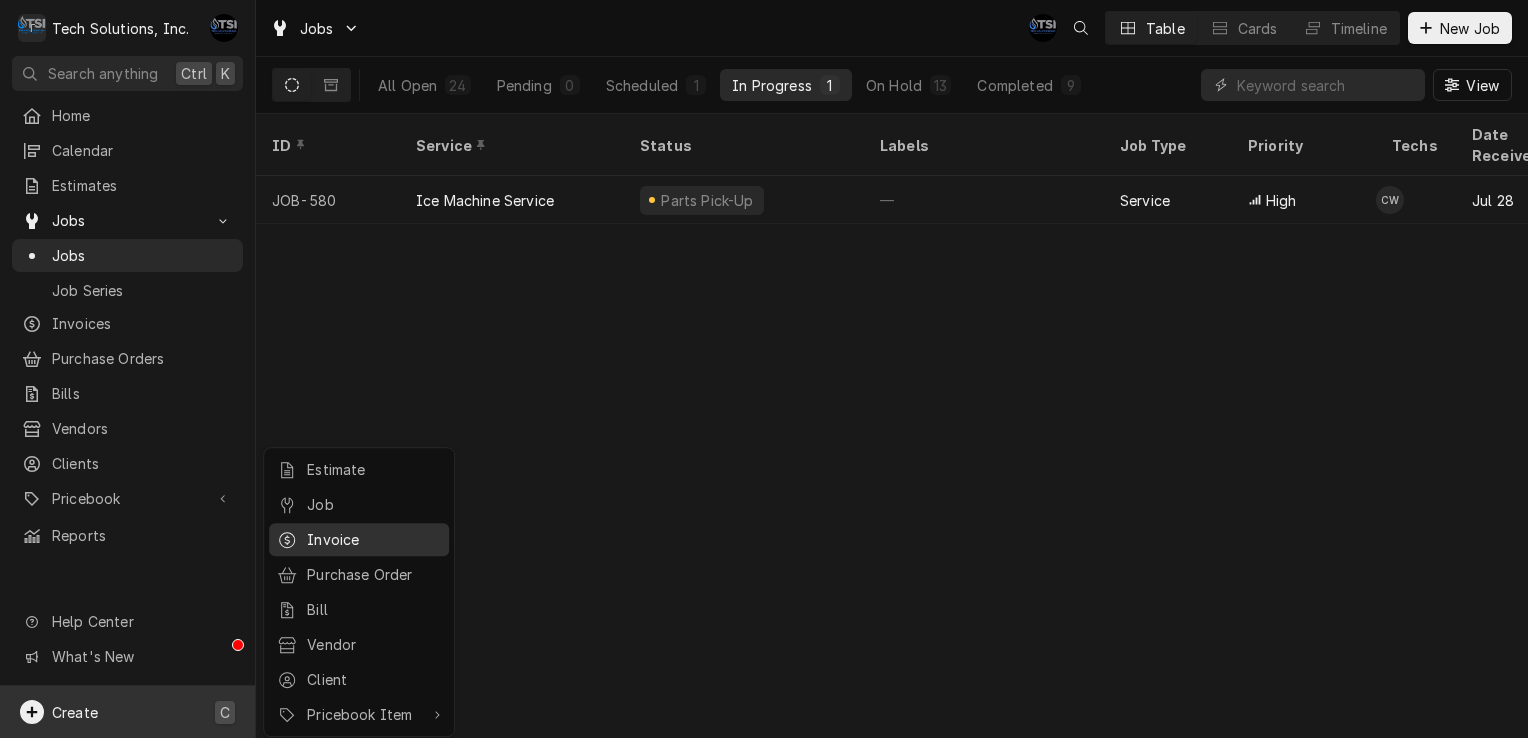 click on "Invoice" at bounding box center [359, 539] 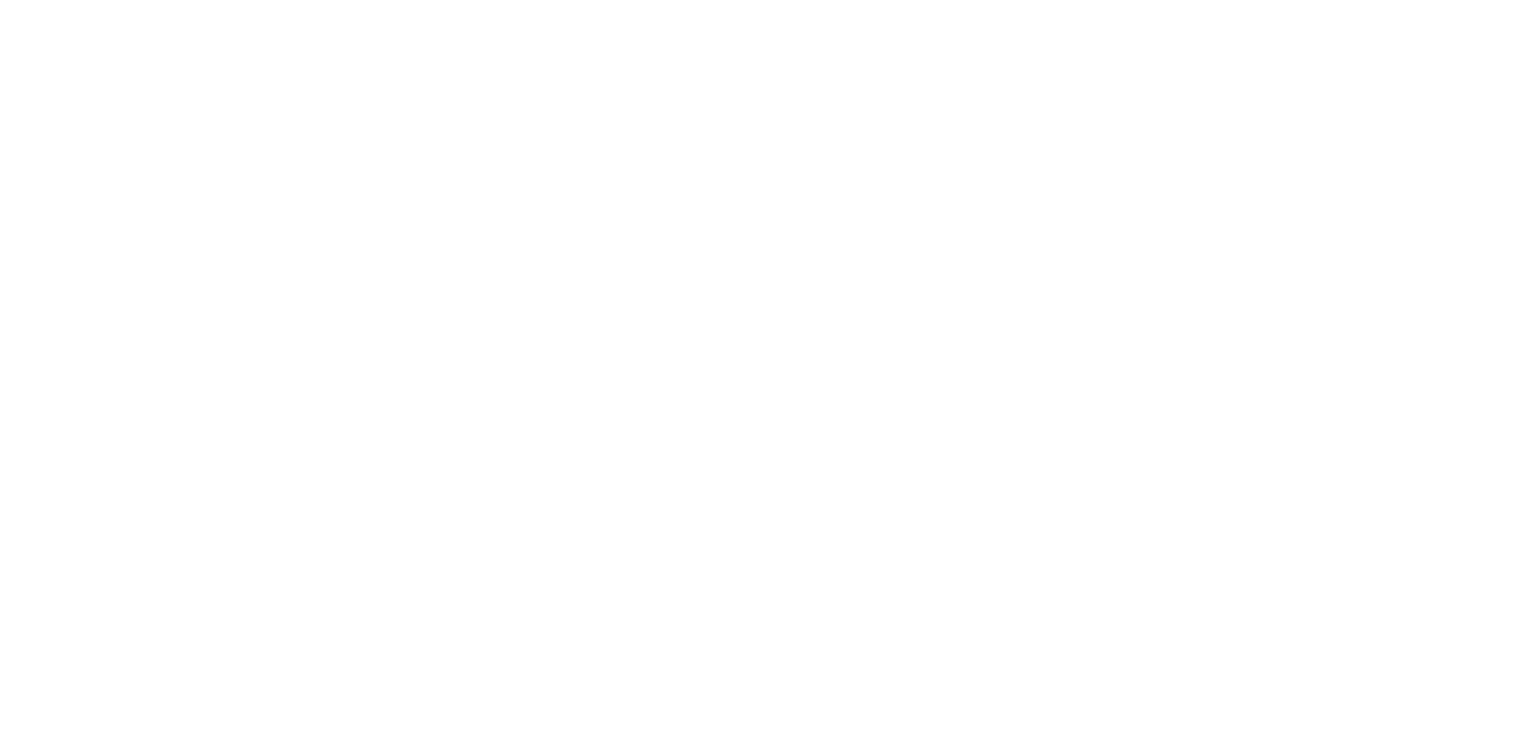 scroll, scrollTop: 0, scrollLeft: 0, axis: both 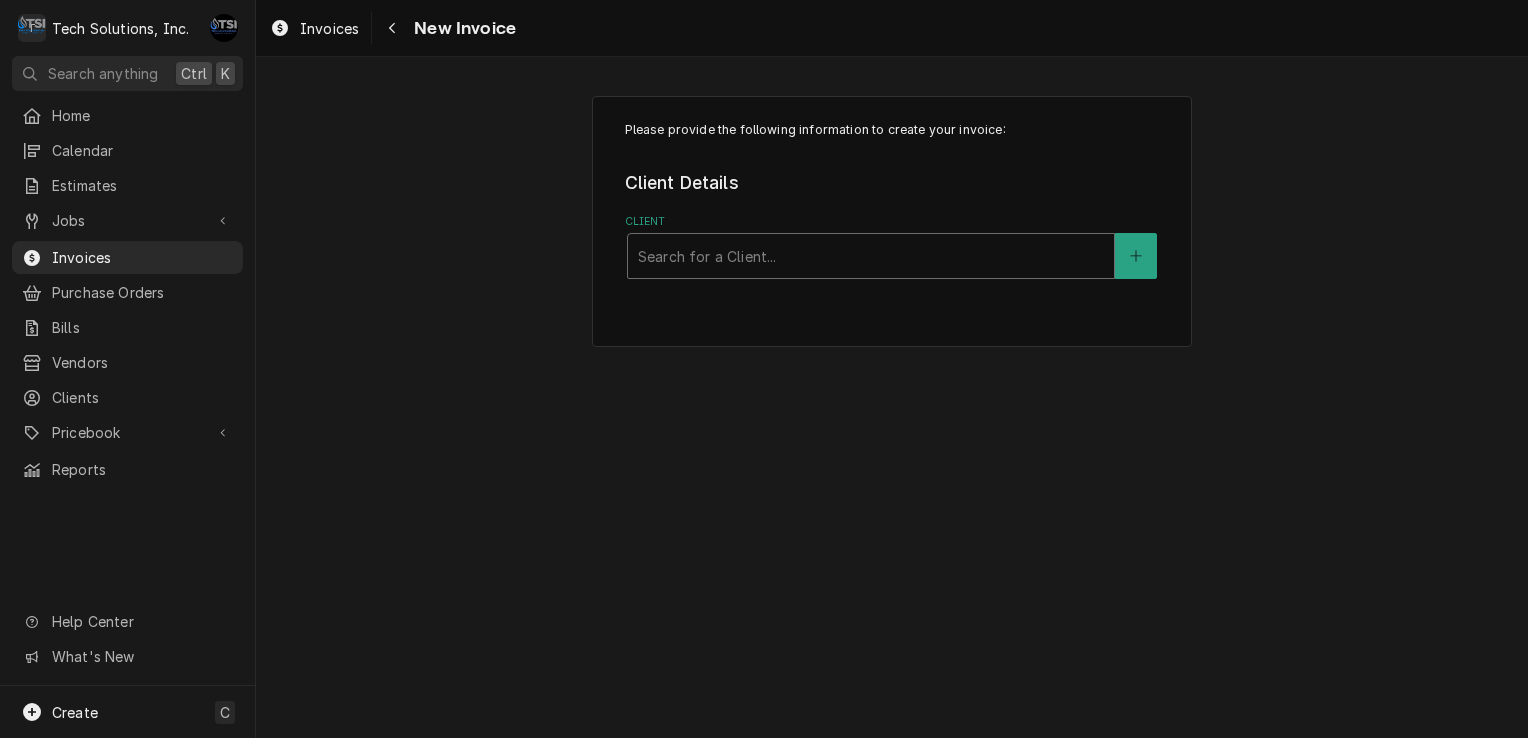 click at bounding box center [871, 256] 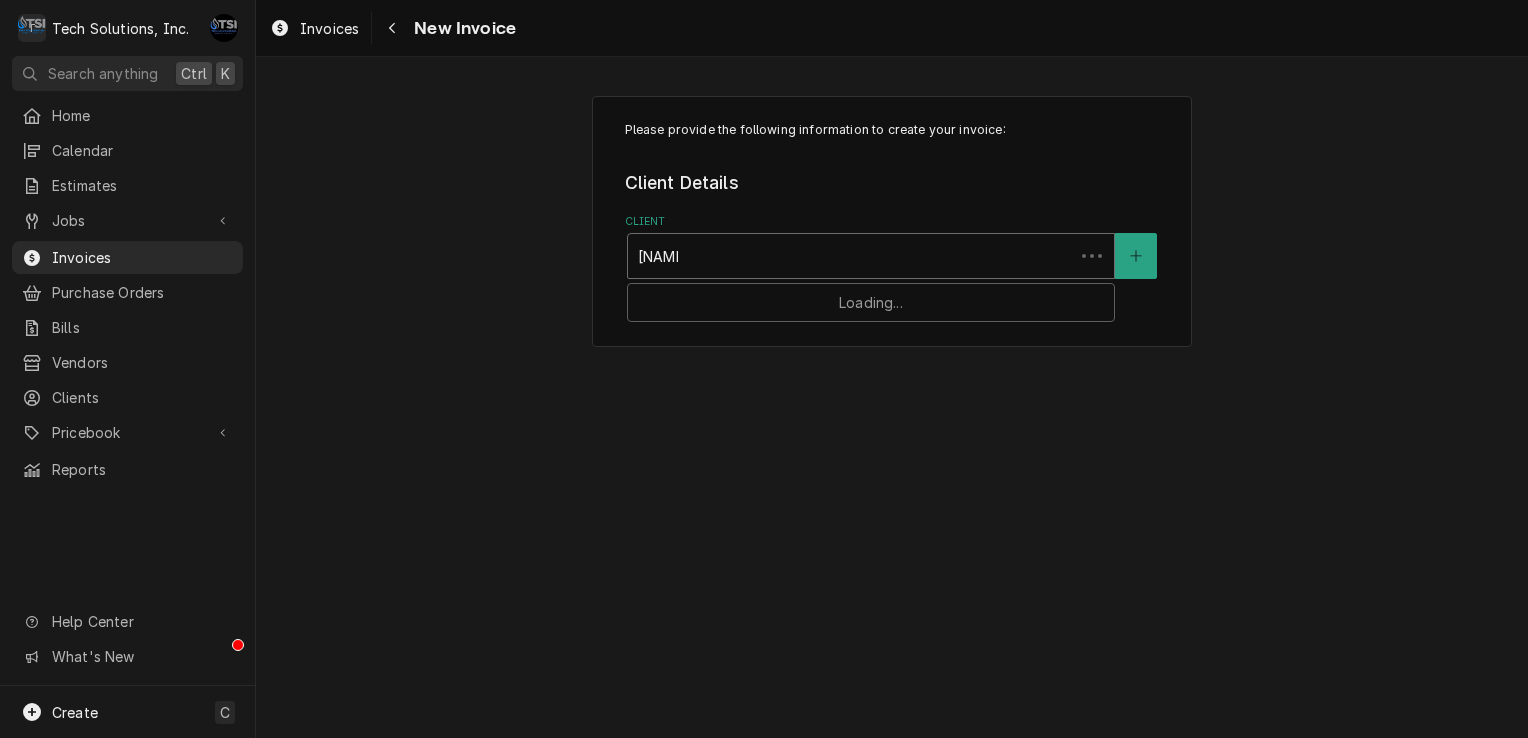 type on "[NAME]" 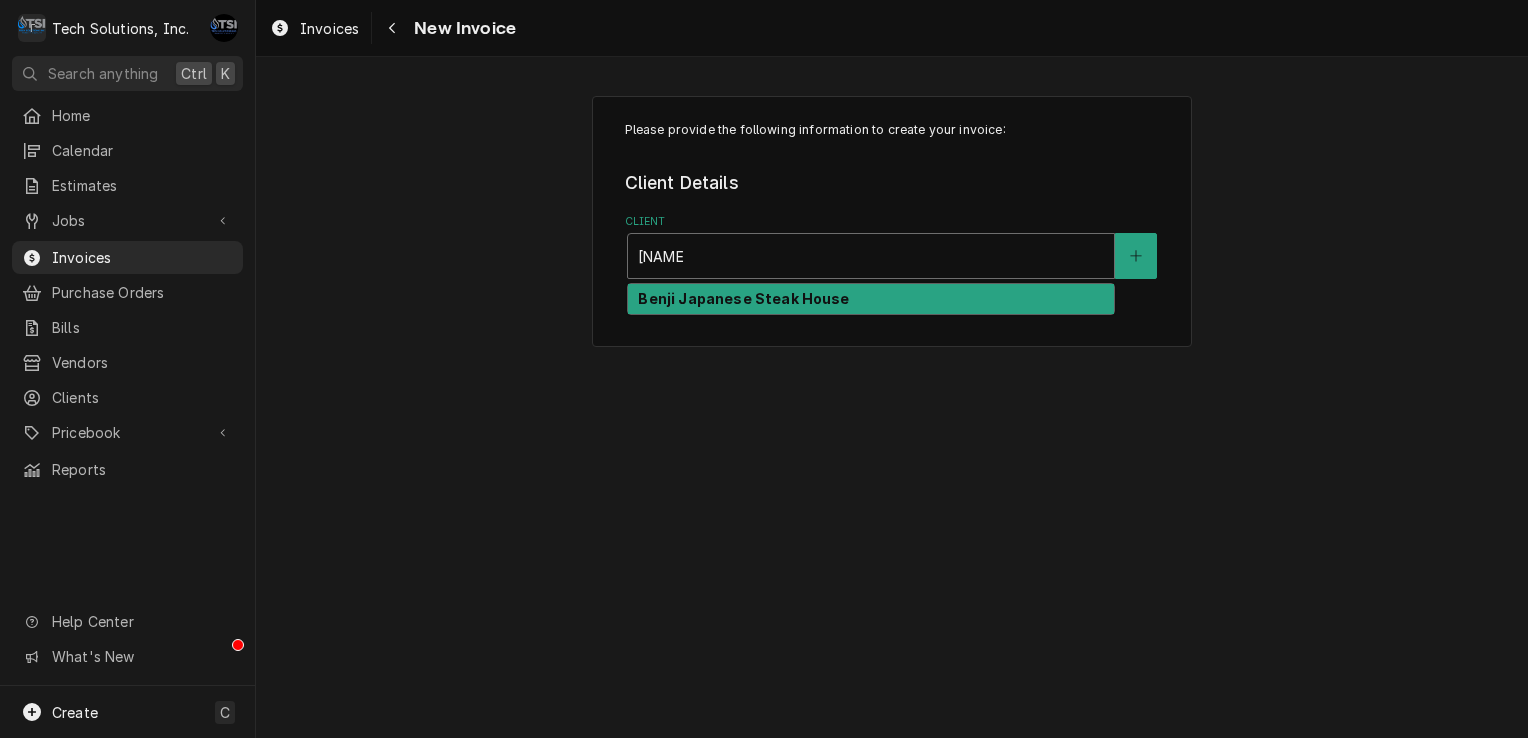 click on "Benji Japanese Steak House" at bounding box center [871, 299] 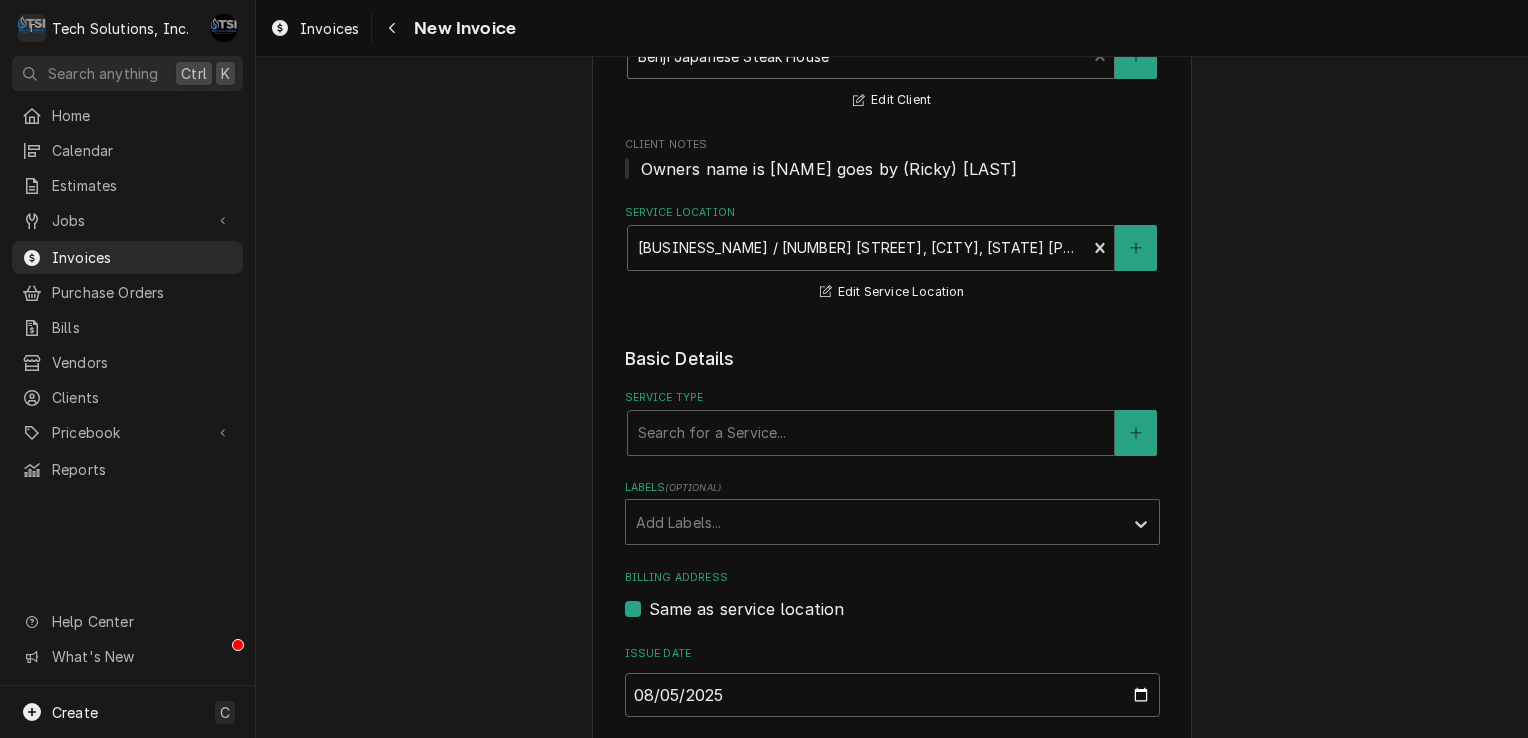 scroll, scrollTop: 300, scrollLeft: 0, axis: vertical 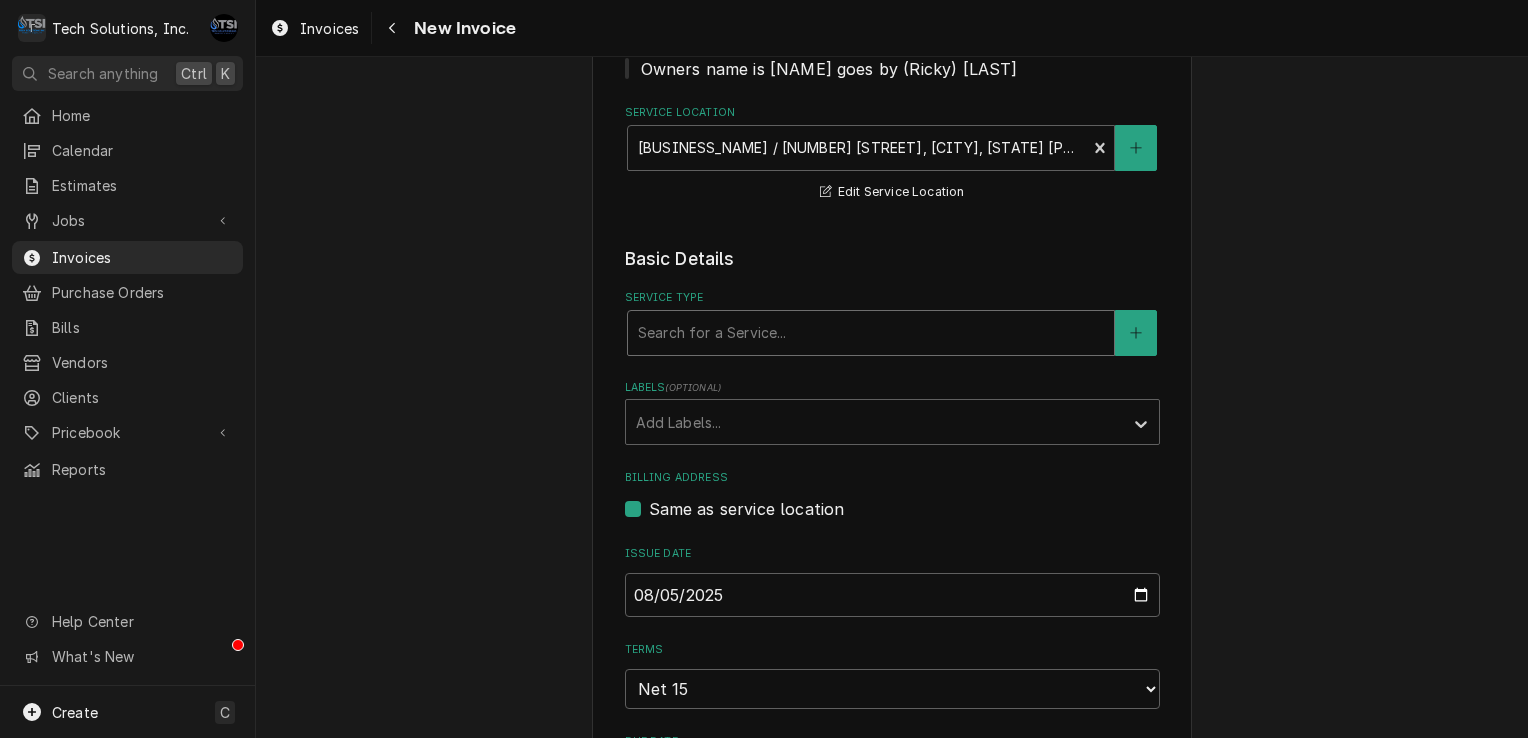 click at bounding box center [871, 333] 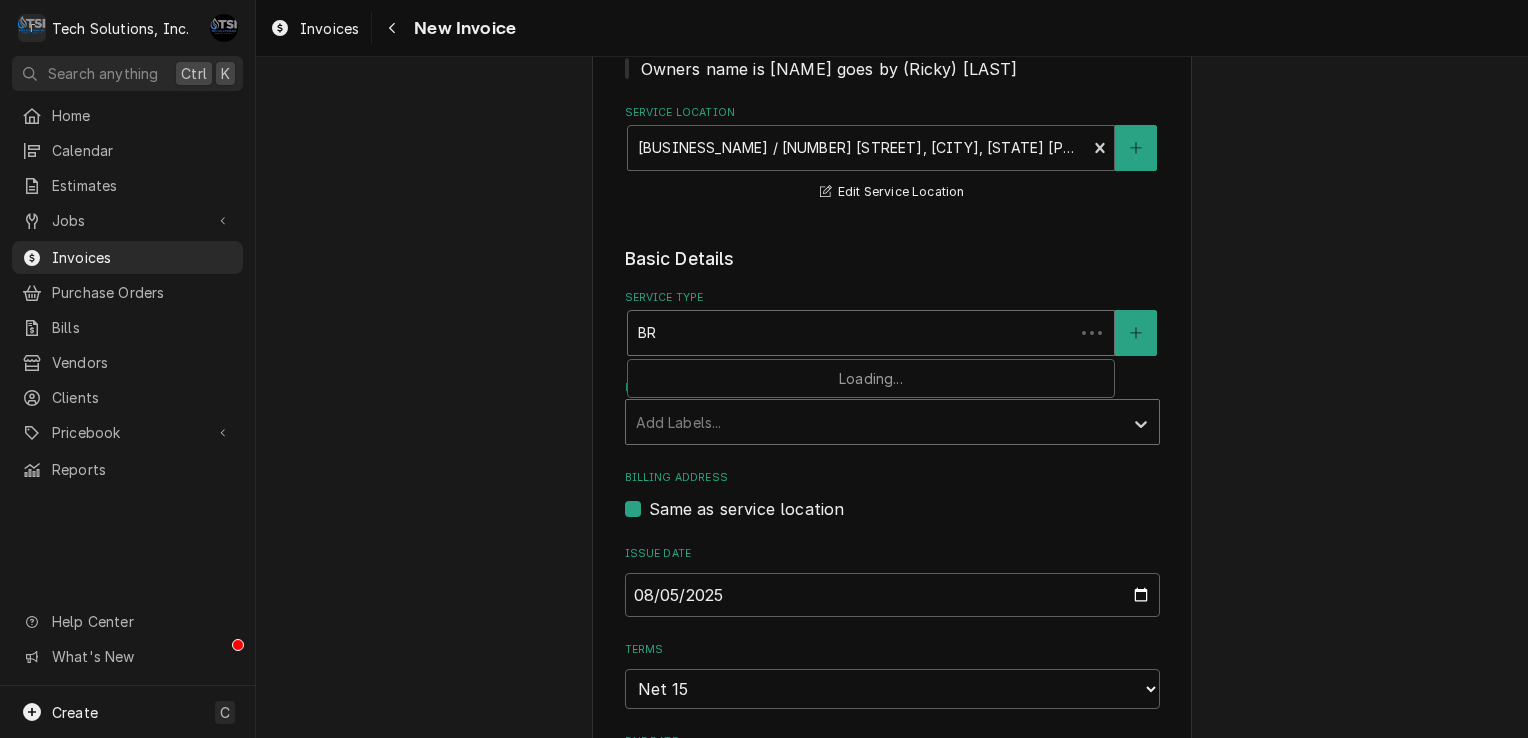 type on "B" 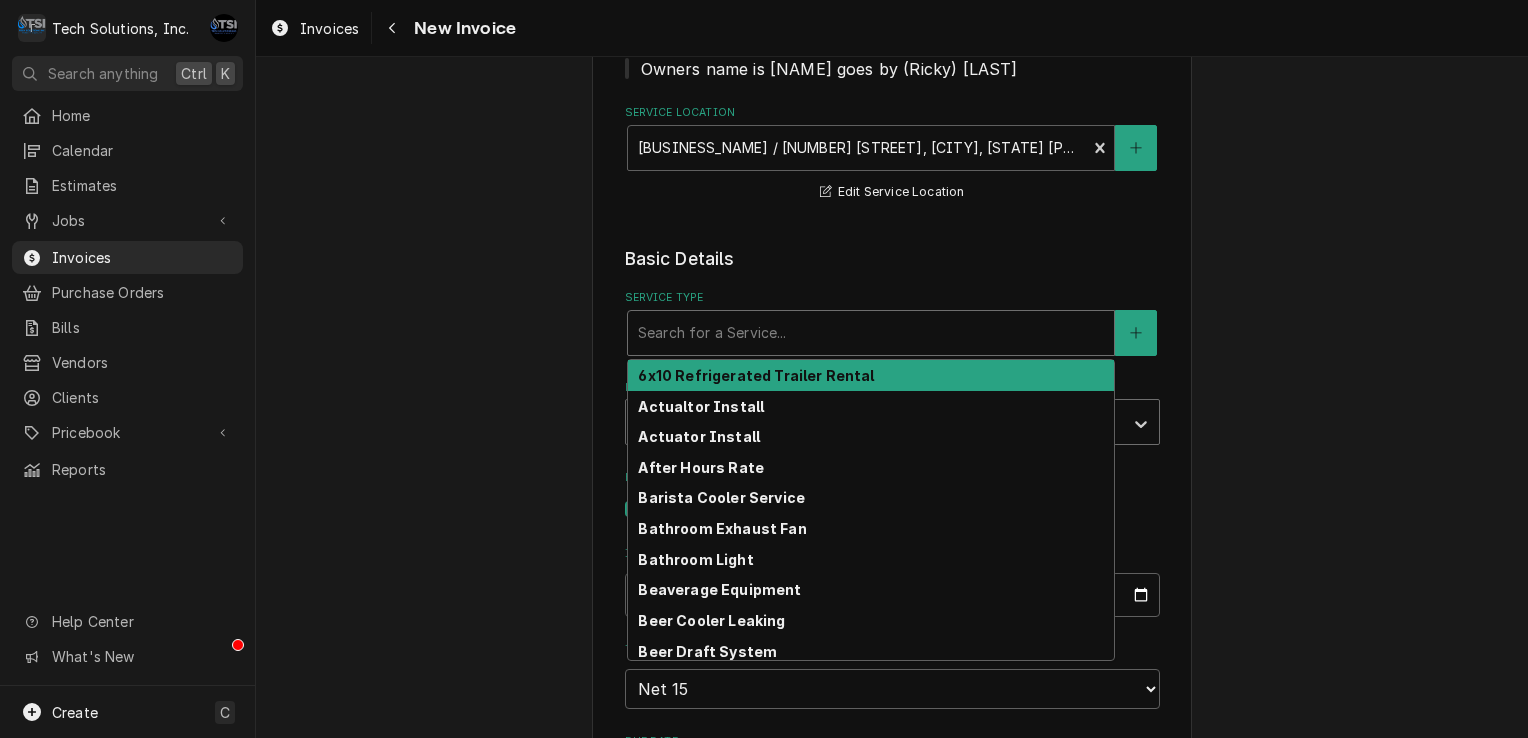 type on "W" 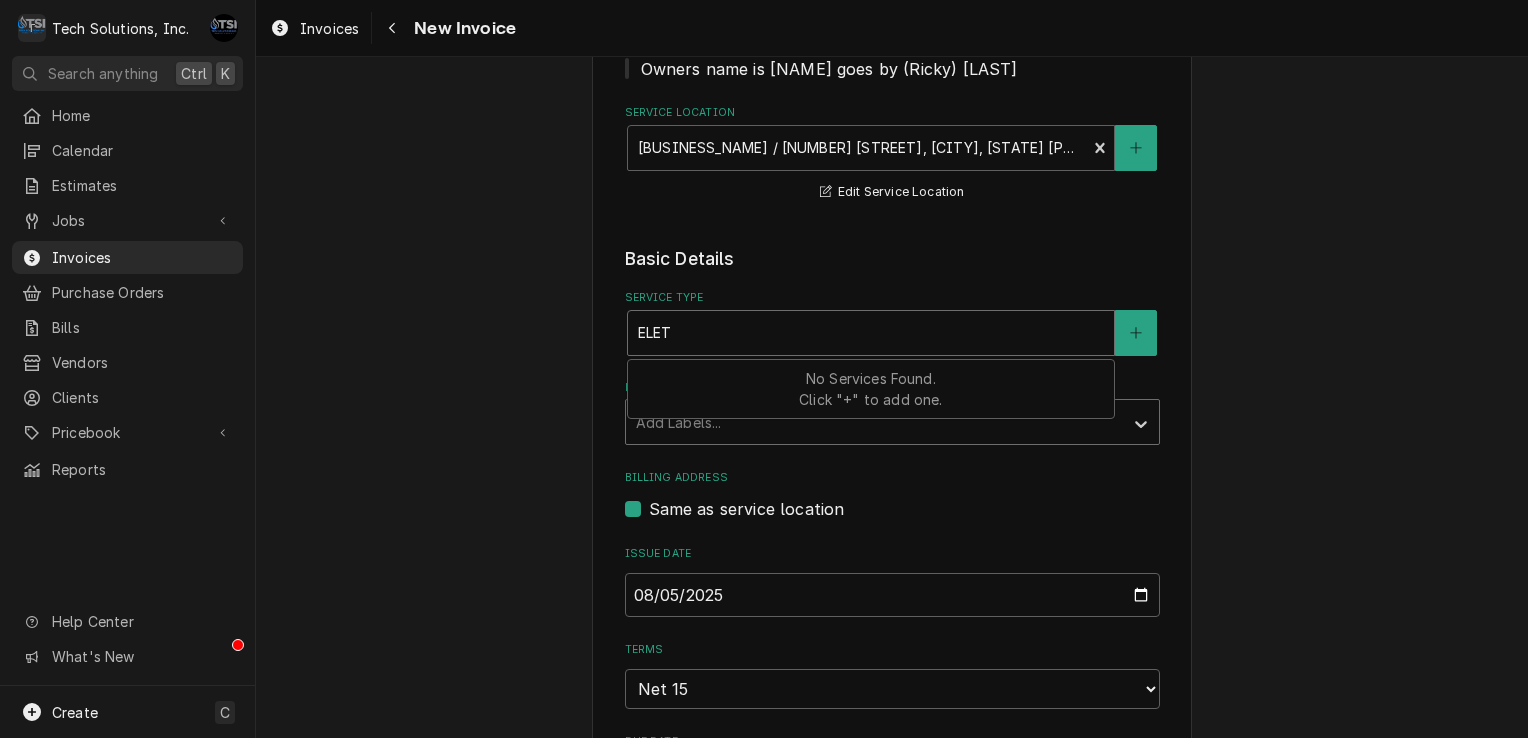type on "ELE" 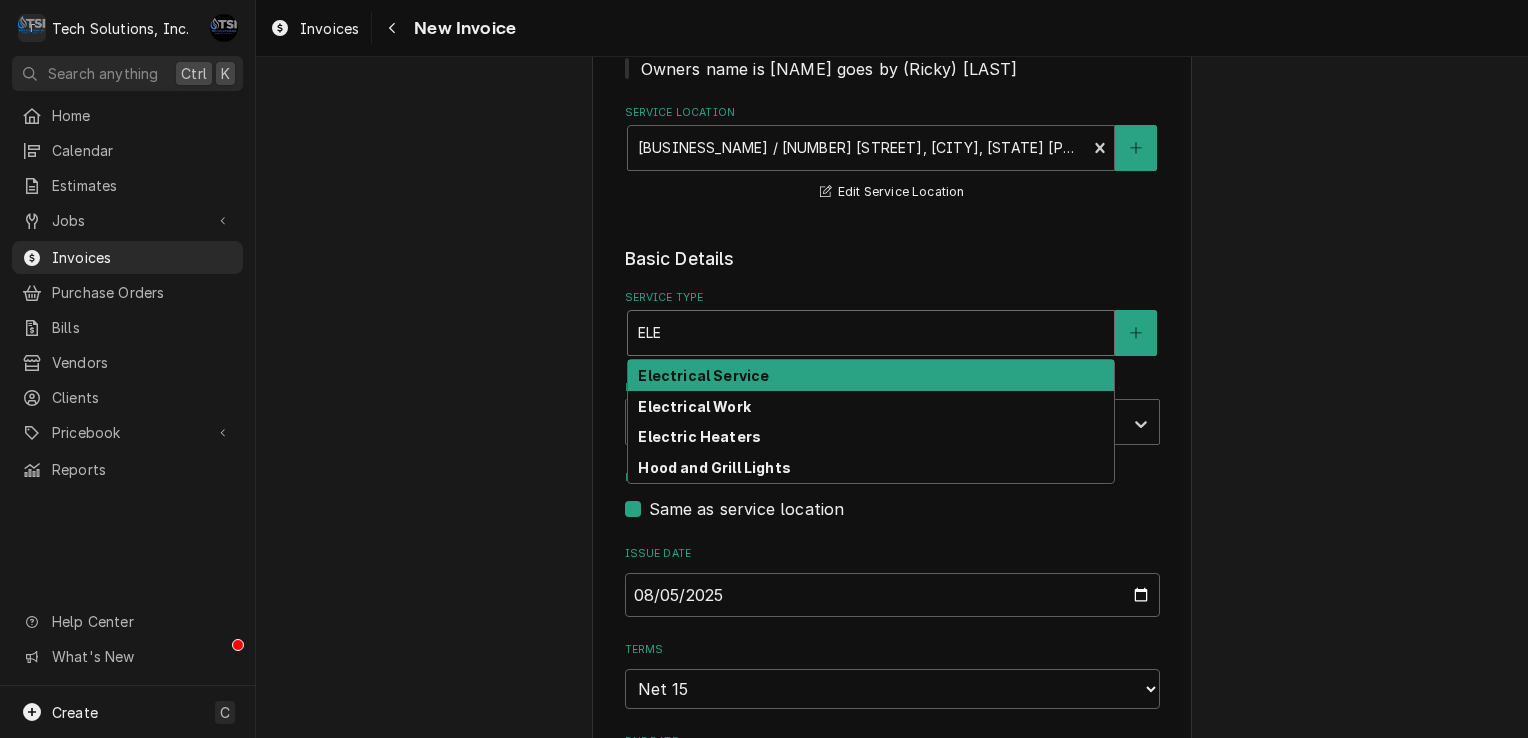 click on "Electrical Service" at bounding box center [871, 375] 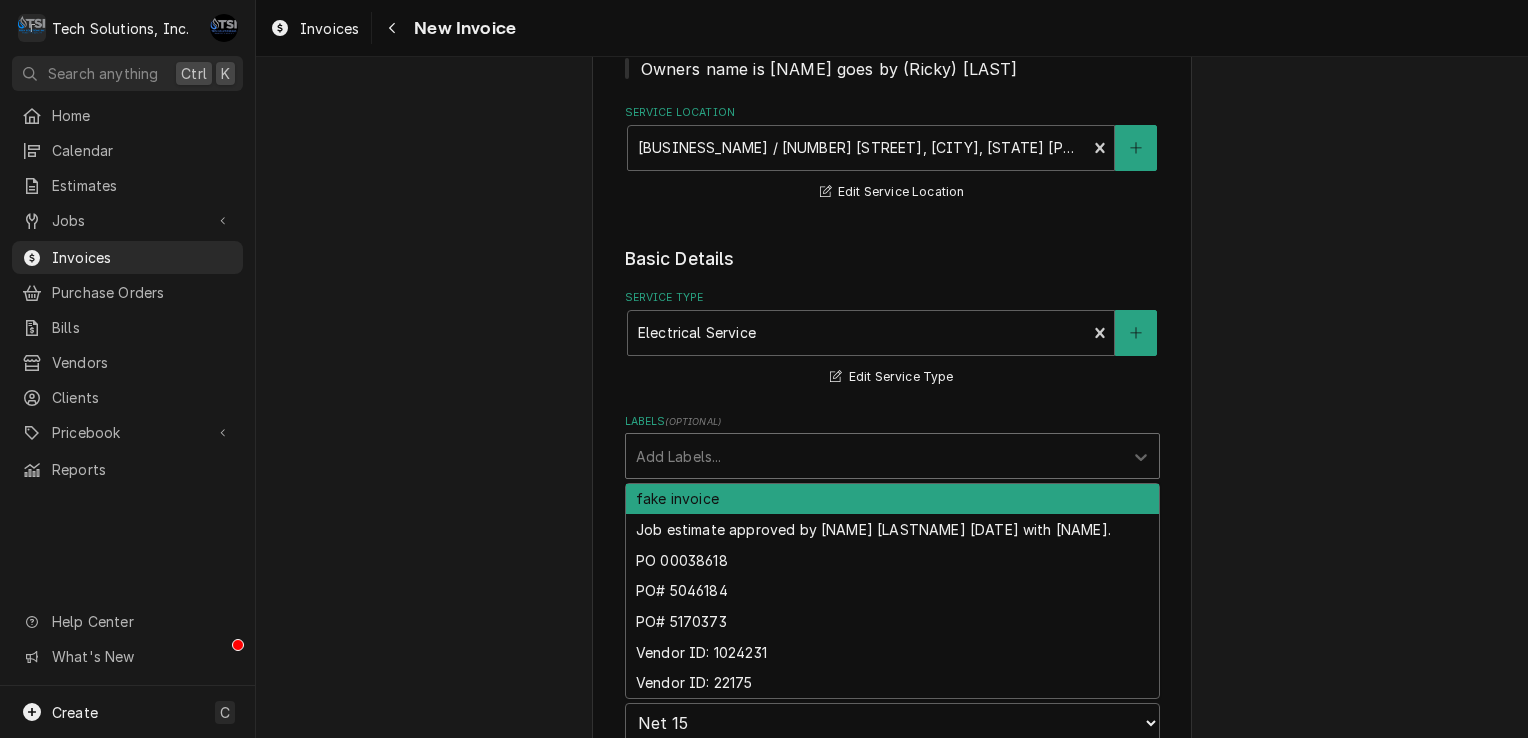 click at bounding box center (874, 456) 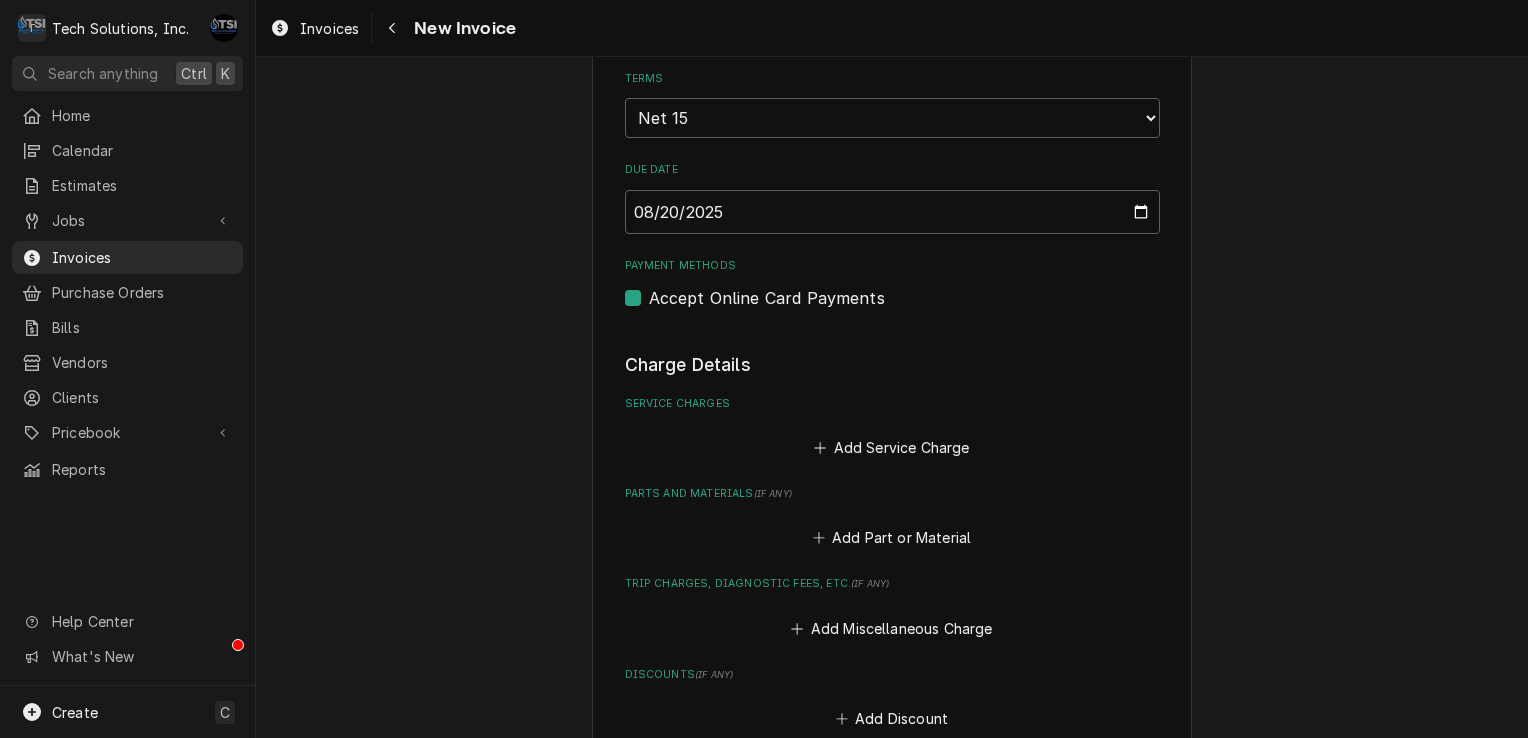 scroll, scrollTop: 800, scrollLeft: 0, axis: vertical 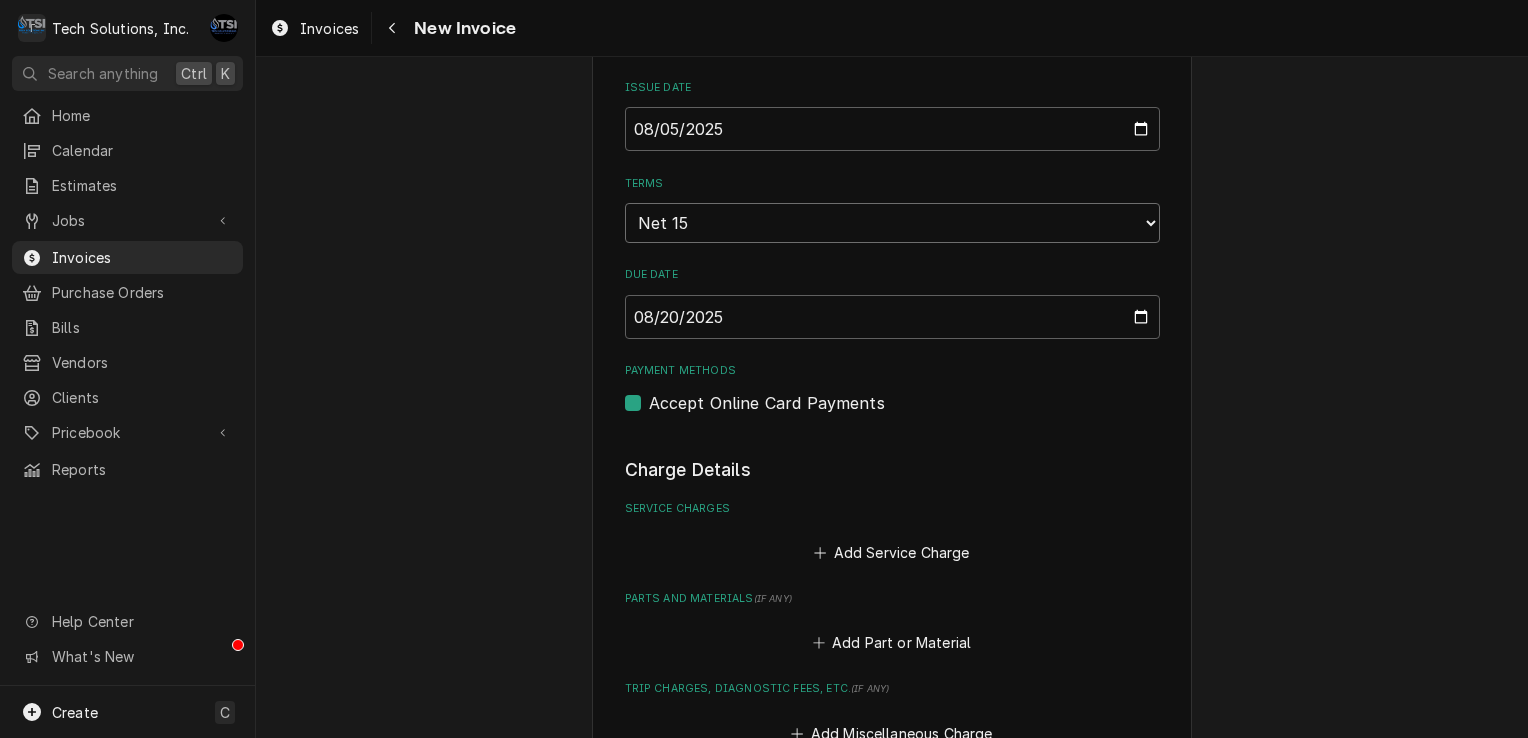 click on "Choose payment terms... Same Day Net 7 Net 14 Net 15 Net 21 Net 30 Net 45 Net 60 Net 90" at bounding box center [892, 223] 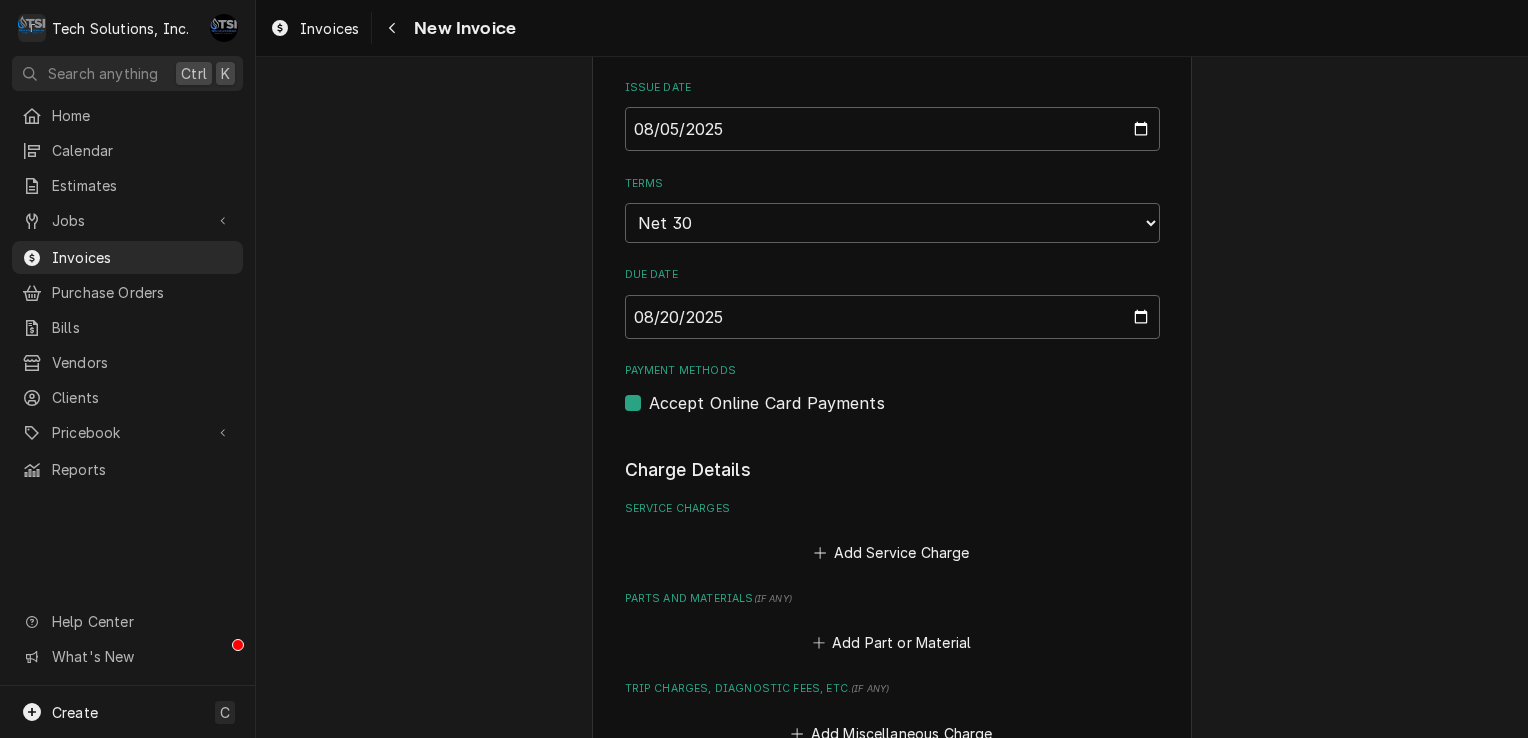 type on "x" 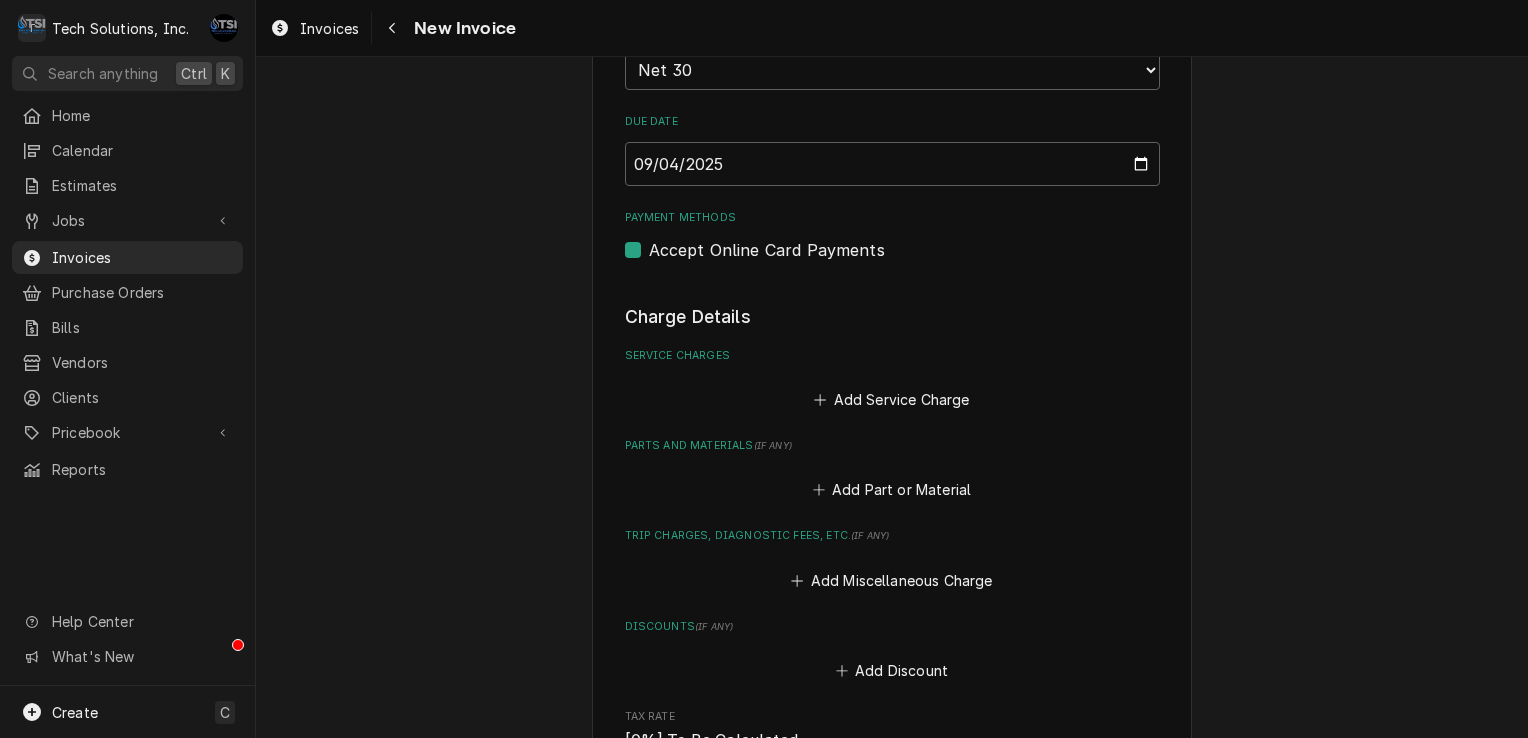 scroll, scrollTop: 1100, scrollLeft: 0, axis: vertical 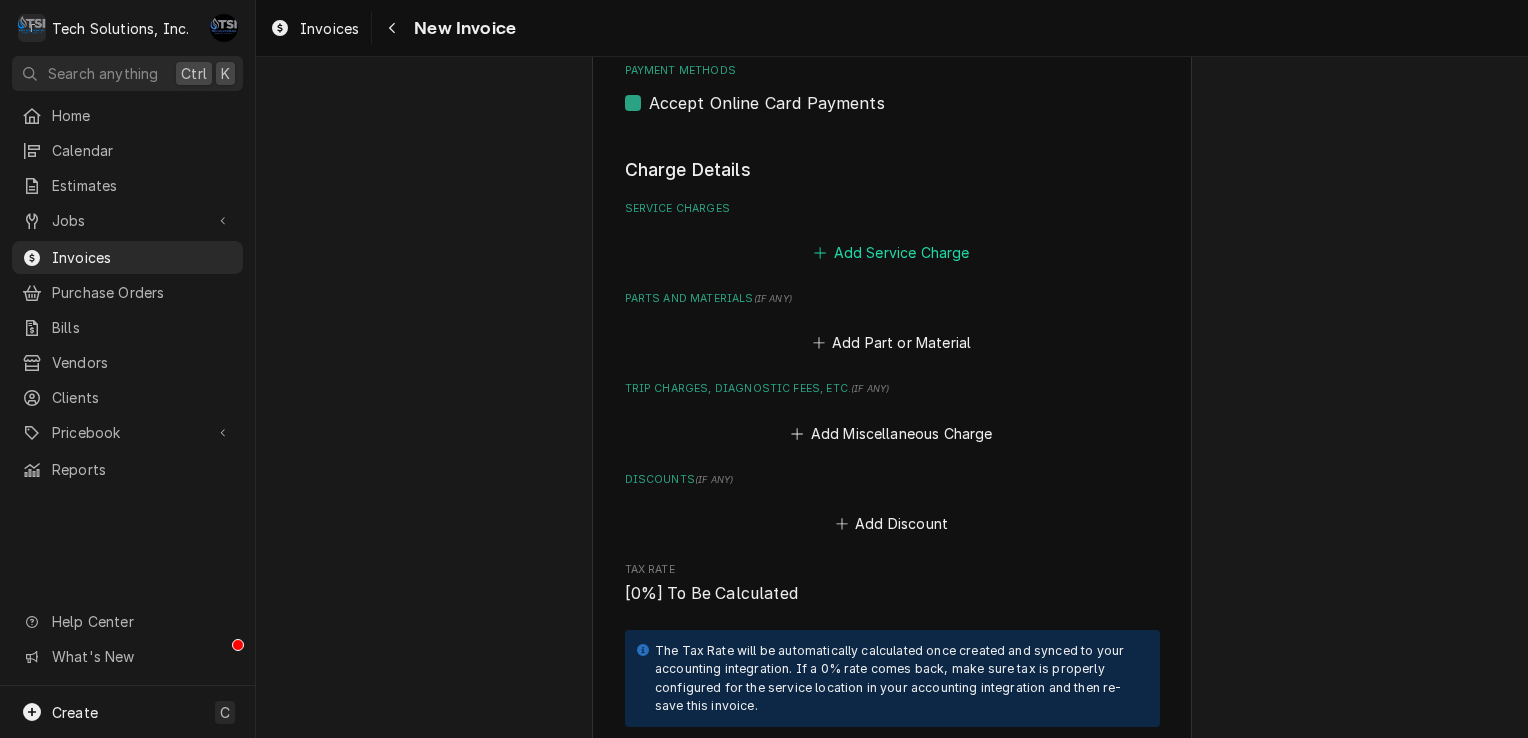 click on "Add Service Charge" at bounding box center (892, 252) 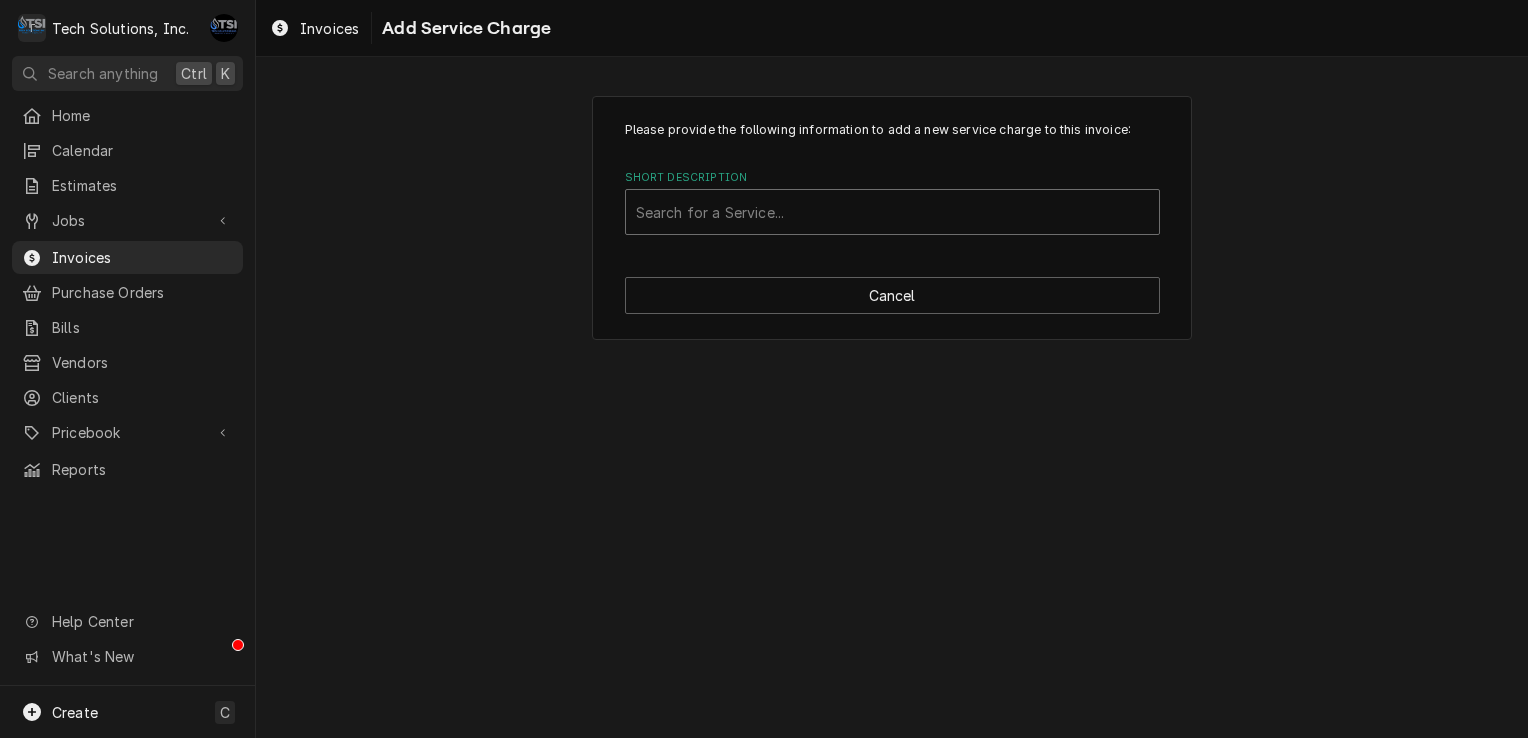 click at bounding box center (892, 212) 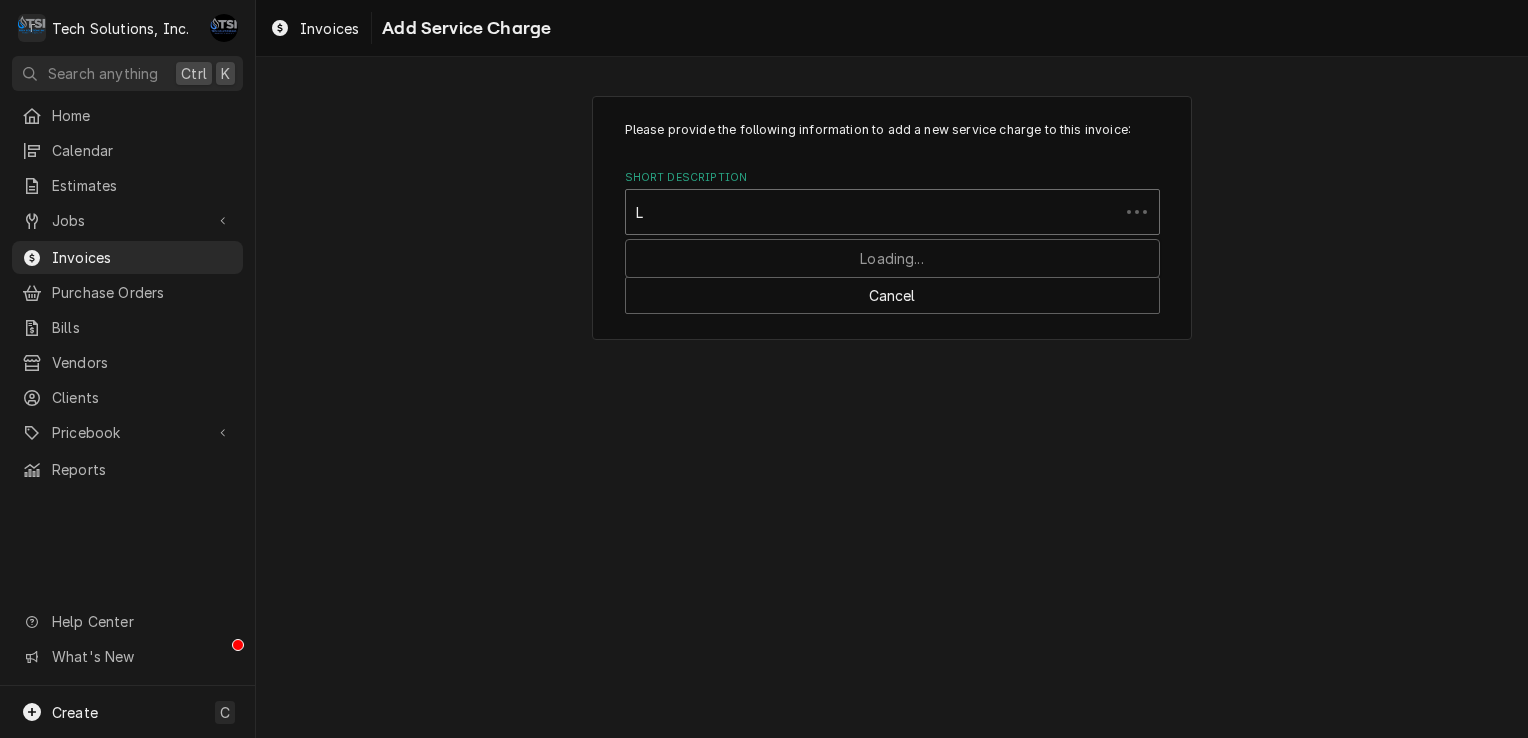 scroll, scrollTop: 0, scrollLeft: 0, axis: both 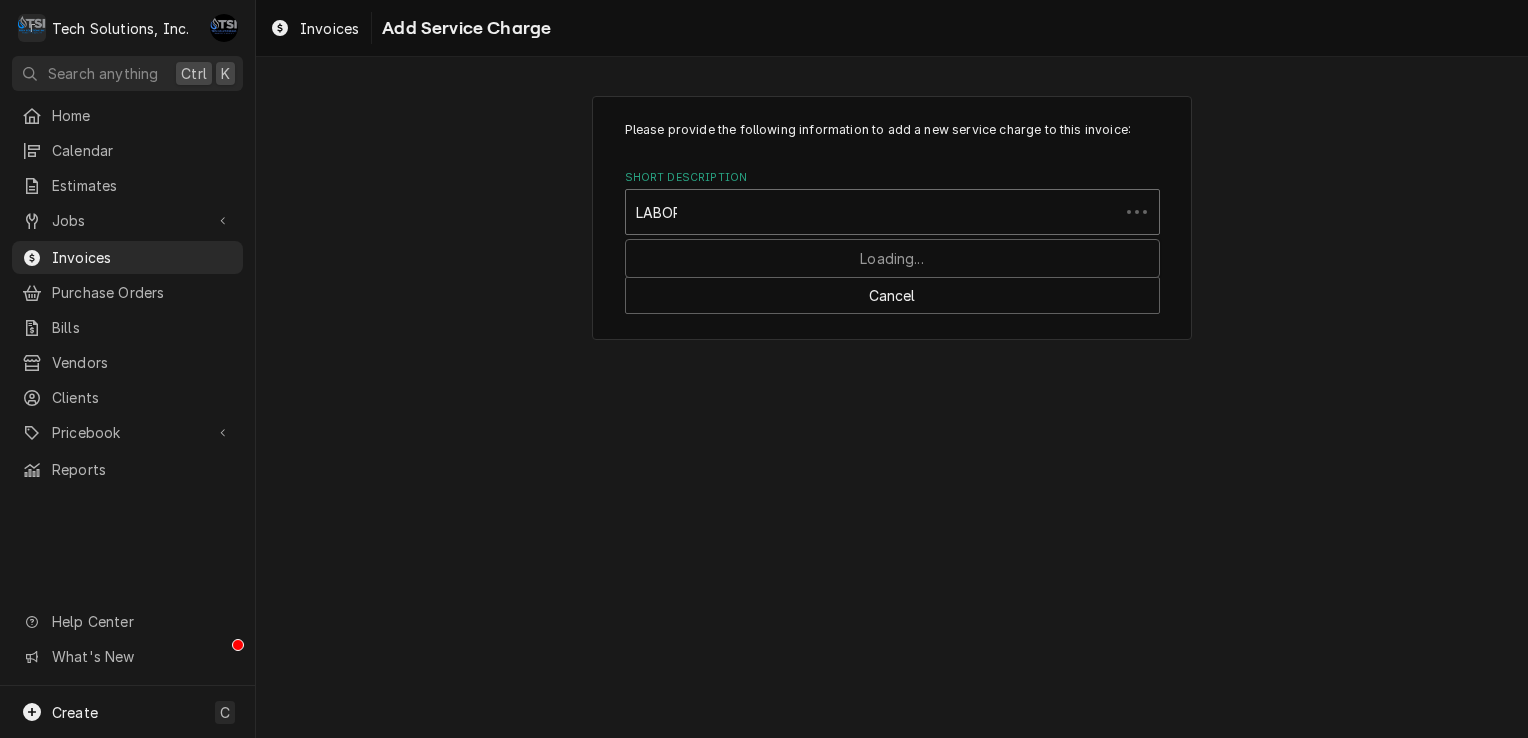type on "LABOR" 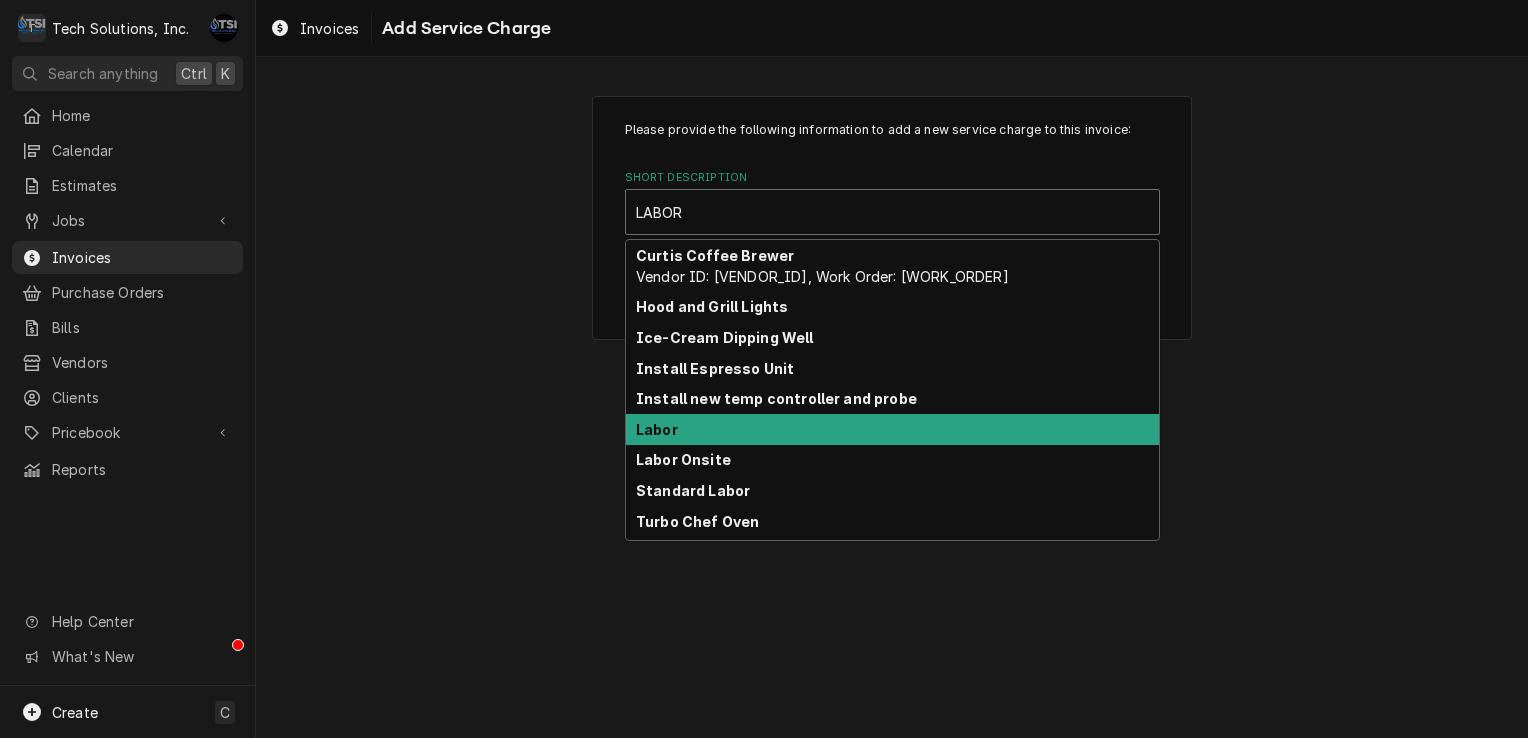 click on "Labor" at bounding box center (892, 429) 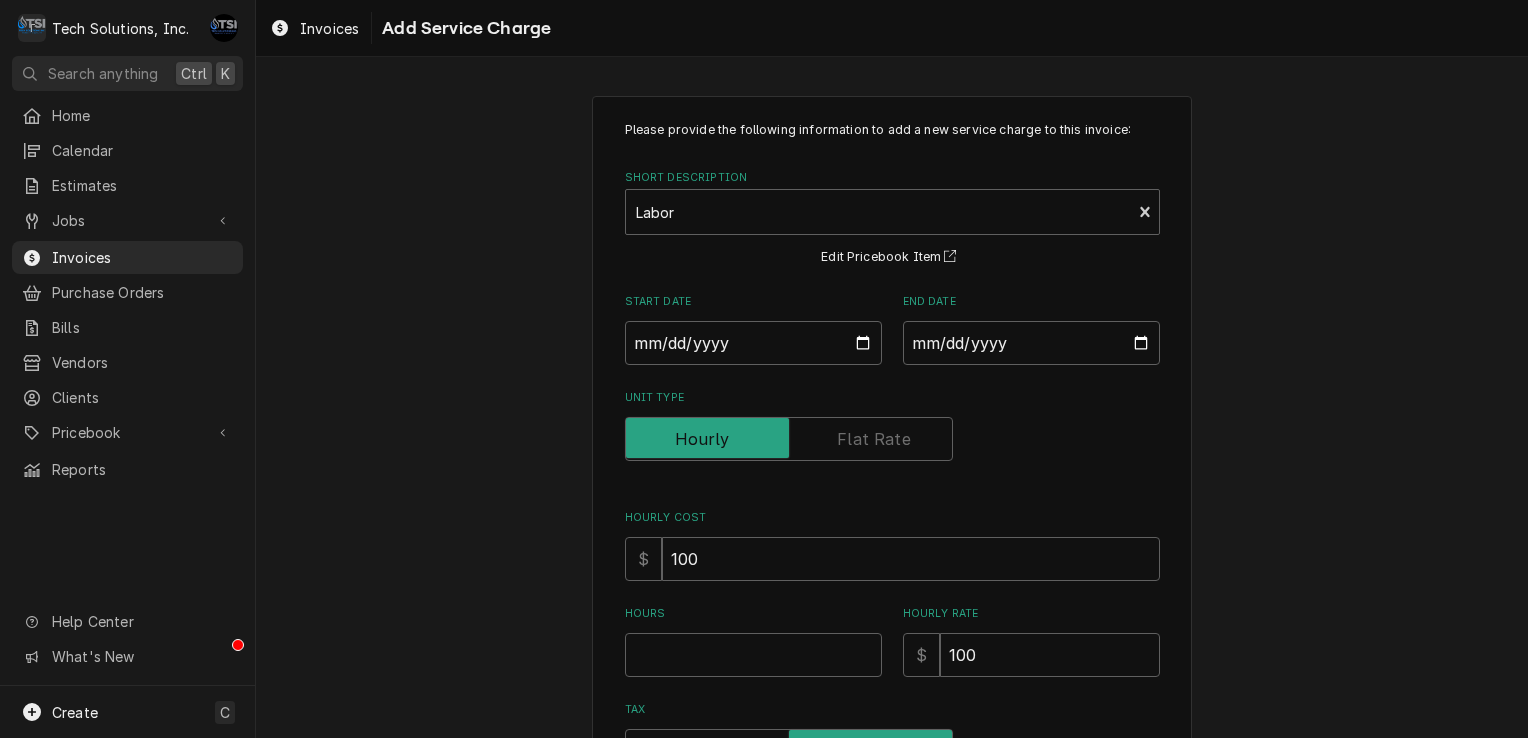 scroll, scrollTop: 200, scrollLeft: 0, axis: vertical 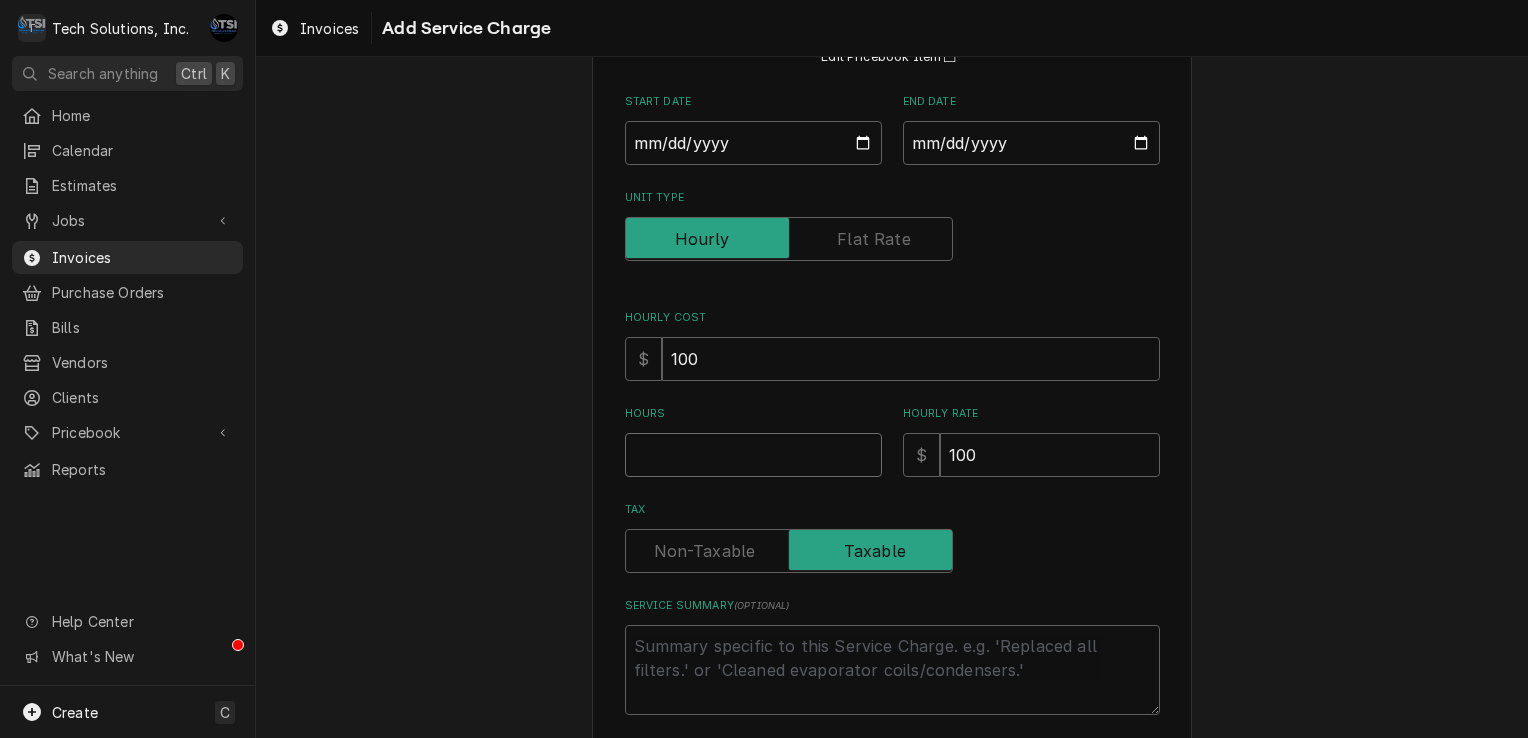 click on "Hours" at bounding box center (753, 455) 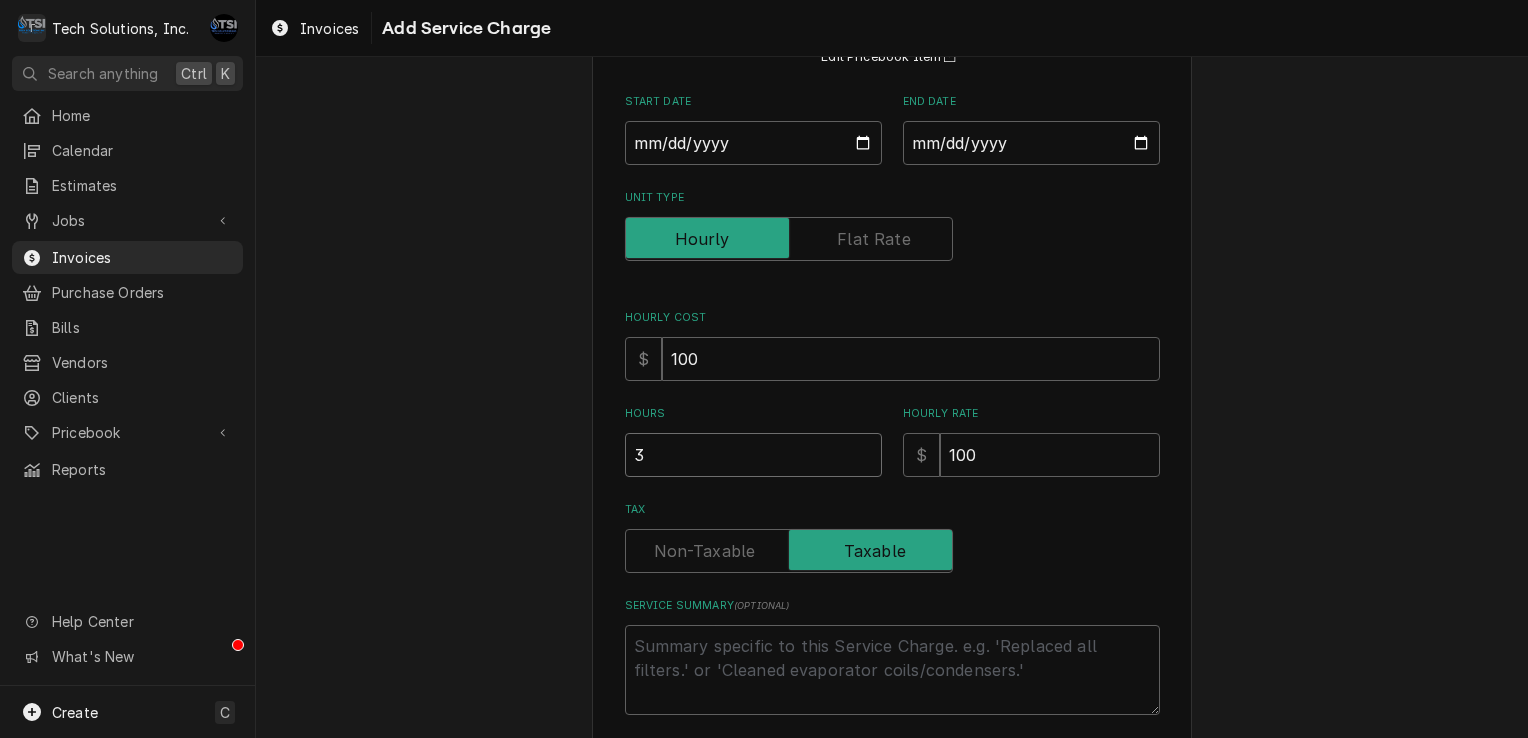 type on "3" 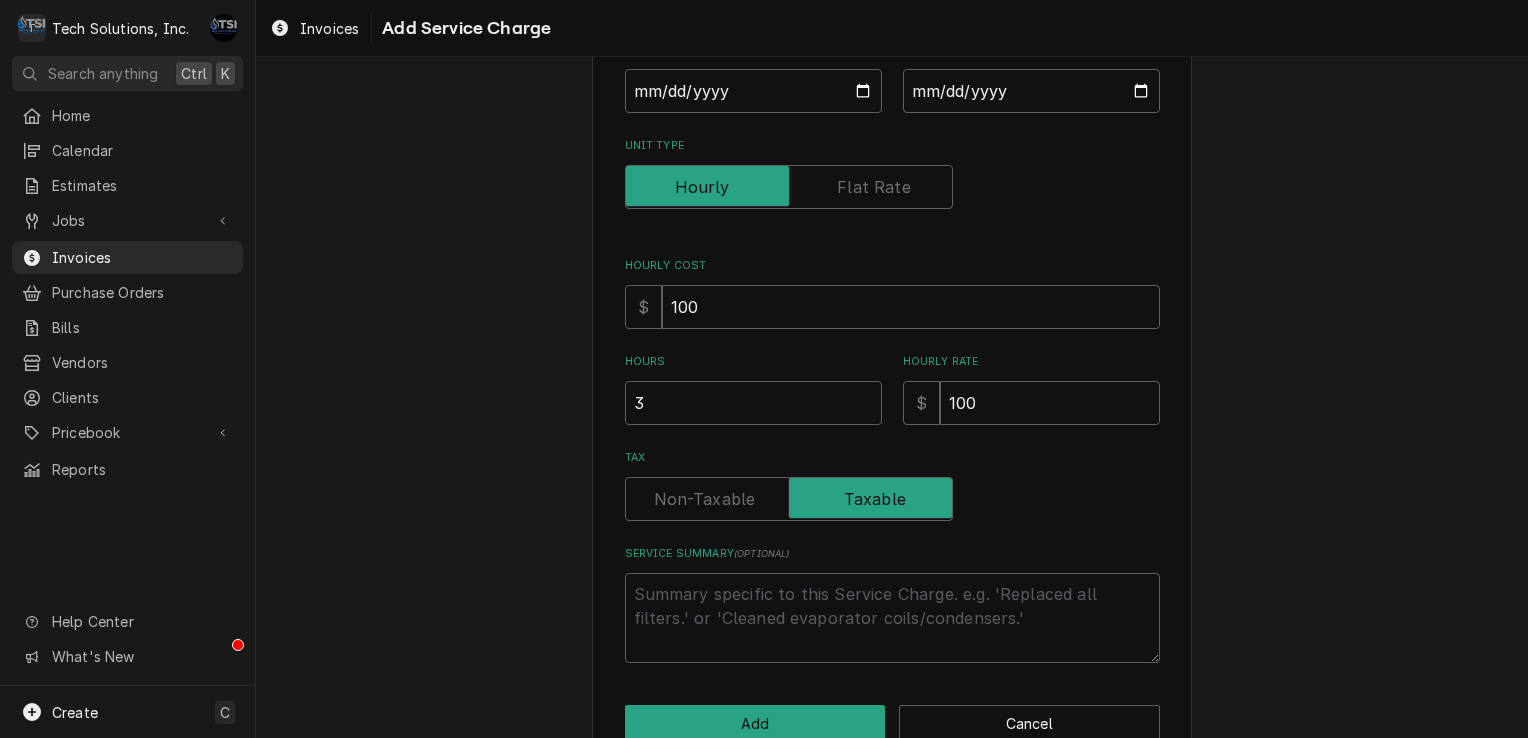 scroll, scrollTop: 296, scrollLeft: 0, axis: vertical 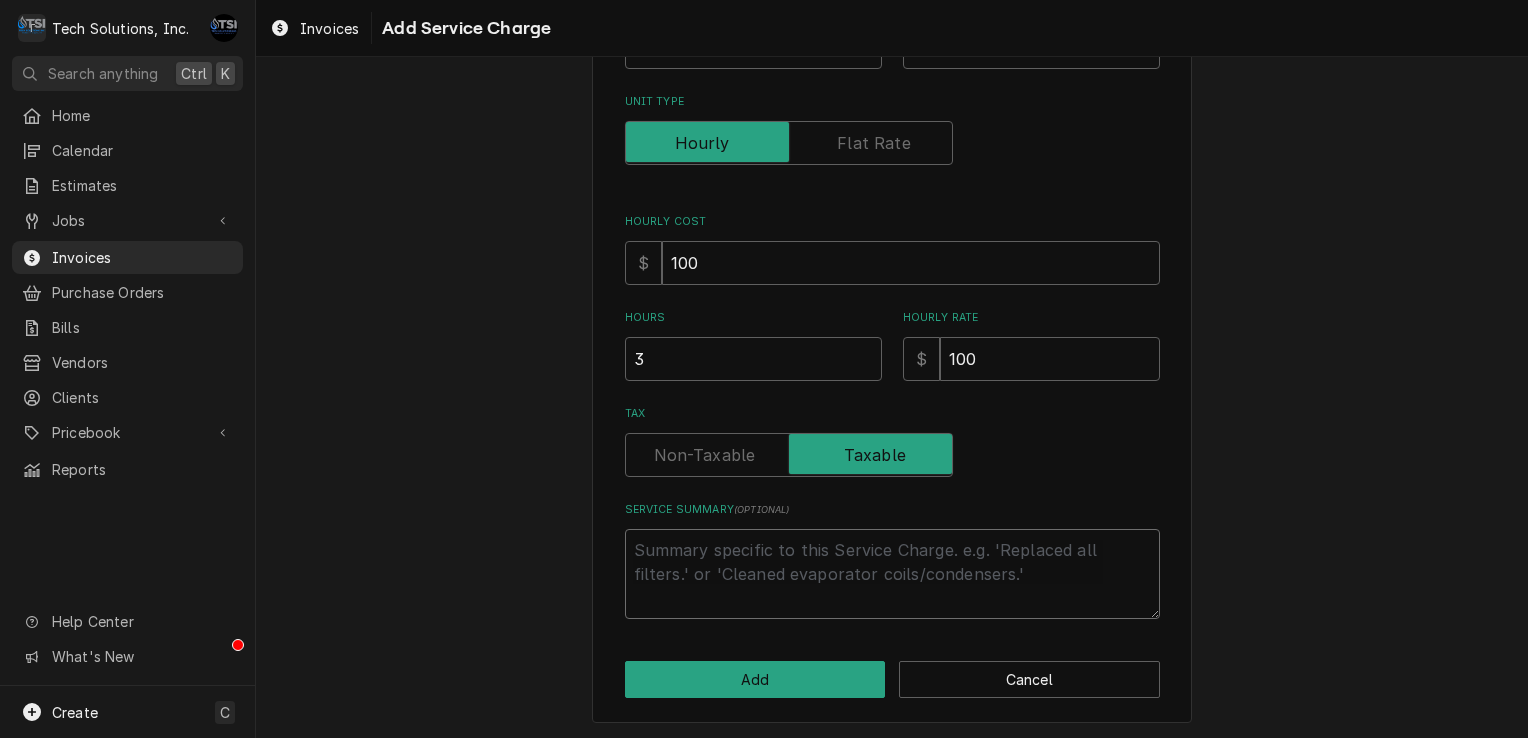 click on "Service Summary  ( optional )" at bounding box center (892, 574) 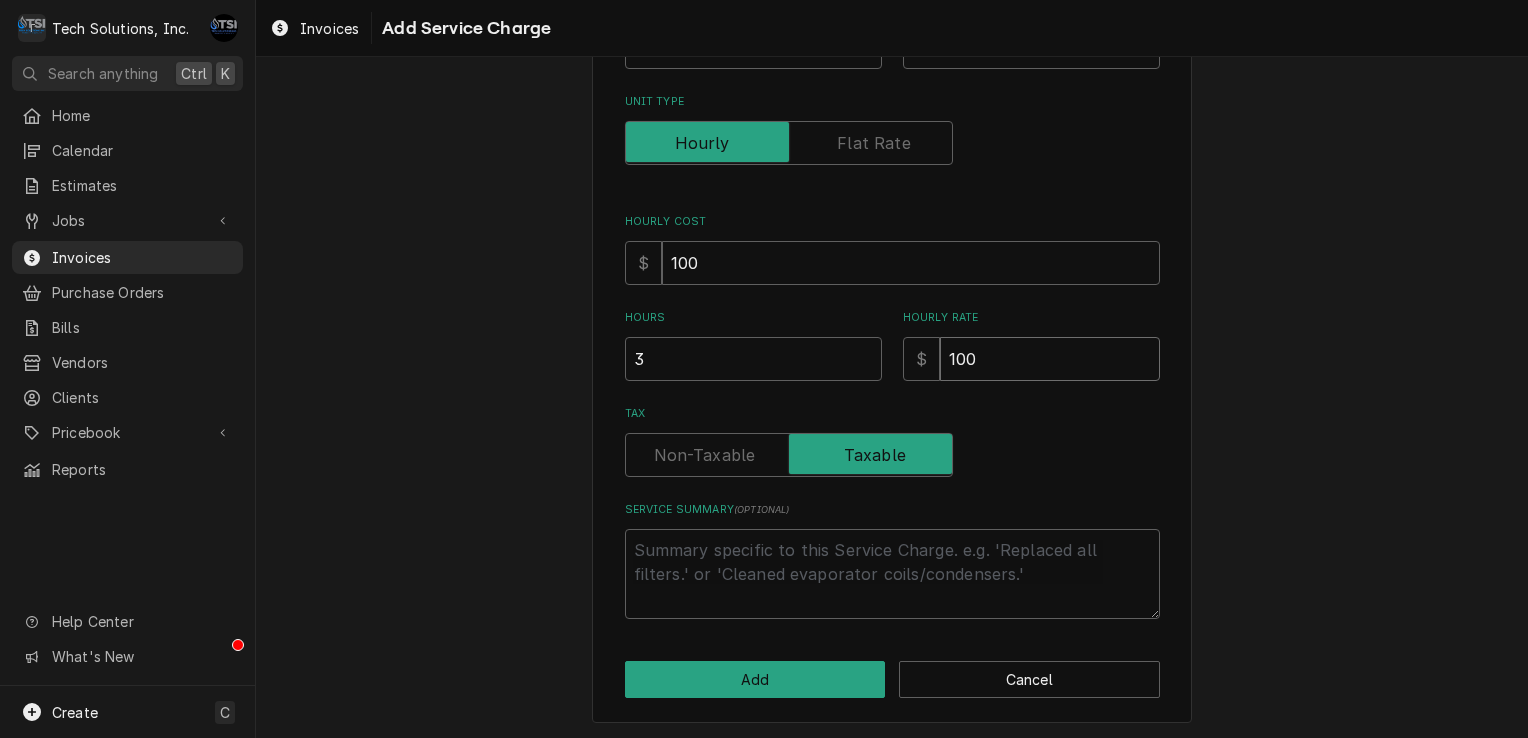 click on "100" at bounding box center (1050, 359) 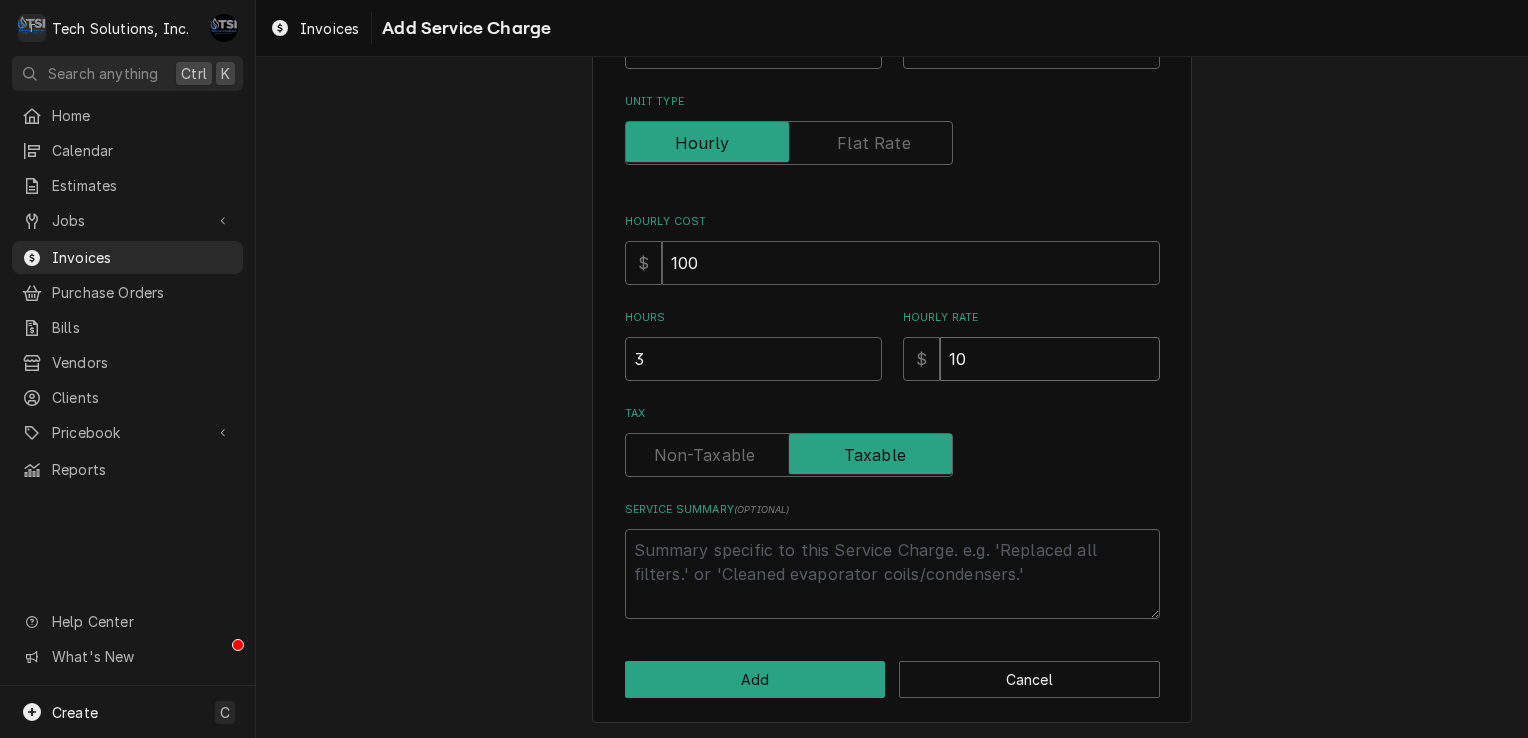 type on "x" 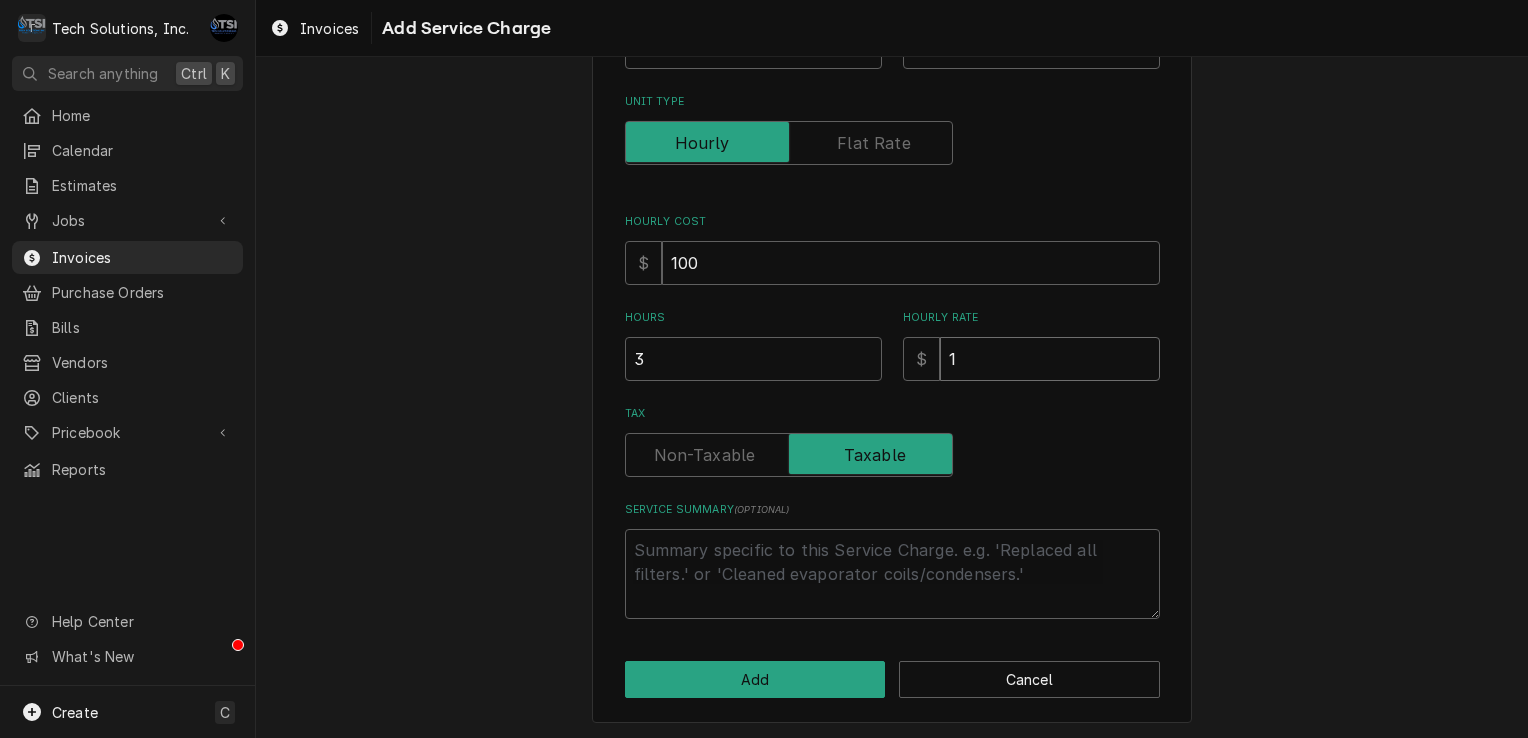 type on "x" 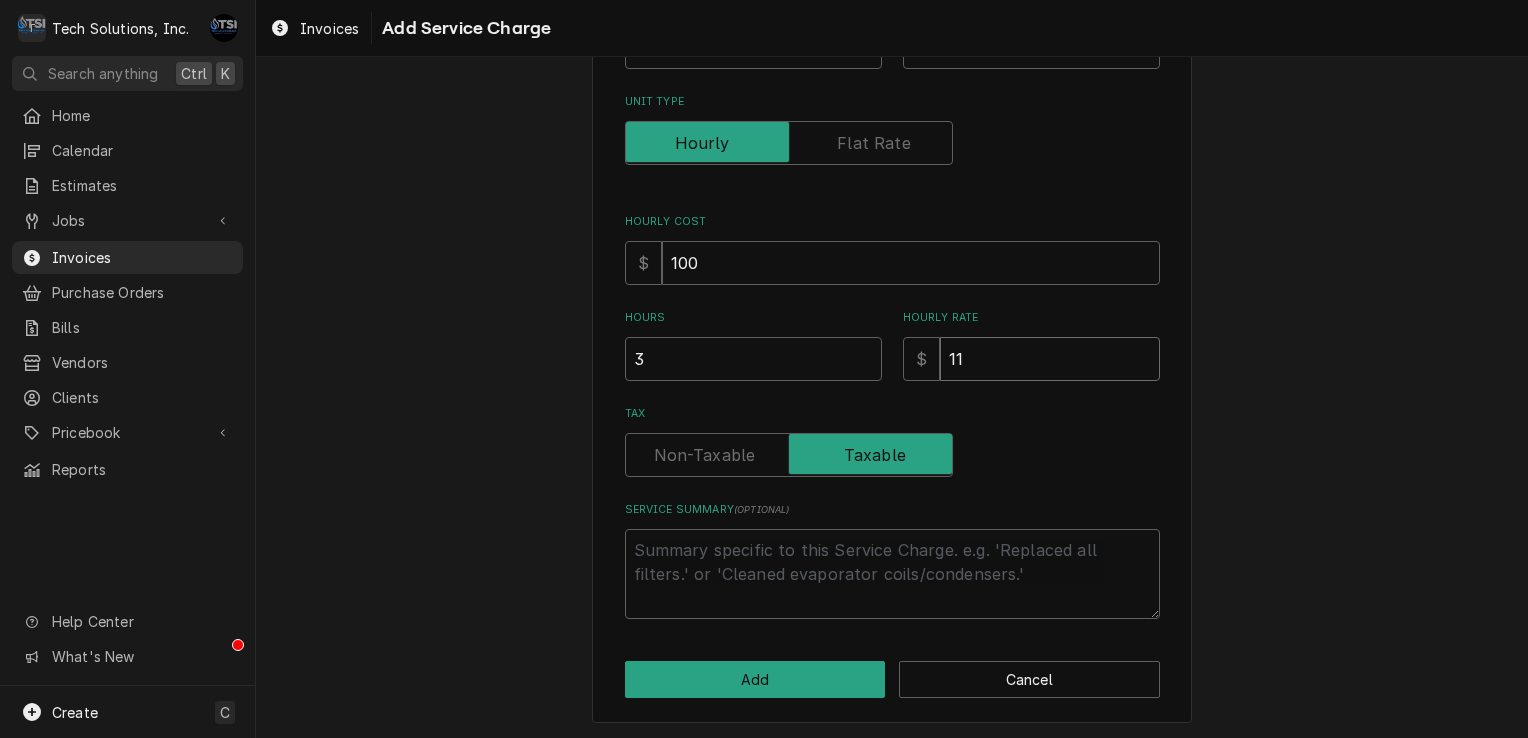 type on "x" 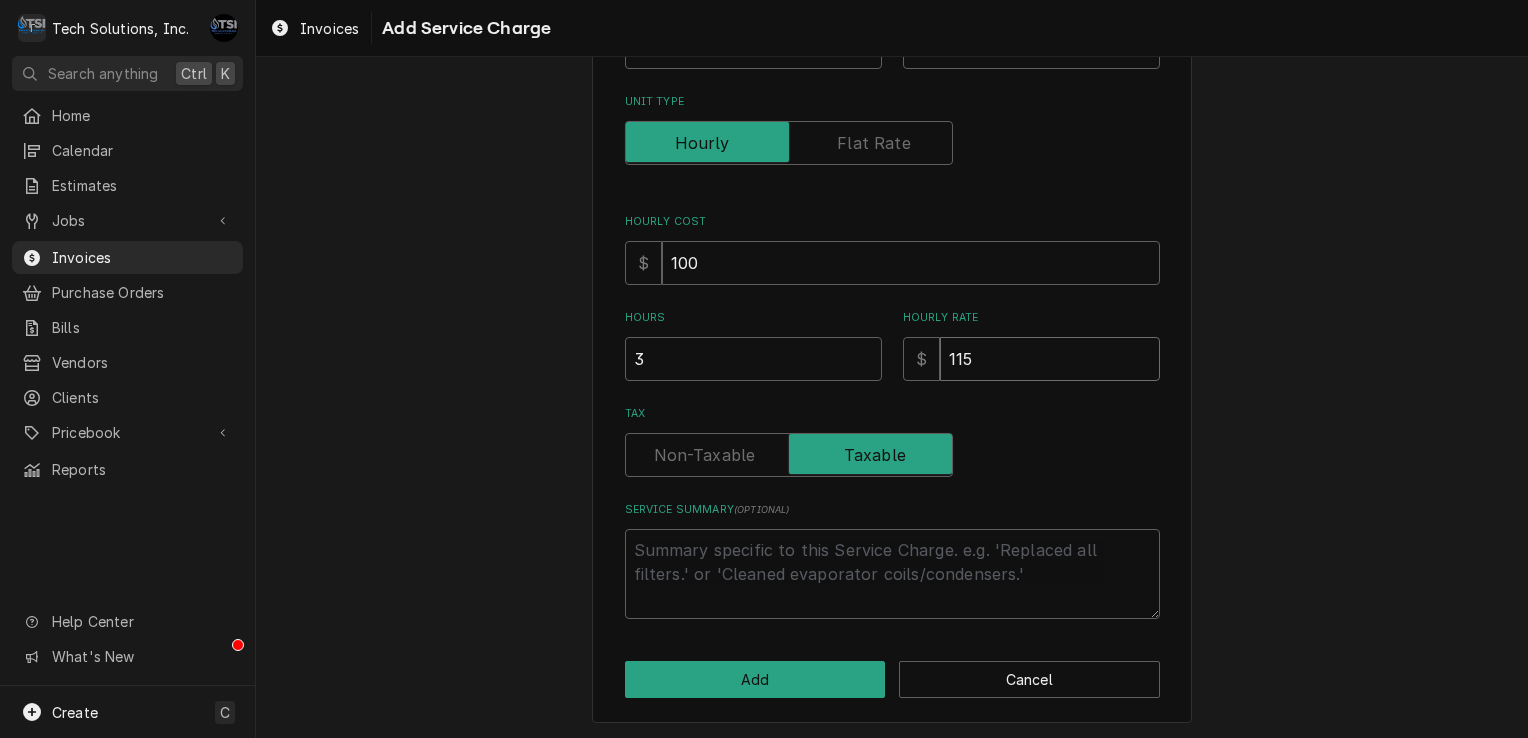 type on "115" 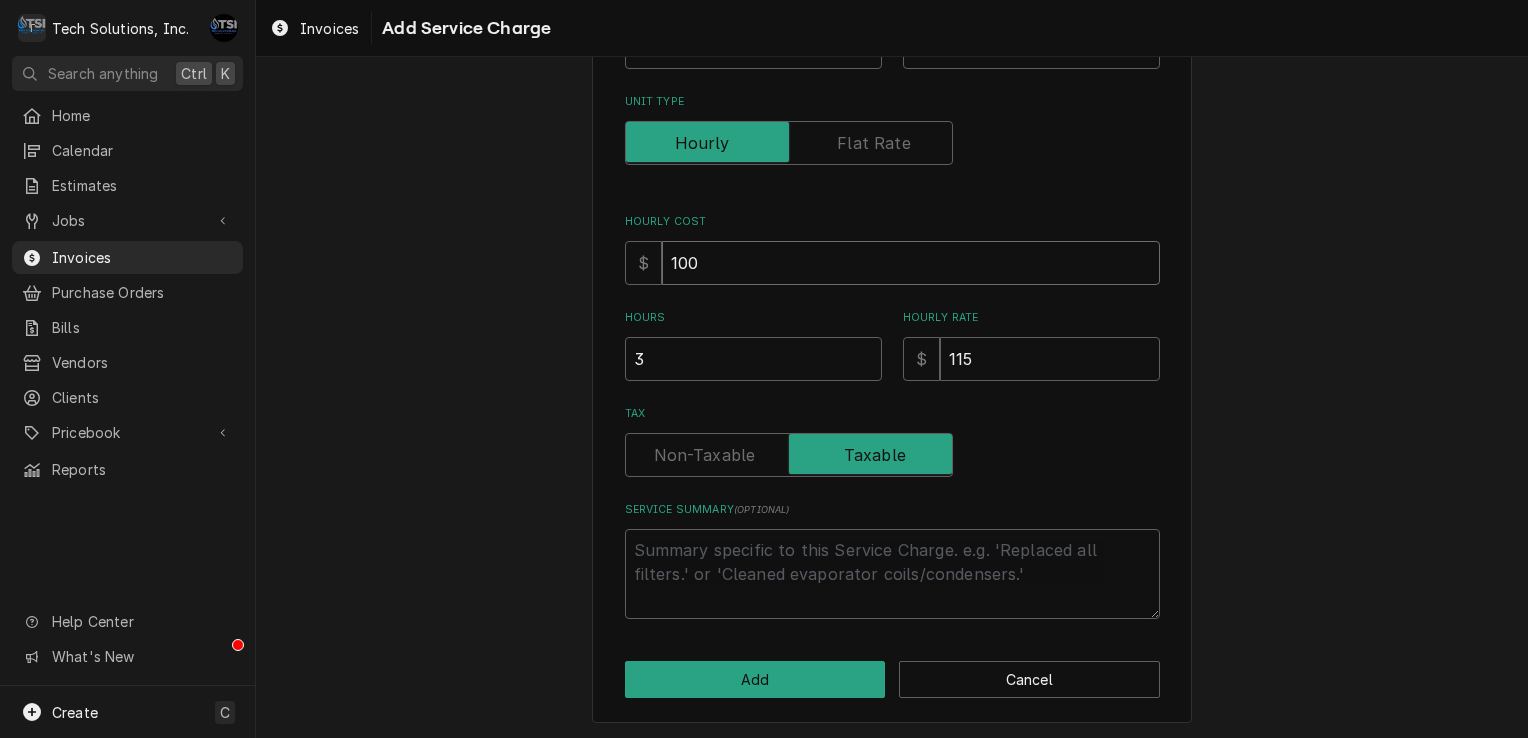 drag, startPoint x: 773, startPoint y: 269, endPoint x: 697, endPoint y: 326, distance: 95 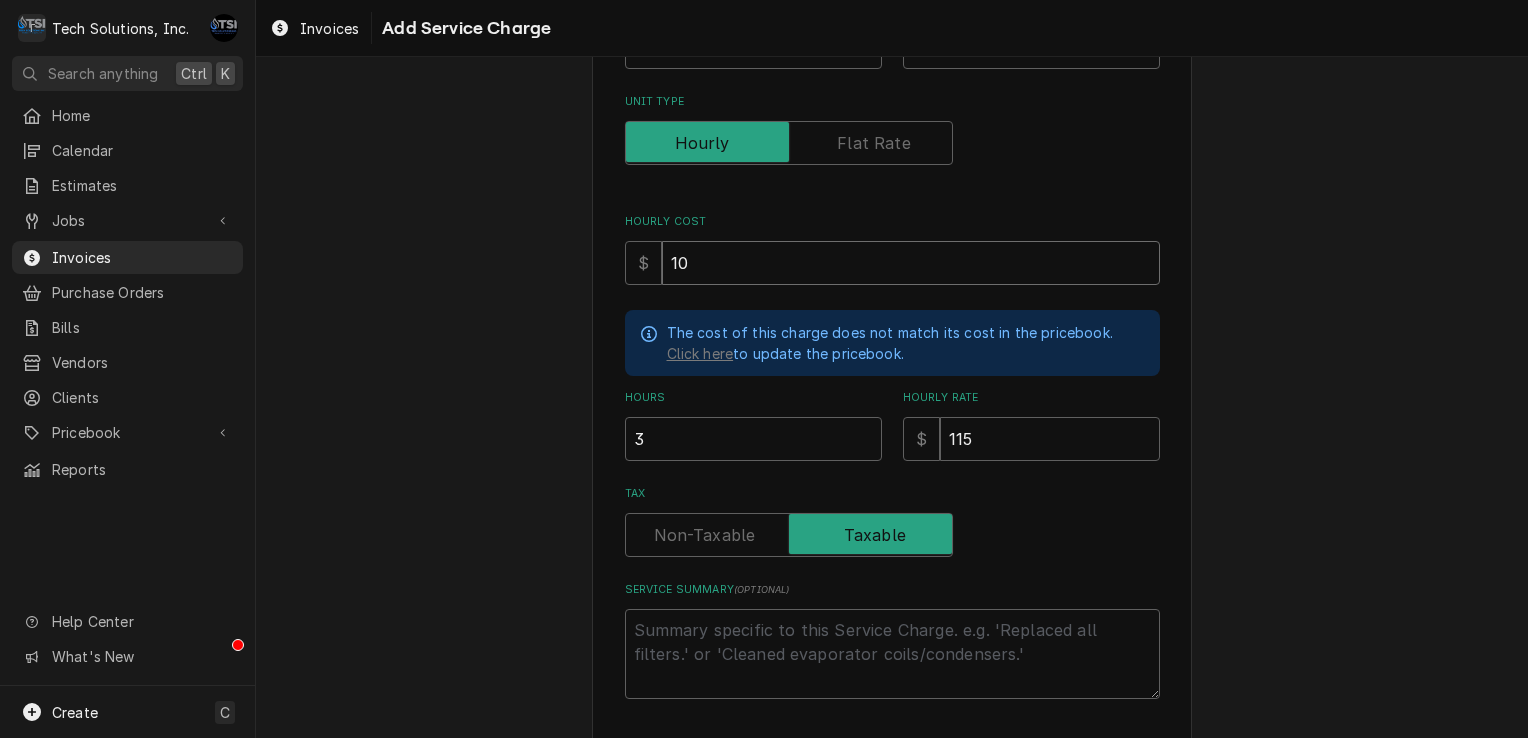 type on "x" 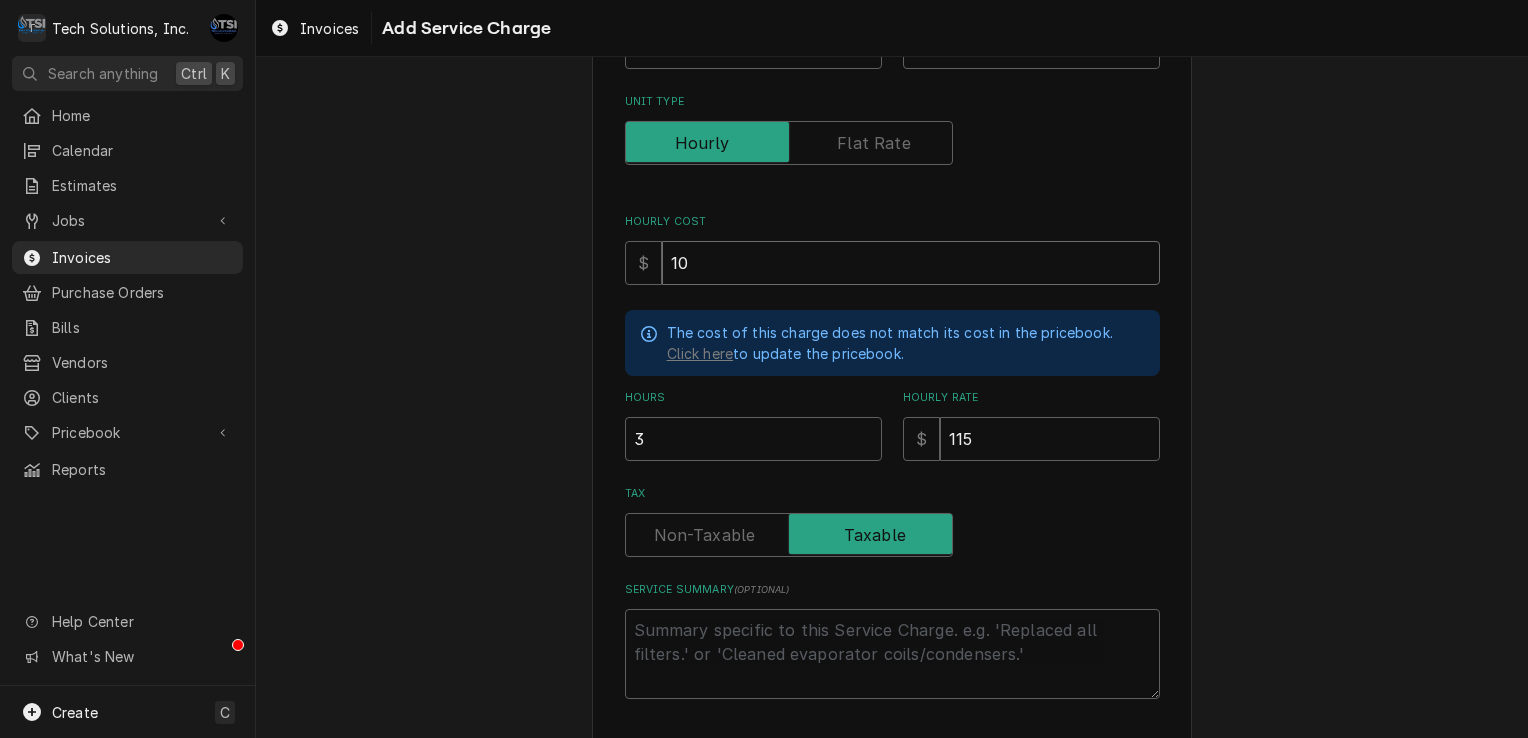type on "1" 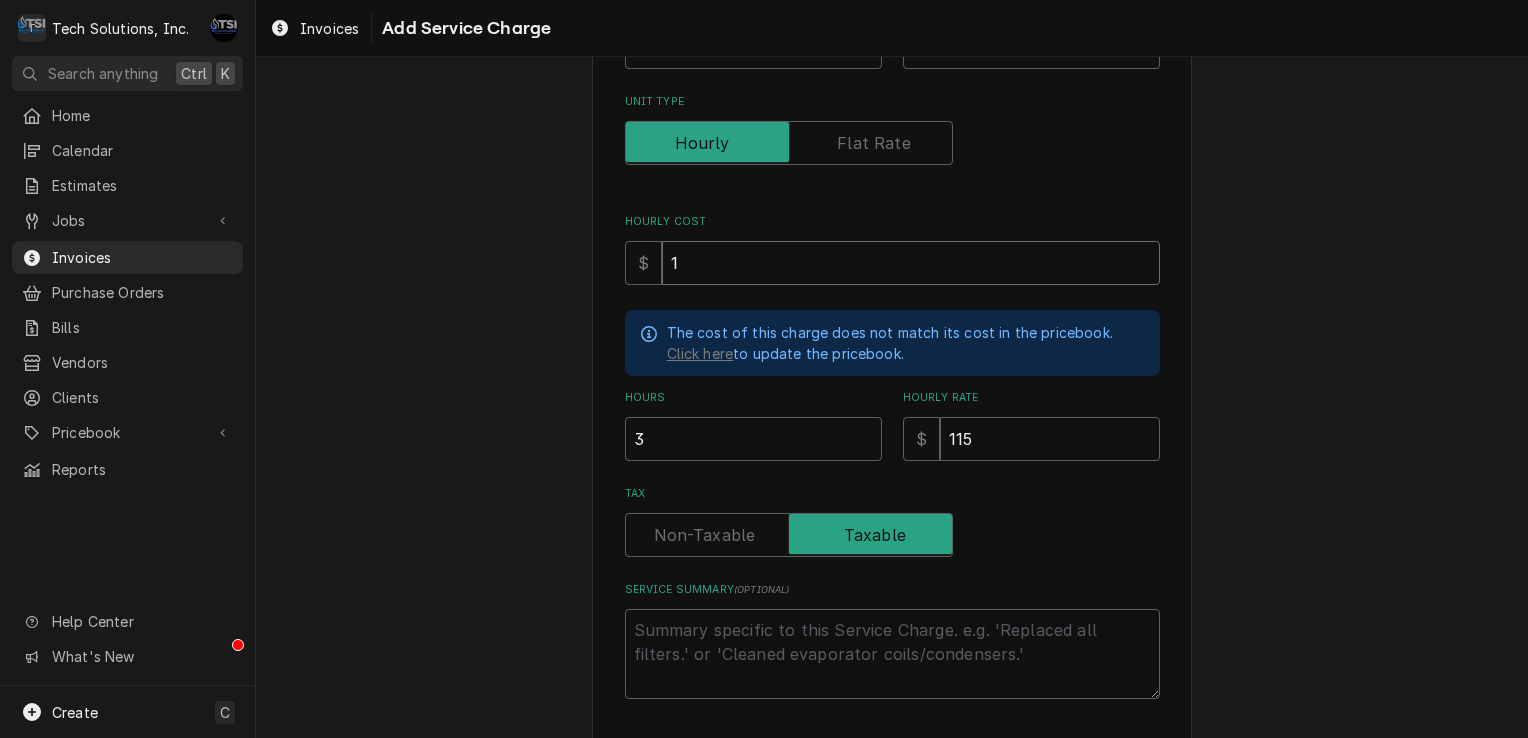 type on "x" 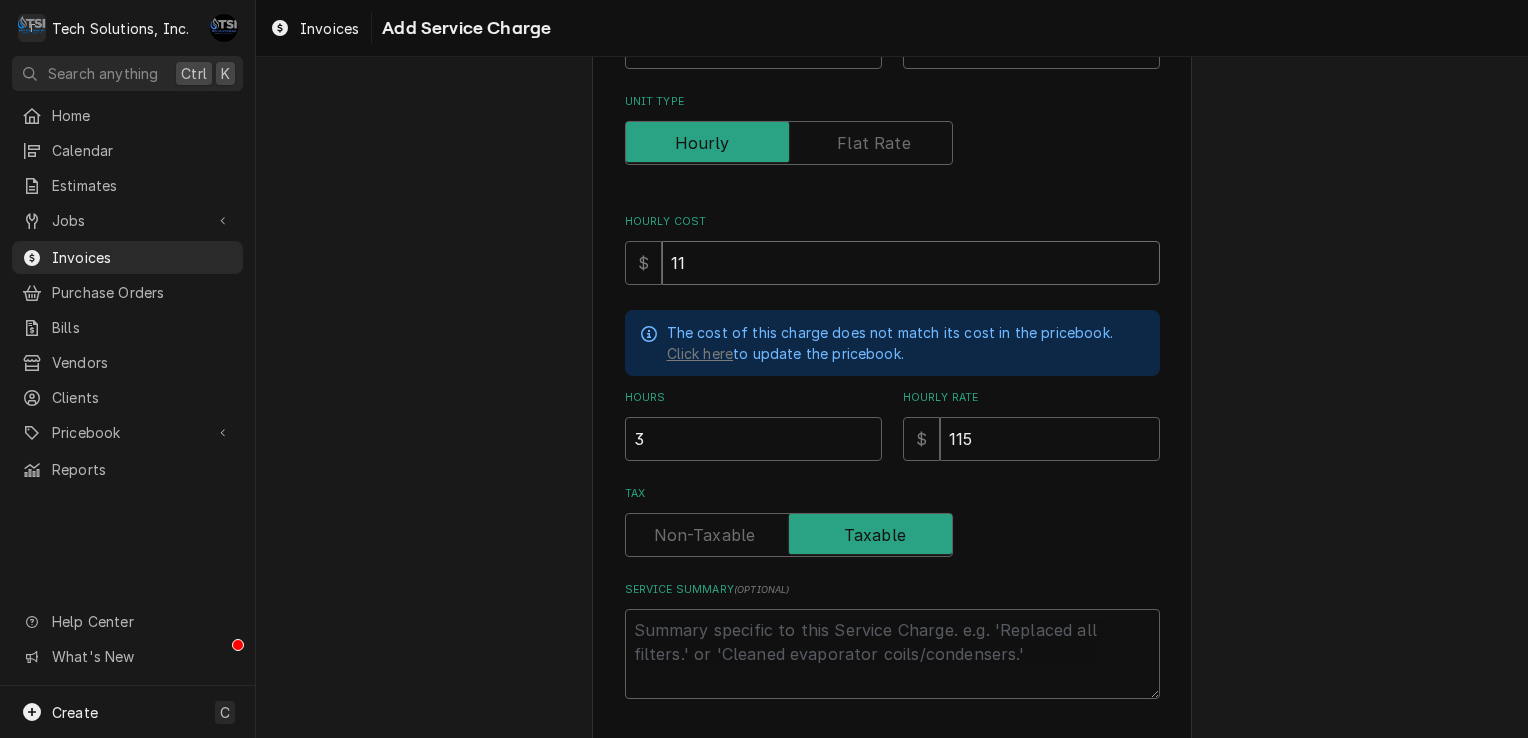 type on "x" 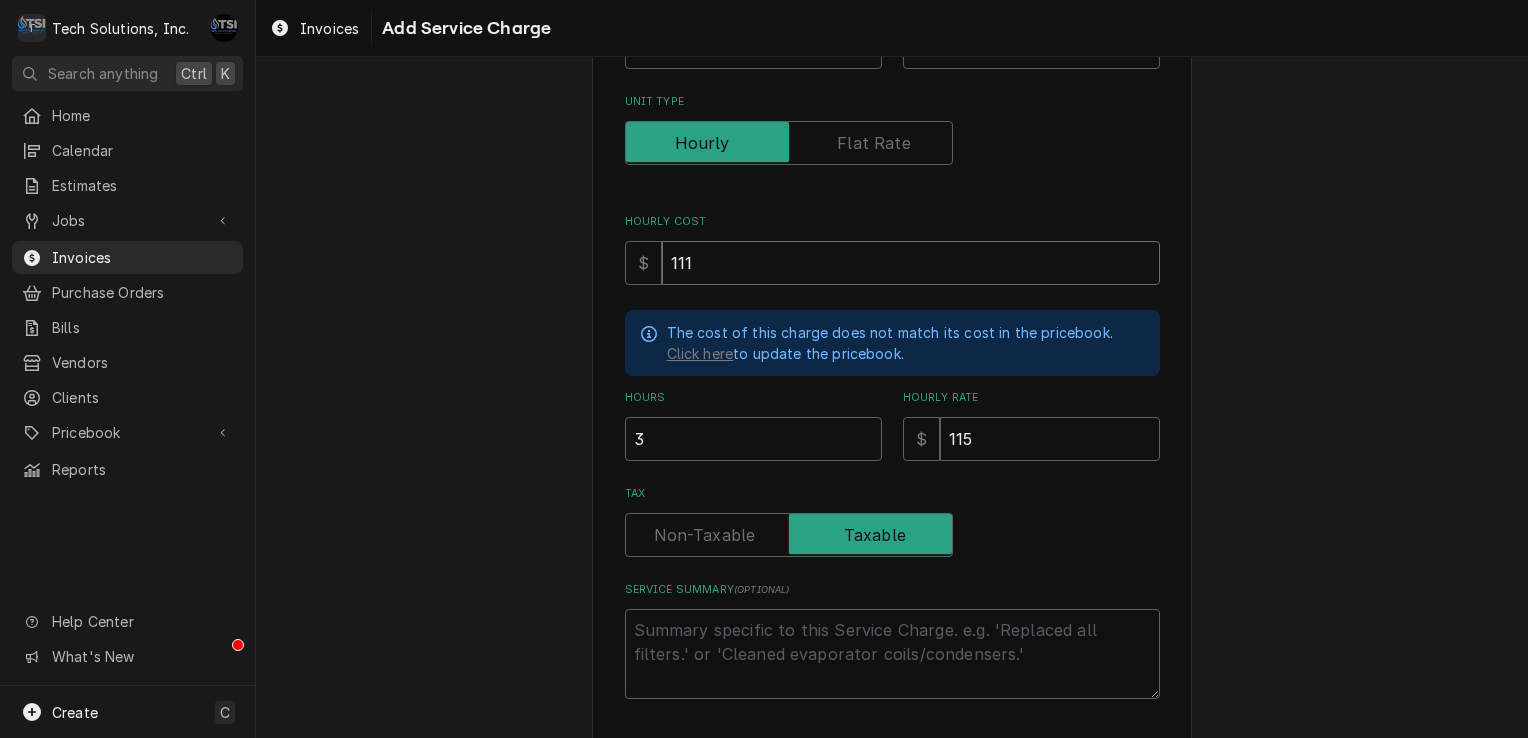 type on "x" 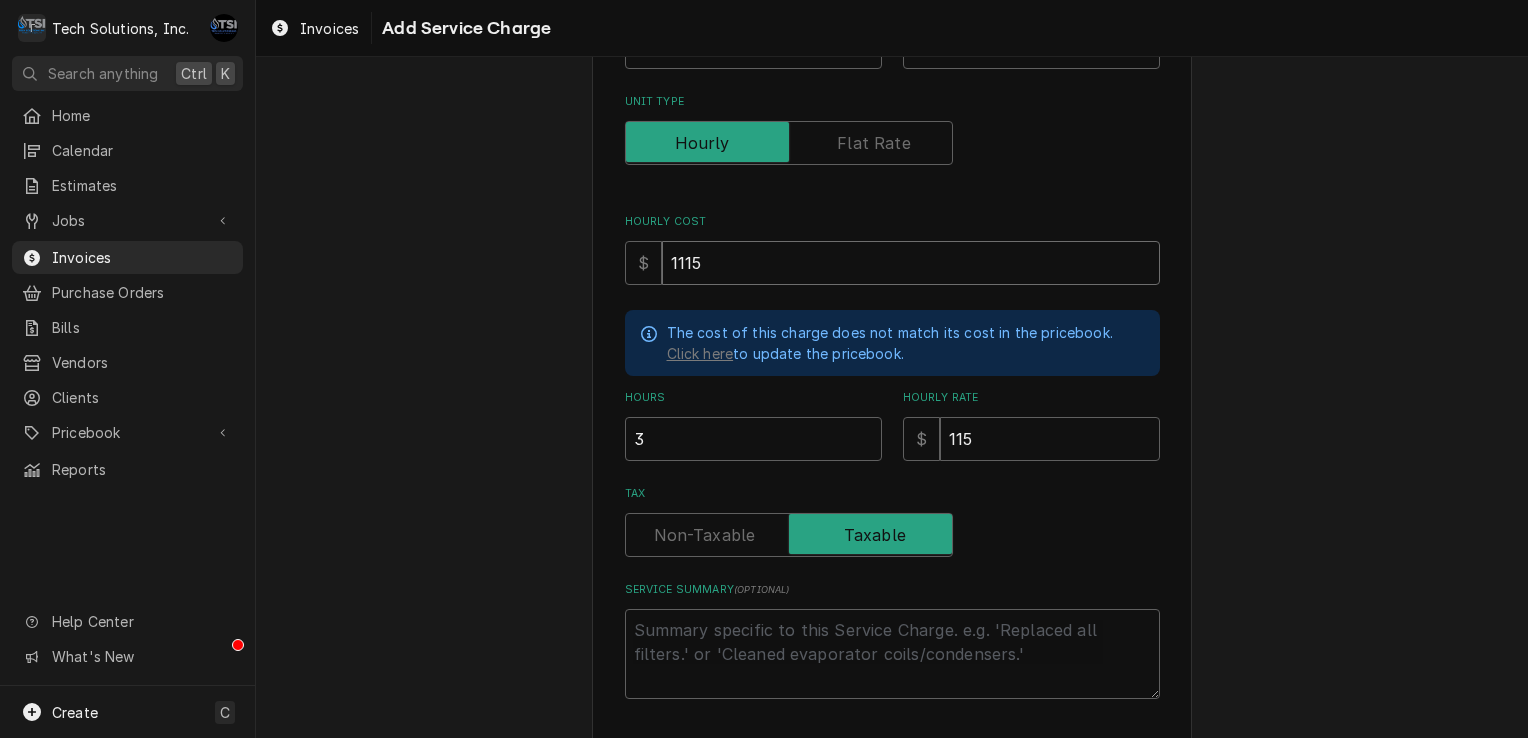 type on "x" 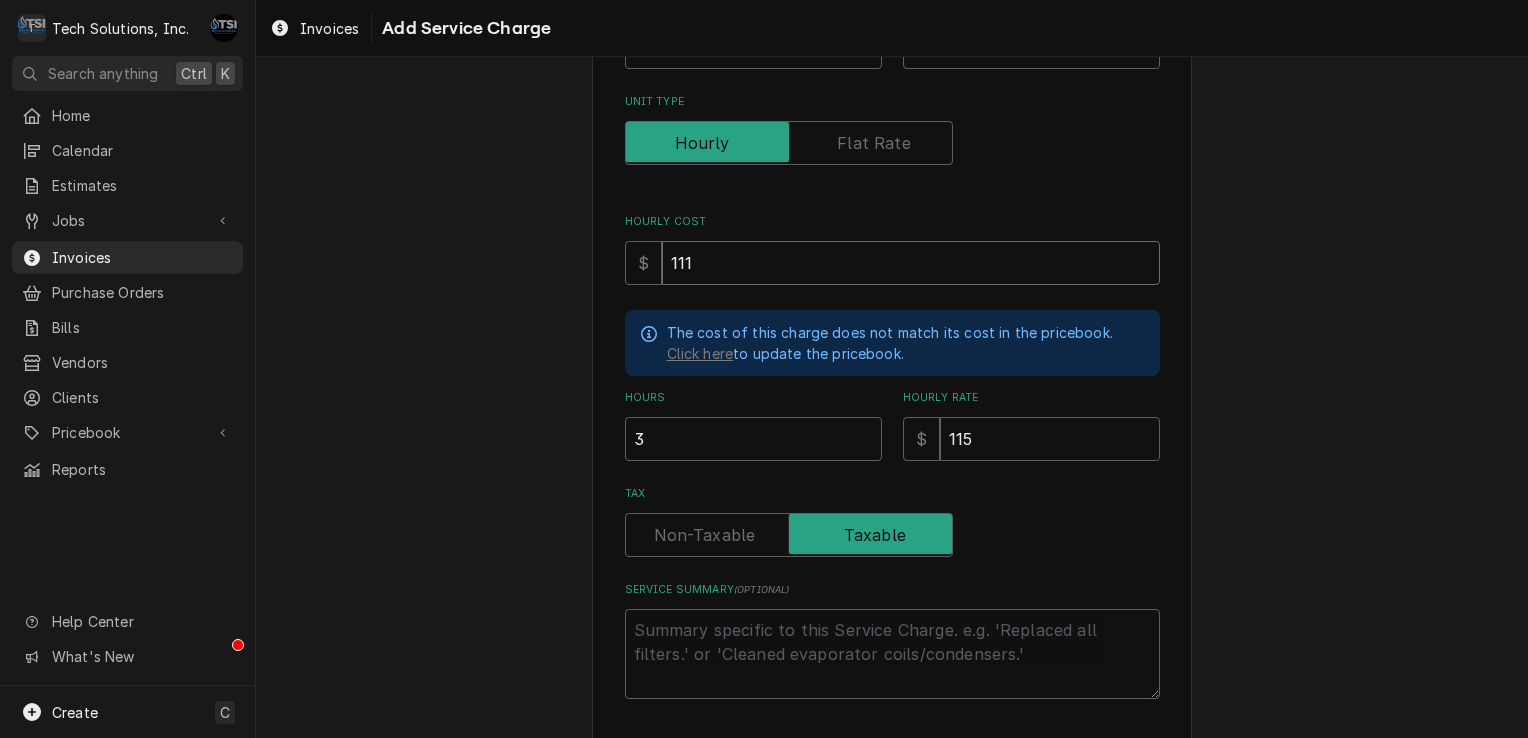 type on "x" 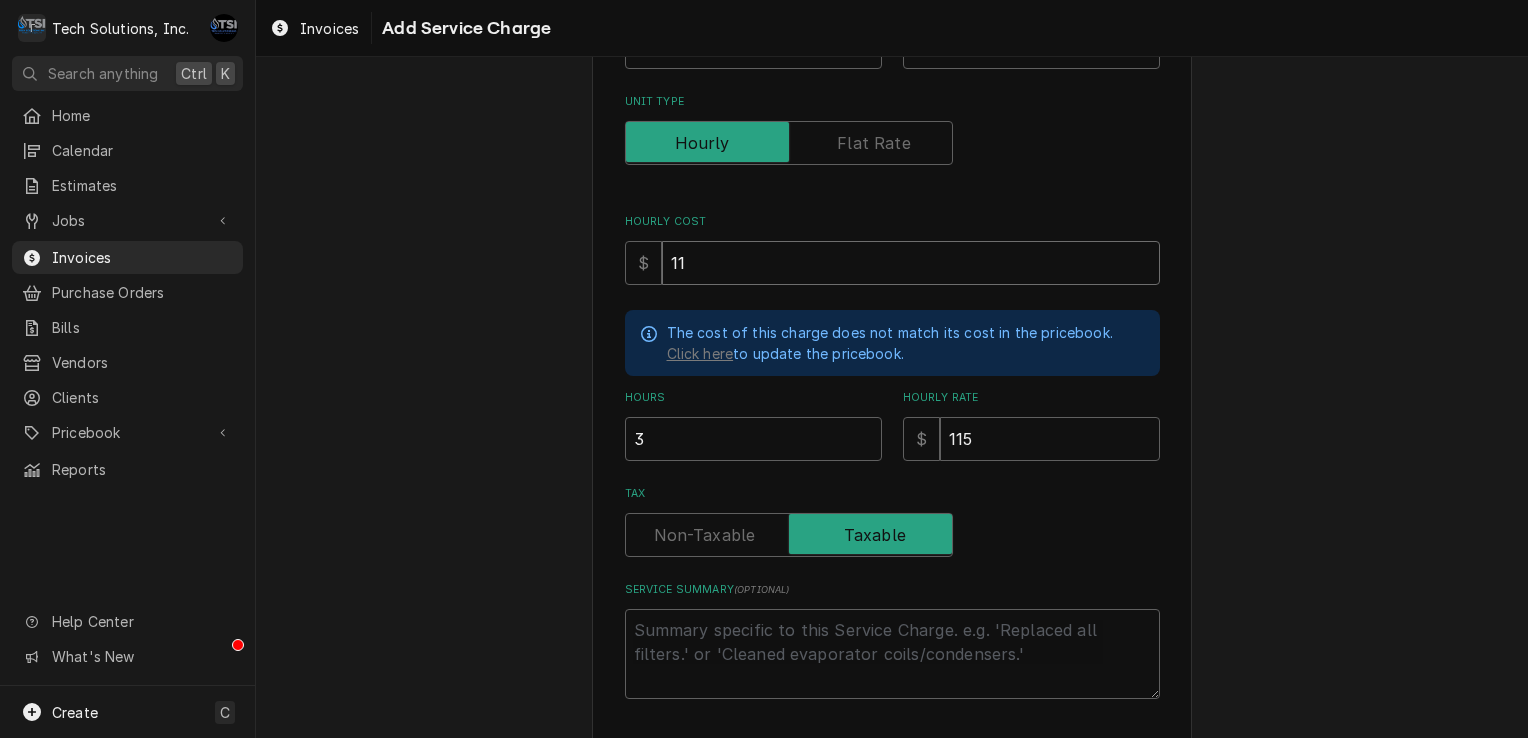 type on "x" 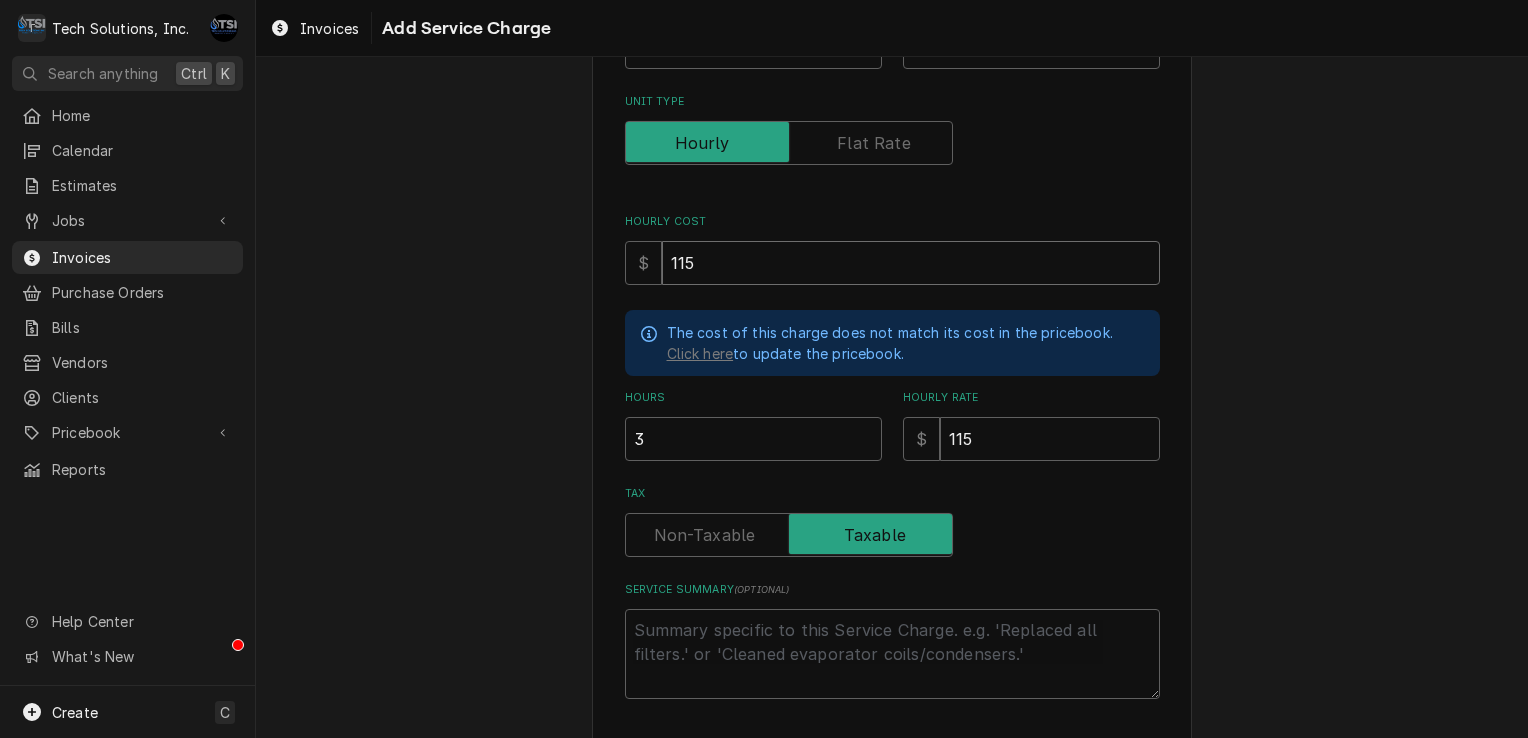 type on "115" 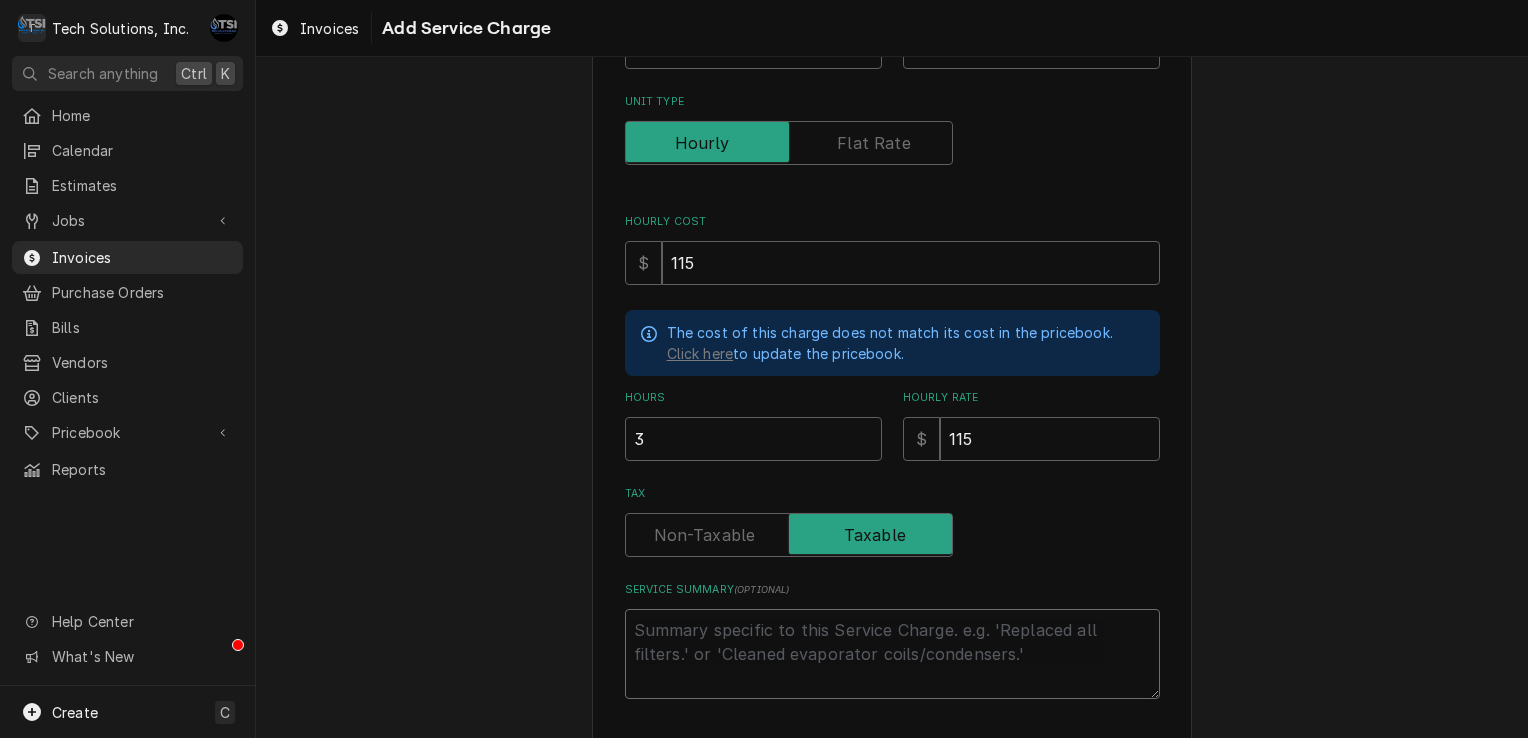 click on "Service Summary  ( optional )" at bounding box center (892, 654) 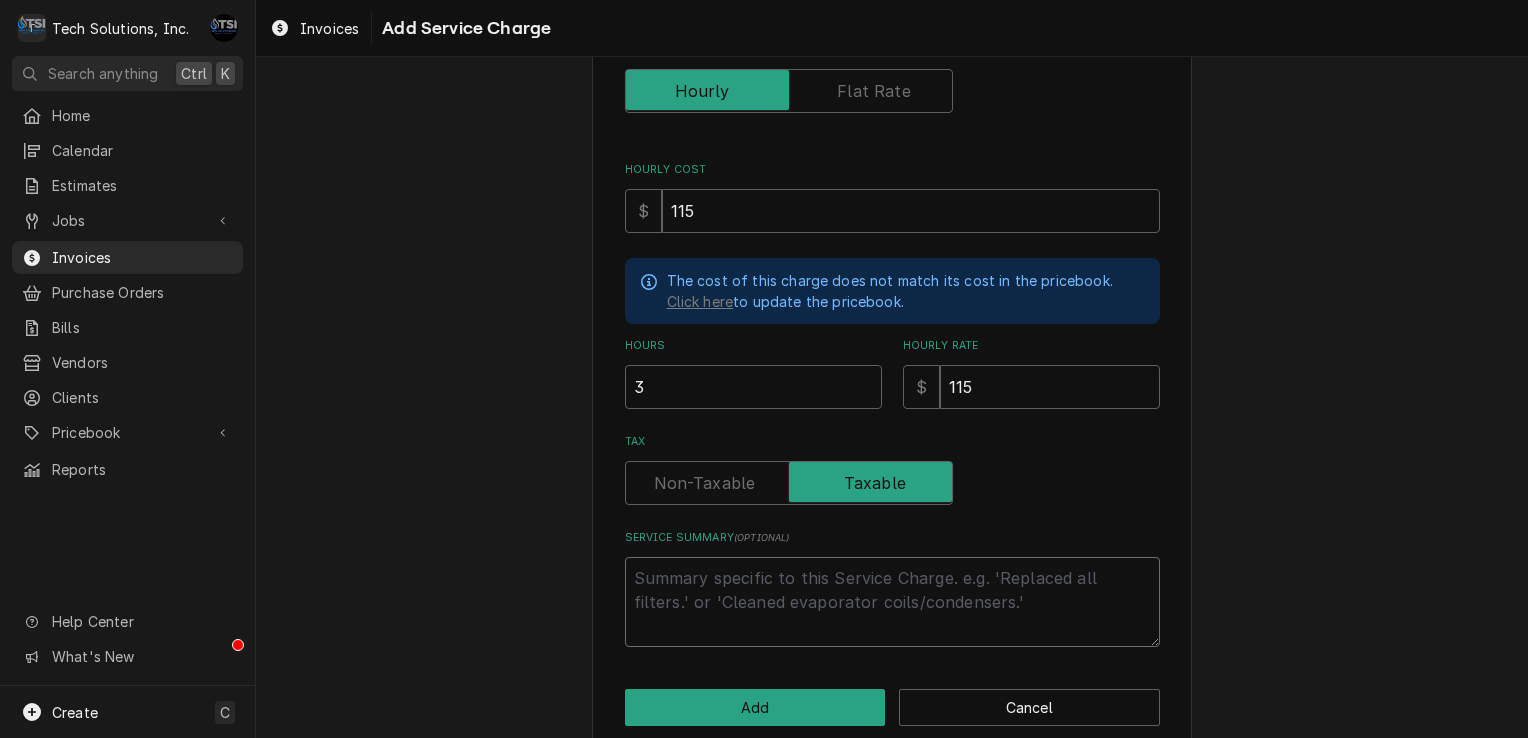 scroll, scrollTop: 375, scrollLeft: 0, axis: vertical 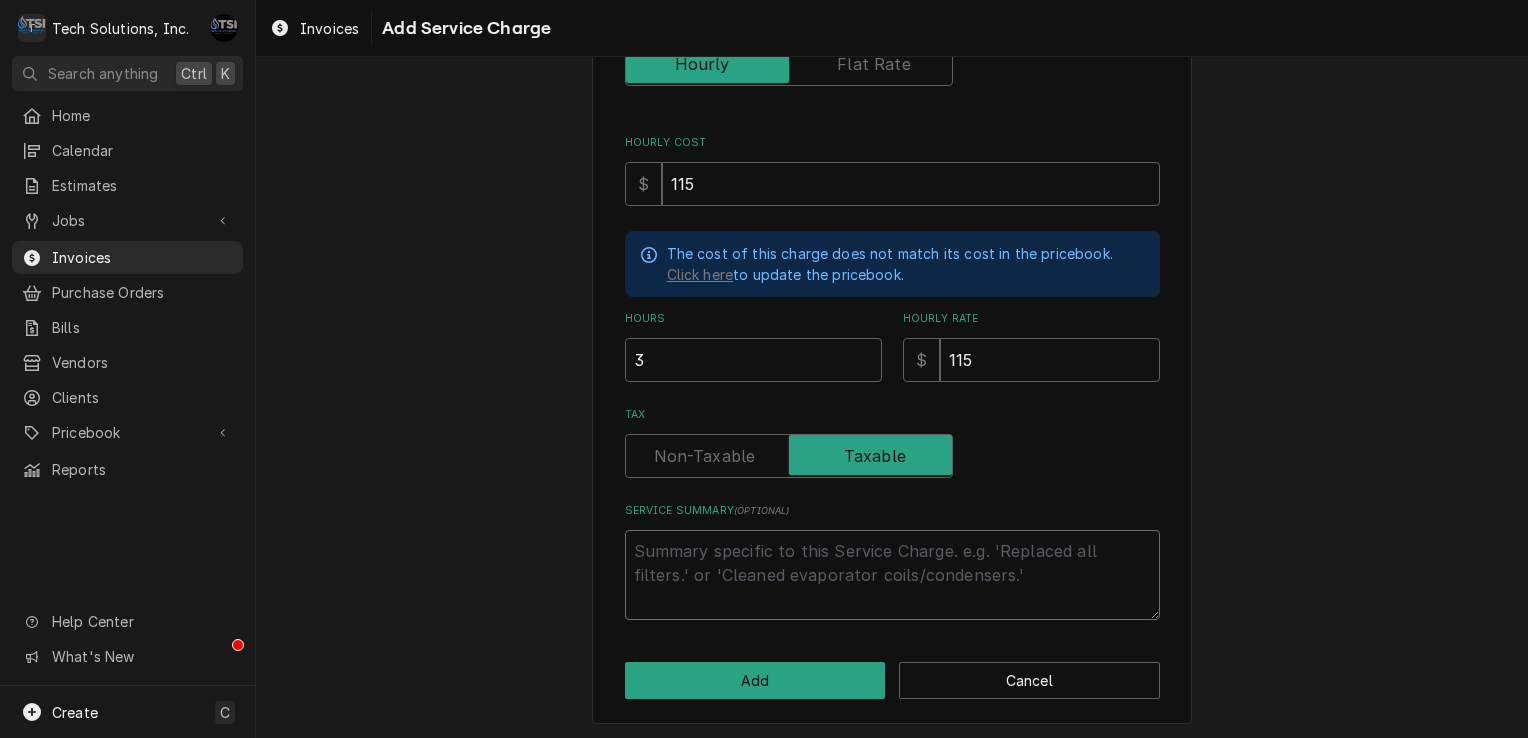 type on "x" 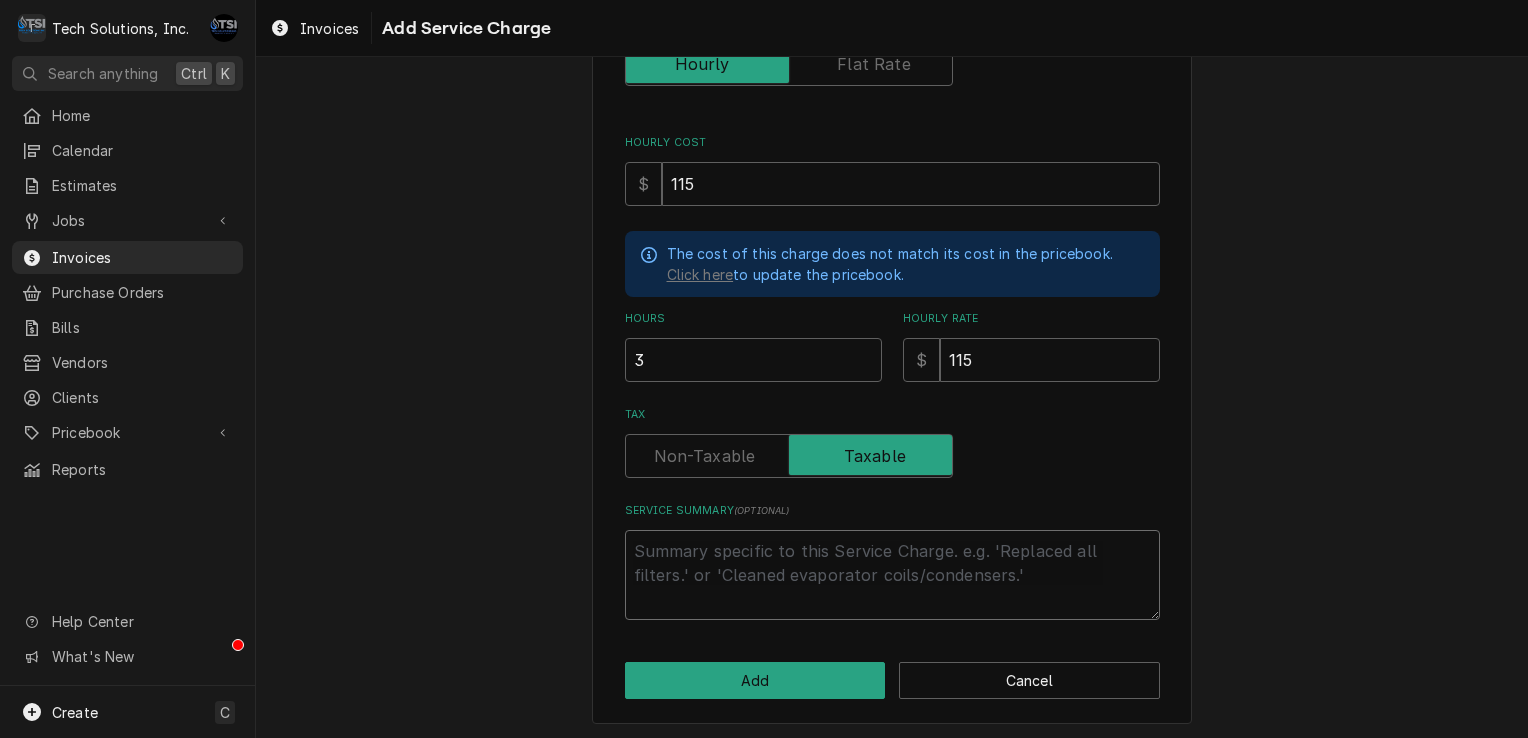 type on "A" 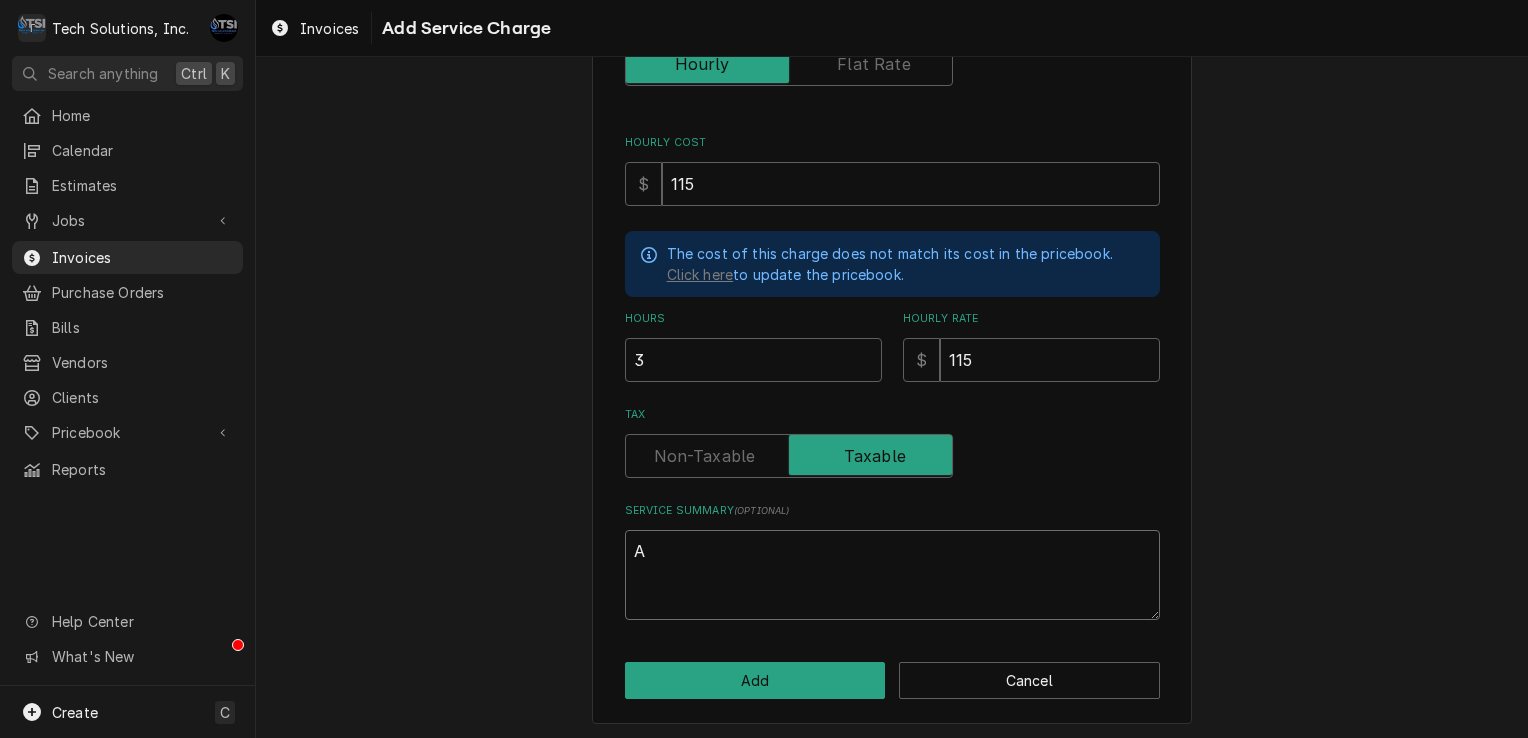 type on "x" 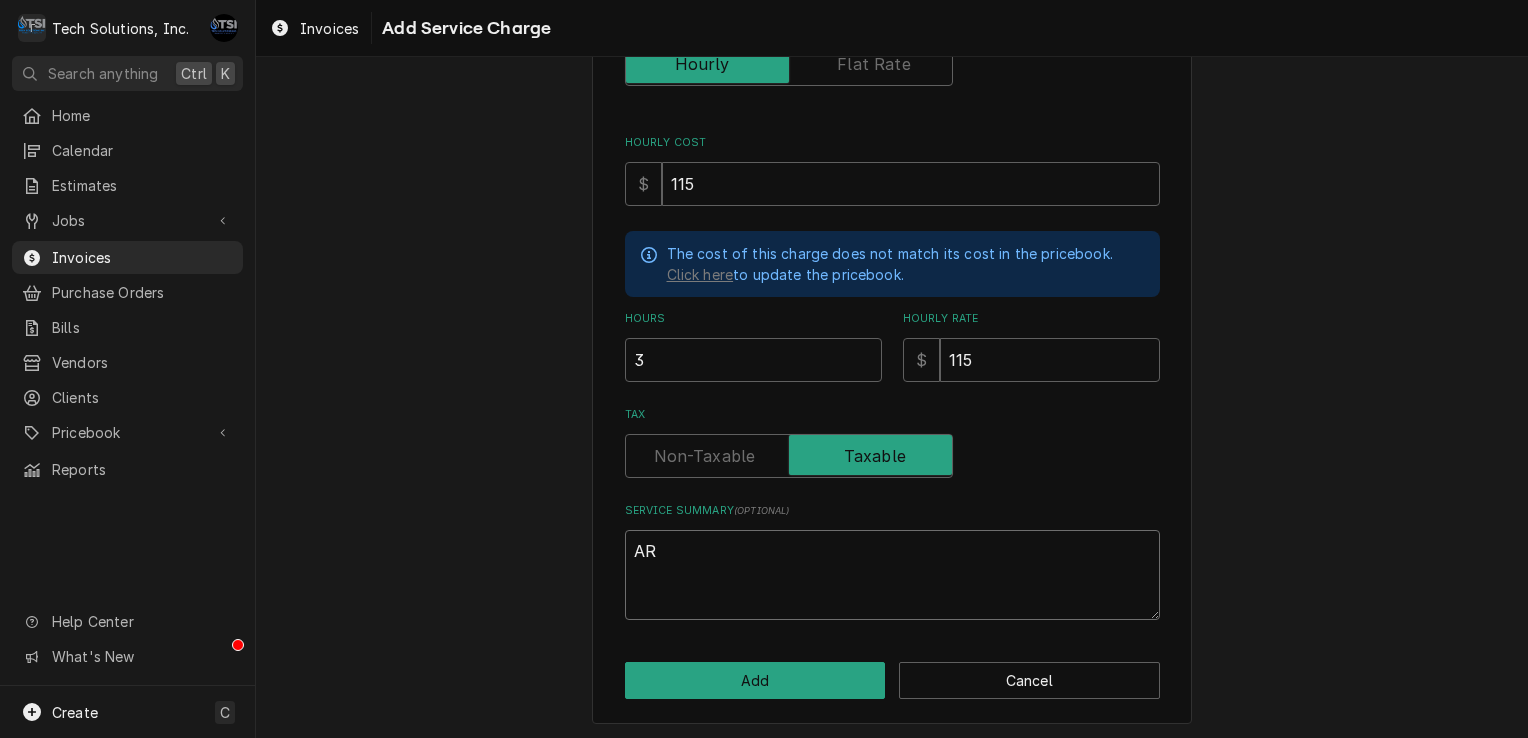 type on "x" 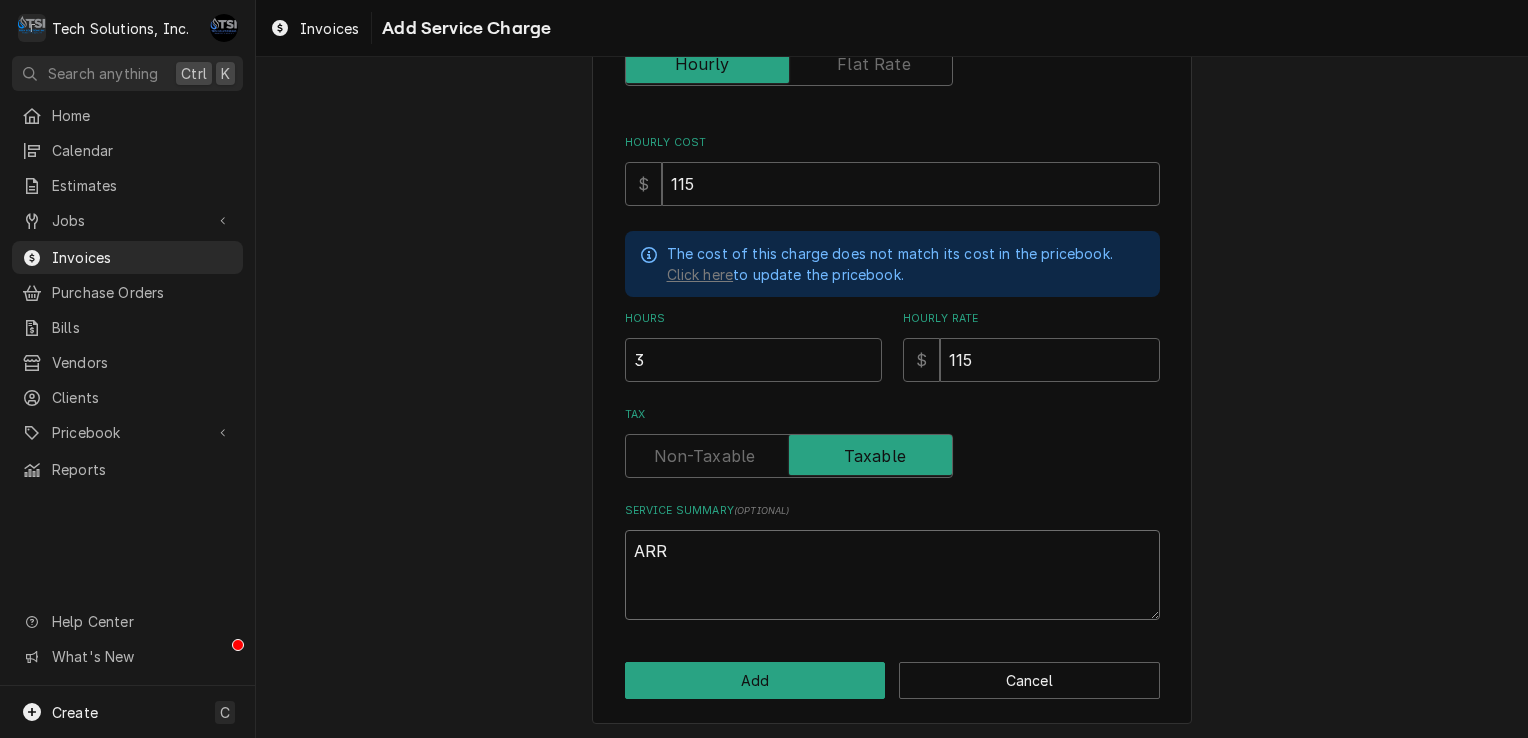 type on "x" 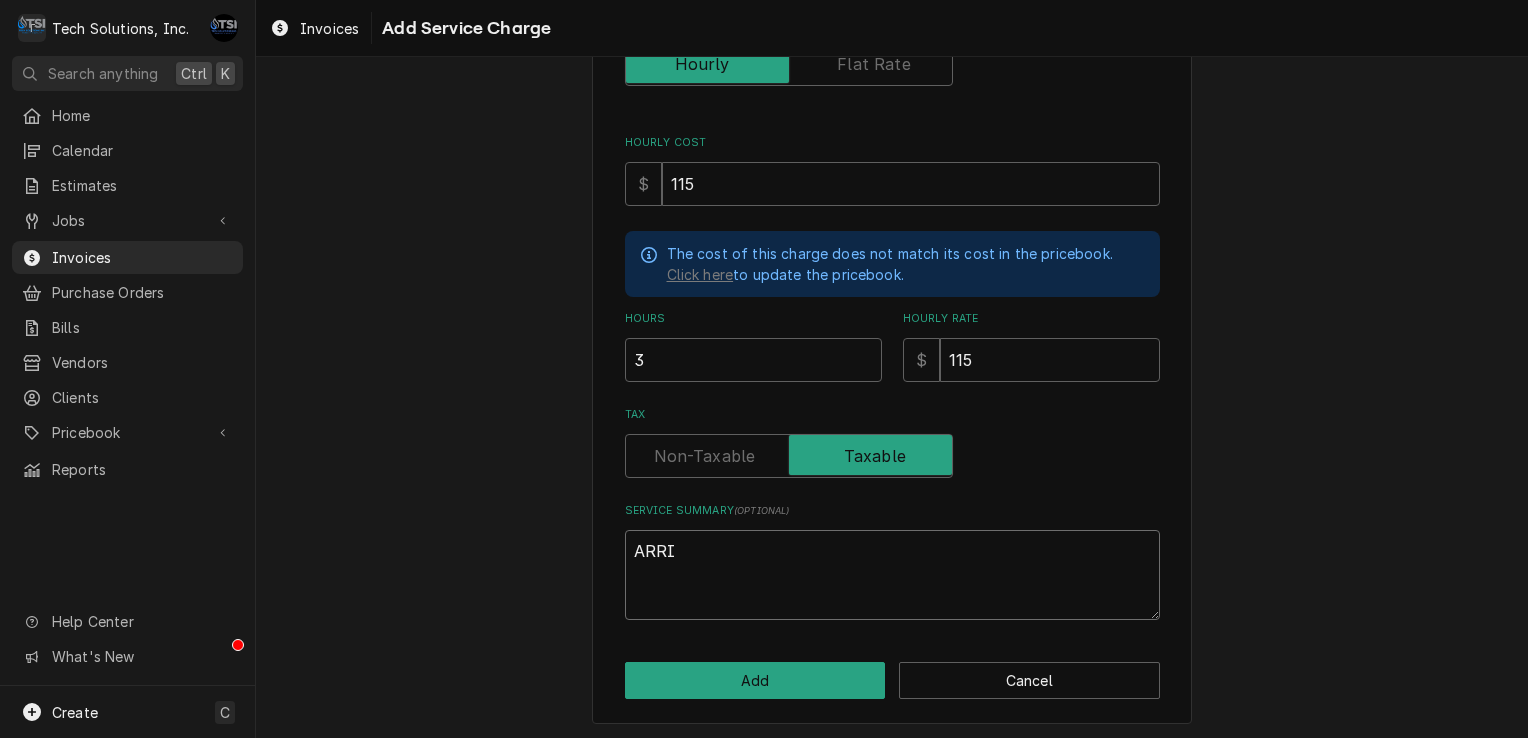 type on "x" 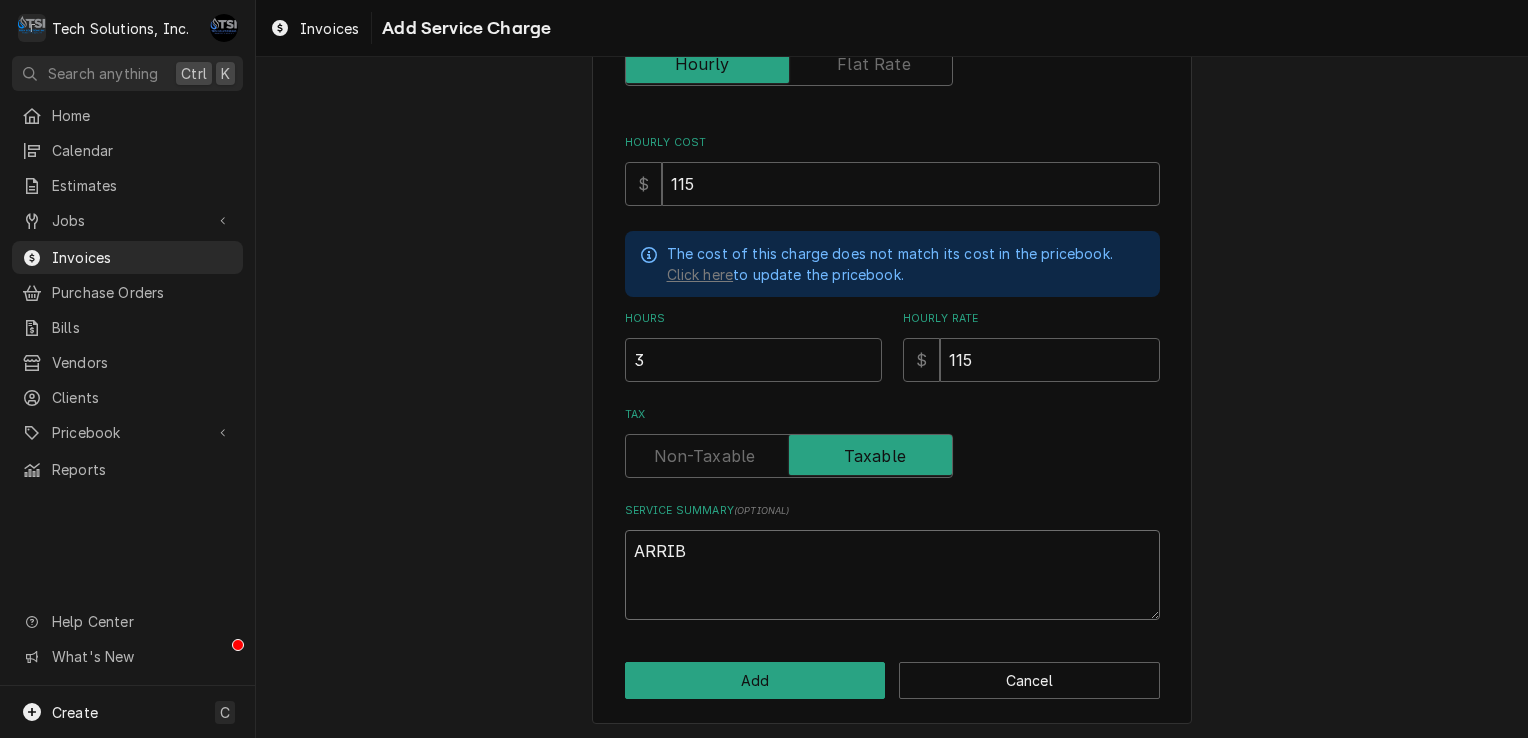 type on "x" 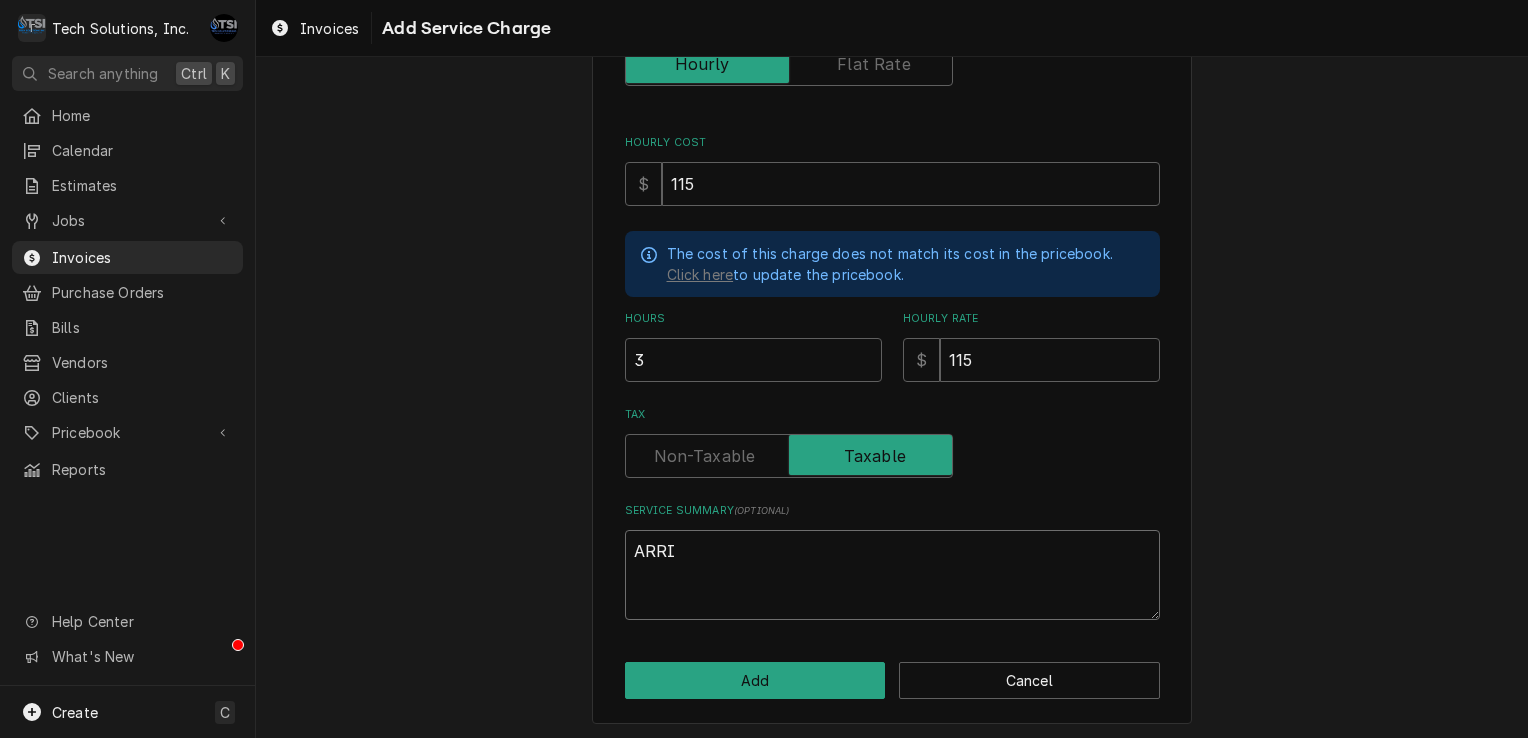 type on "x" 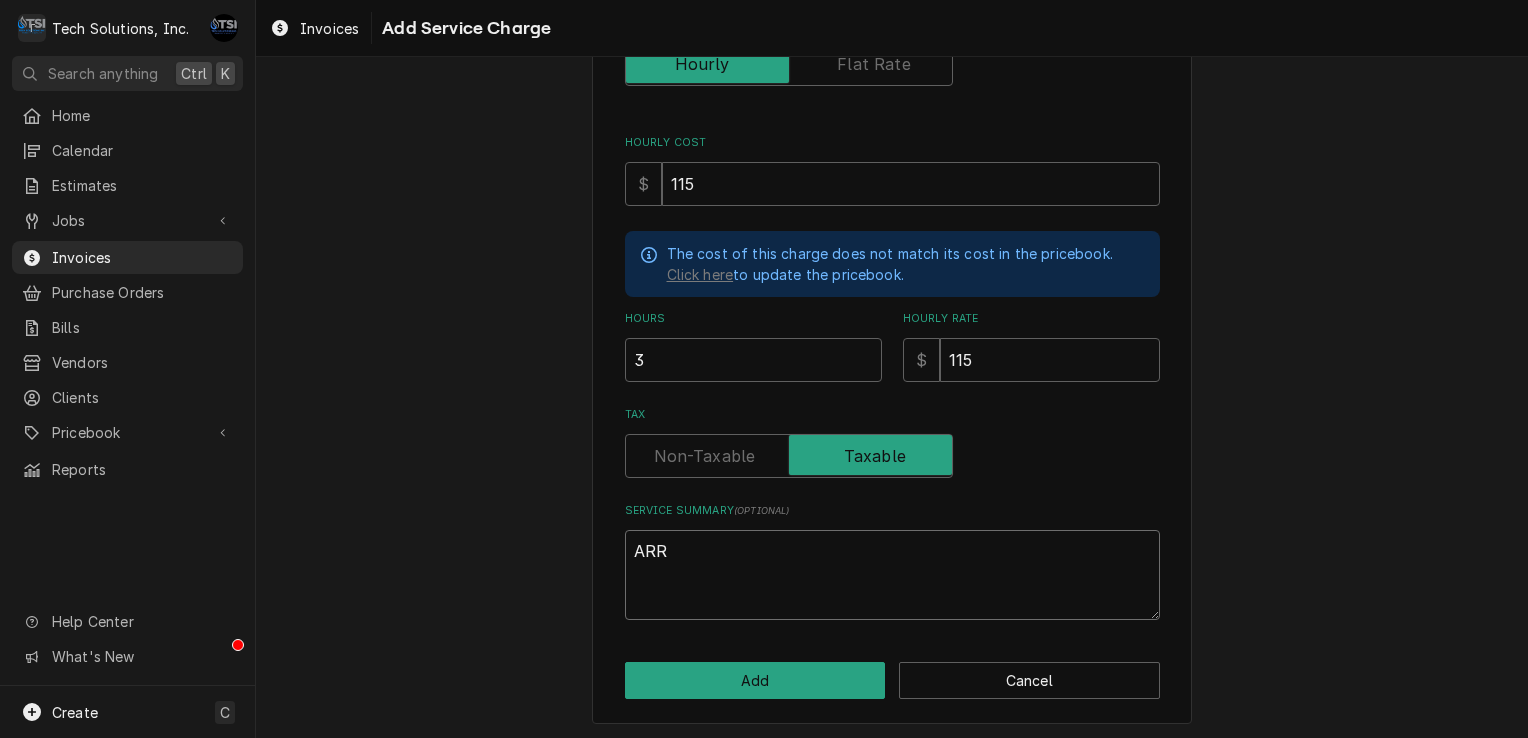 type on "x" 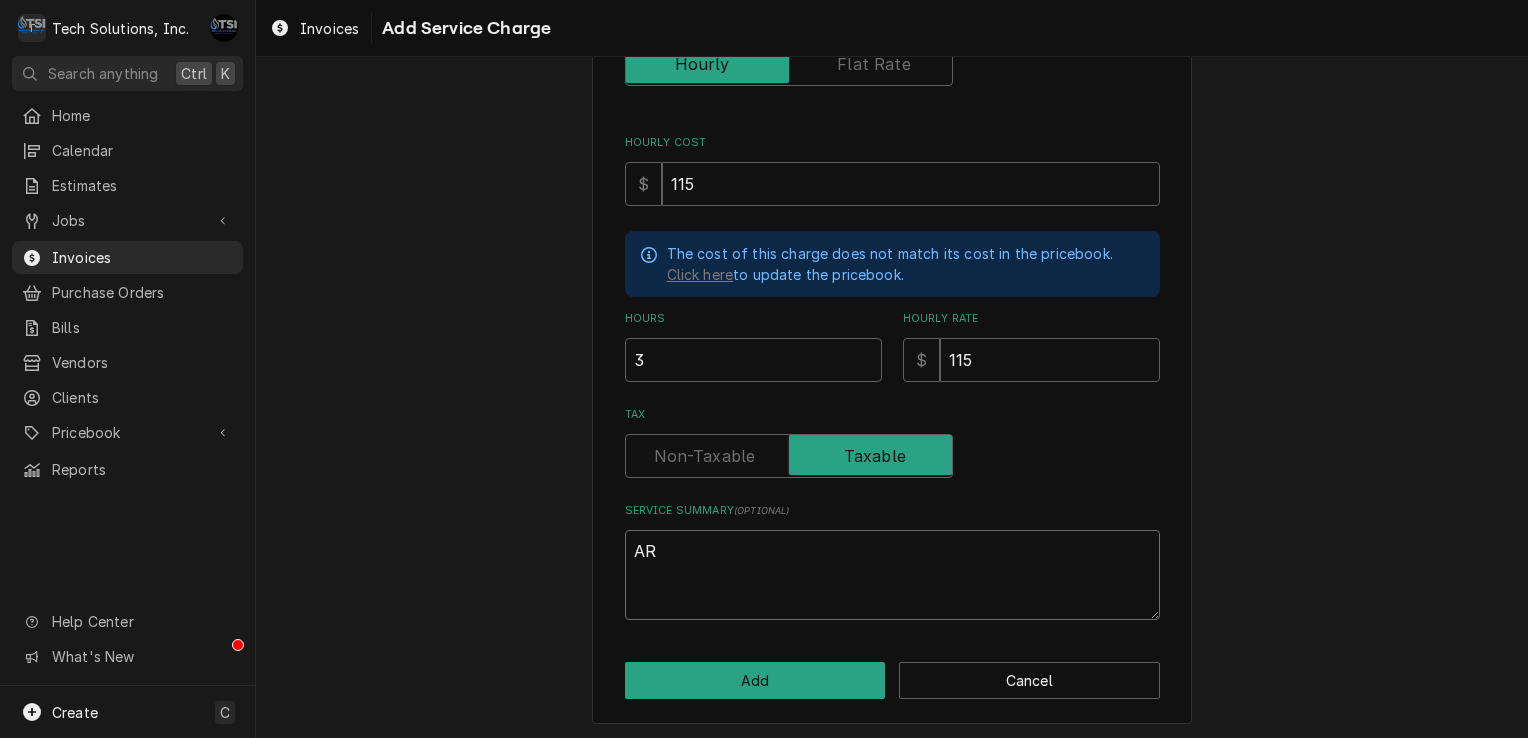 type on "x" 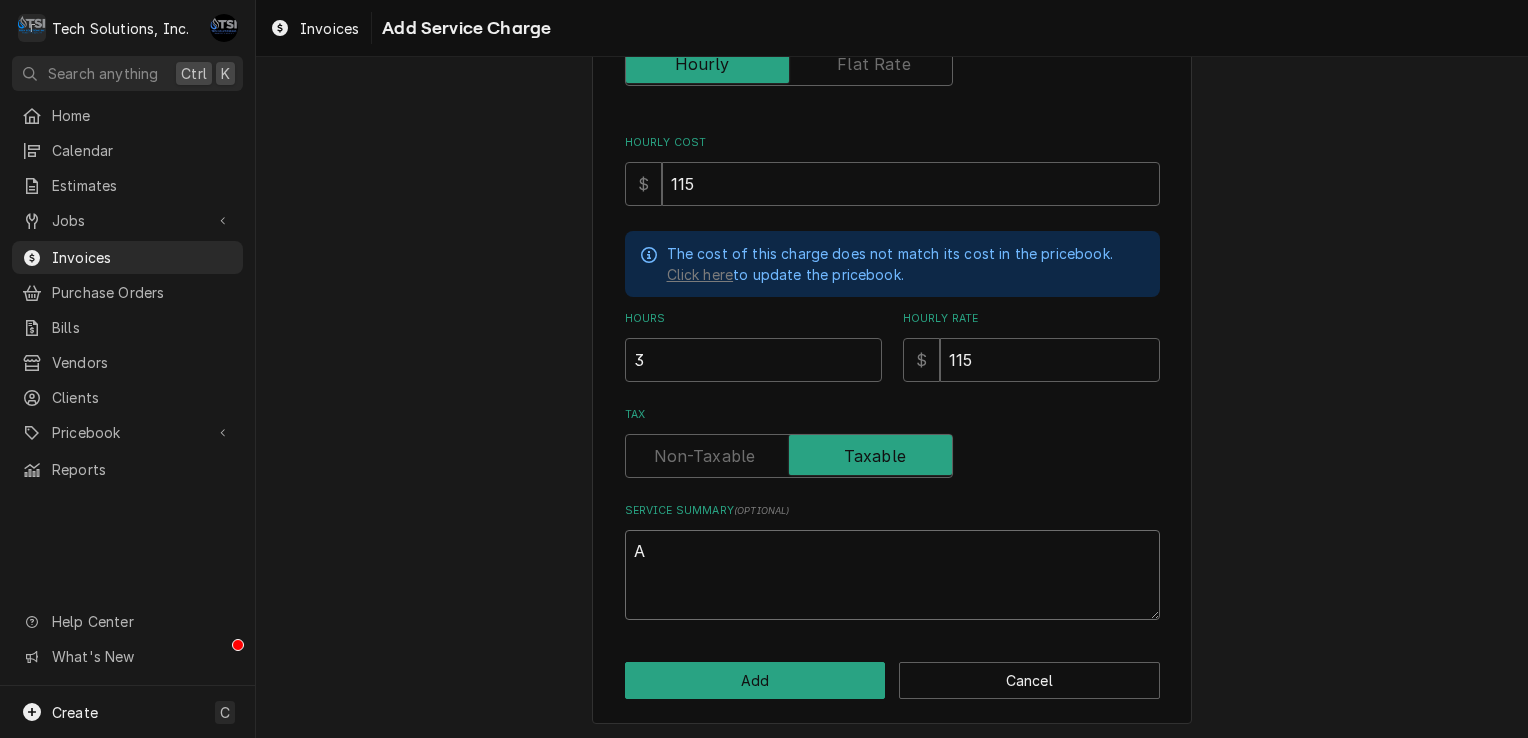 type on "x" 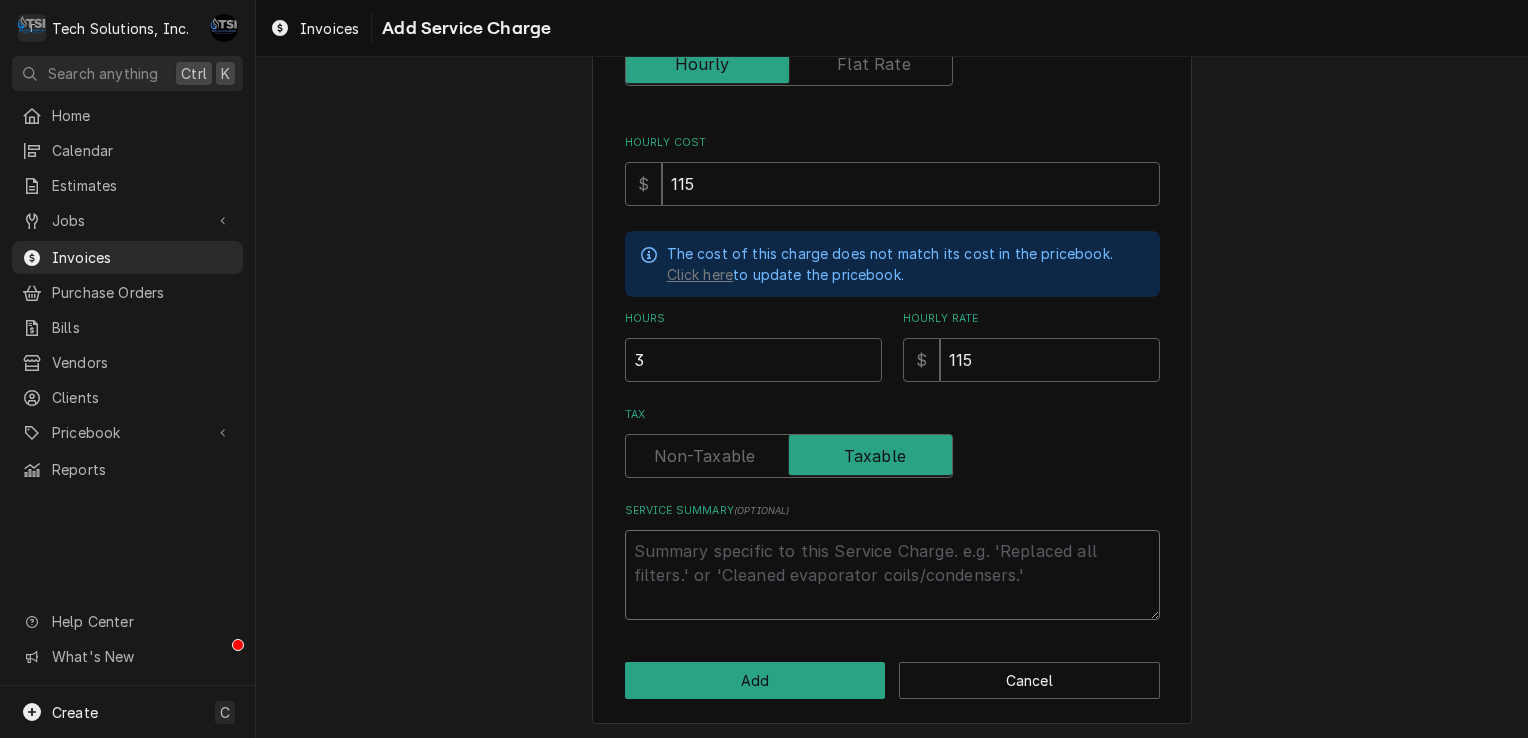 type on "x" 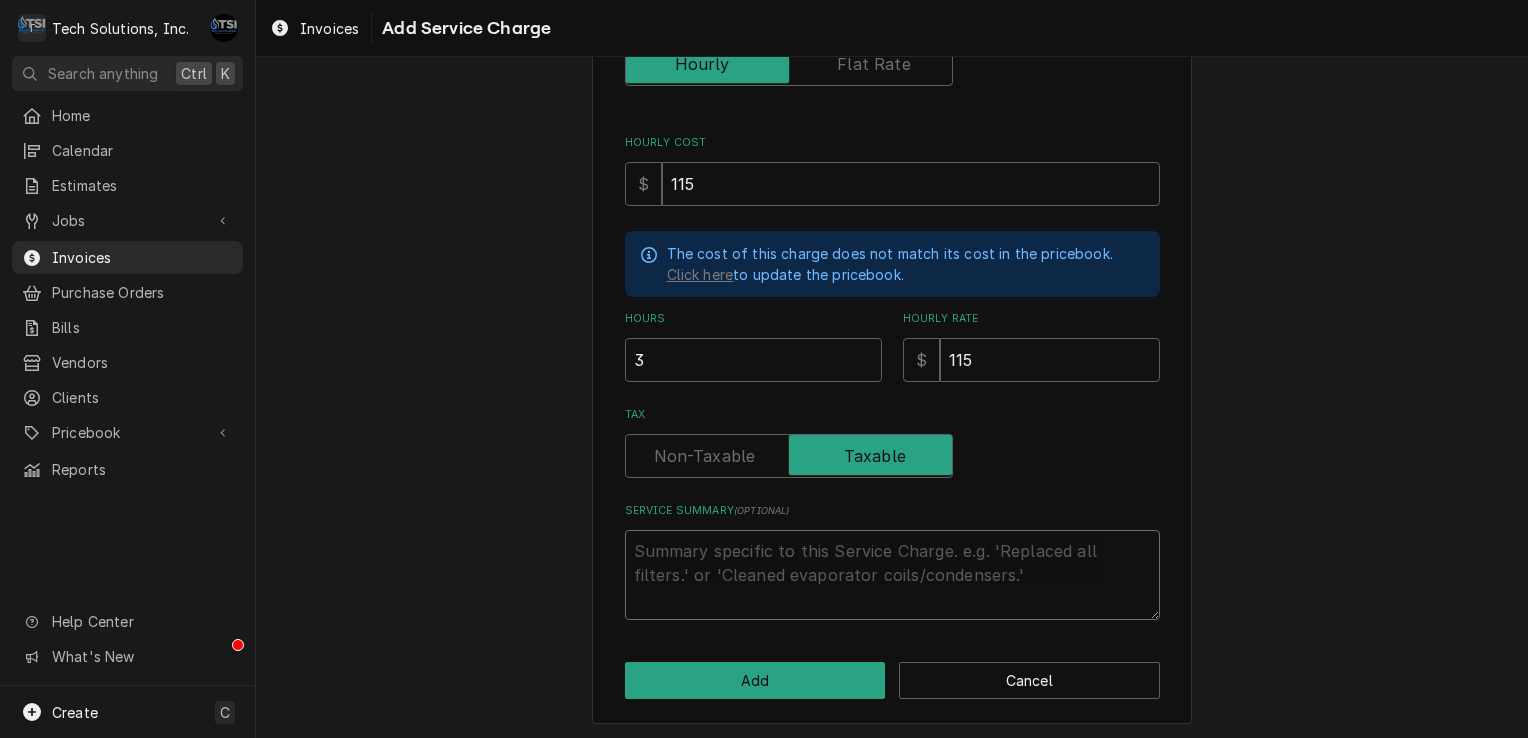 type on "a" 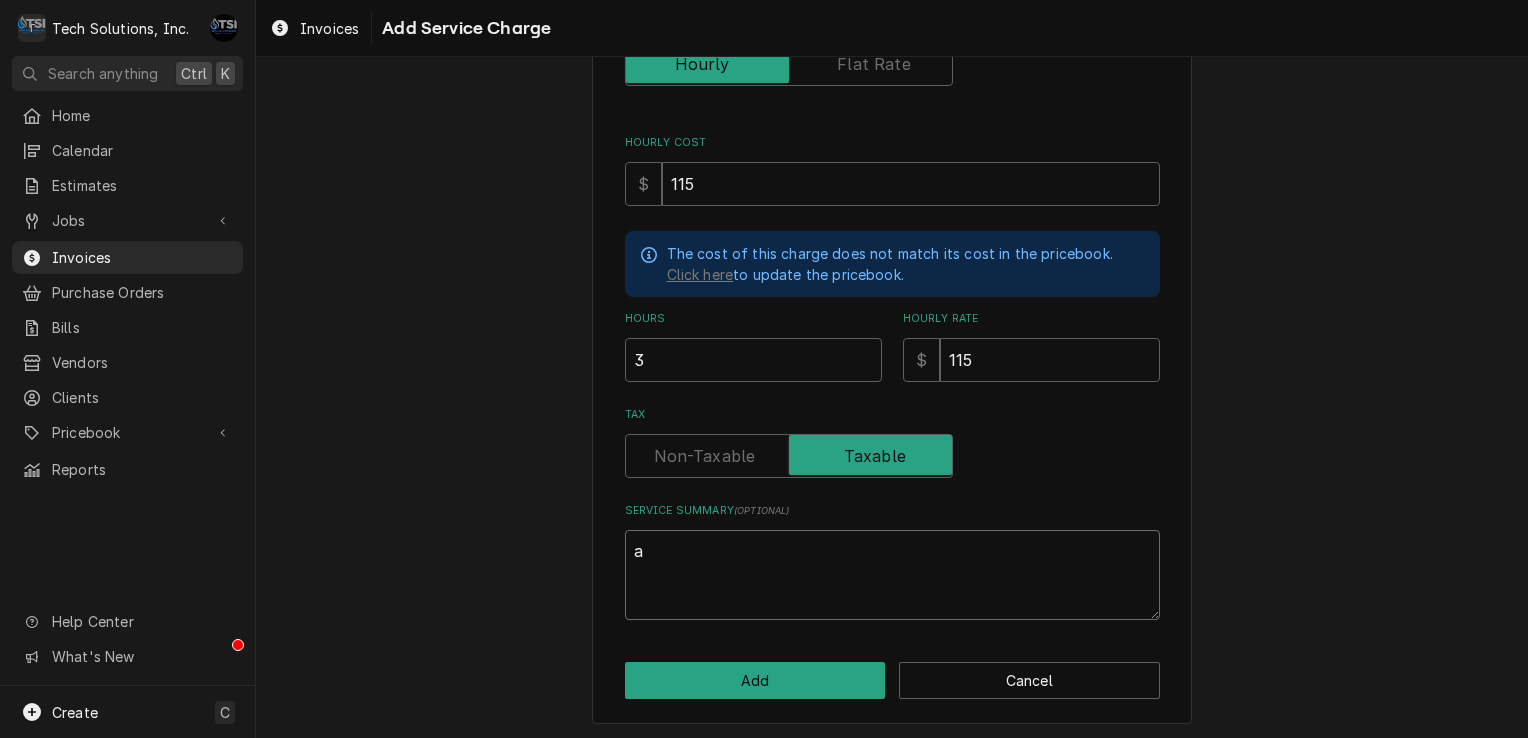 type on "x" 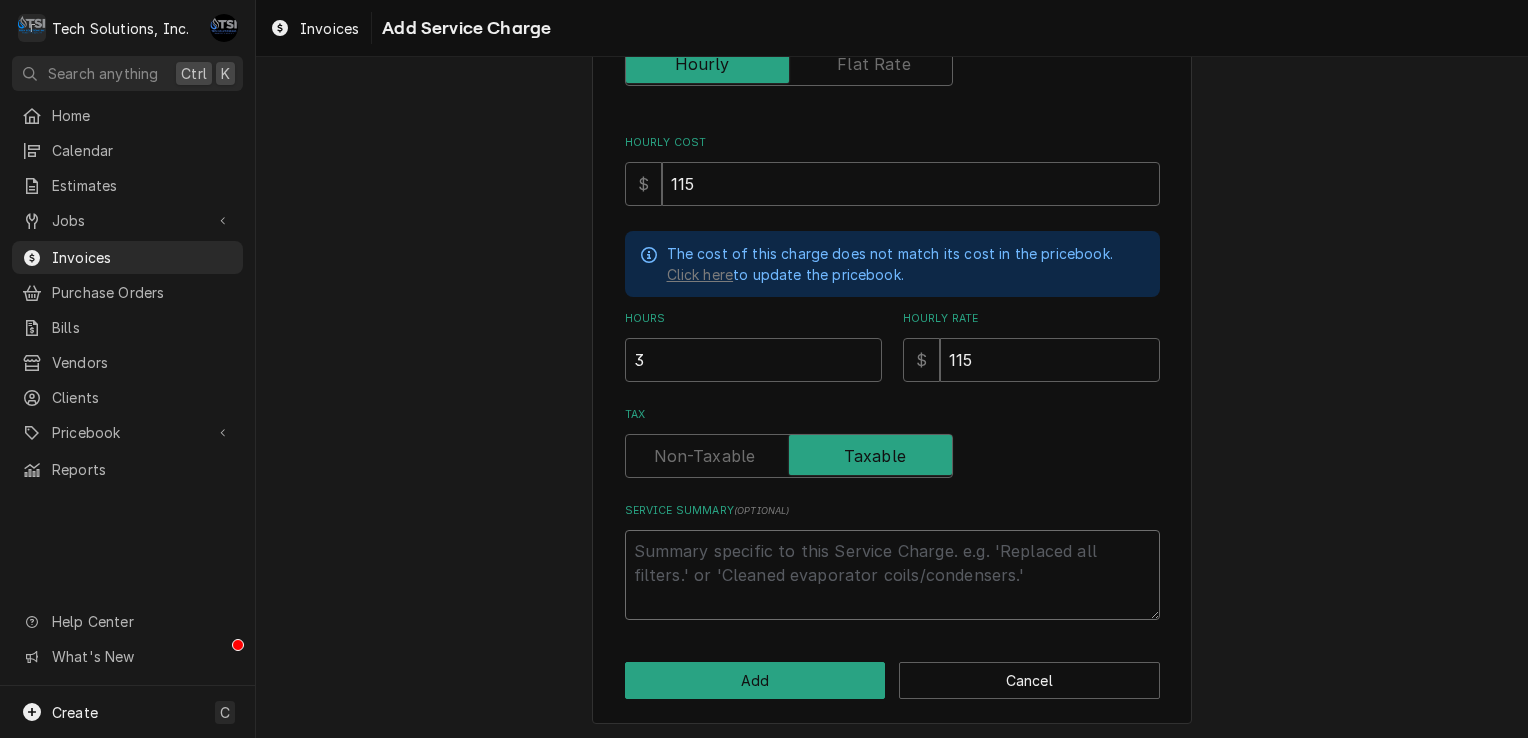 type on "x" 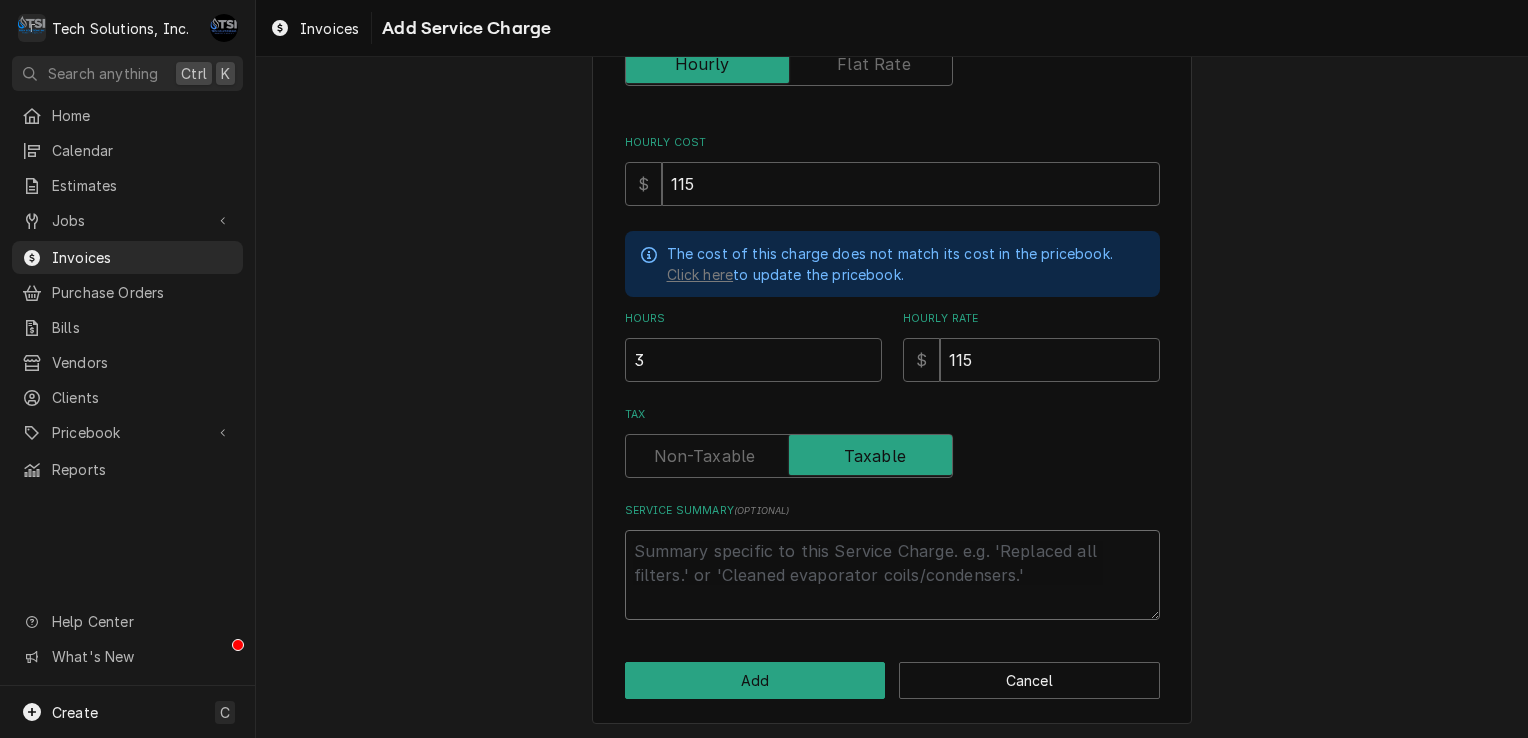 type on "A" 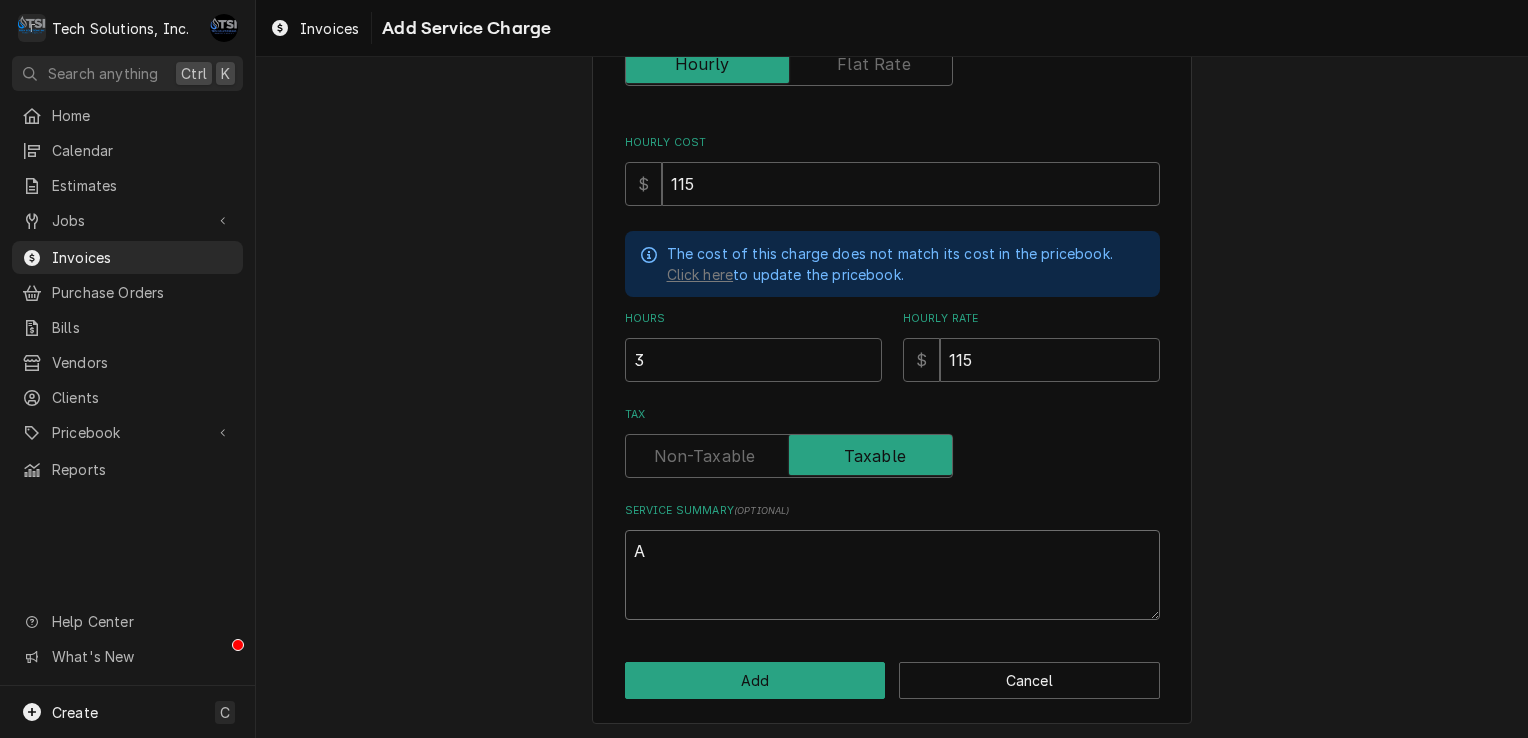 type on "x" 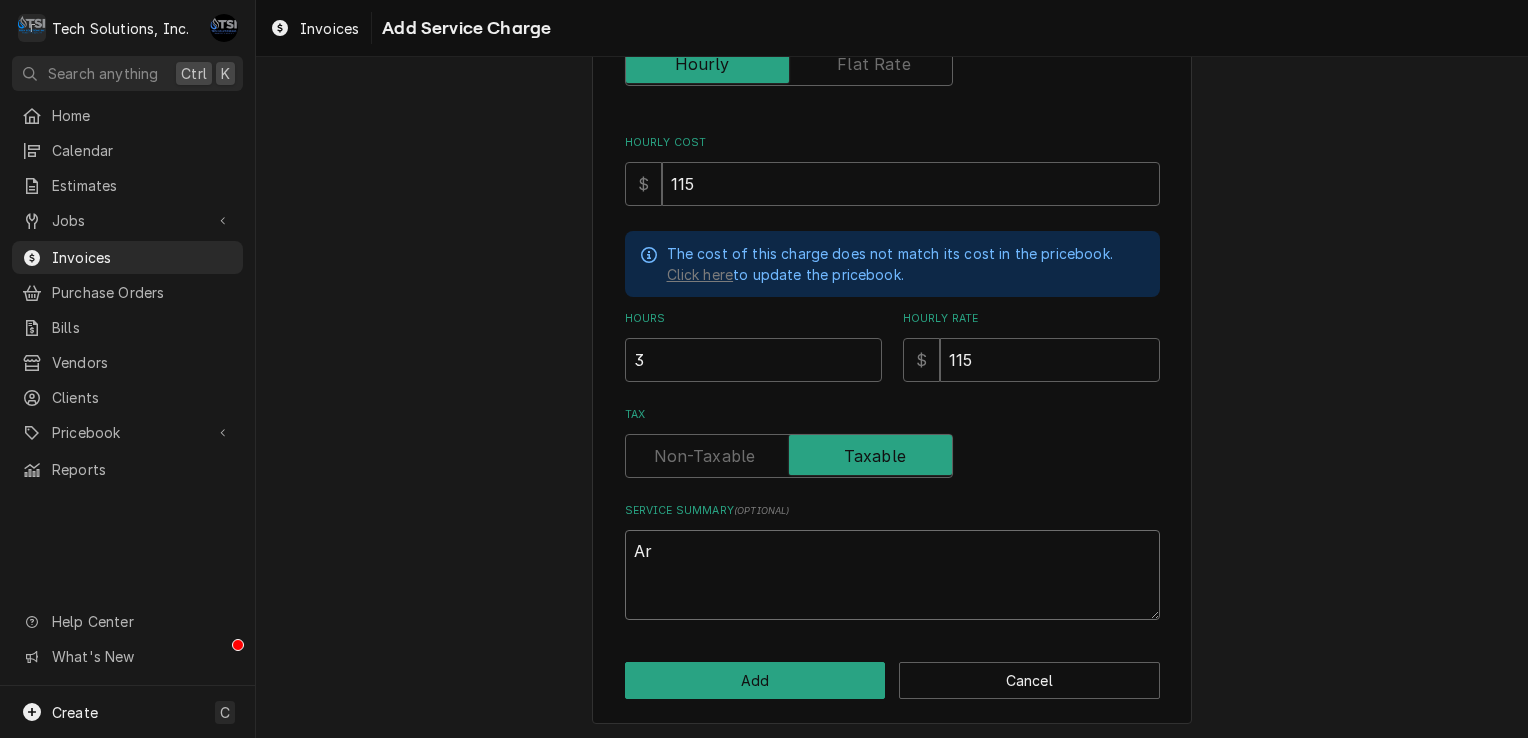 type on "x" 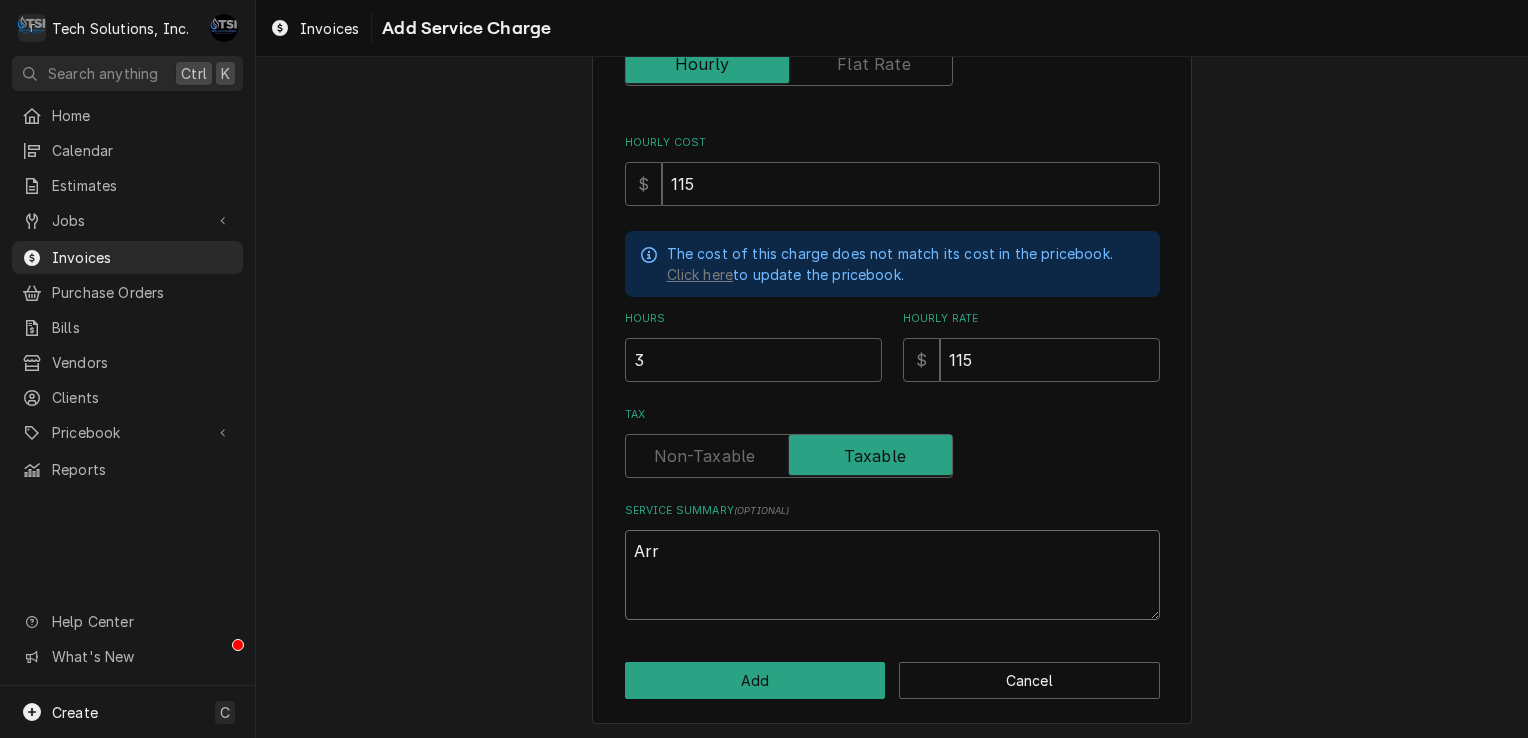 type on "x" 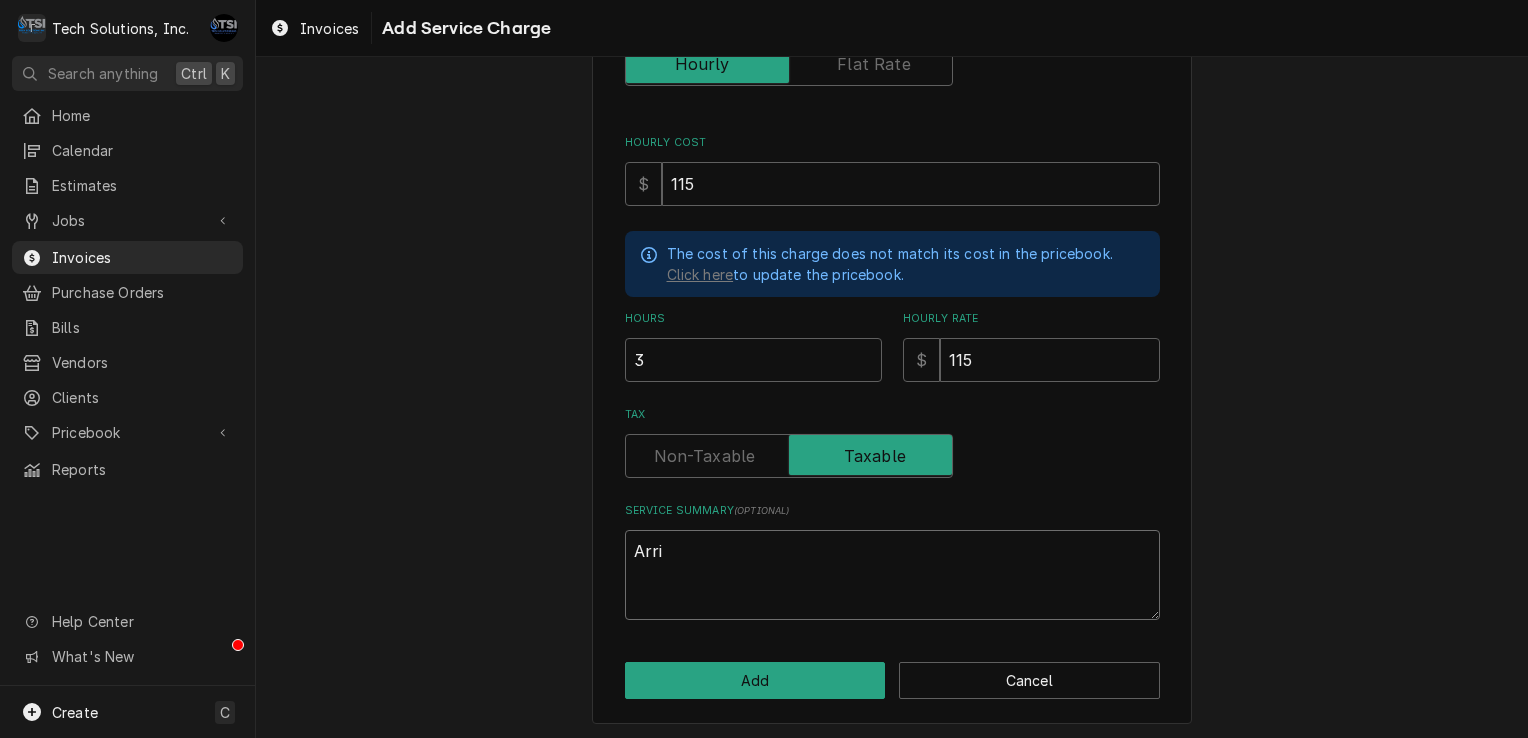 type on "x" 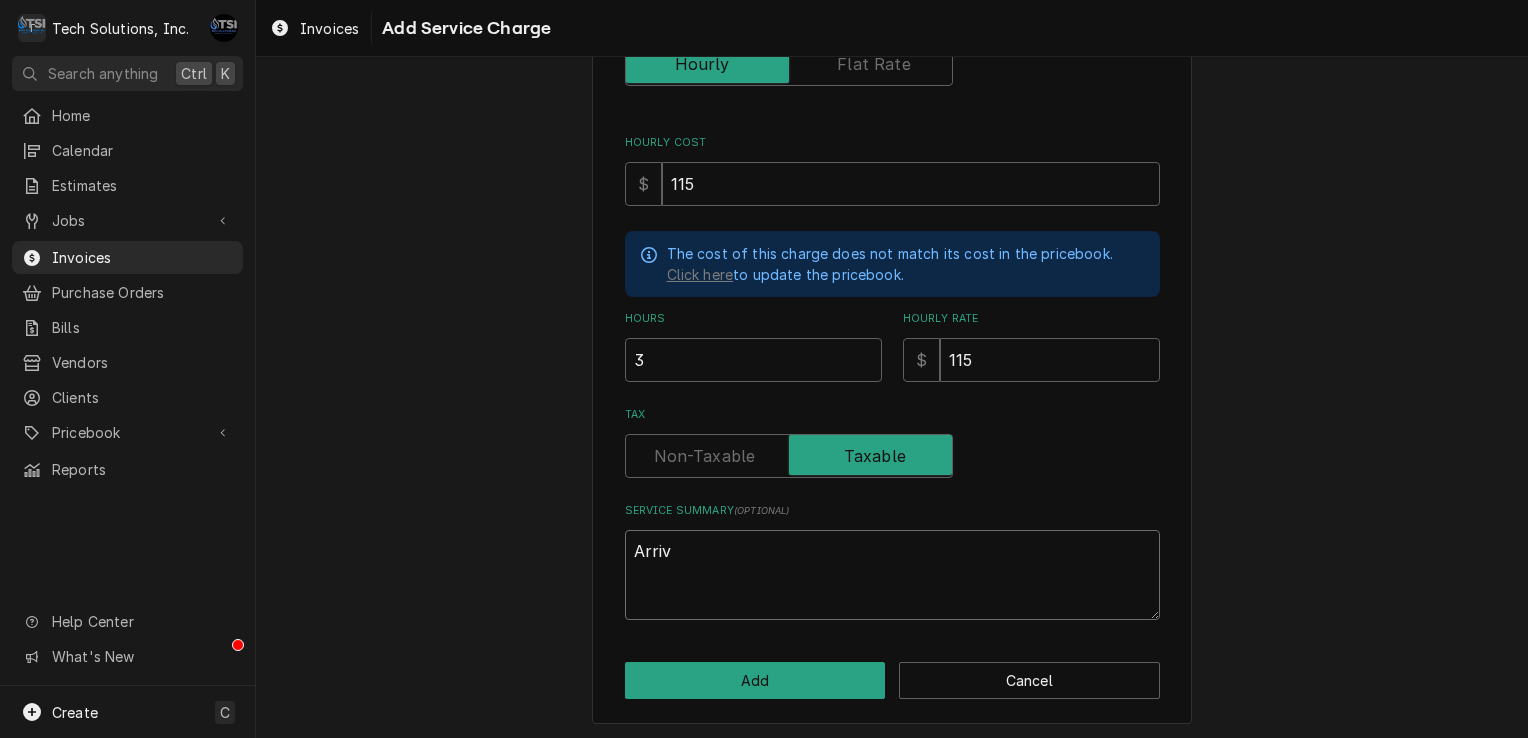 type on "x" 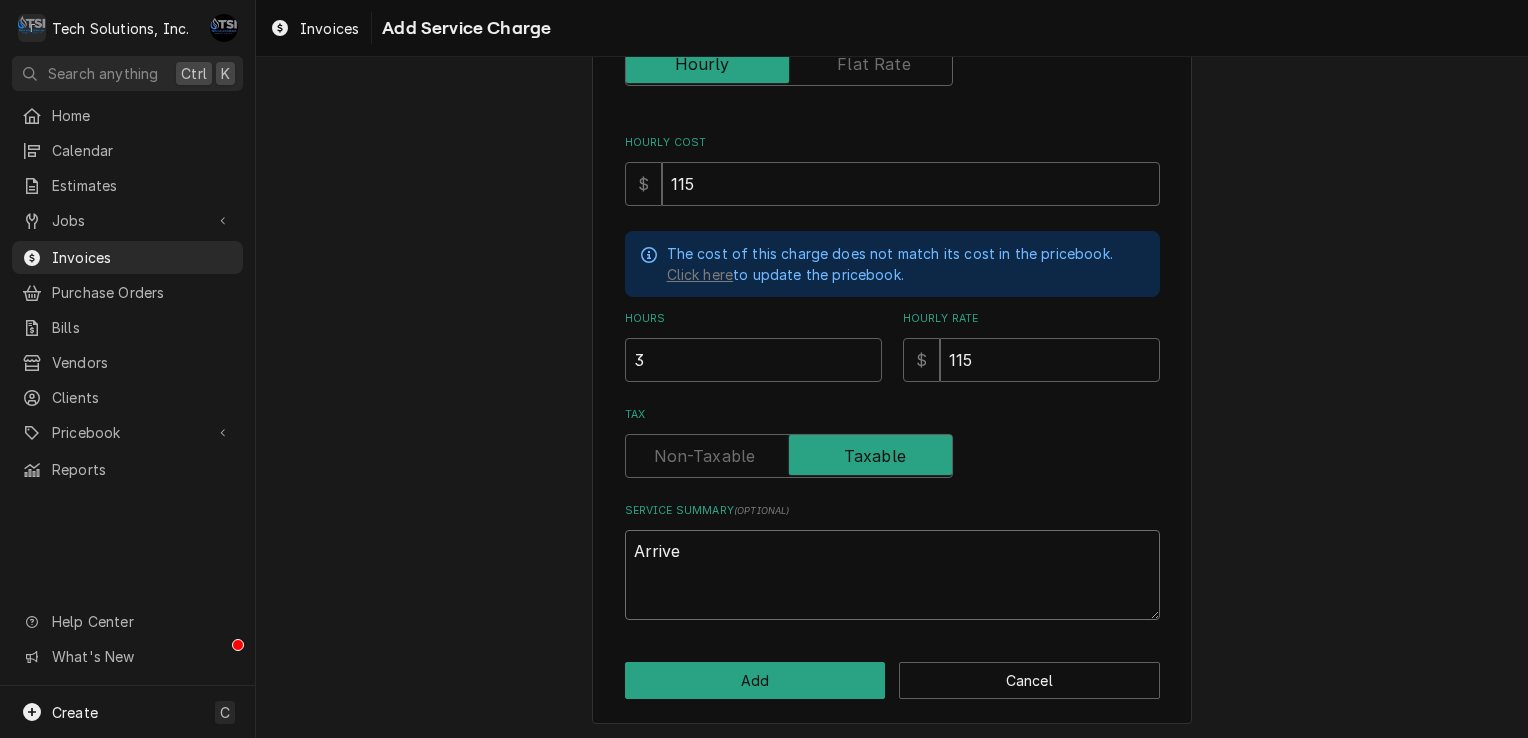 type on "x" 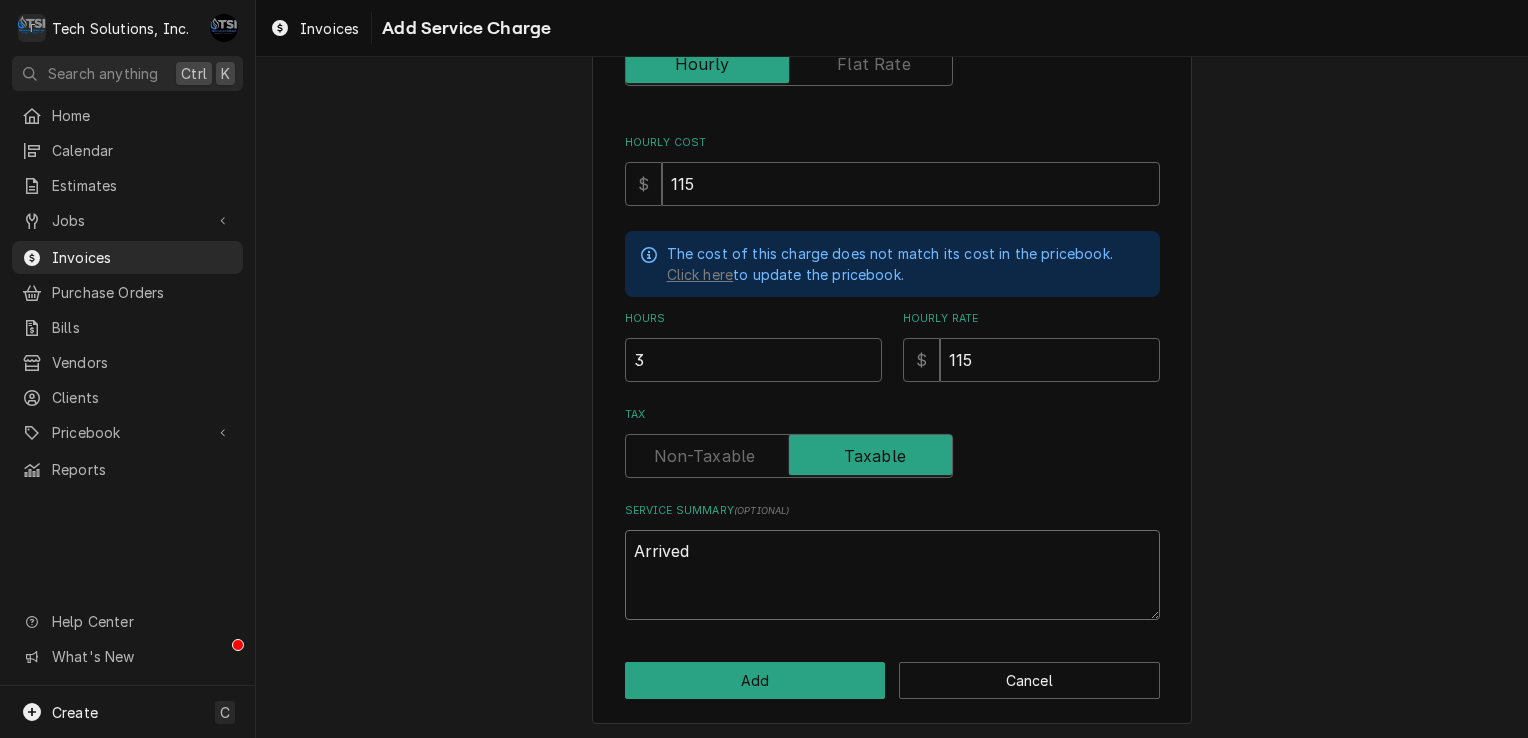 type on "x" 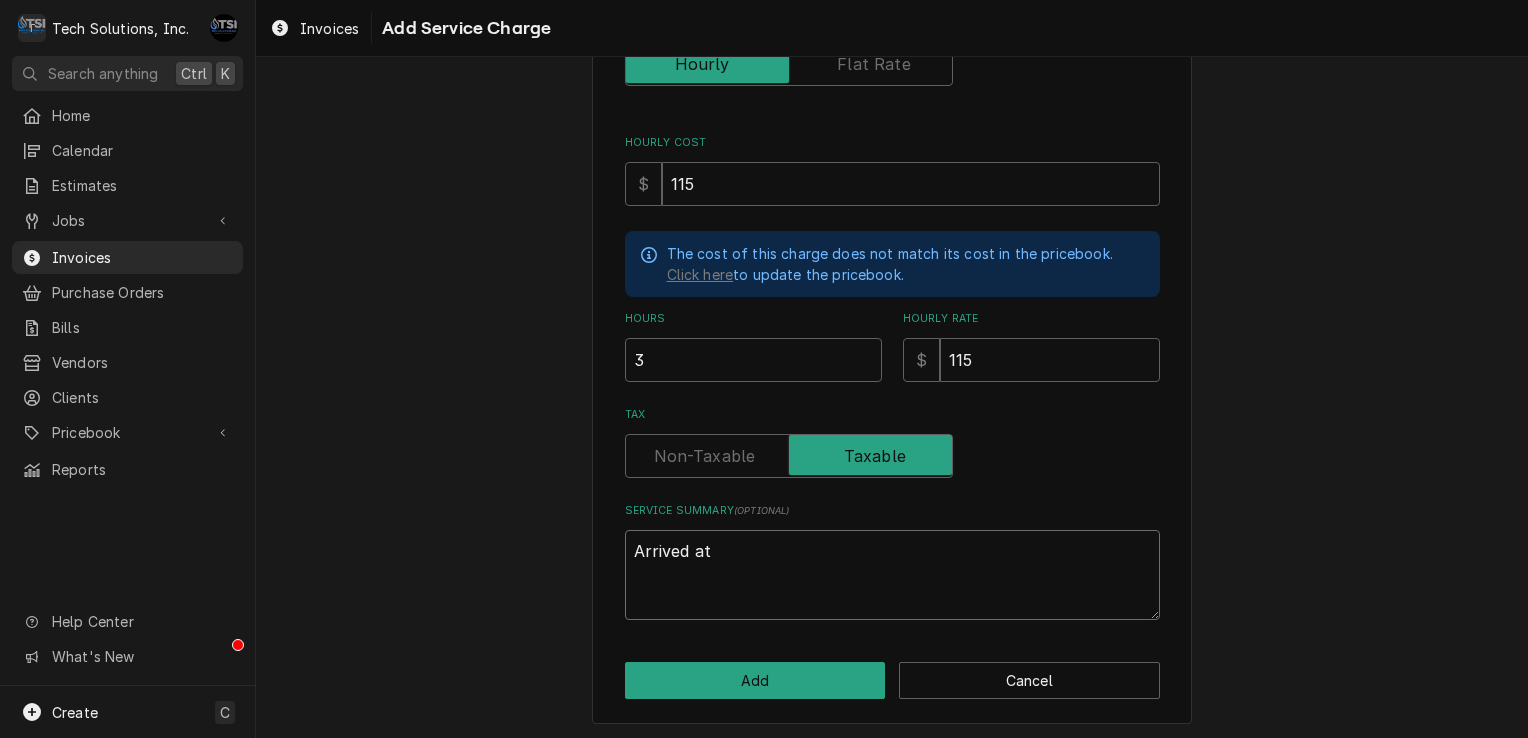 type on "x" 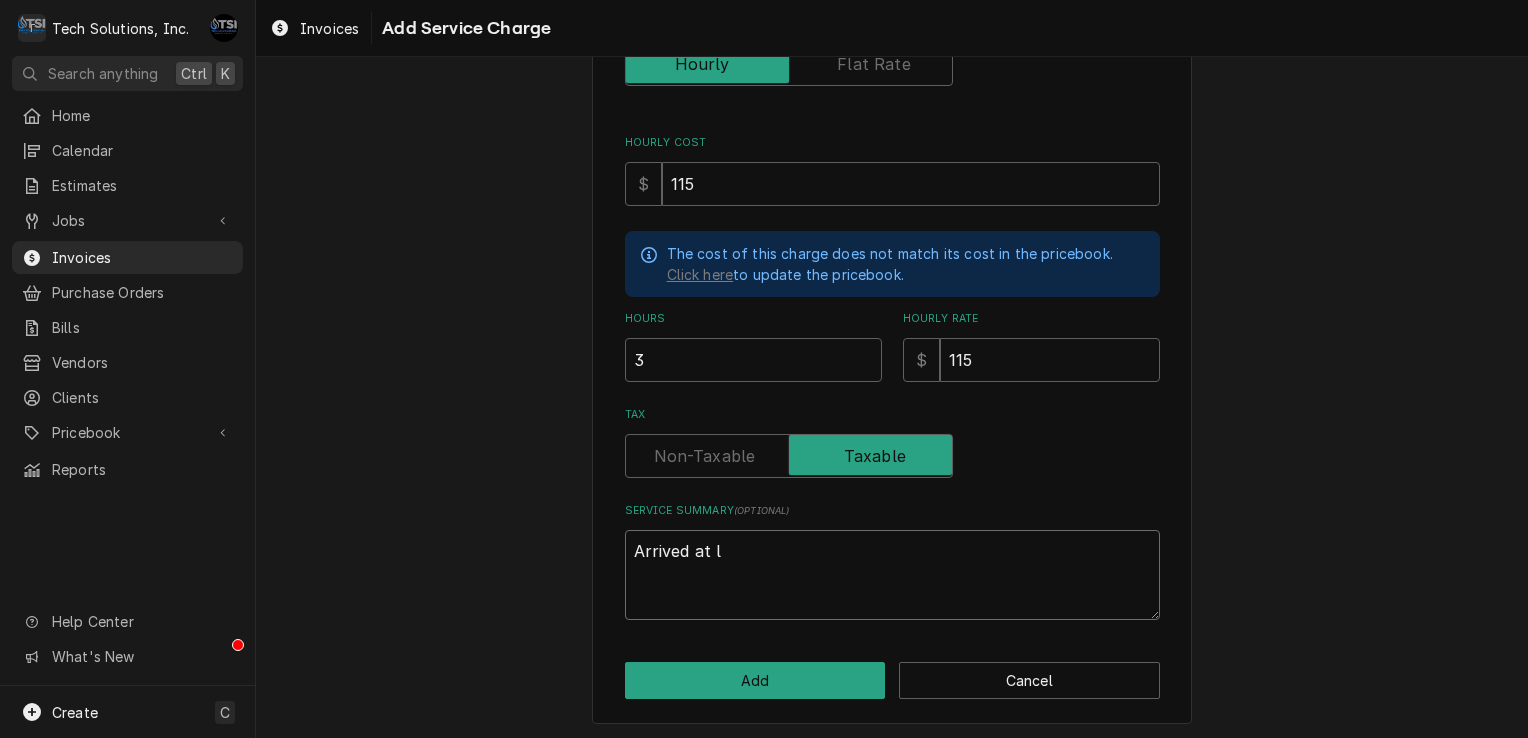 type on "x" 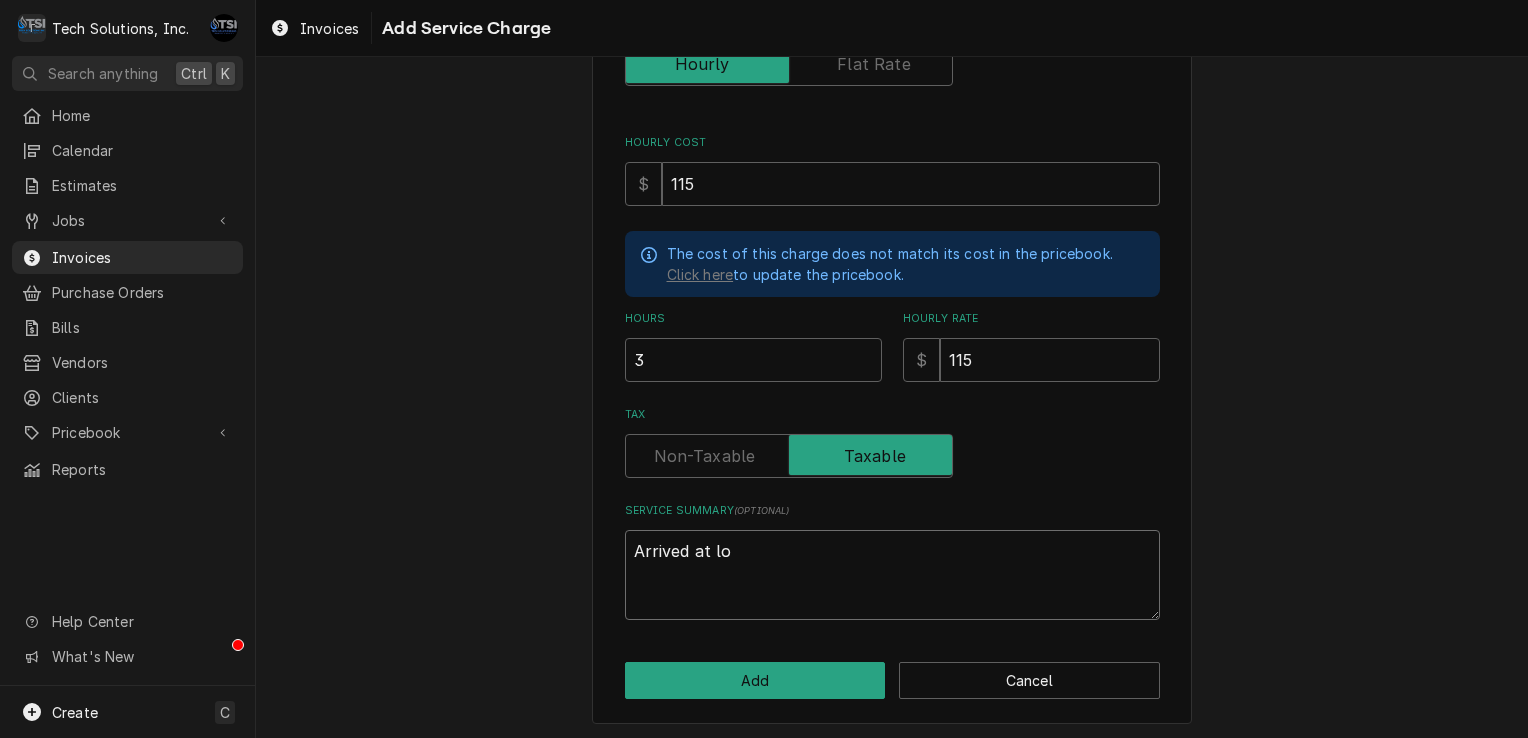 type on "x" 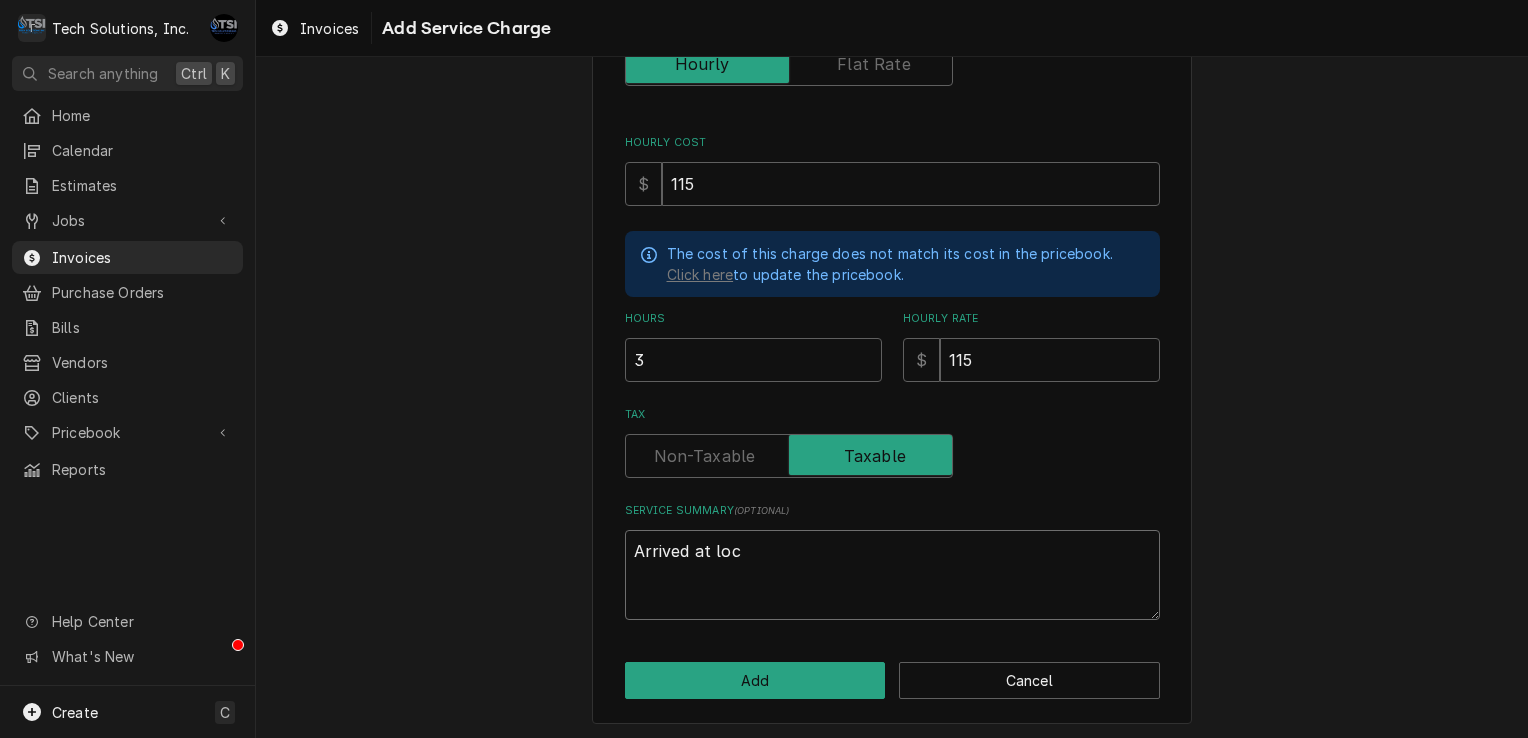 type on "x" 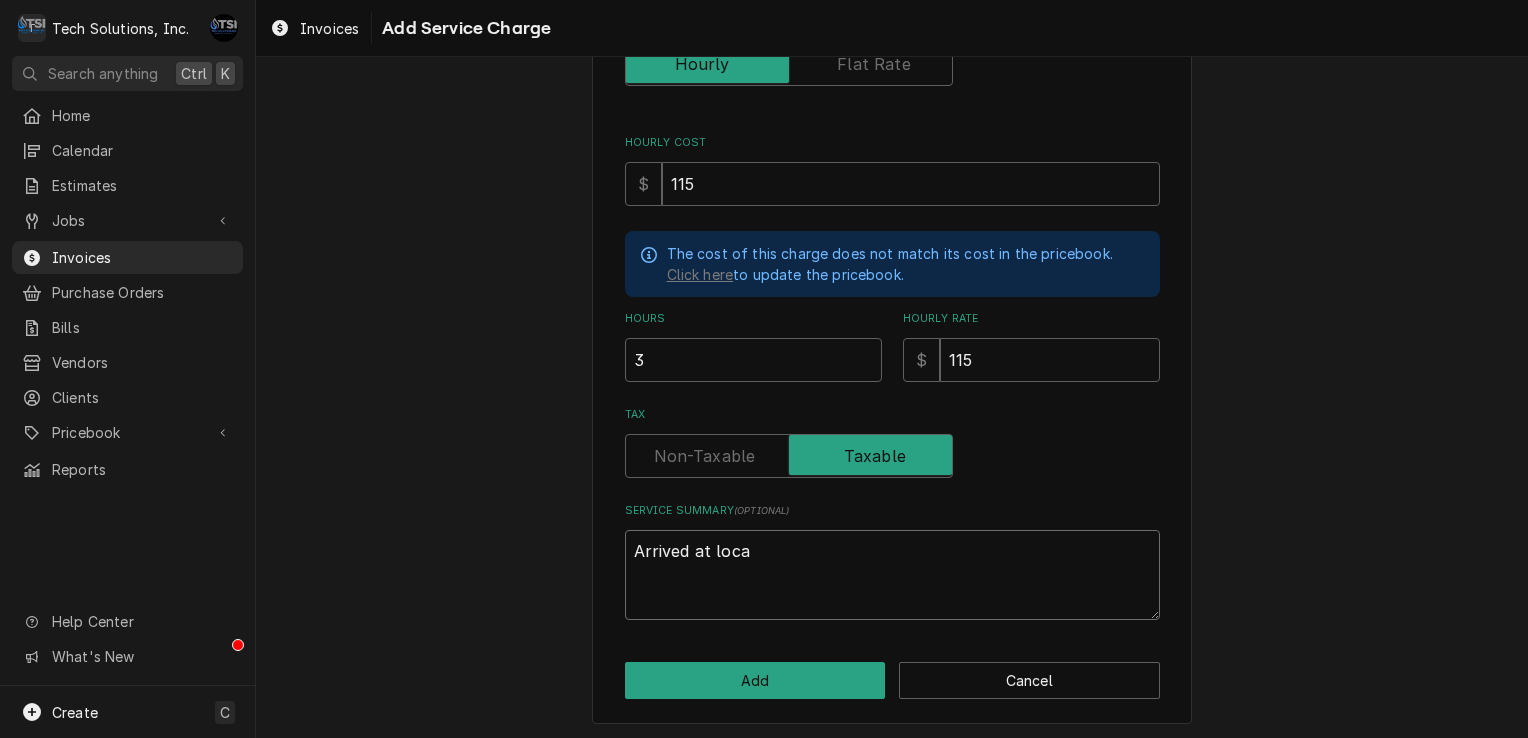 type on "x" 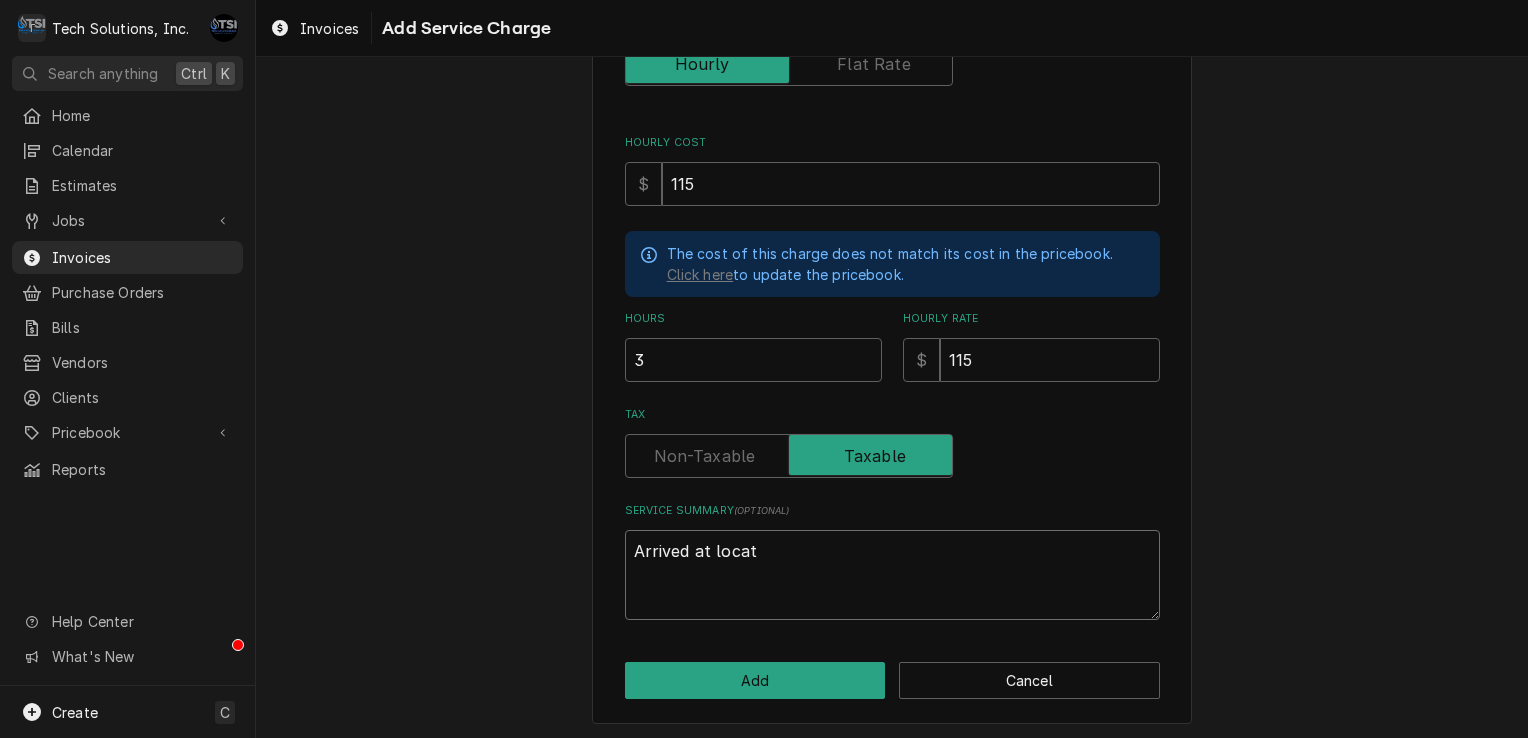 type on "x" 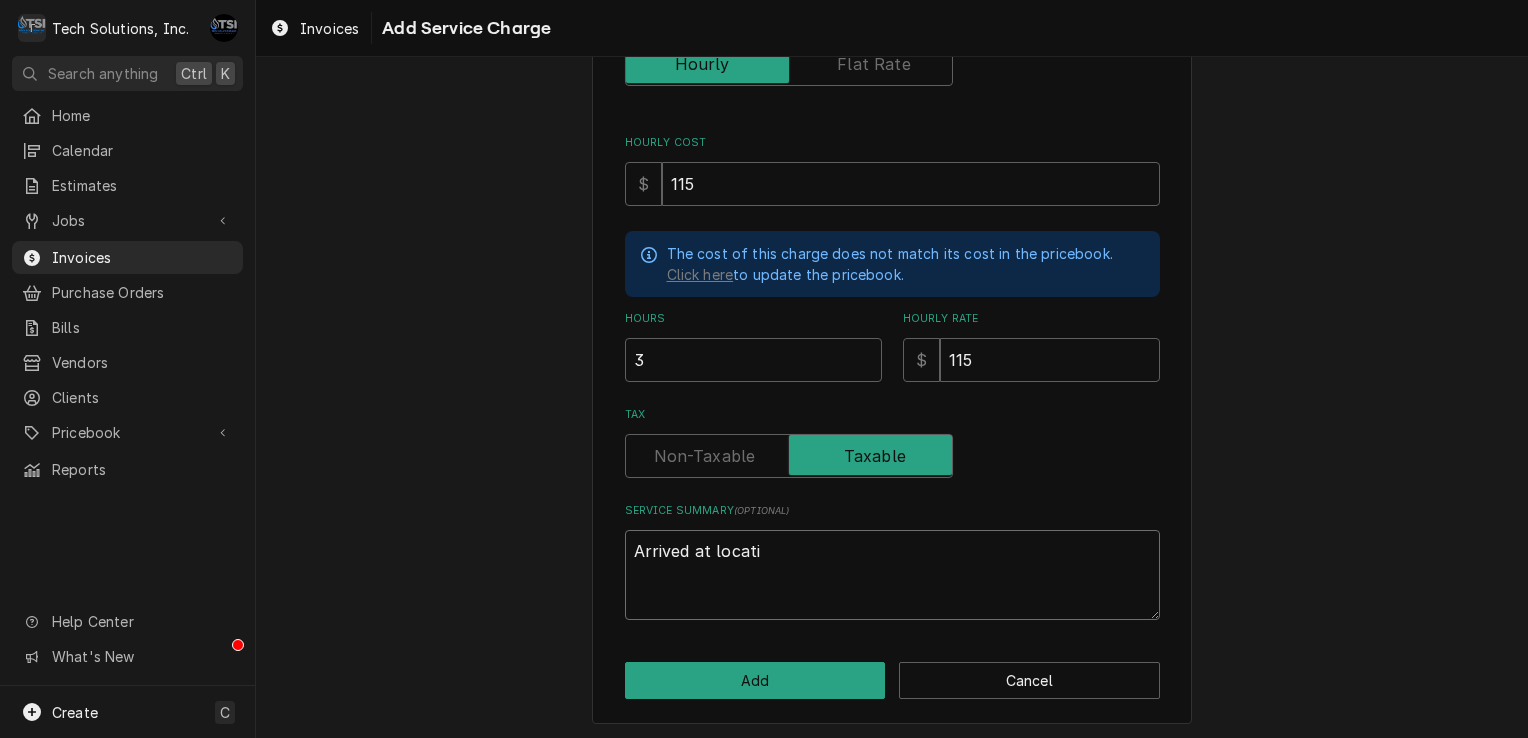type on "x" 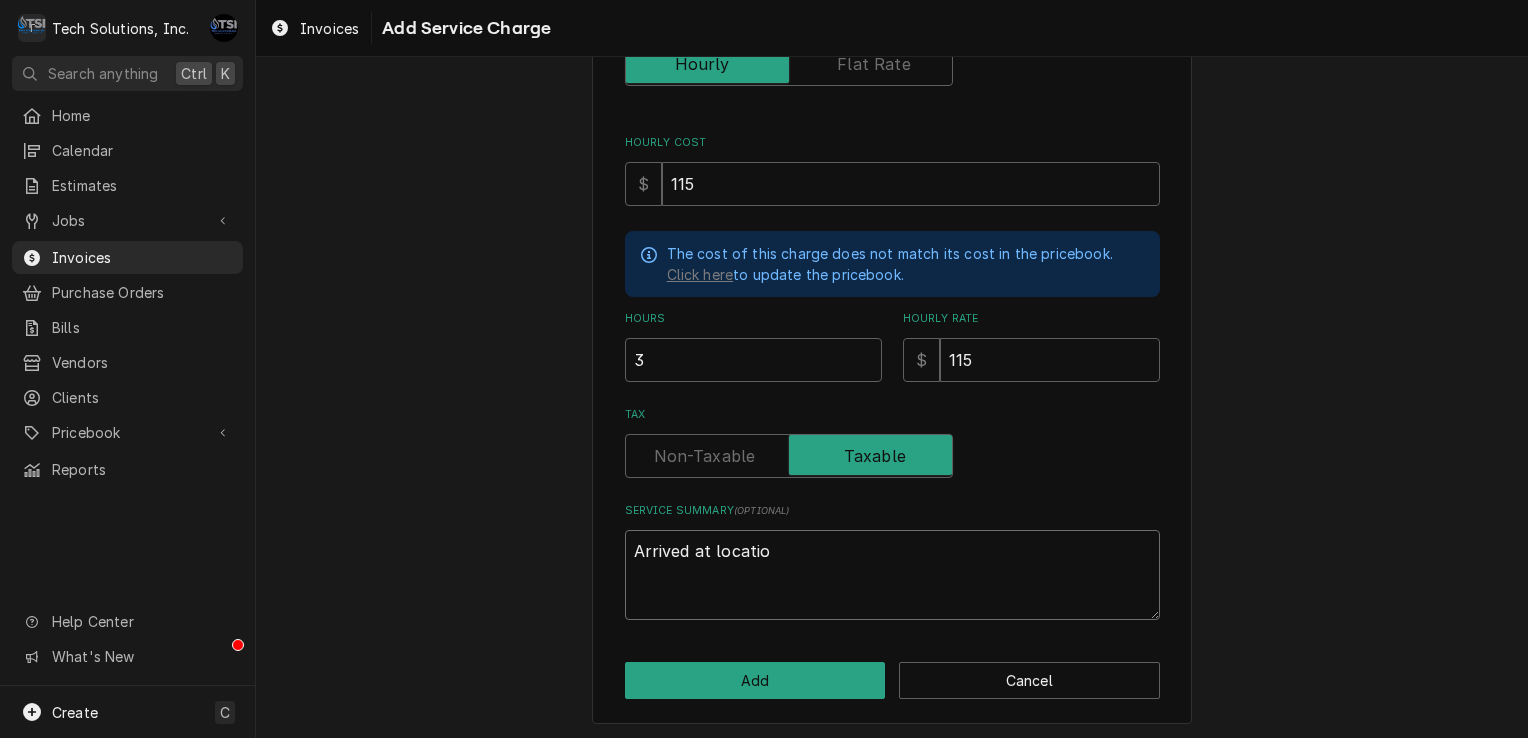 type on "x" 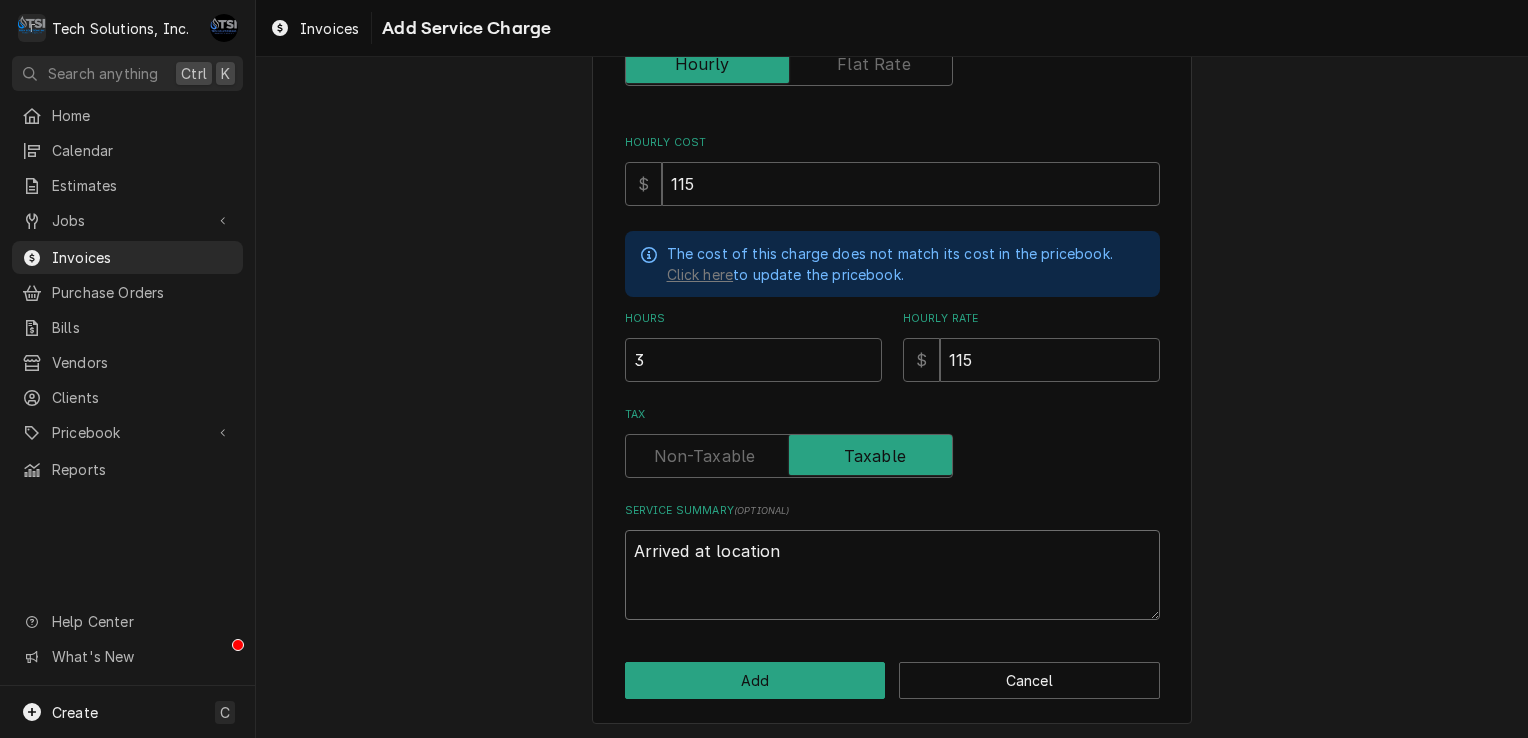 type on "x" 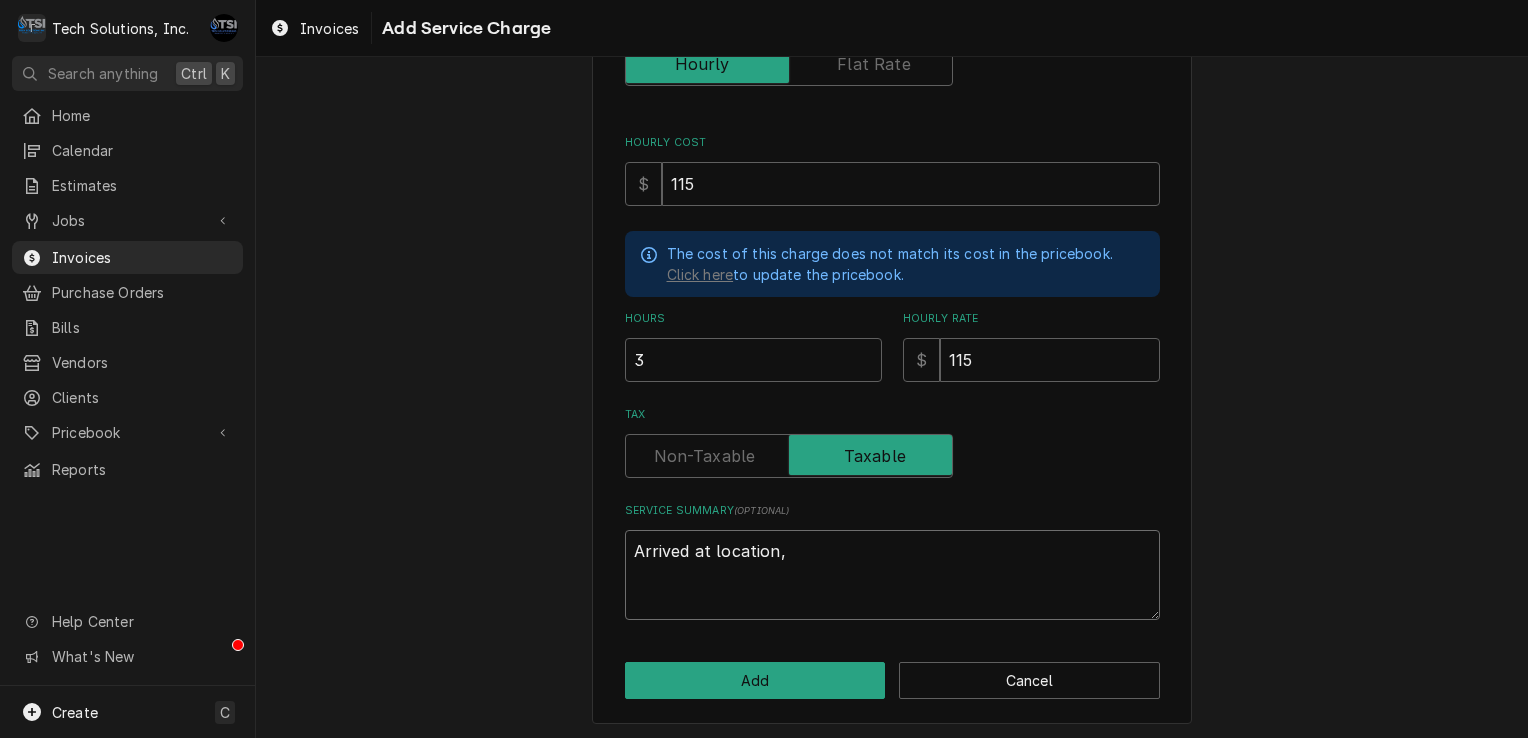 type on "x" 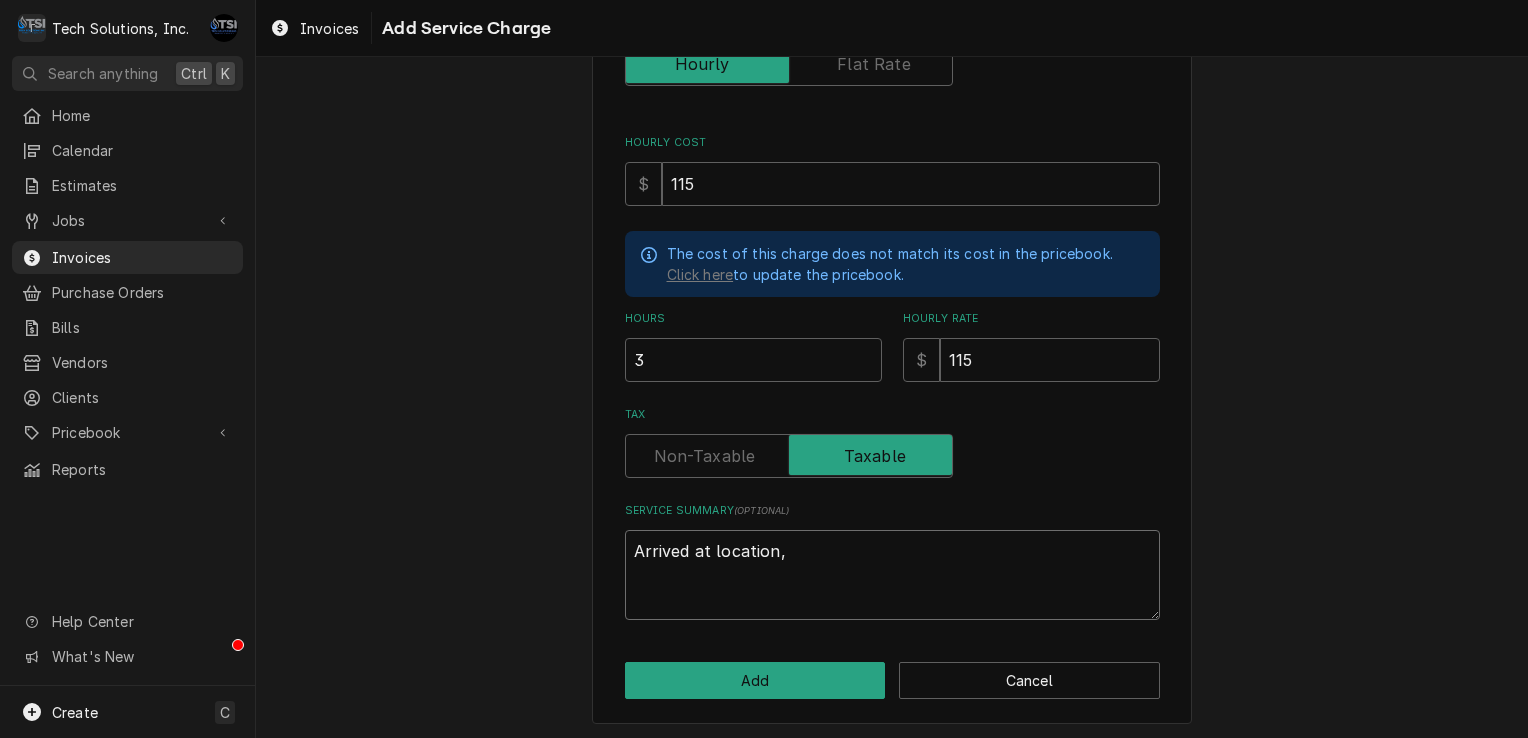 type on "x" 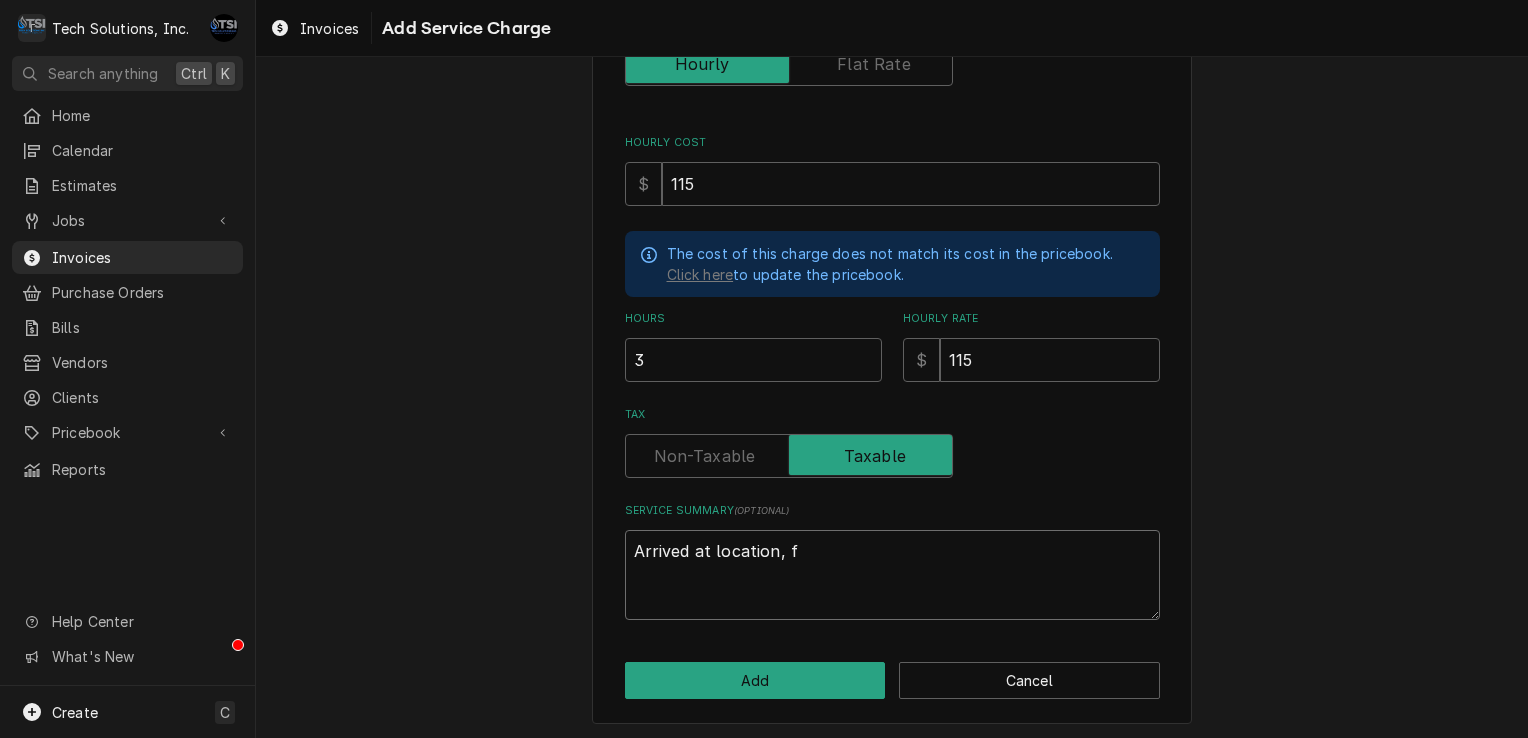 type on "x" 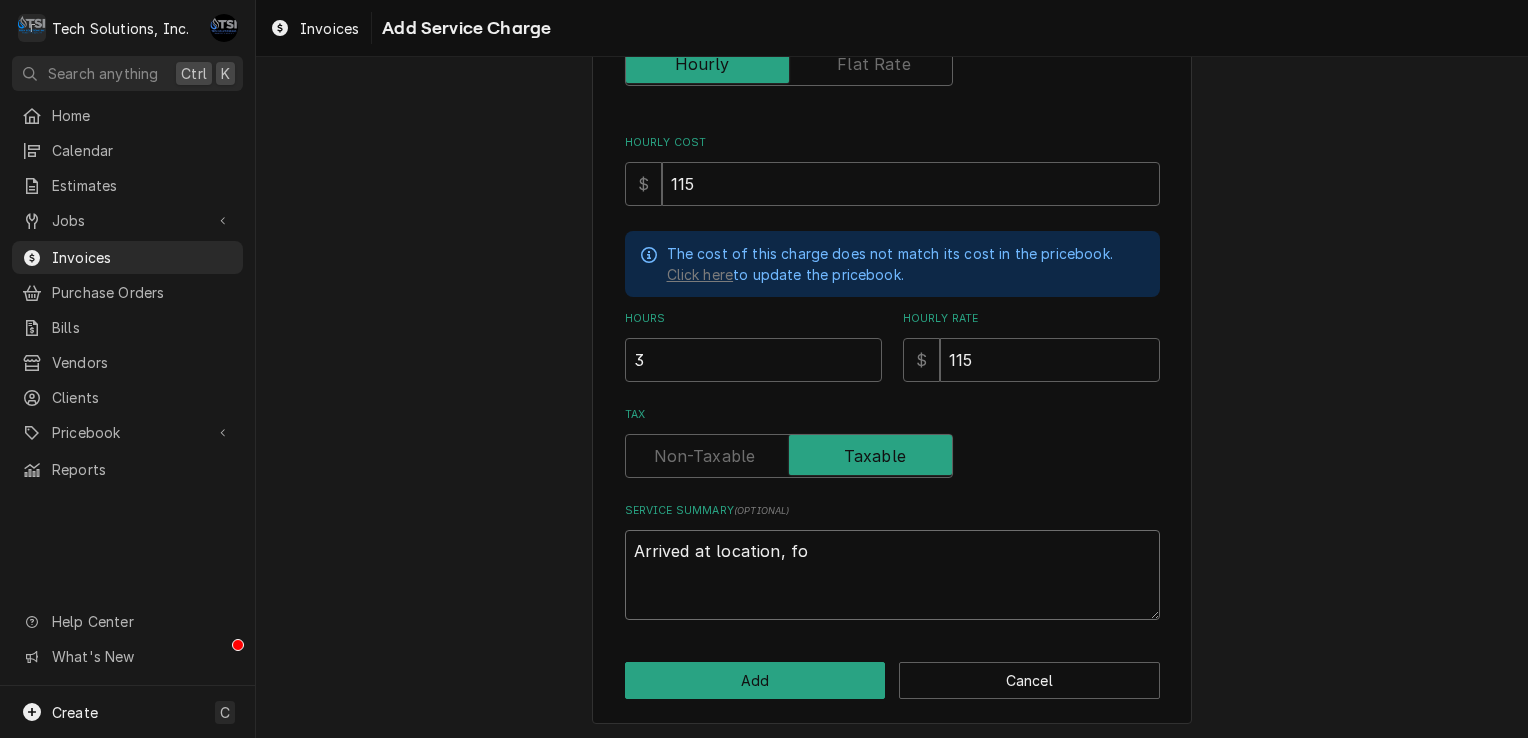 type on "Arrived at location, foi" 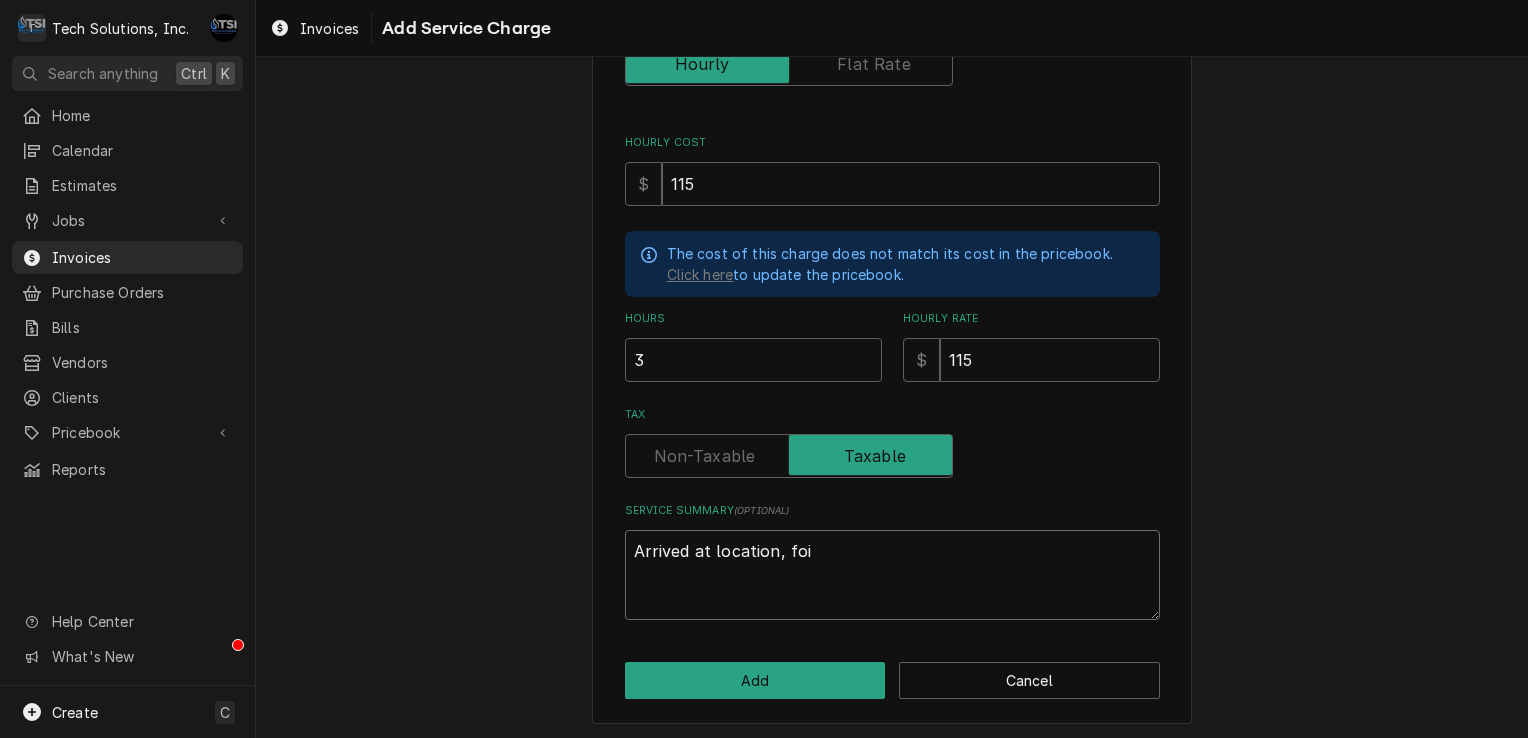 type on "x" 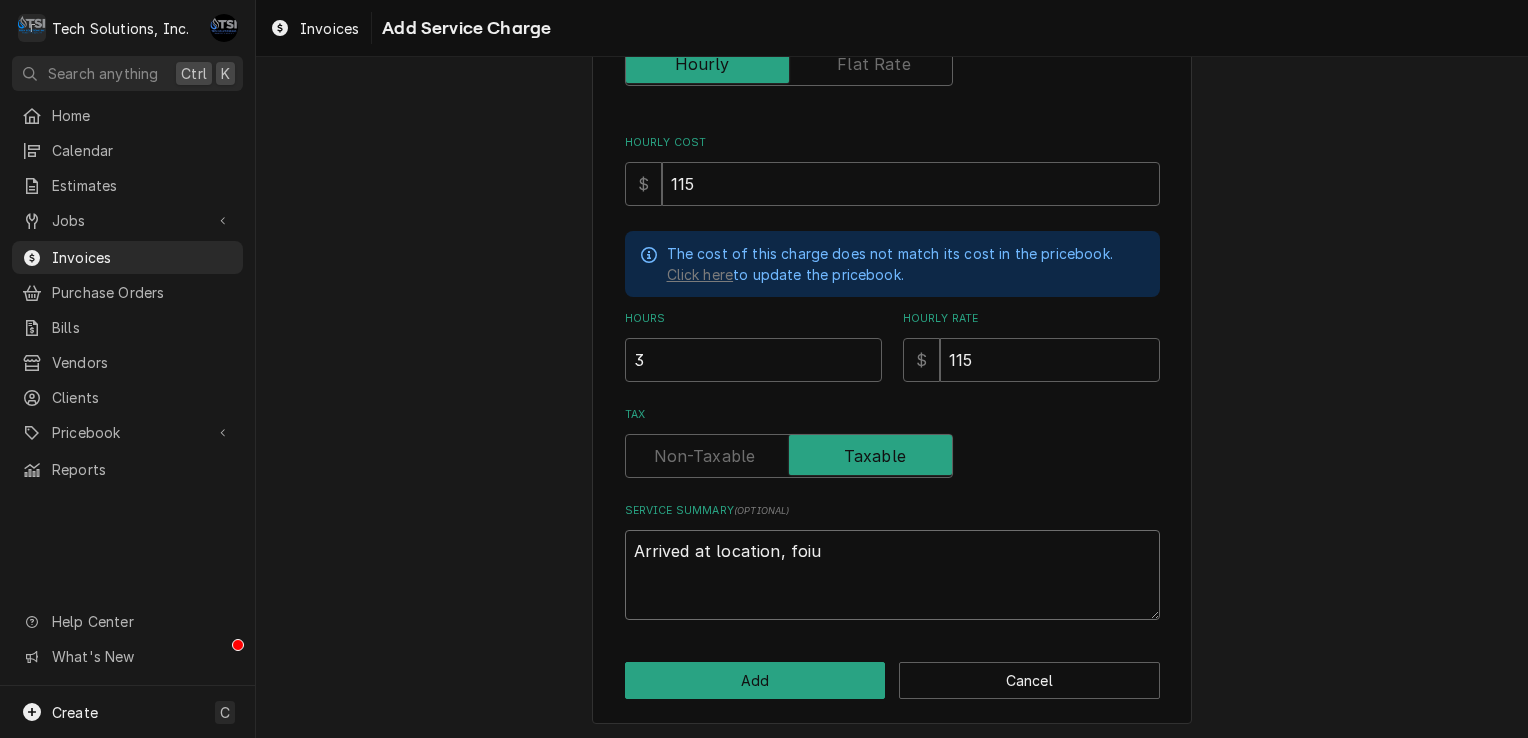 type on "x" 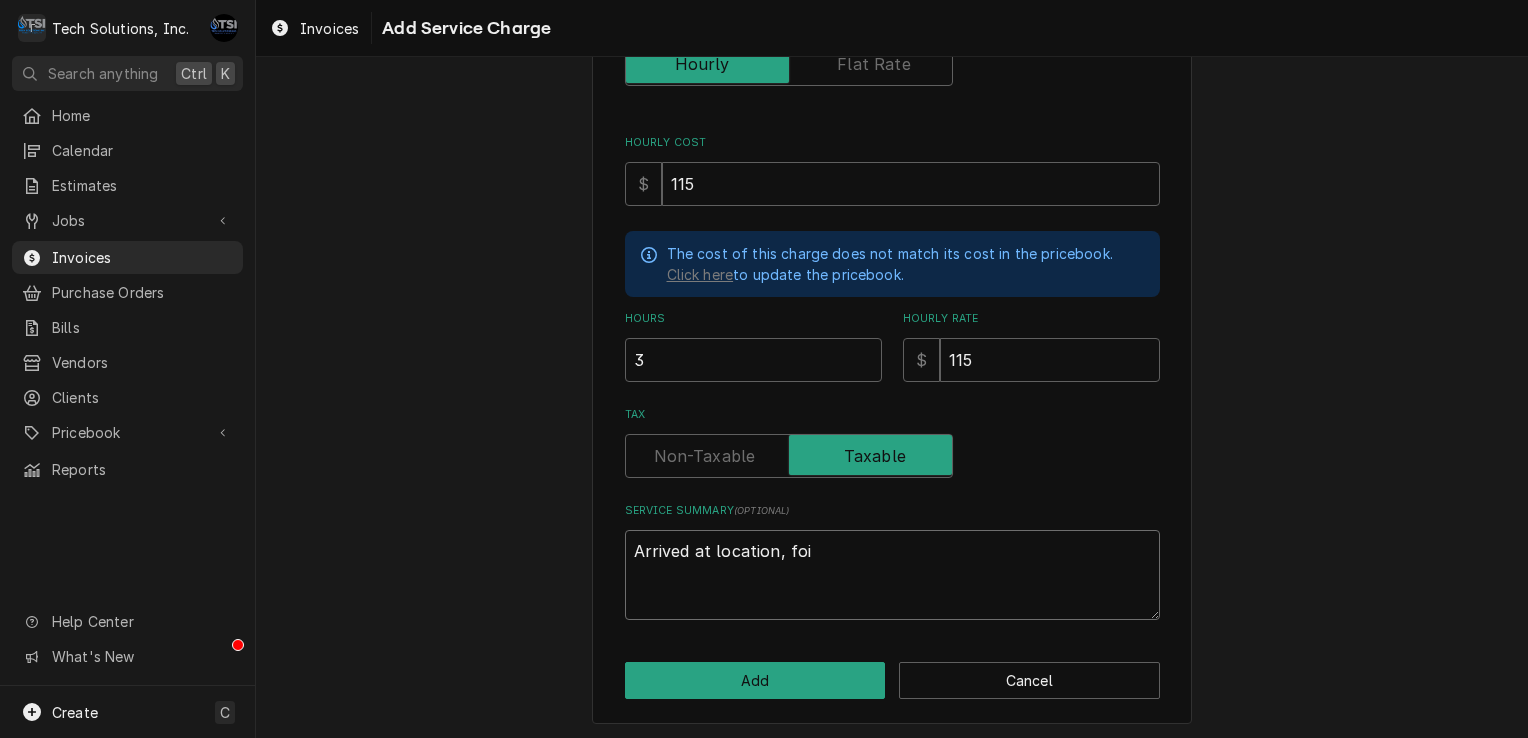 type on "x" 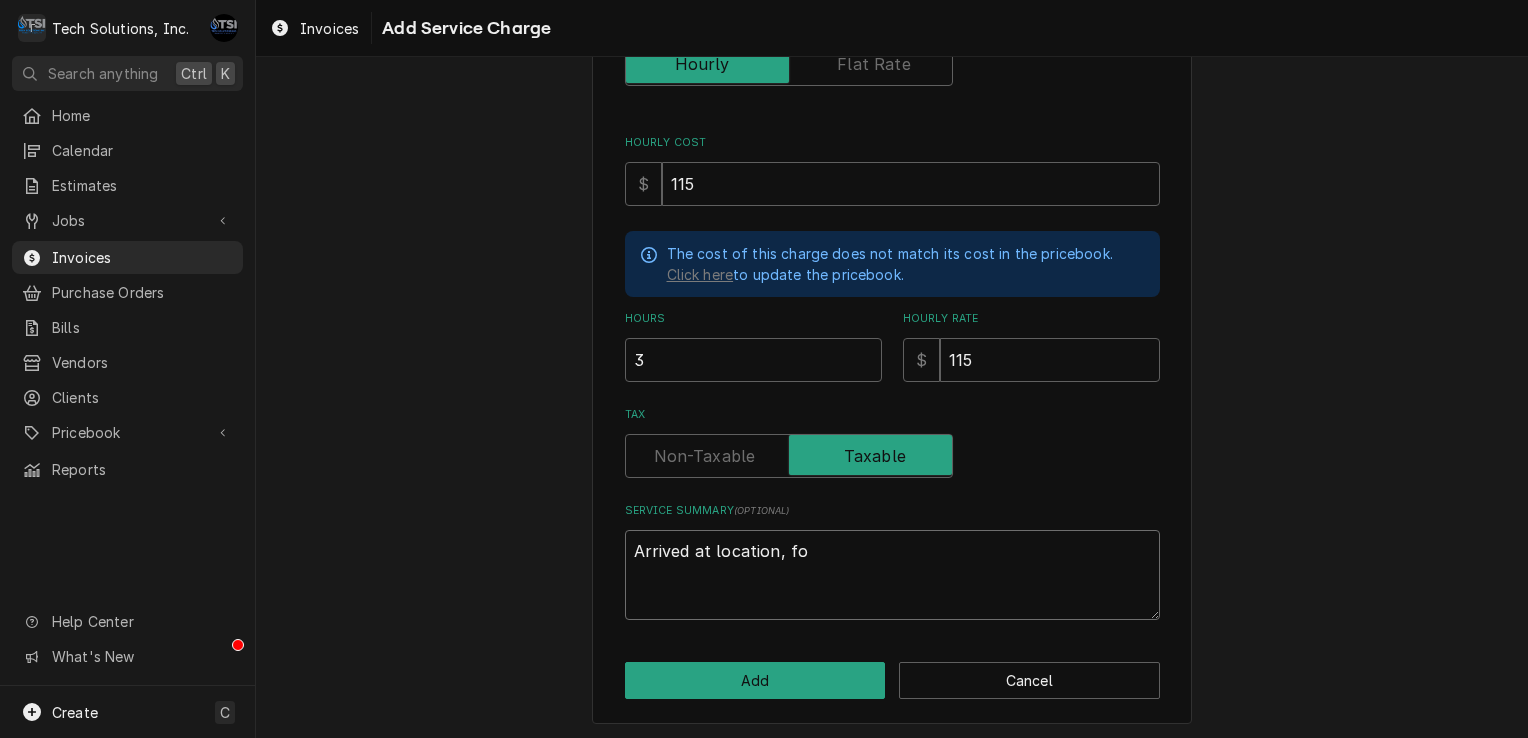 type on "x" 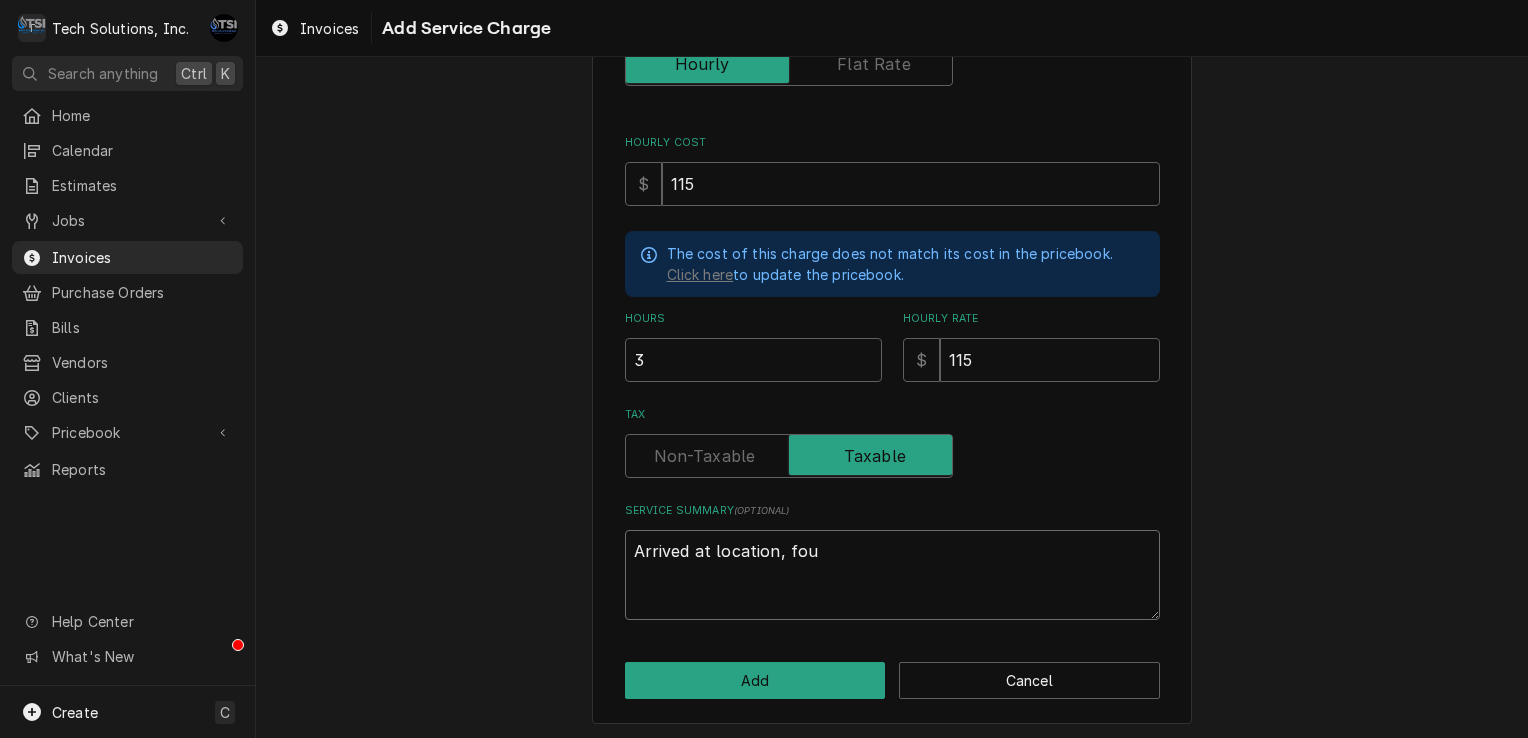 type on "x" 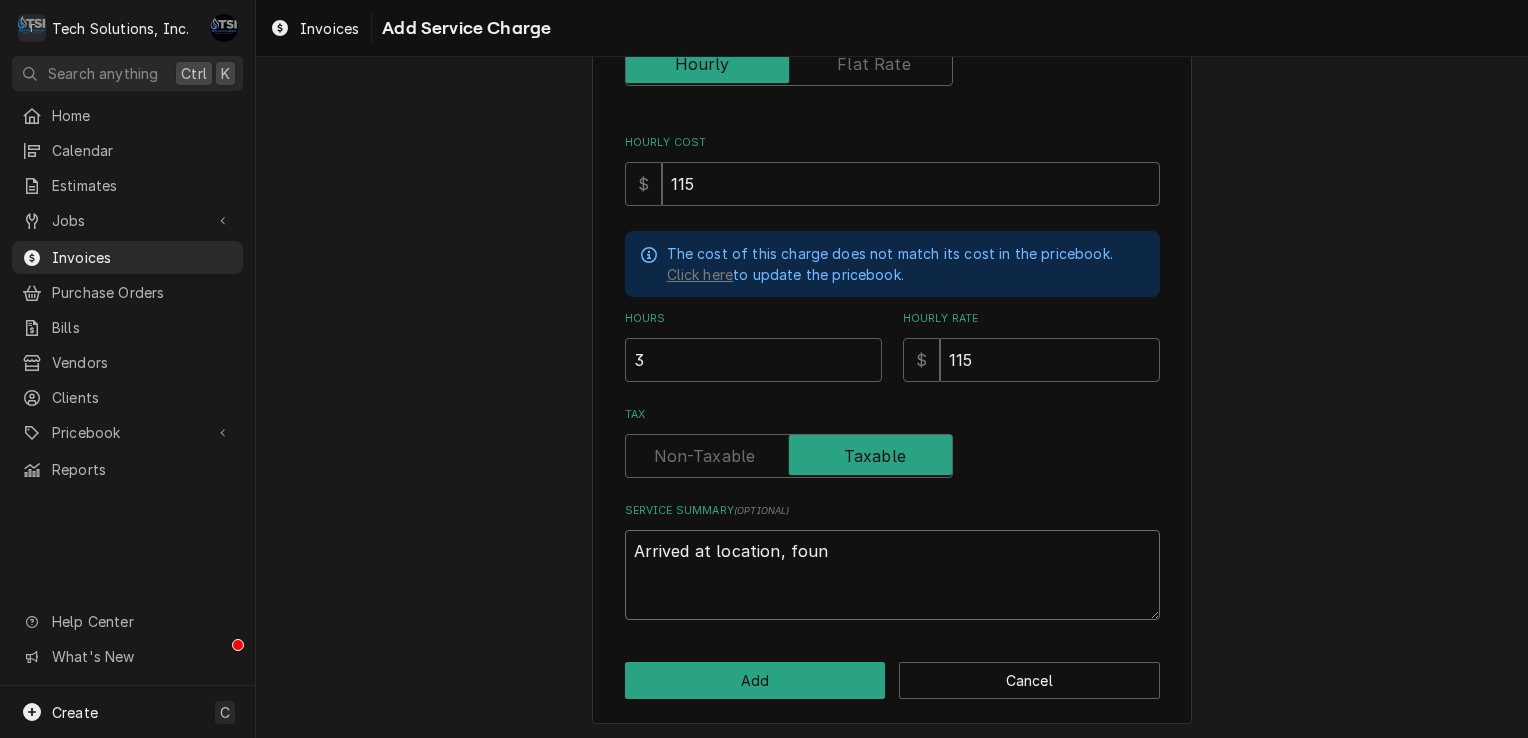 type on "x" 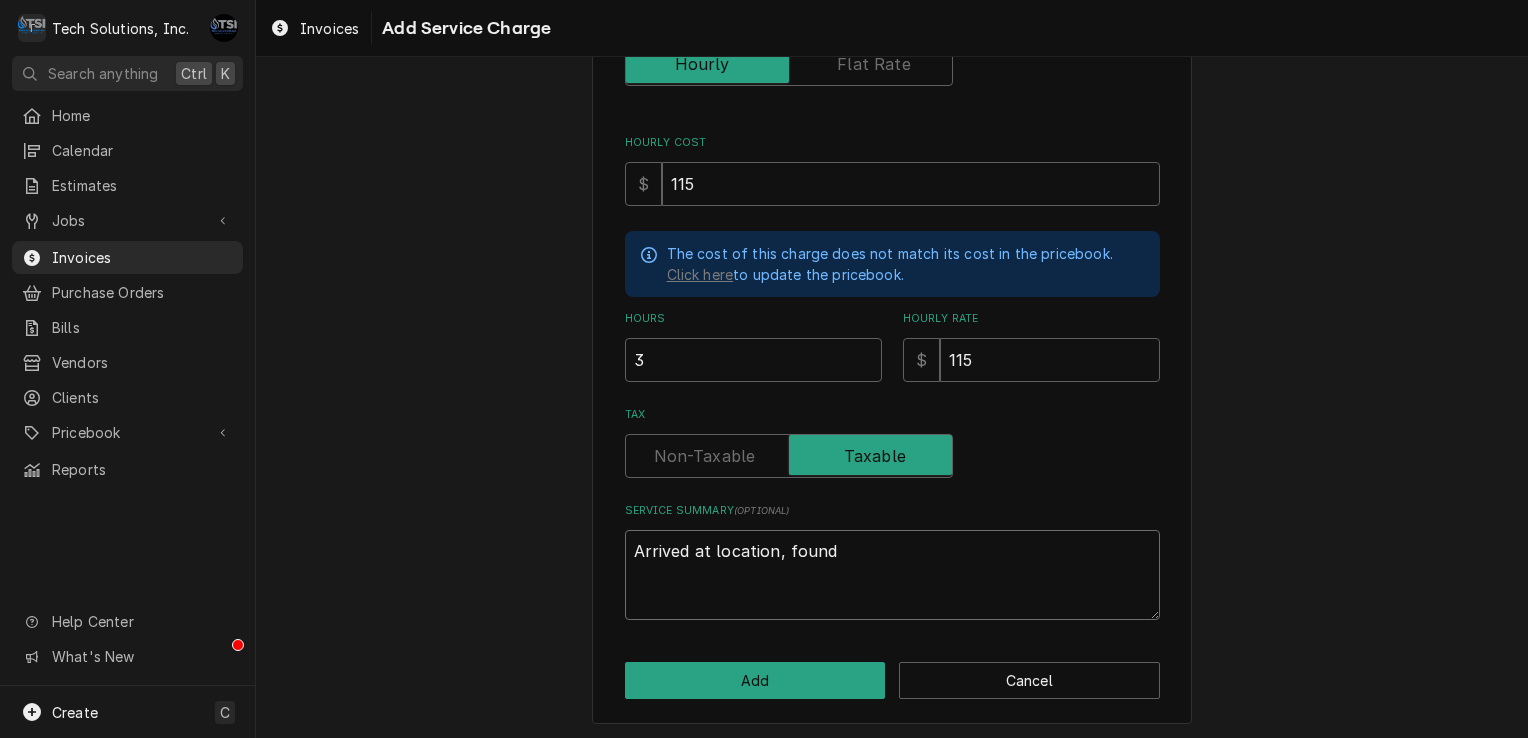 type on "x" 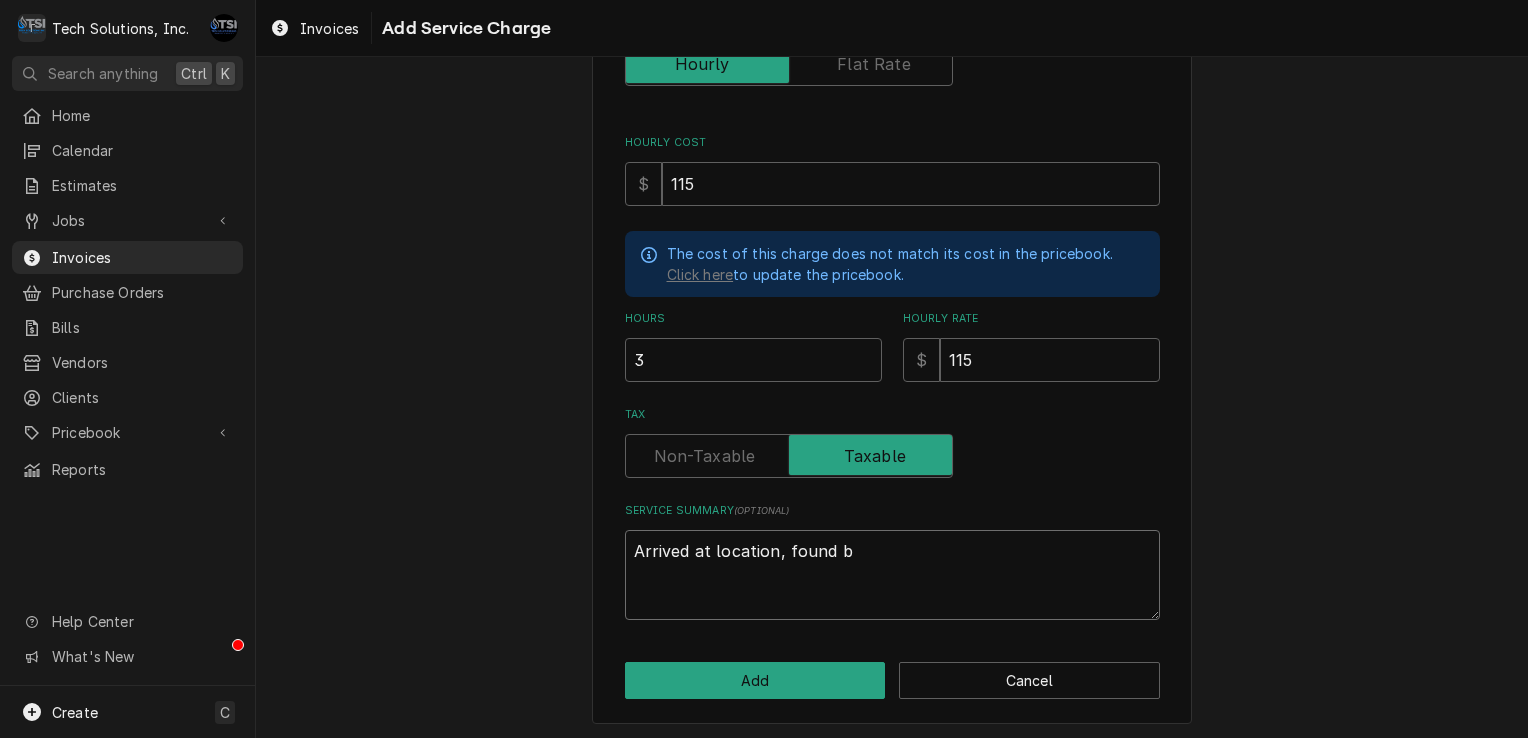 type on "x" 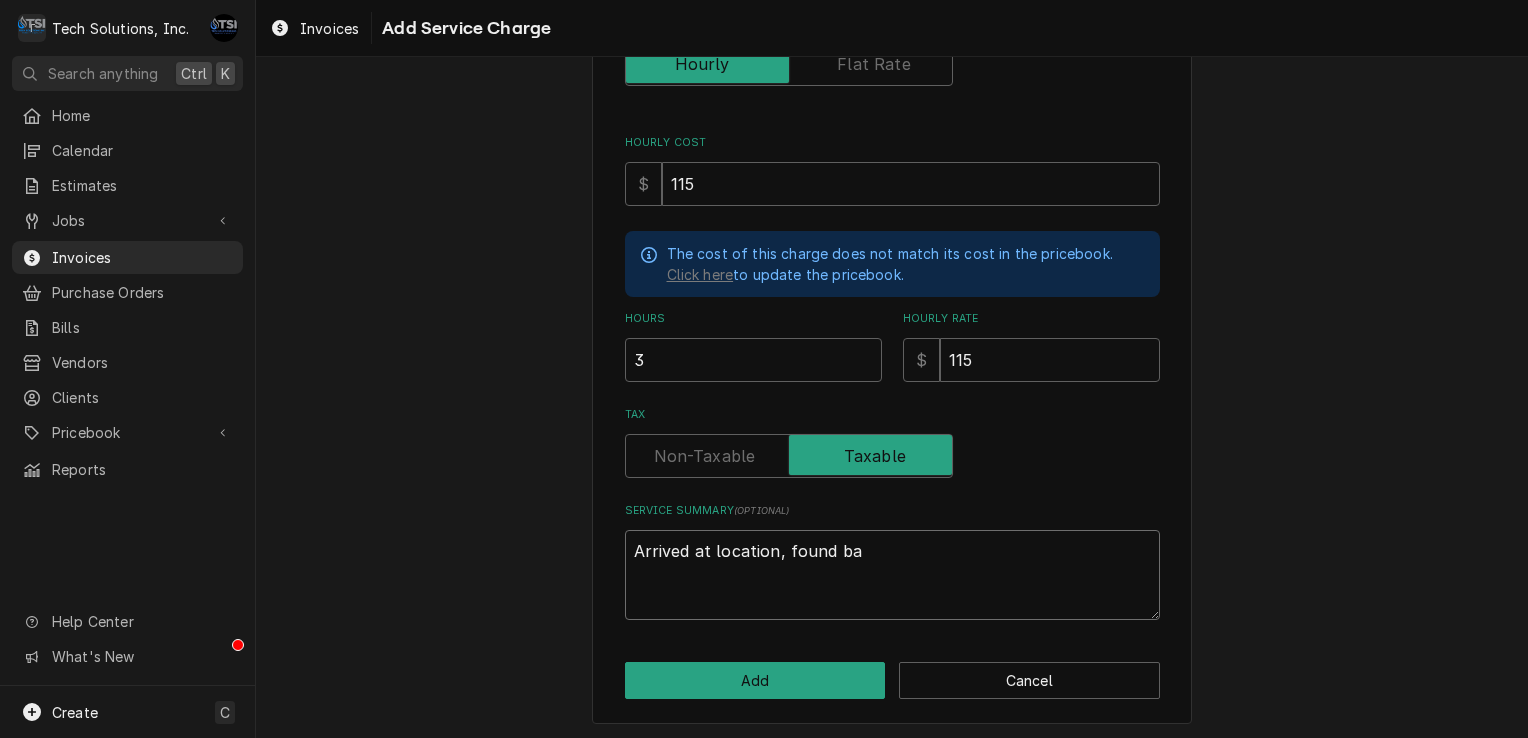 type on "x" 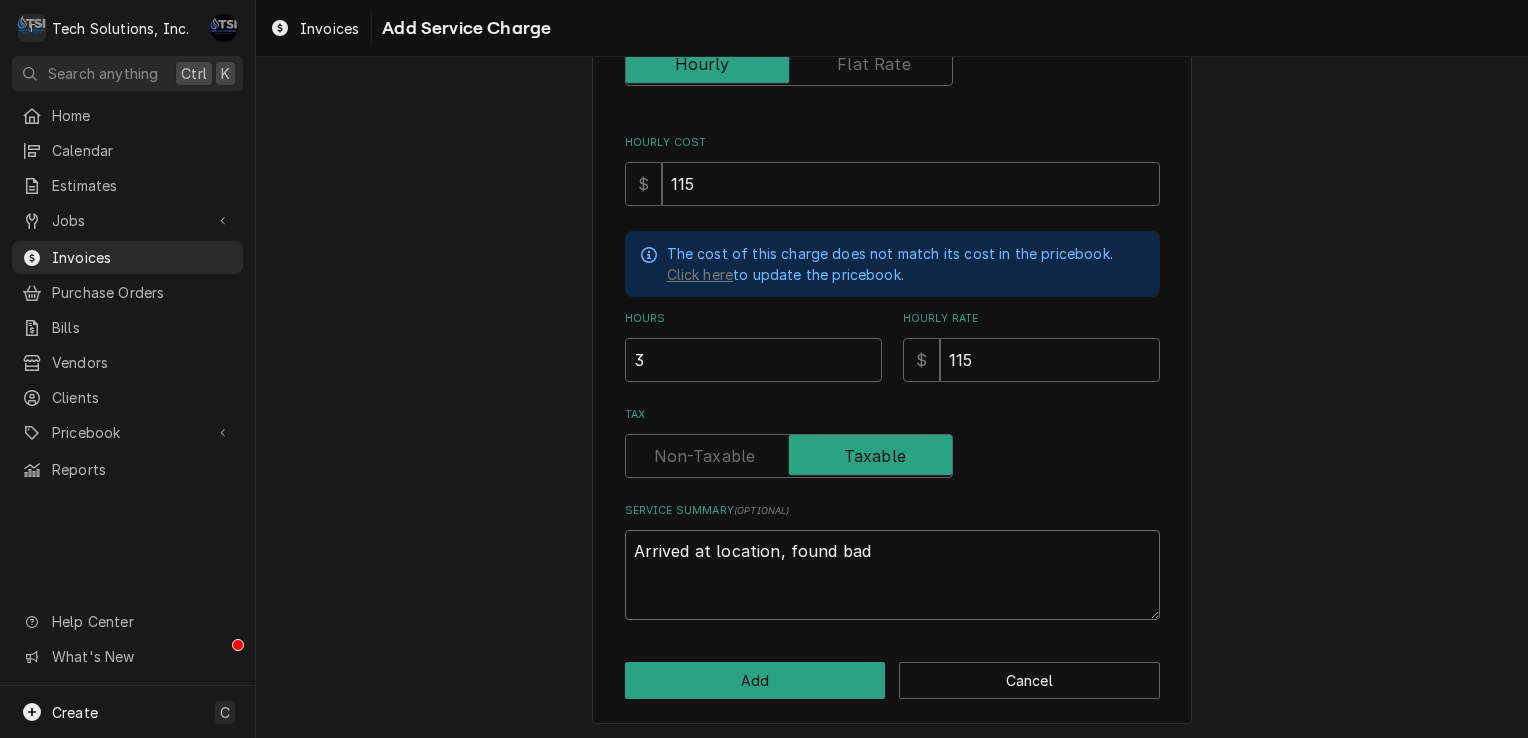 type on "x" 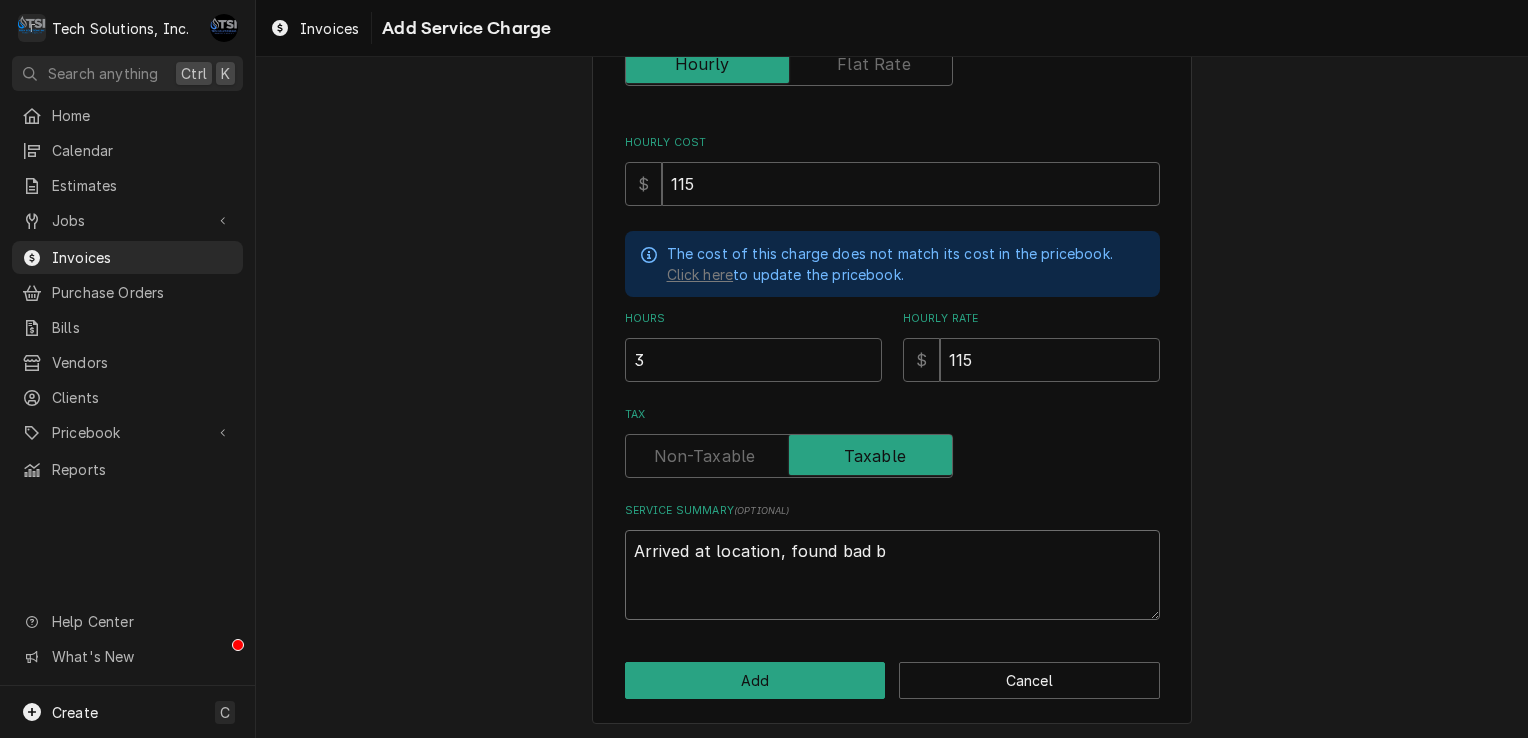 type on "x" 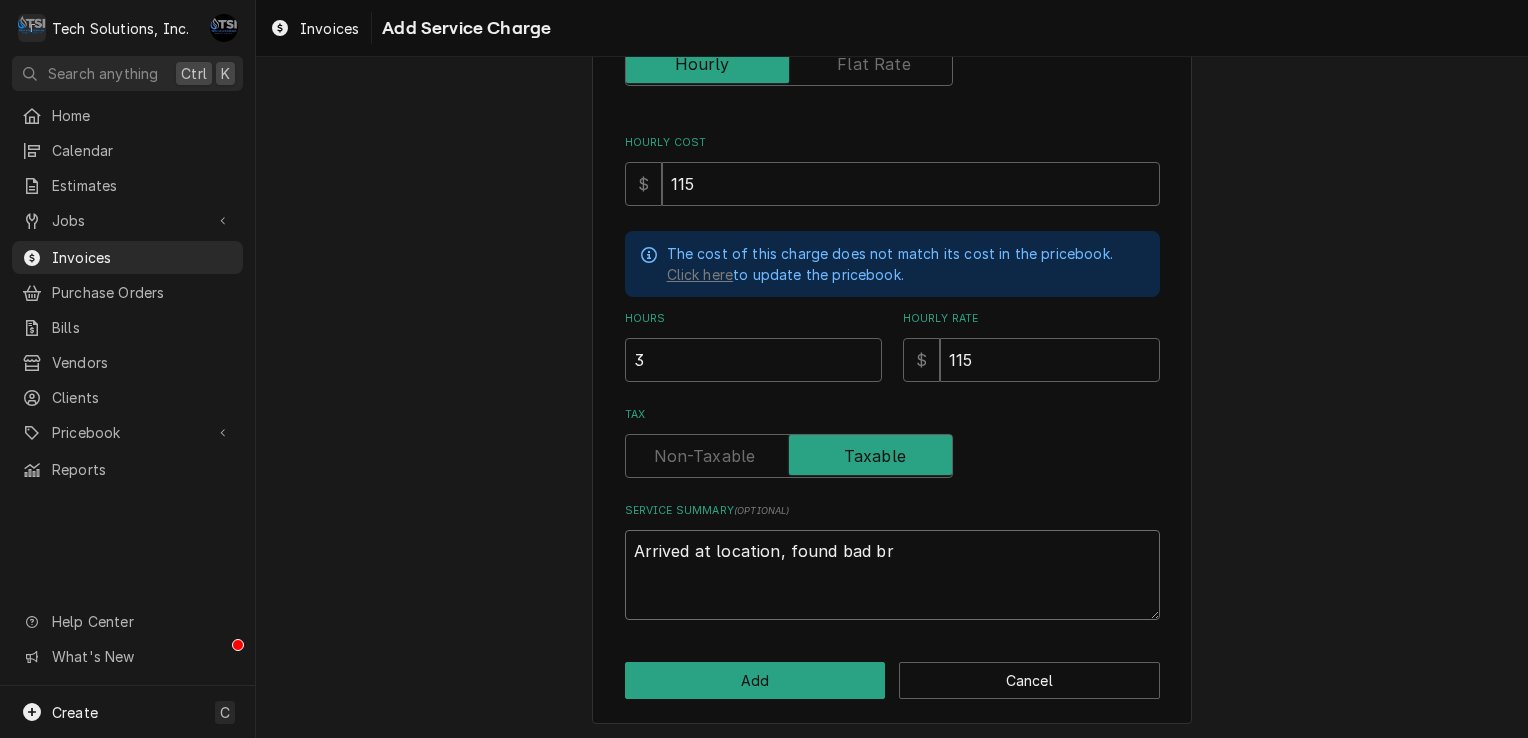 type on "x" 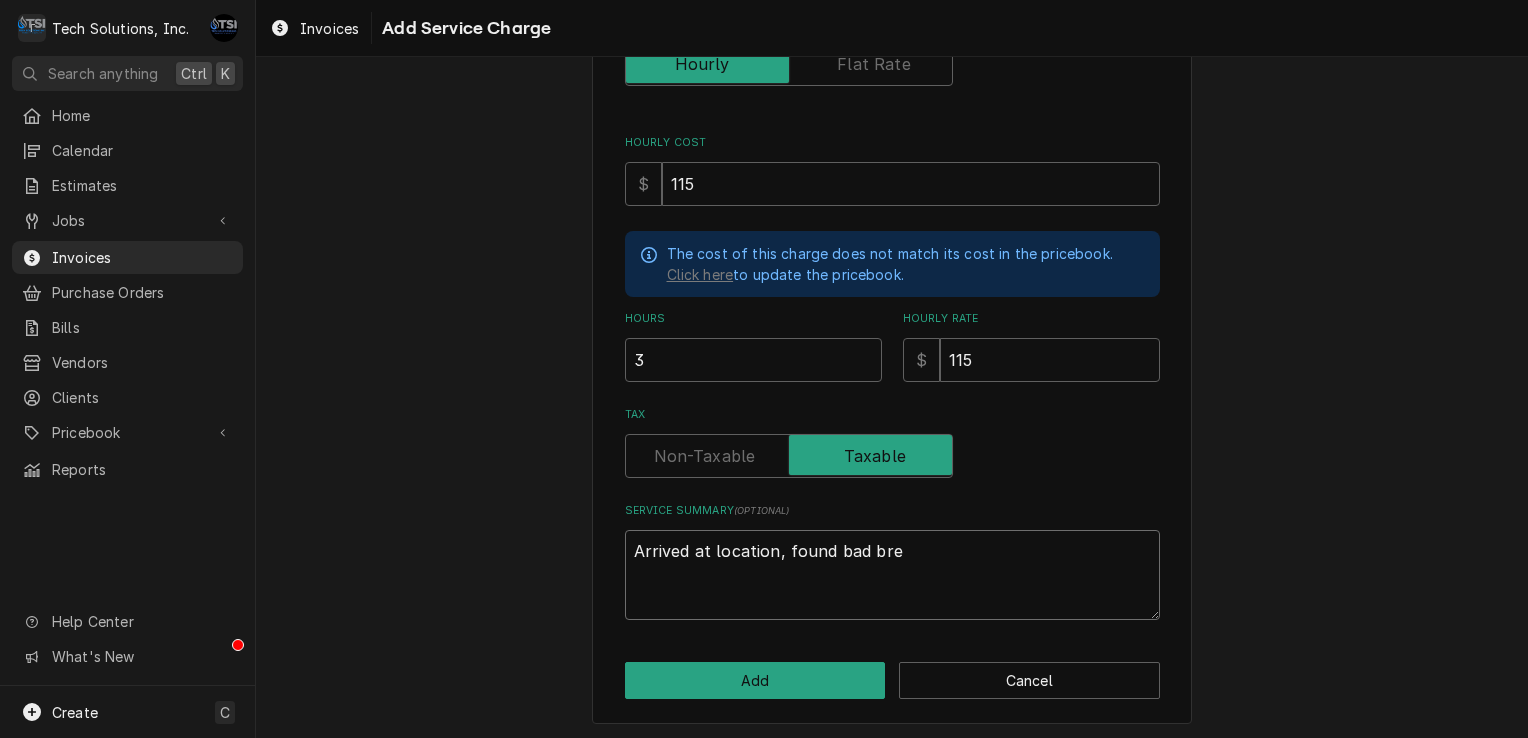 type on "x" 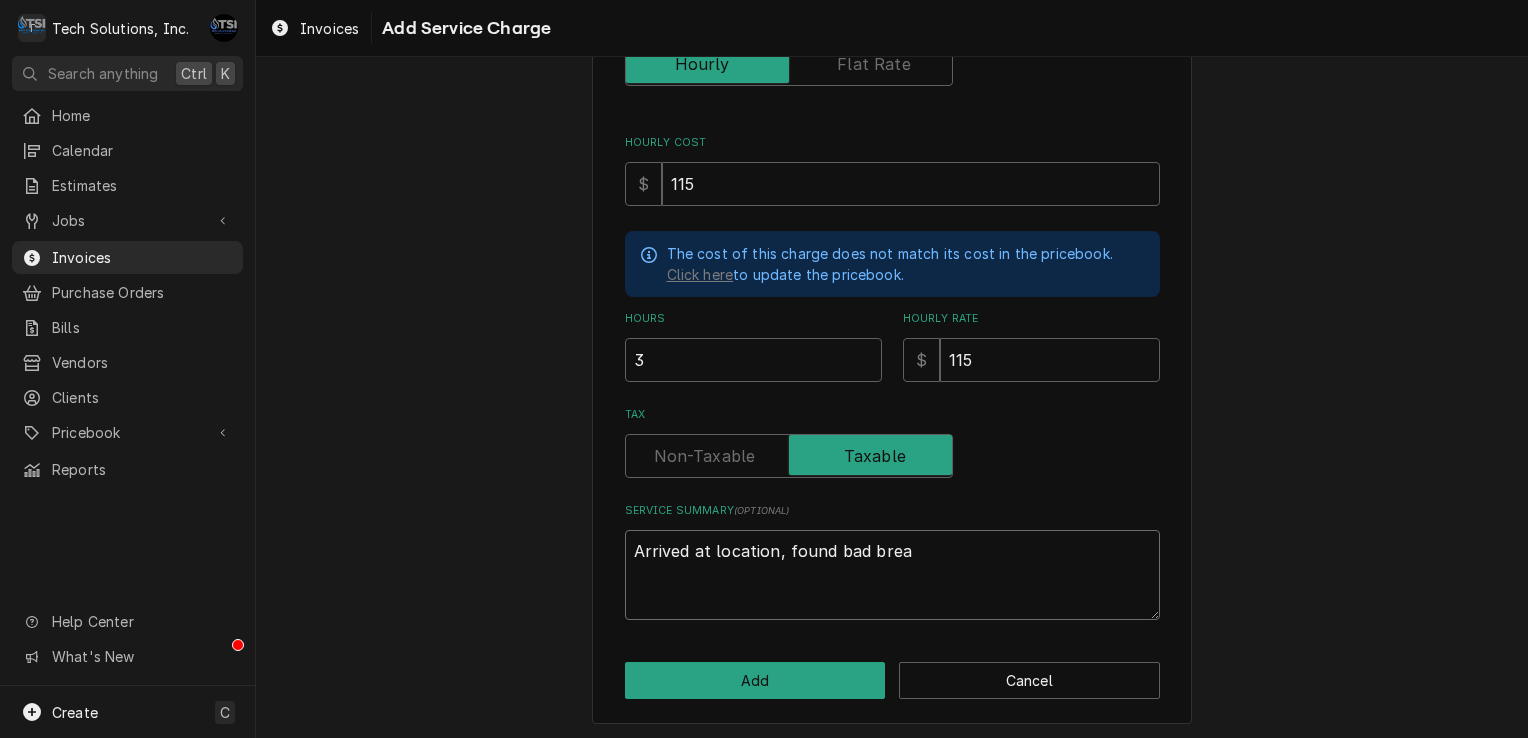 type on "x" 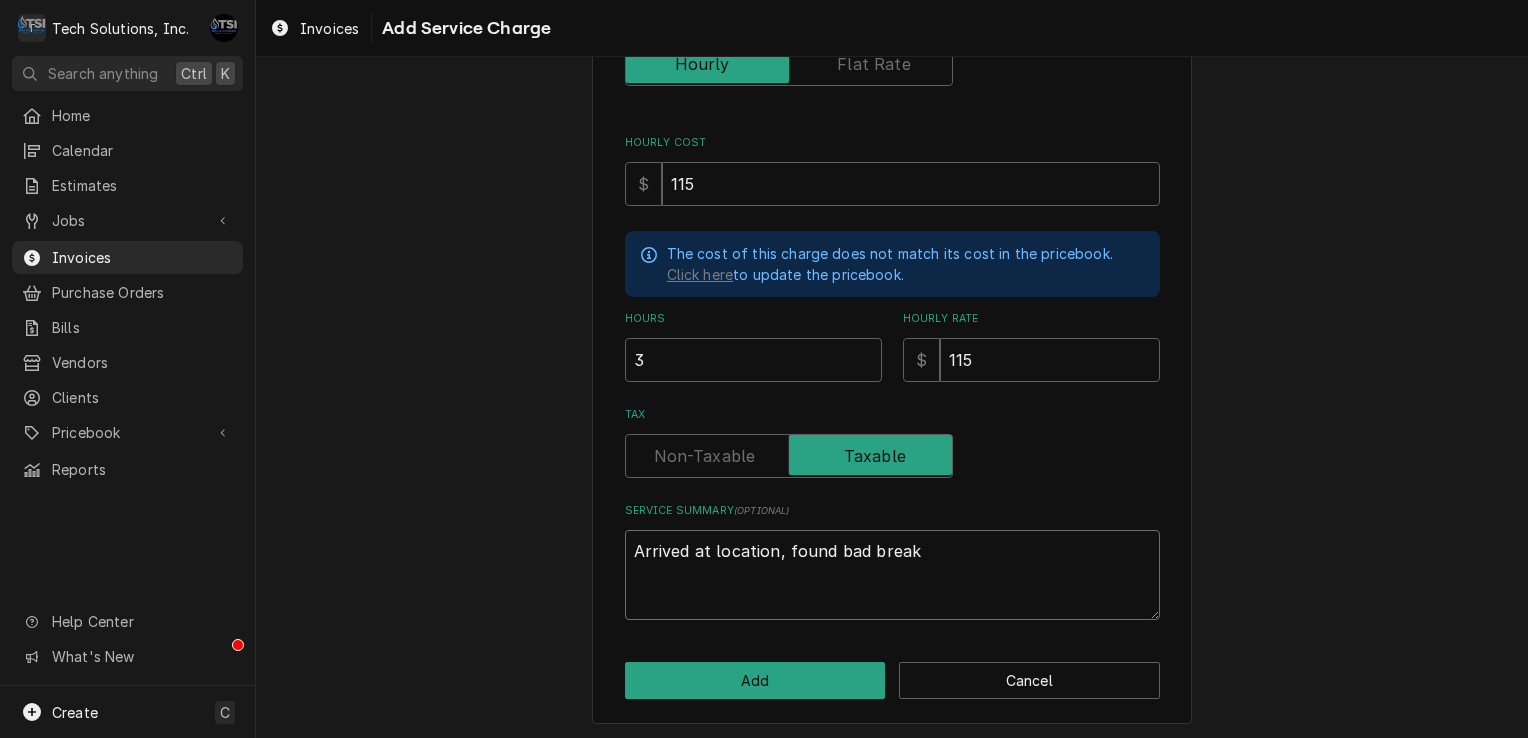 type on "x" 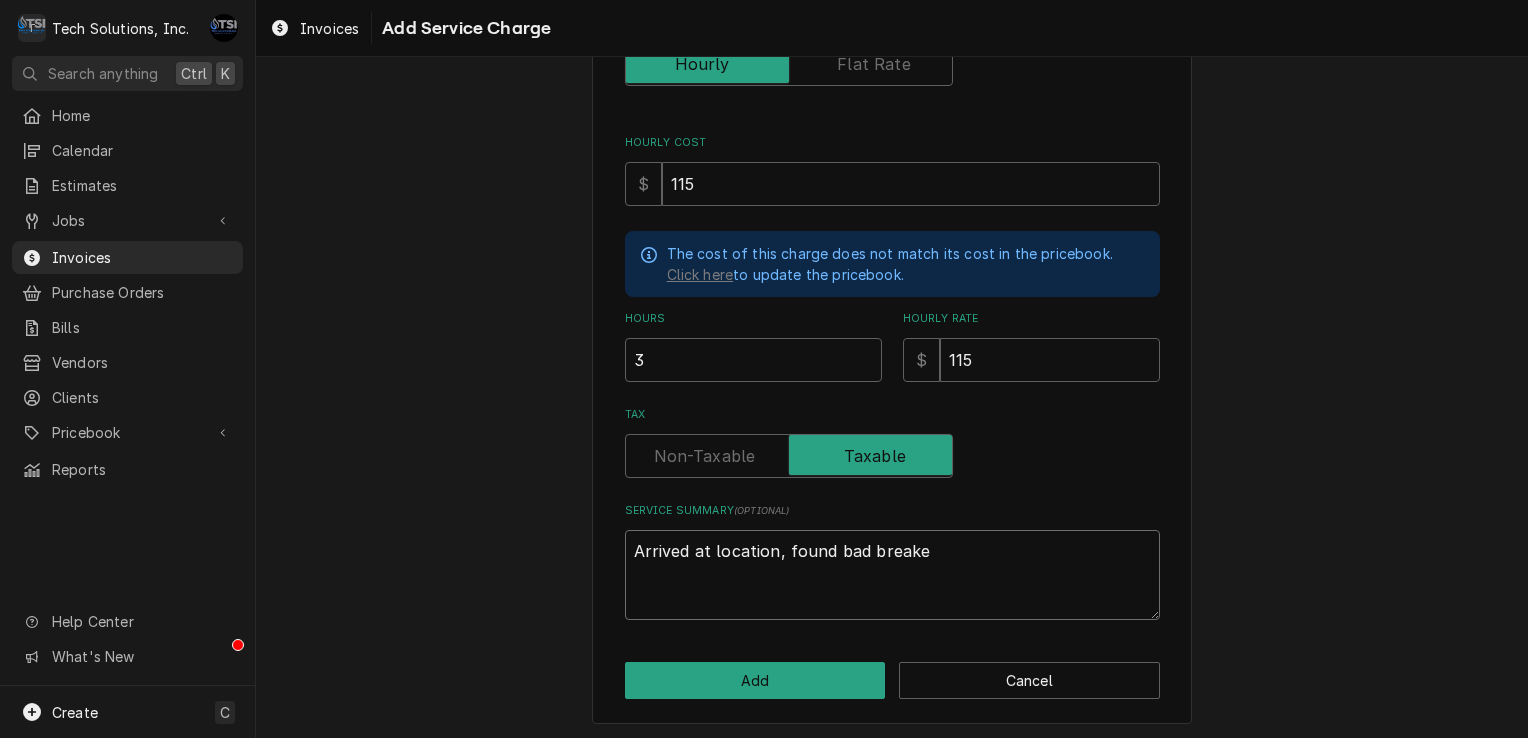 type on "x" 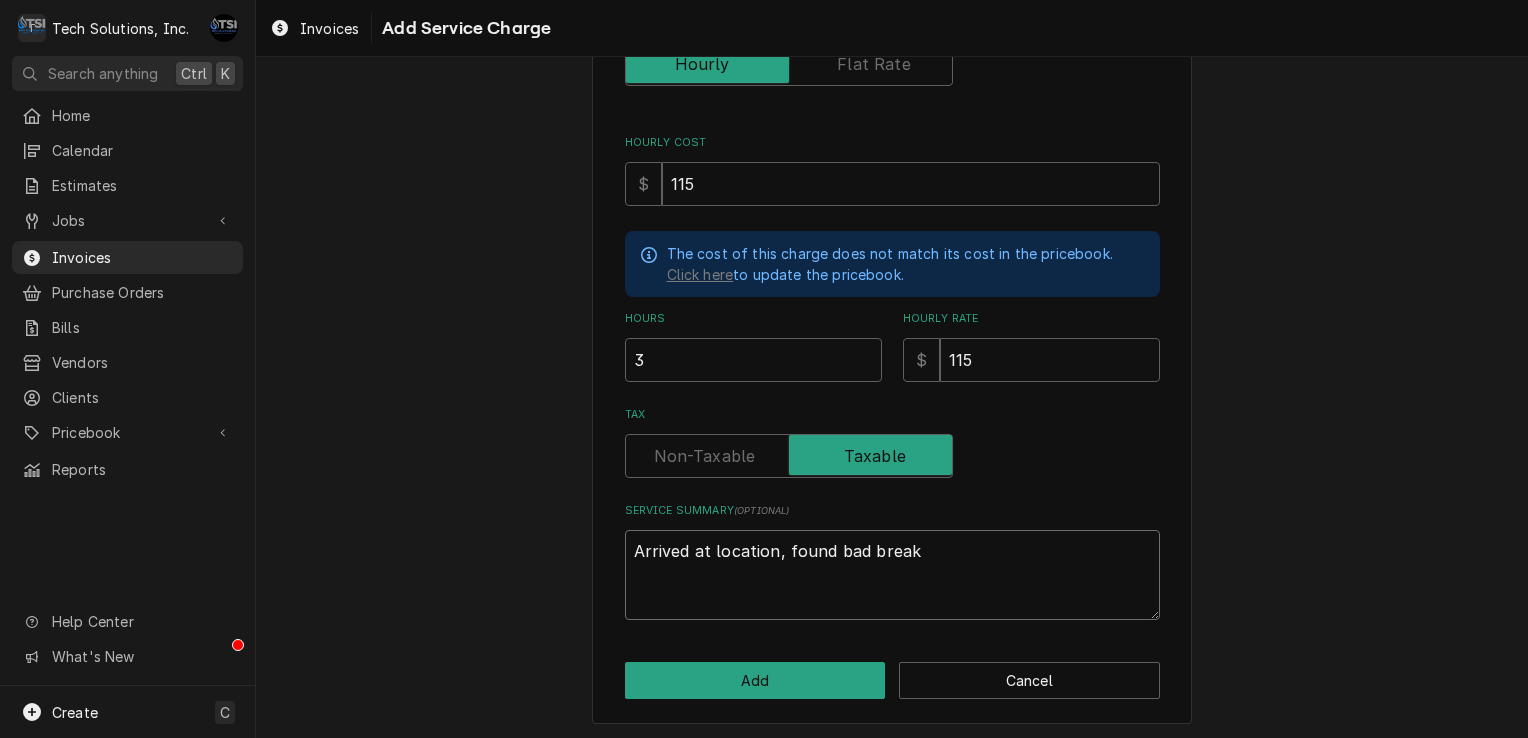 type on "x" 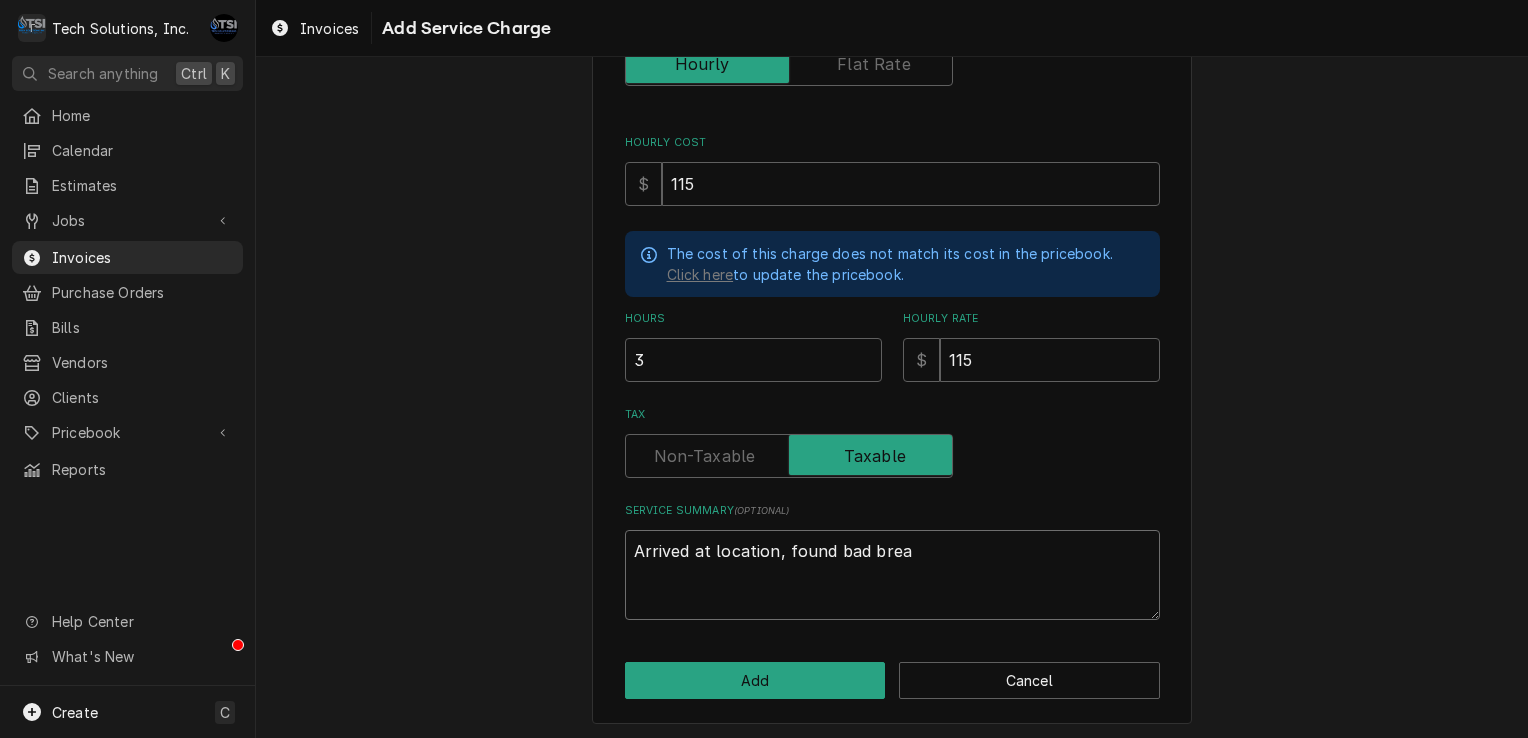 type on "x" 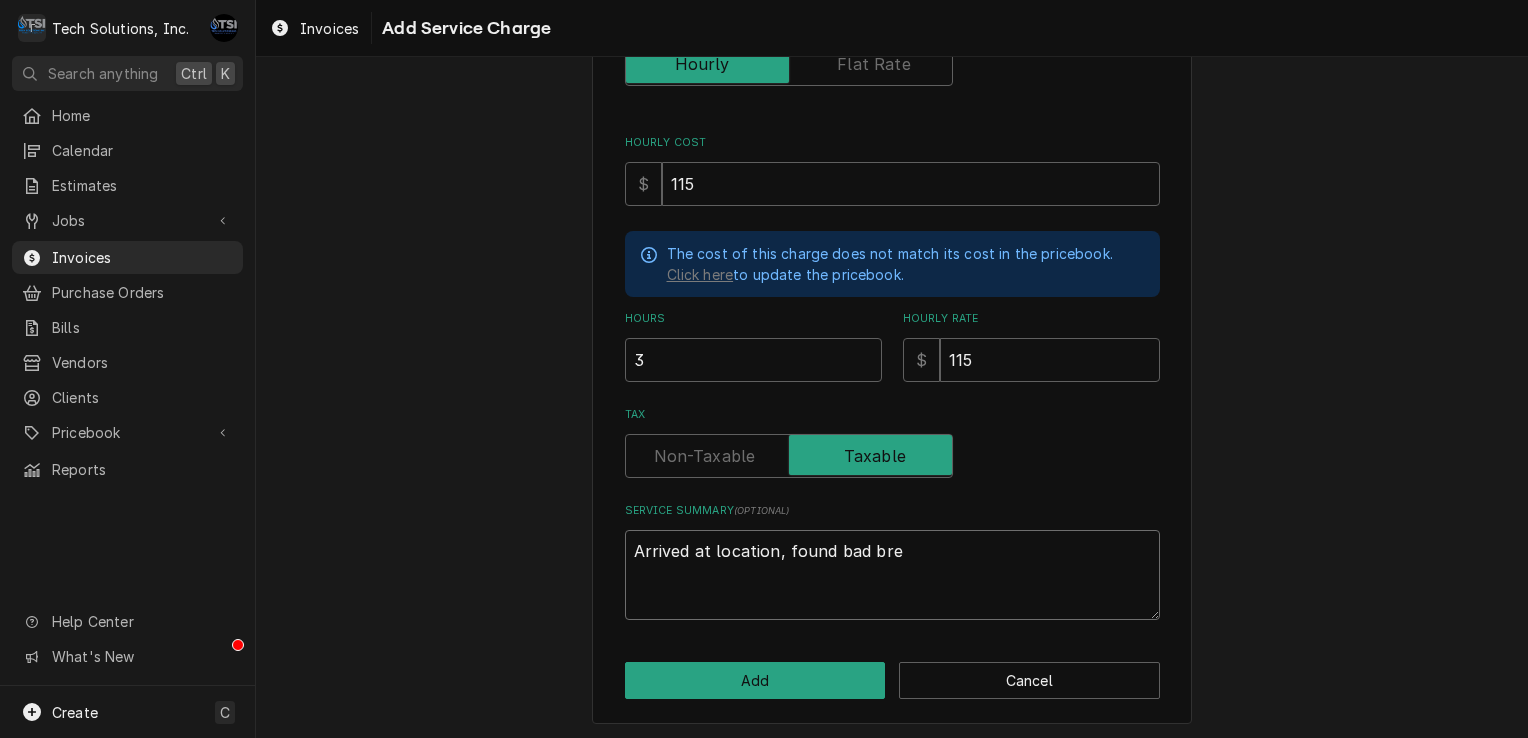 type on "x" 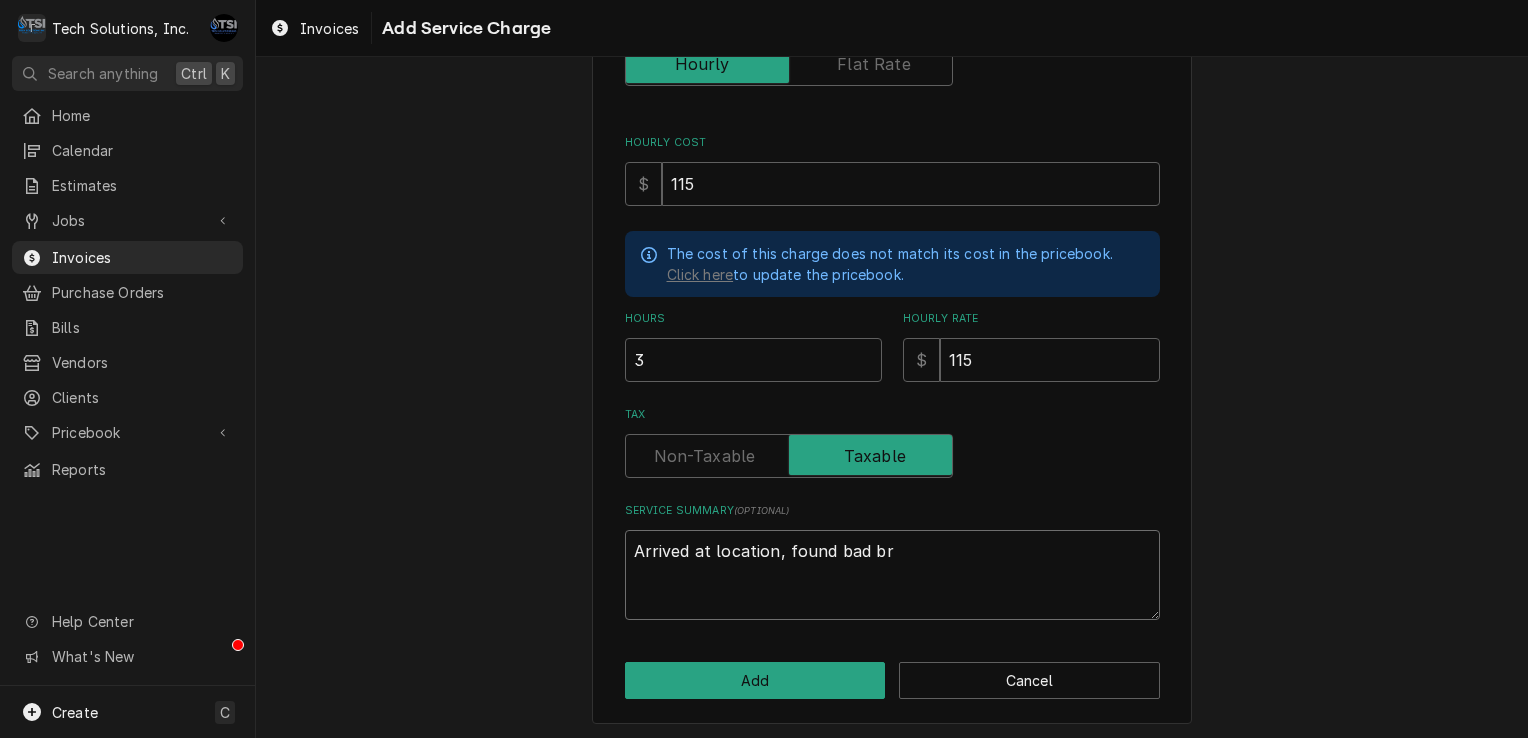 type on "x" 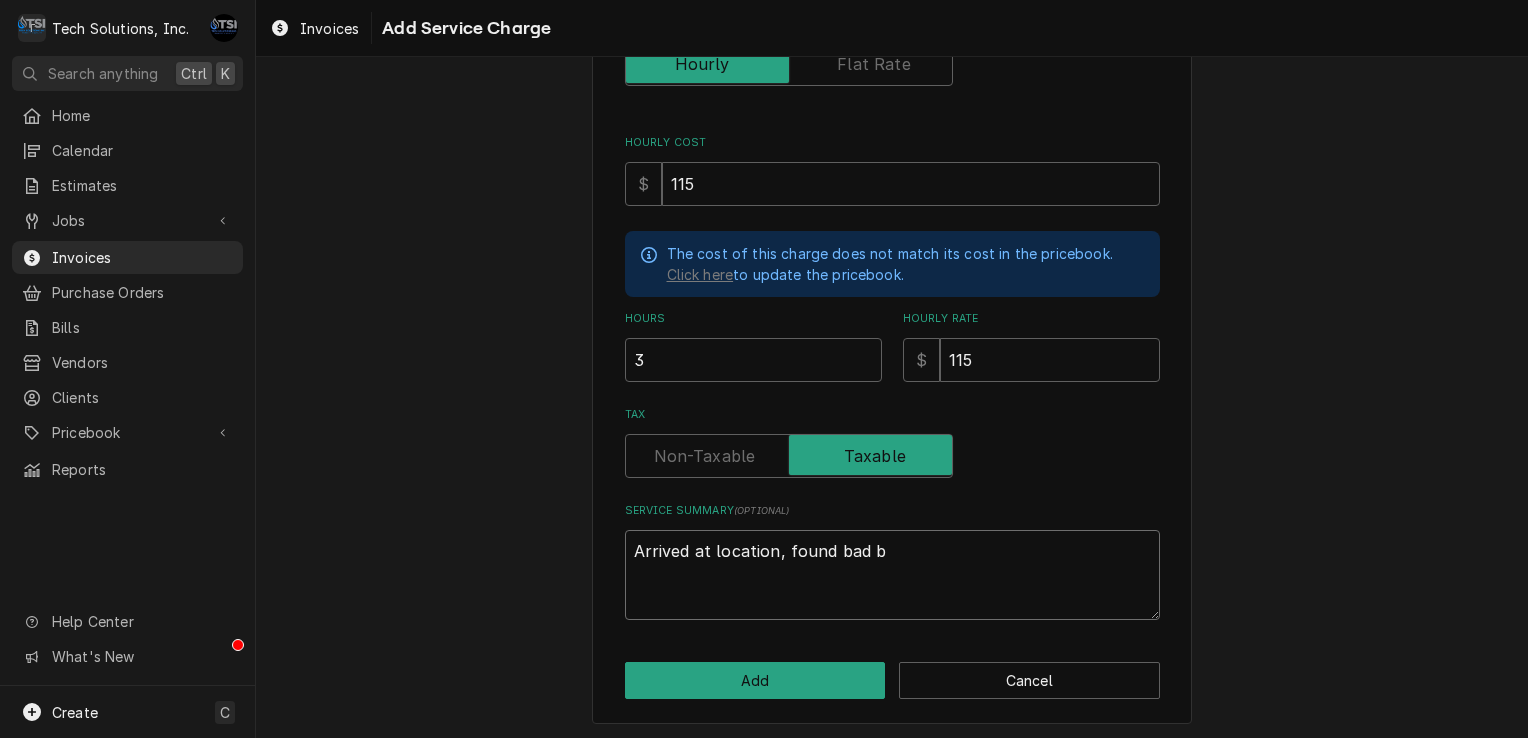 type on "x" 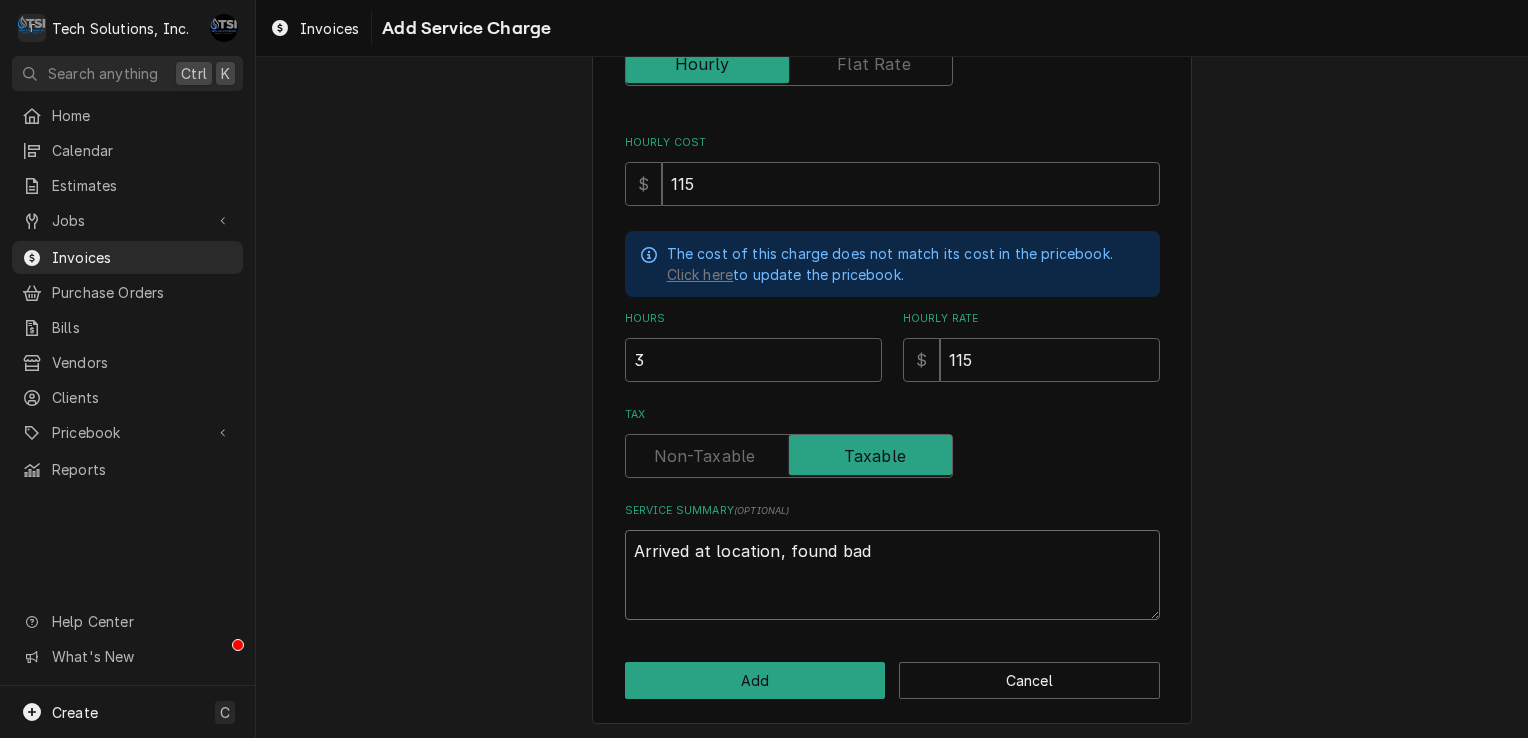 type on "x" 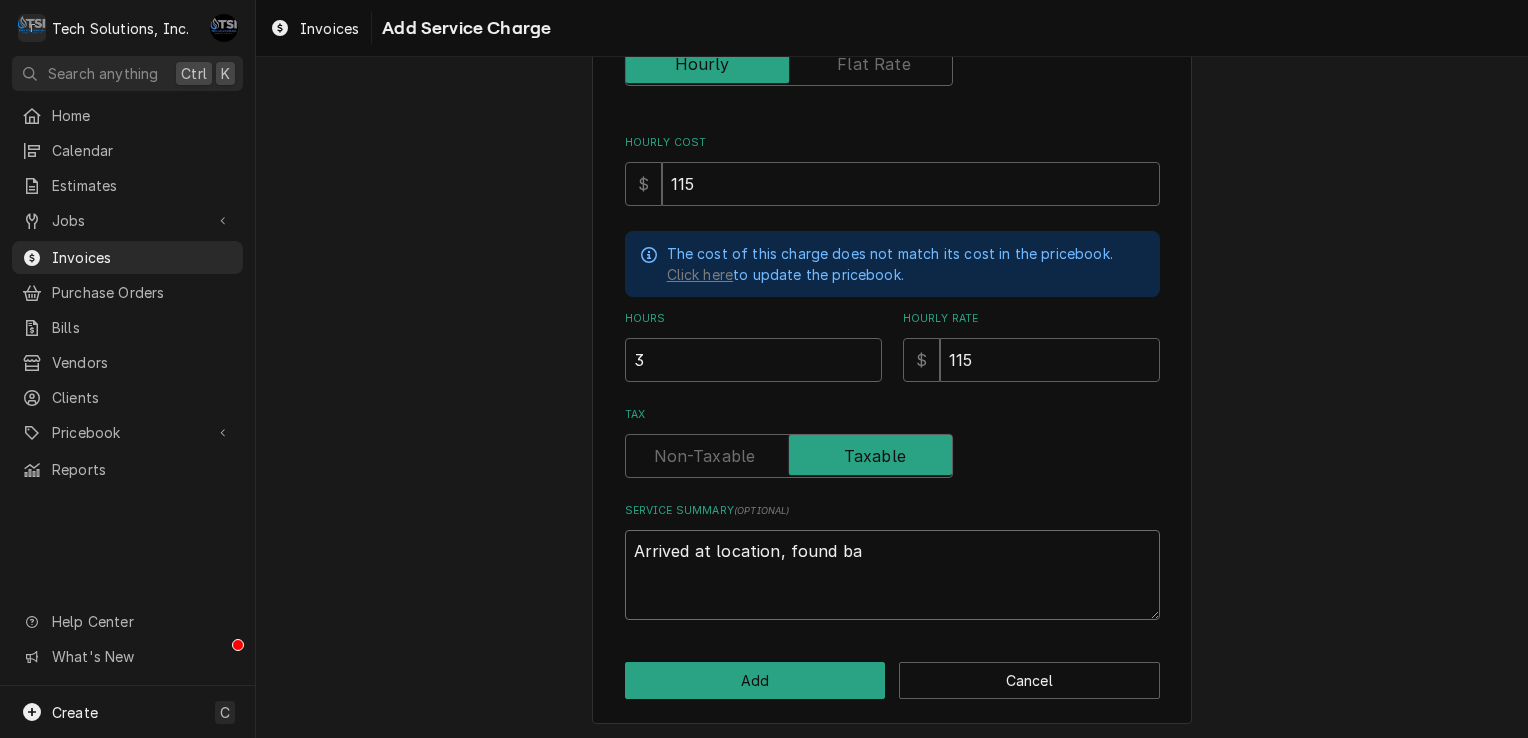 type on "x" 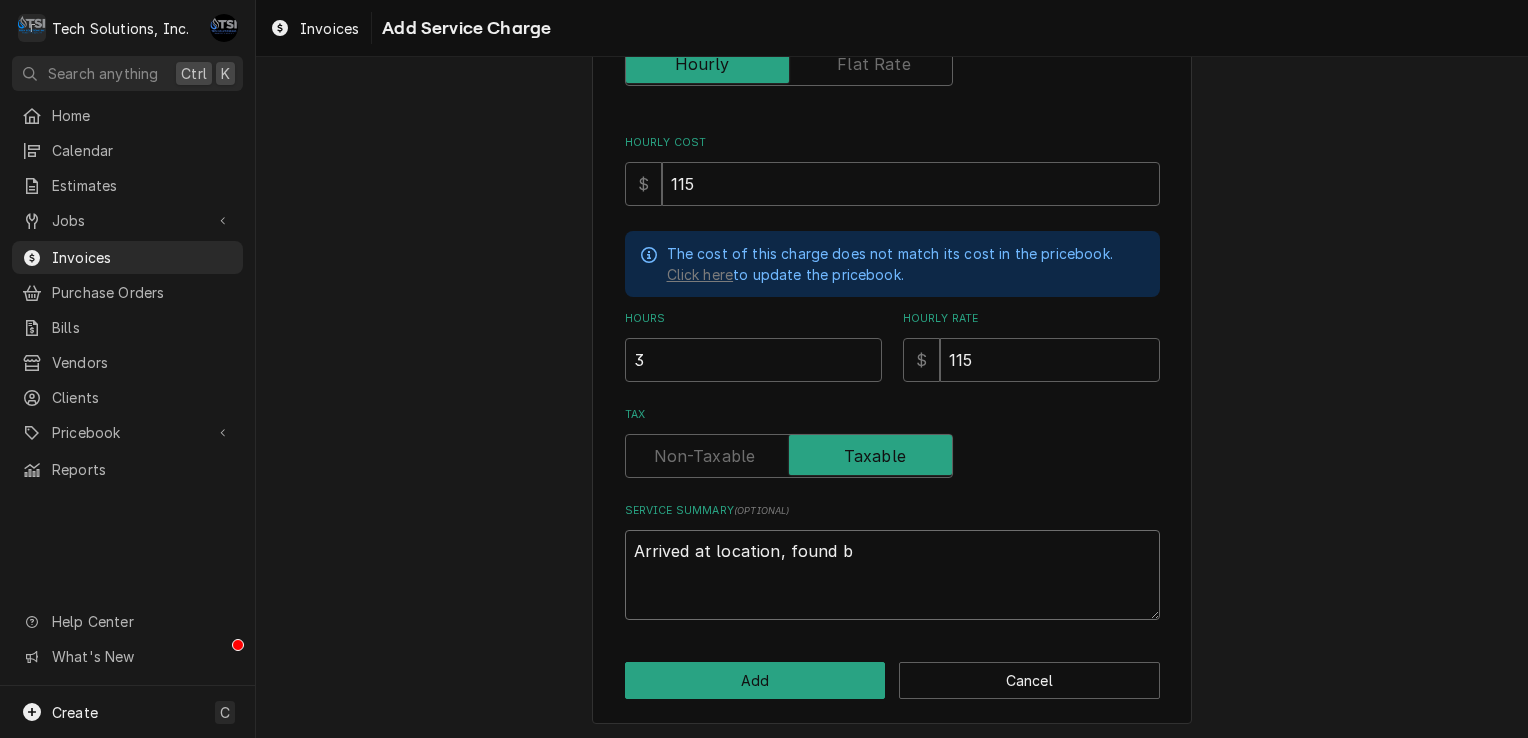 type on "x" 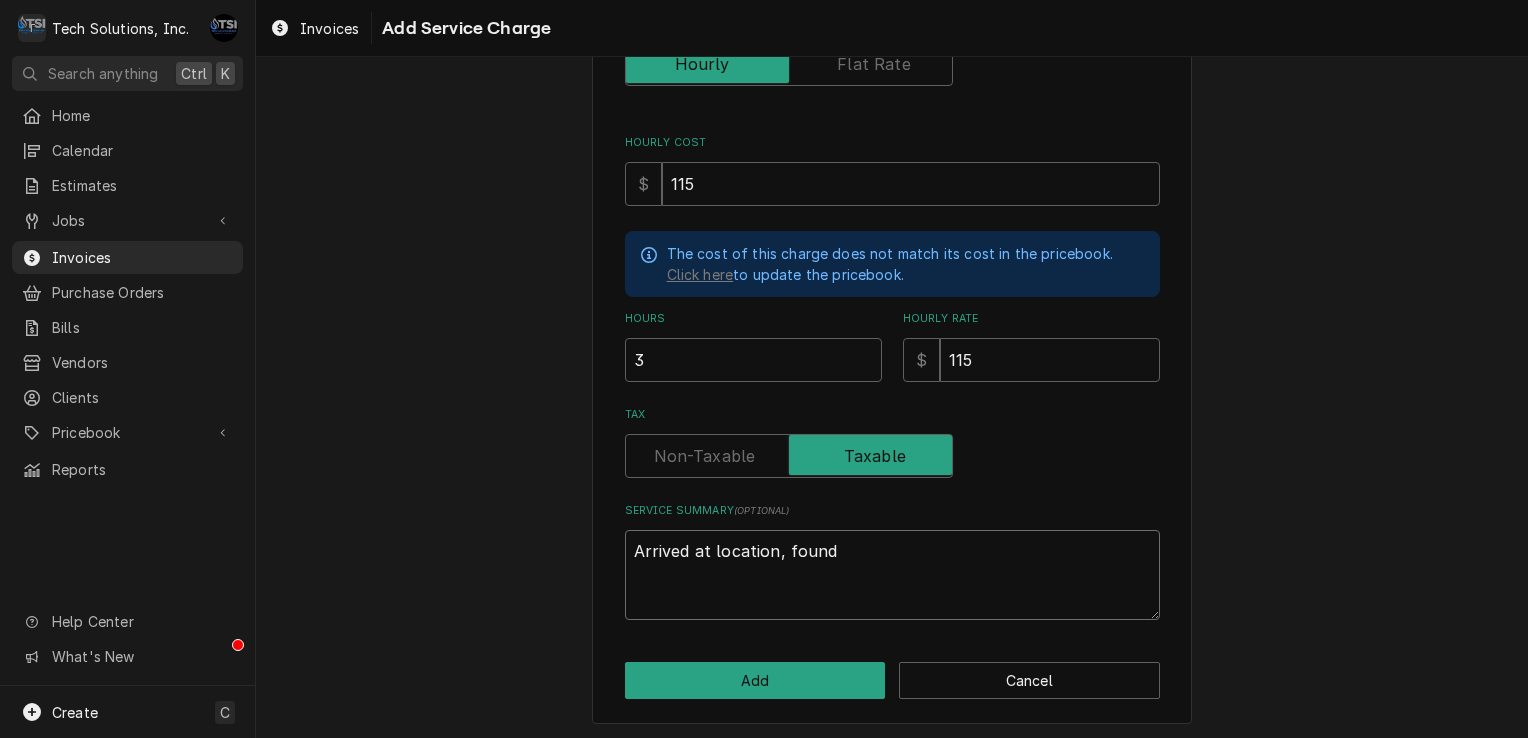type on "x" 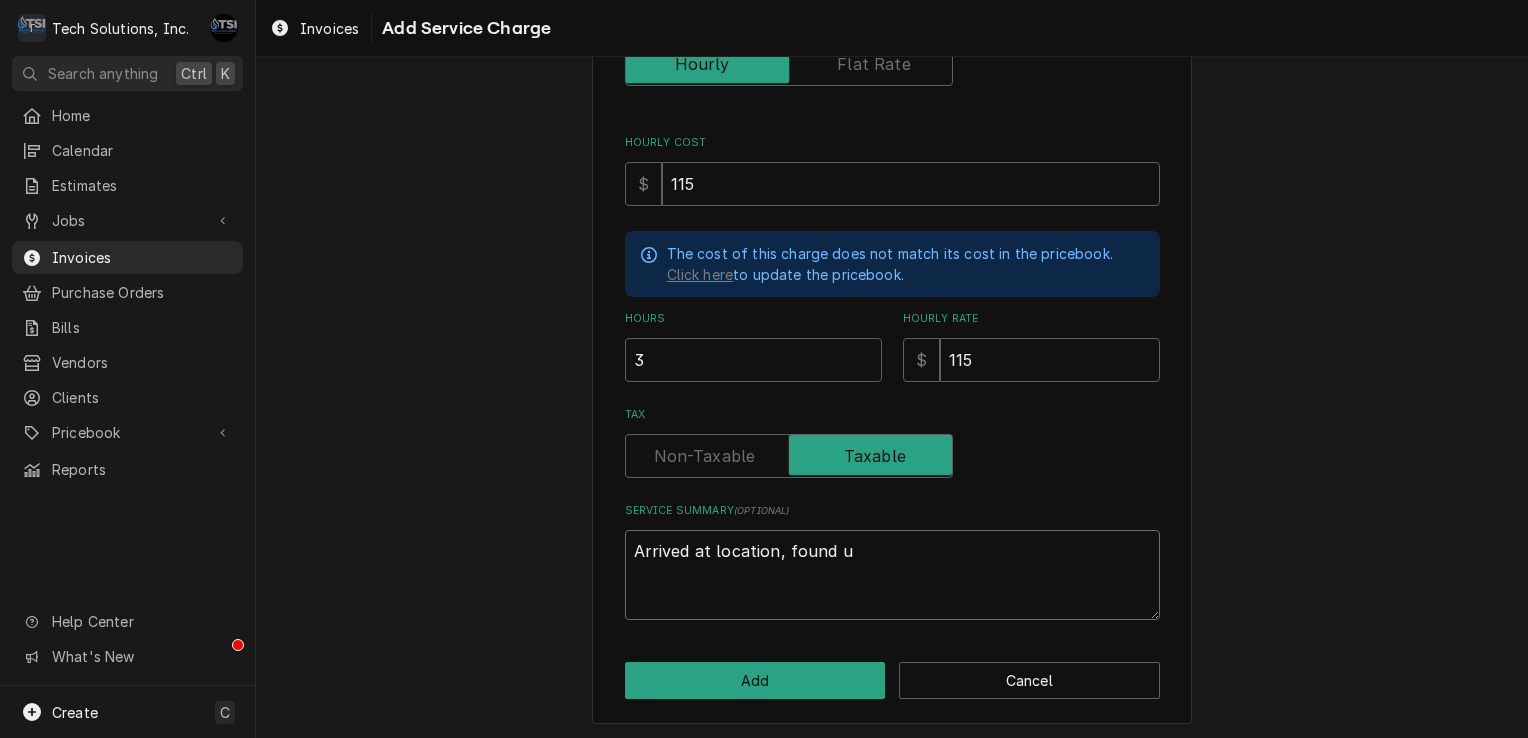 type on "x" 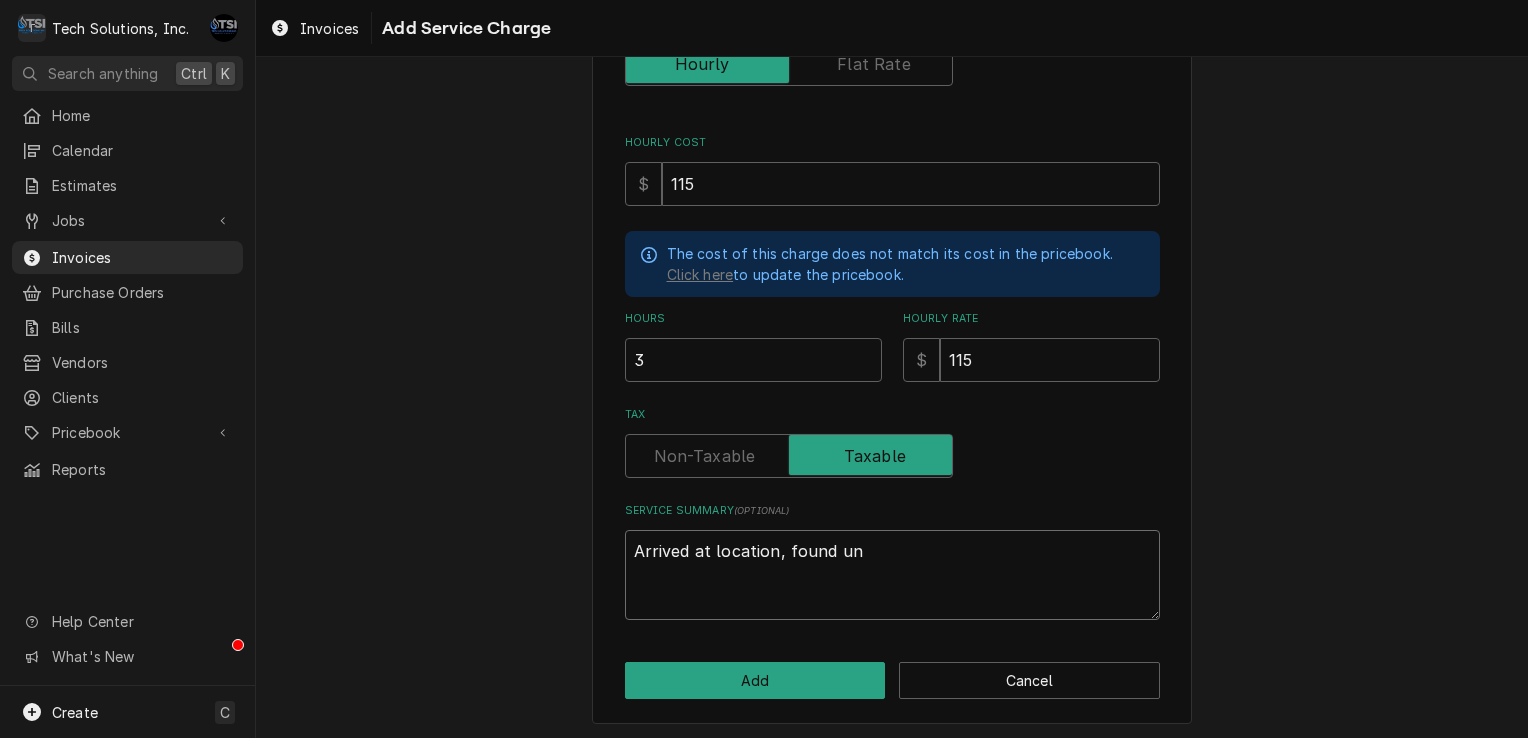 type on "x" 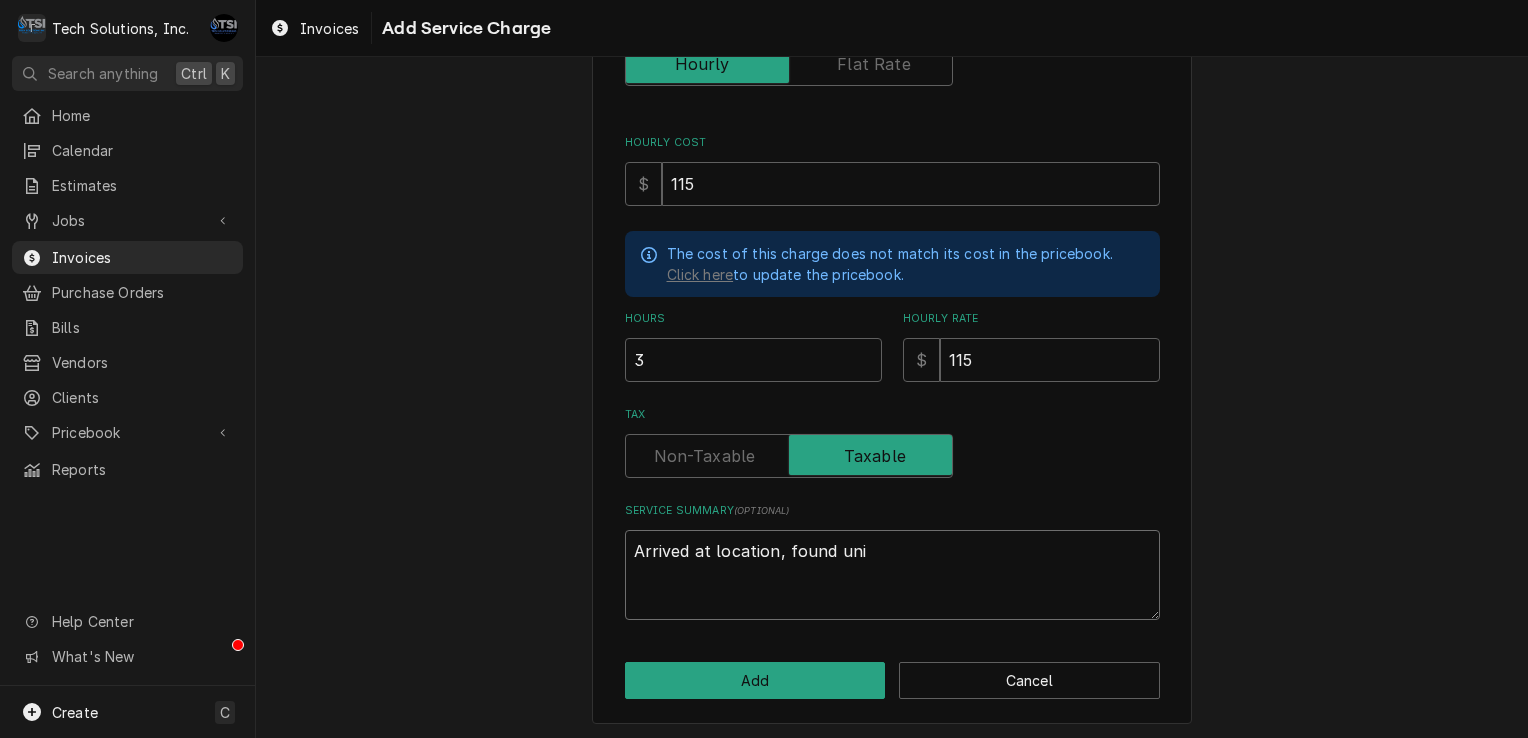 type on "x" 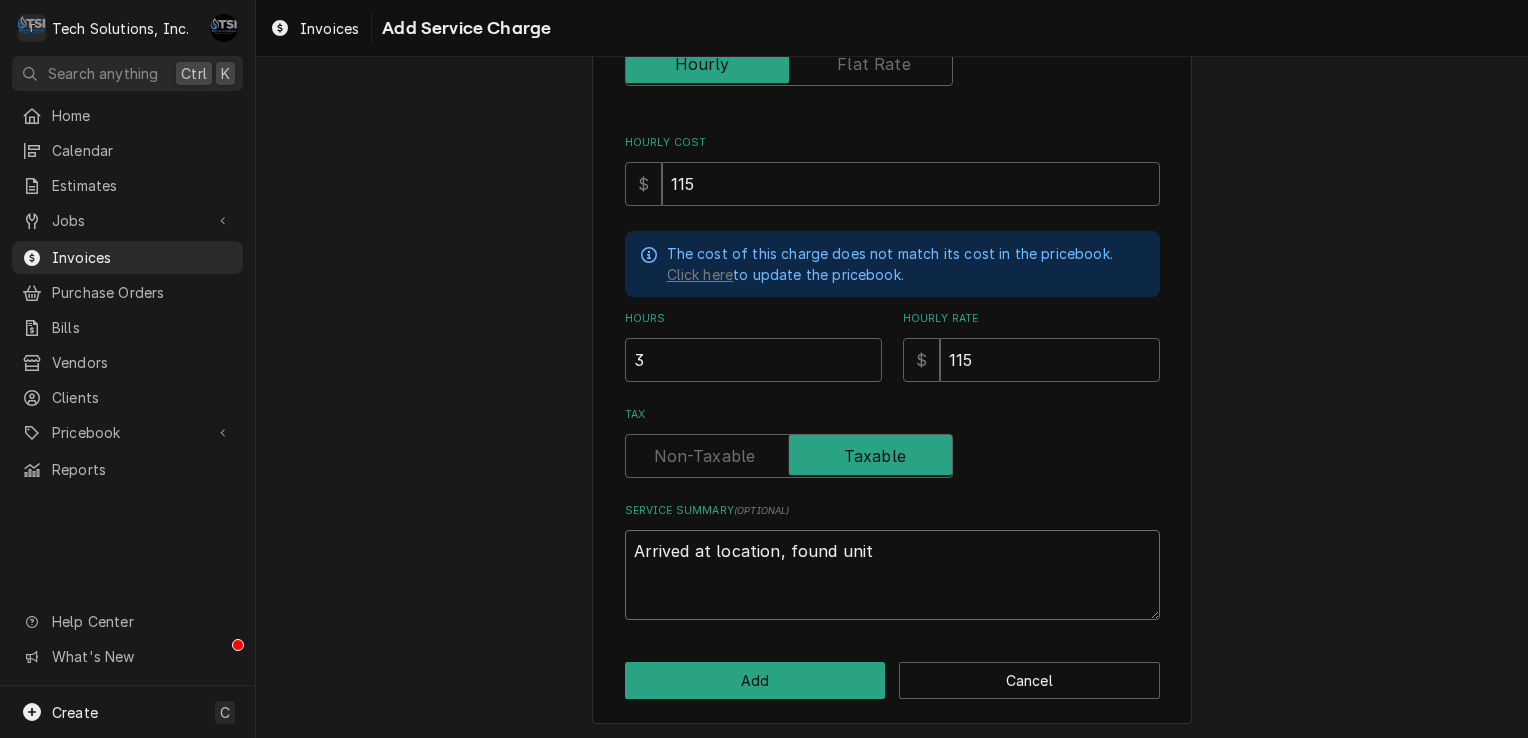 type on "x" 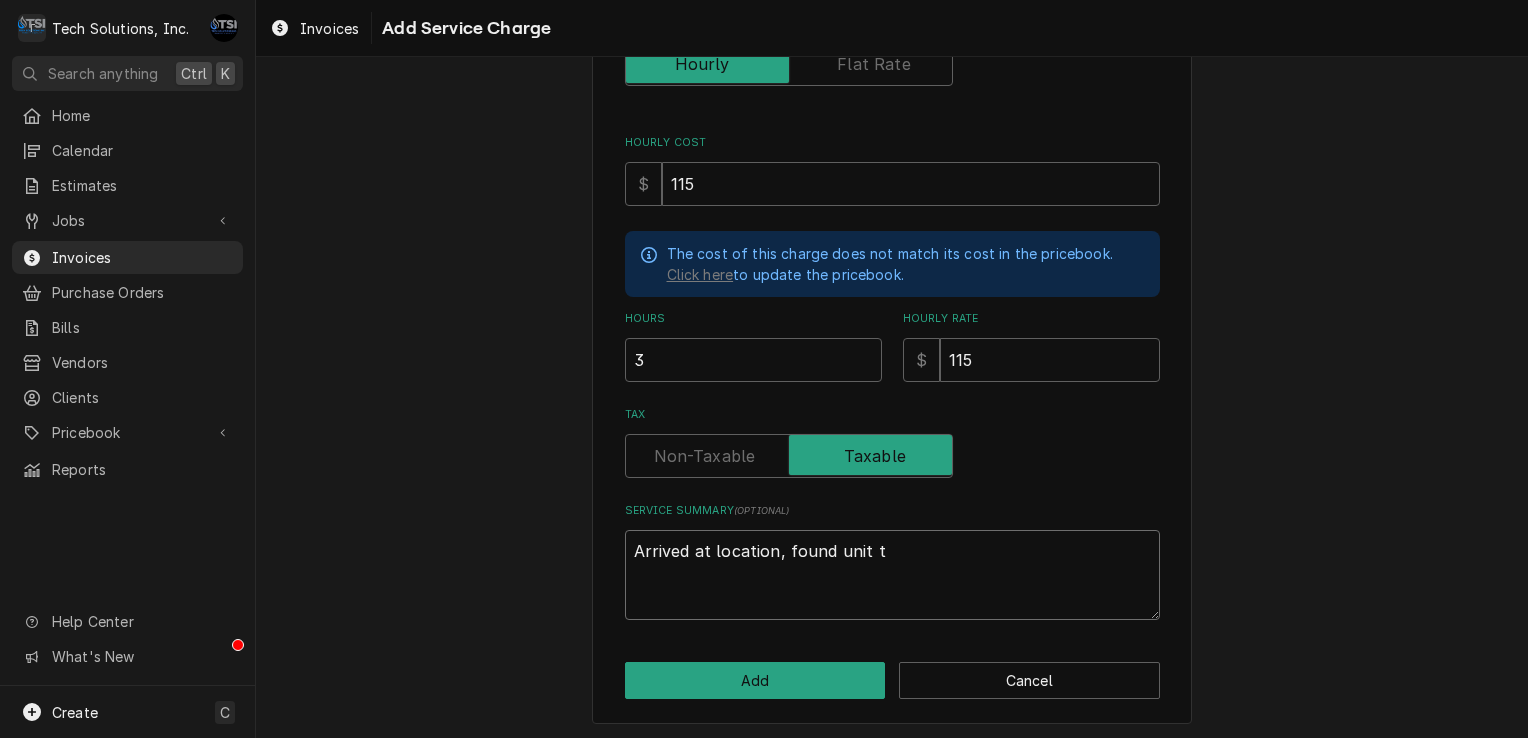type on "x" 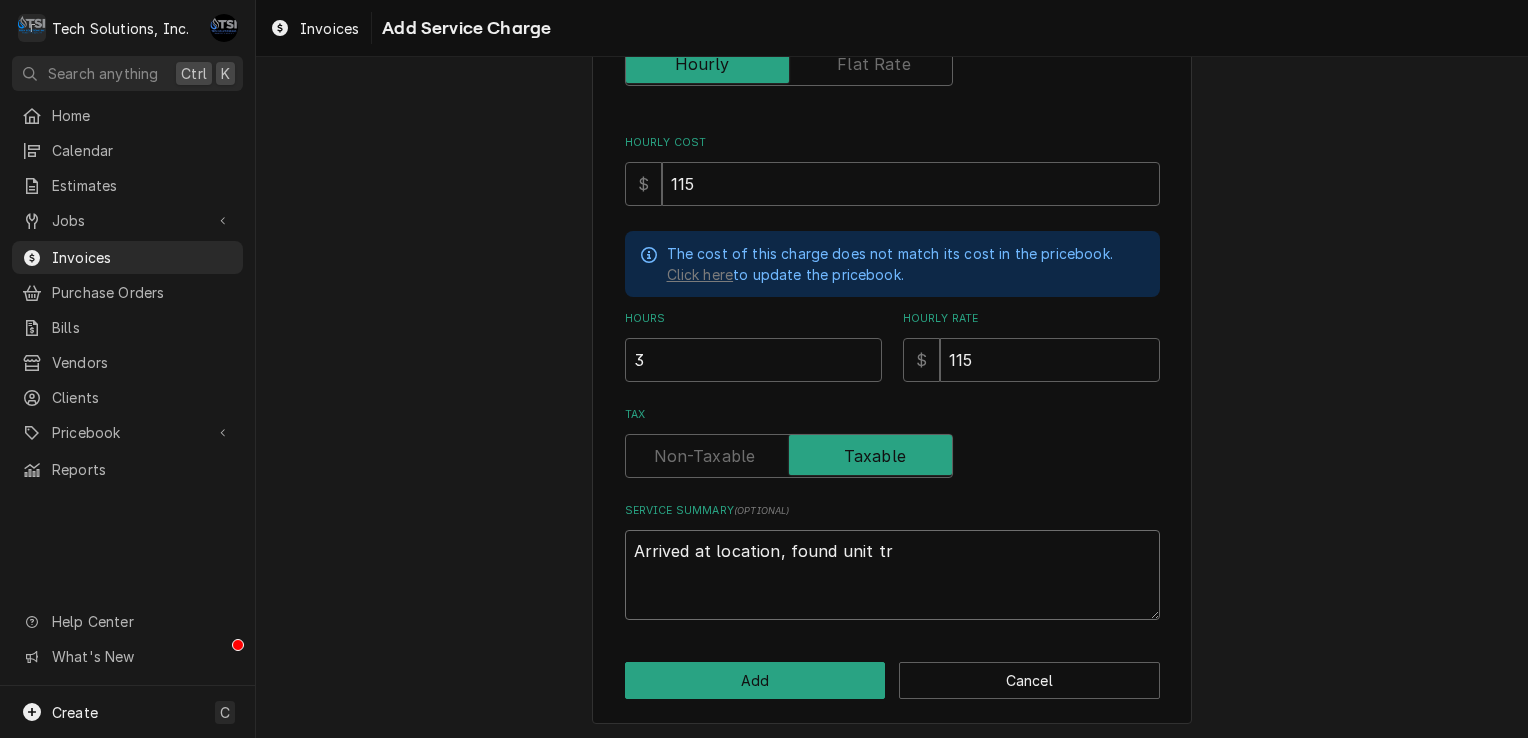 type on "x" 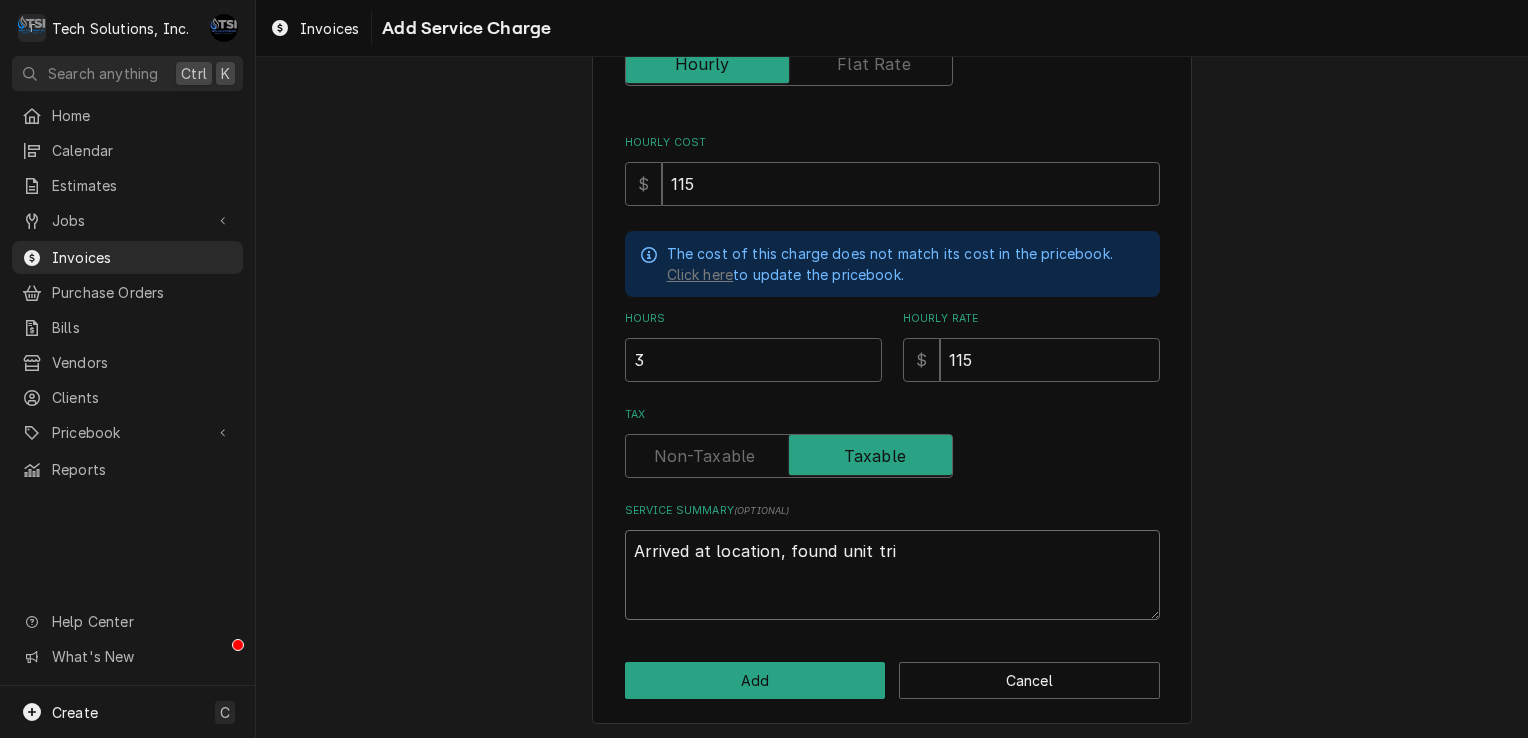 type on "x" 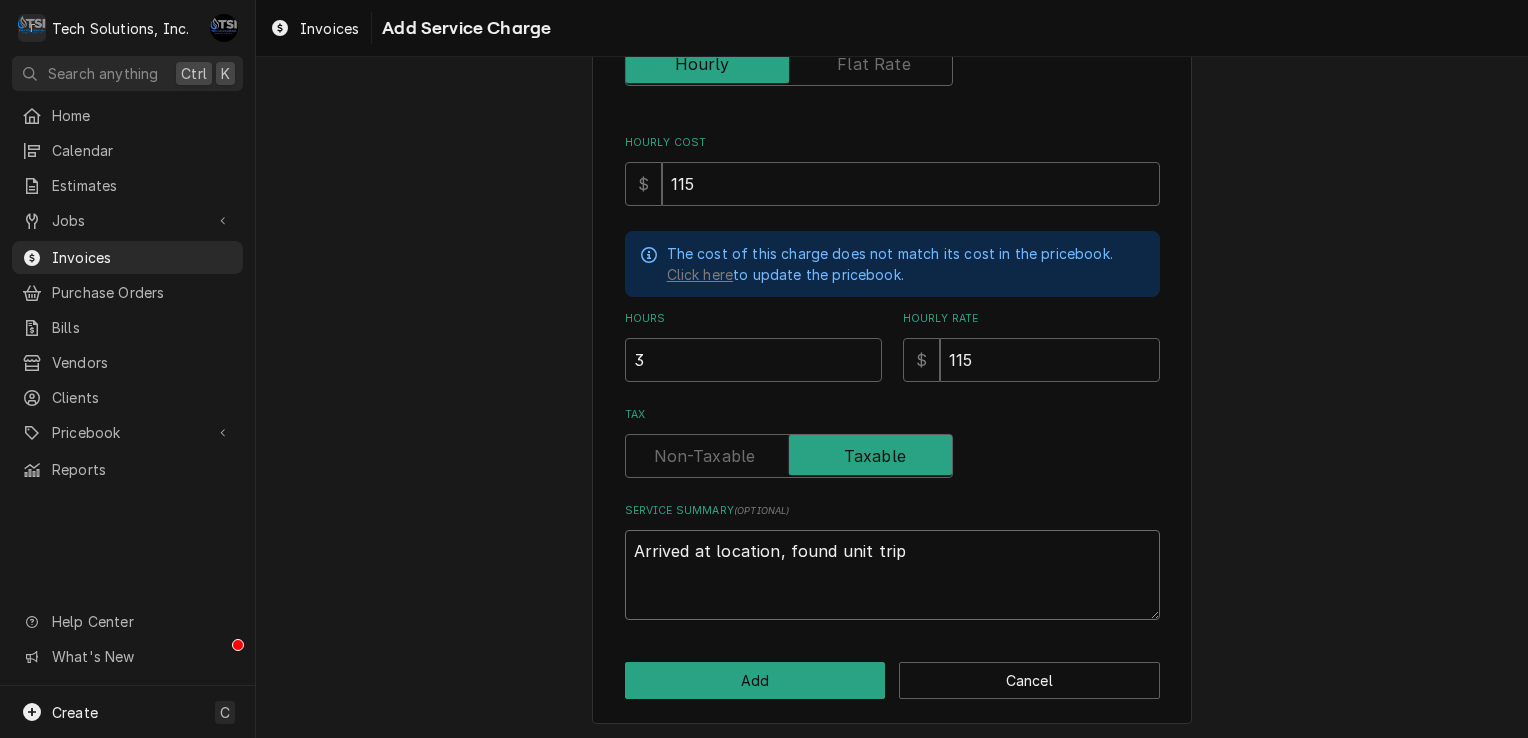 type on "x" 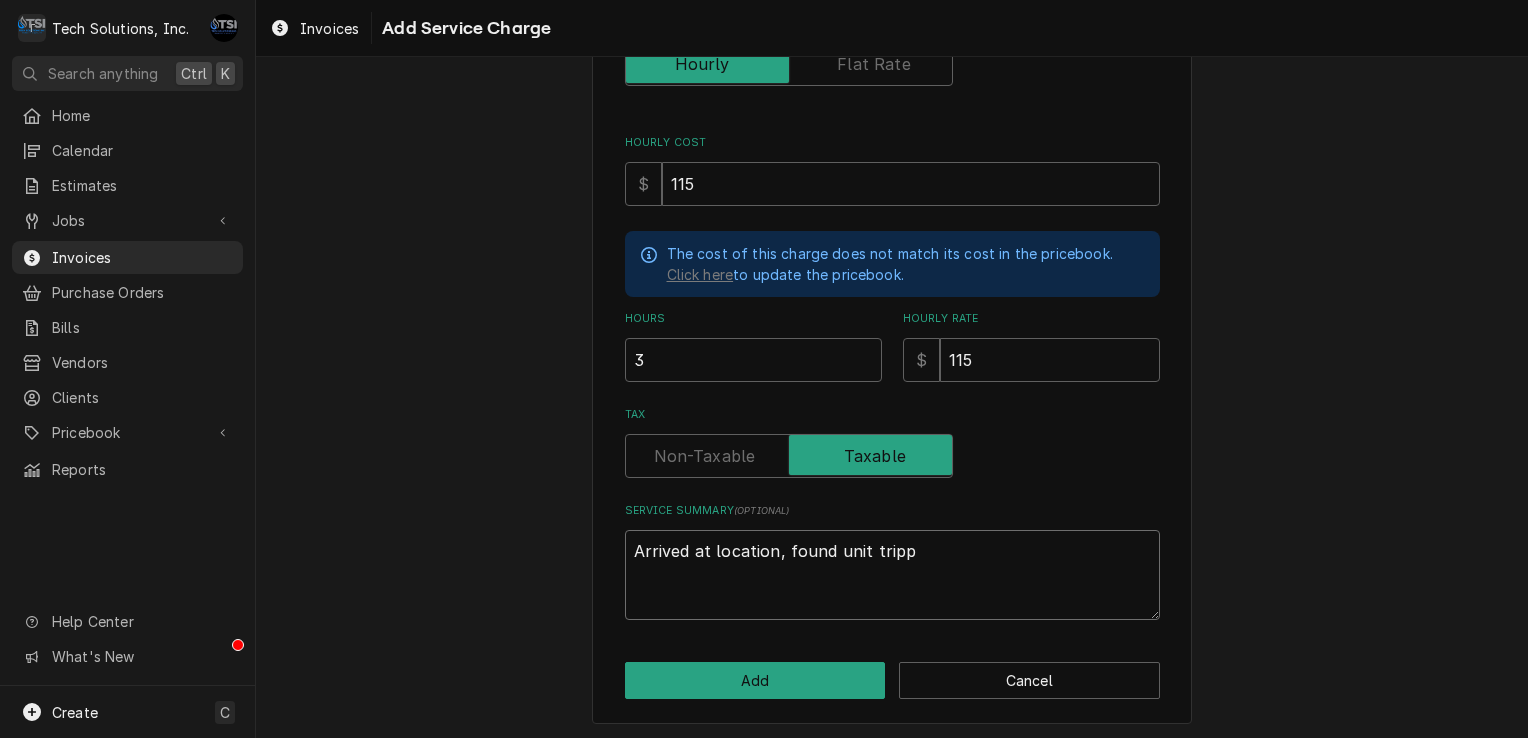 type on "x" 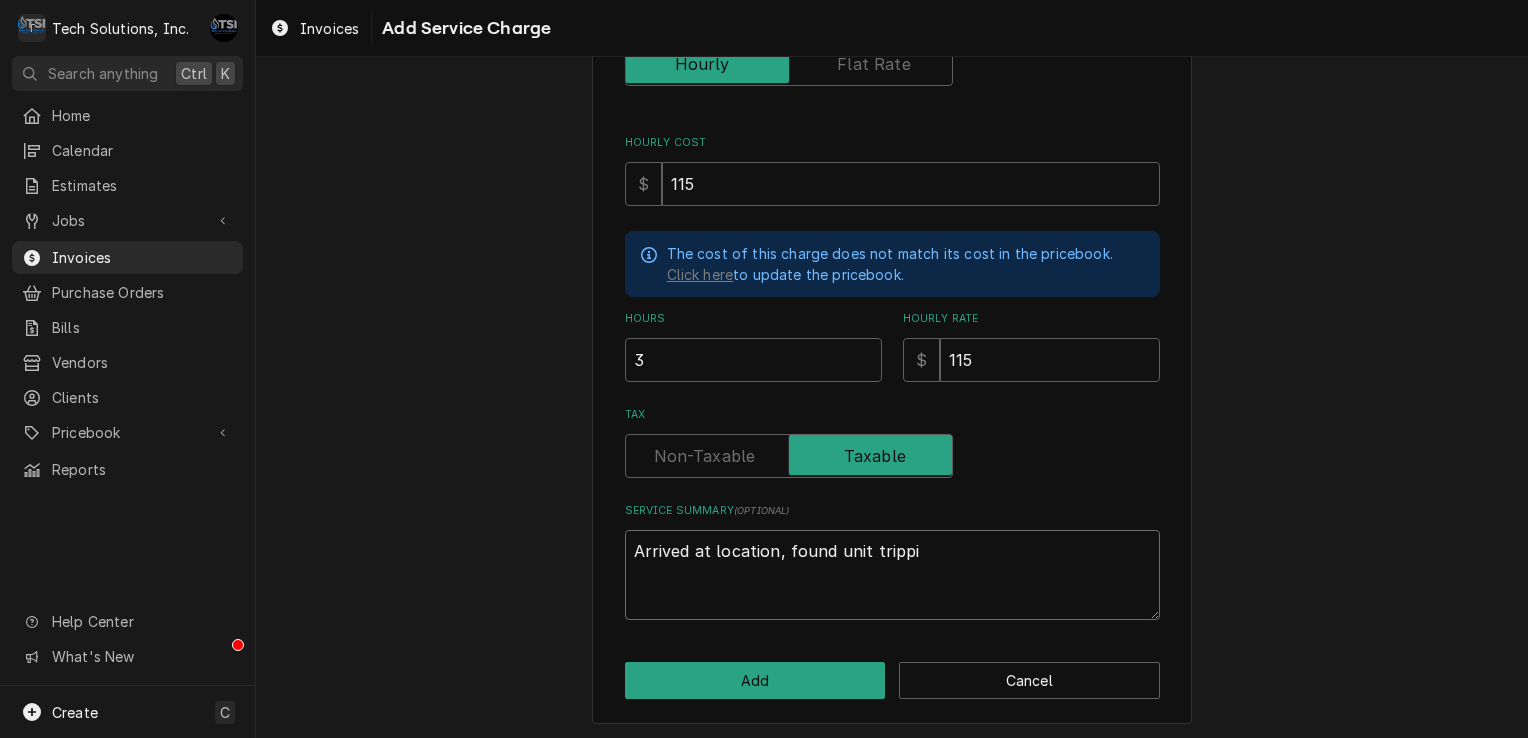 type on "x" 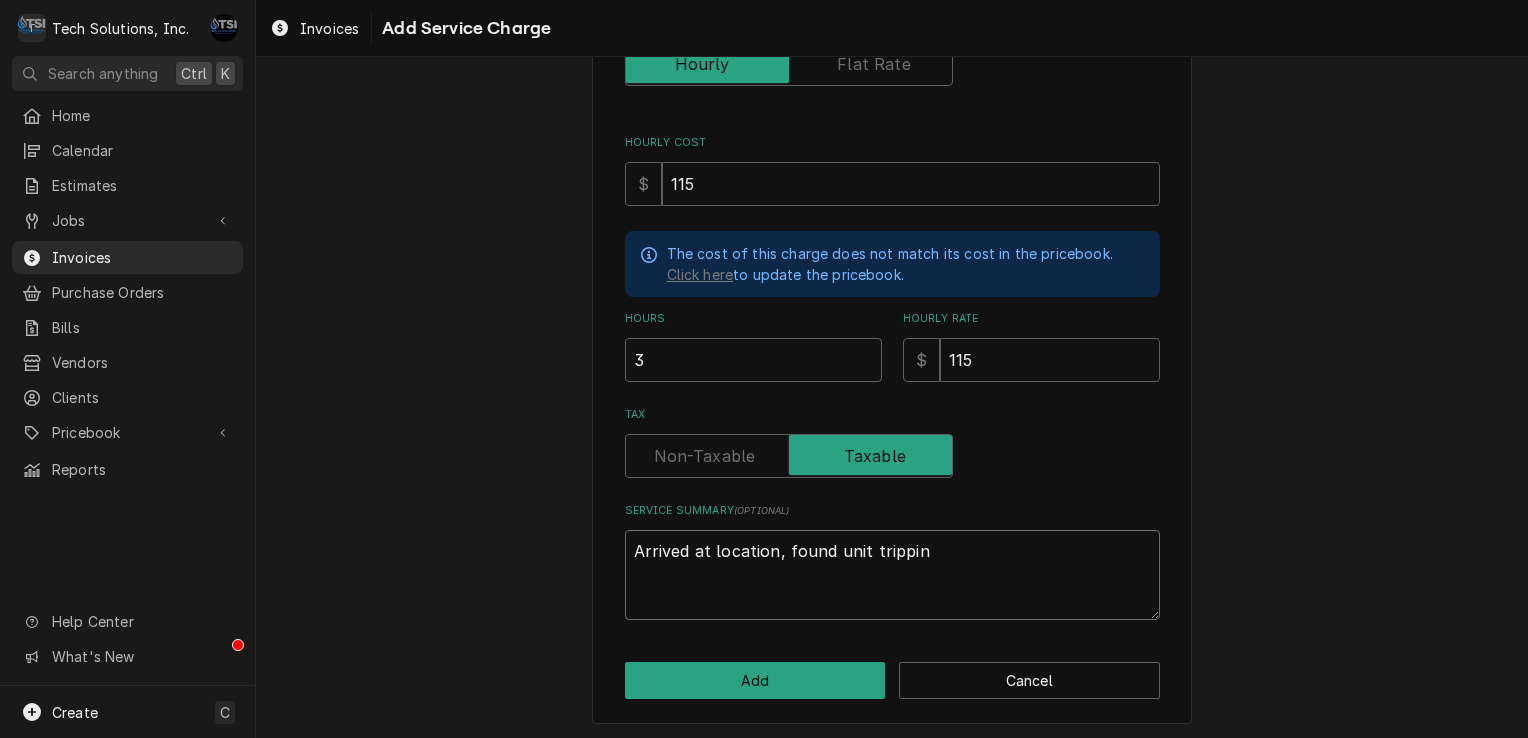 type on "x" 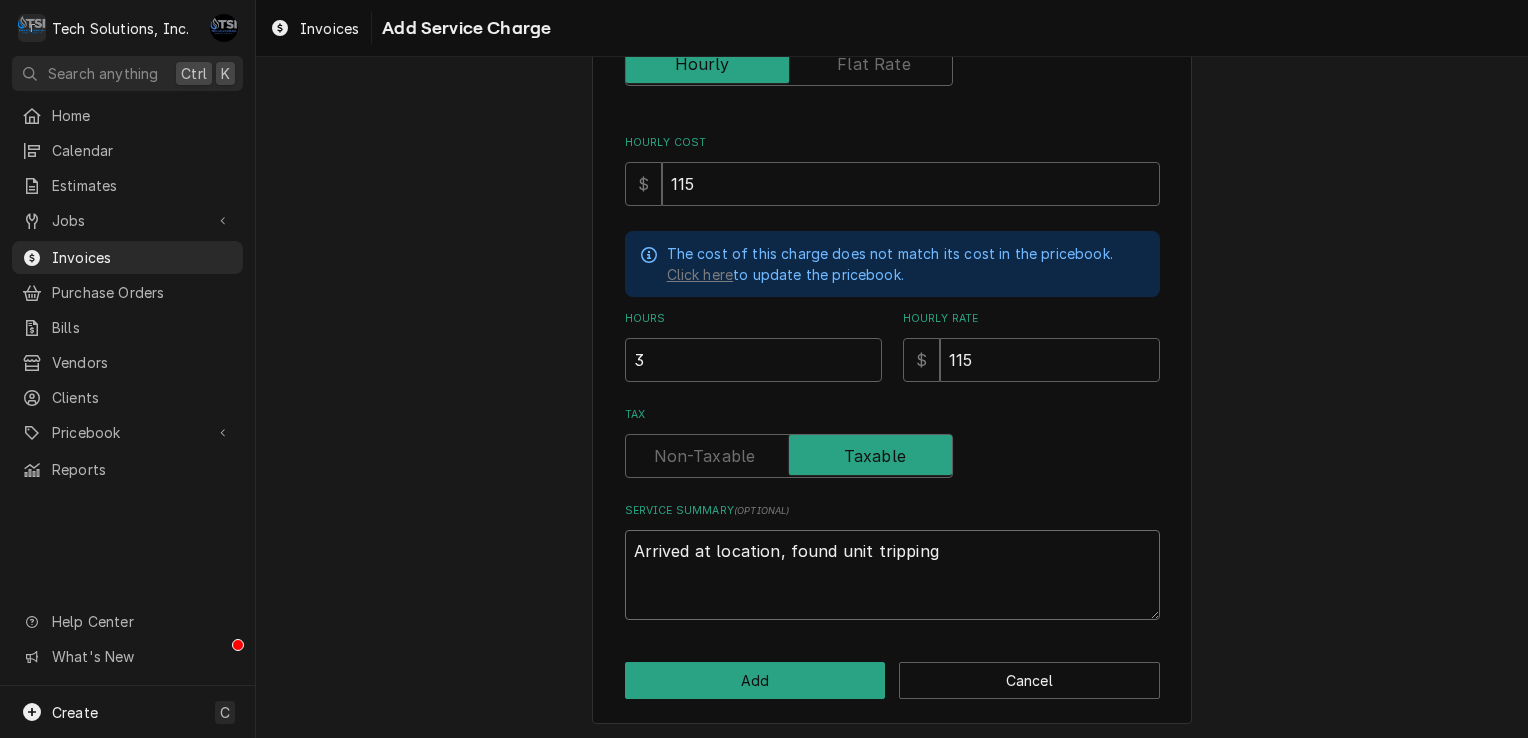 type on "x" 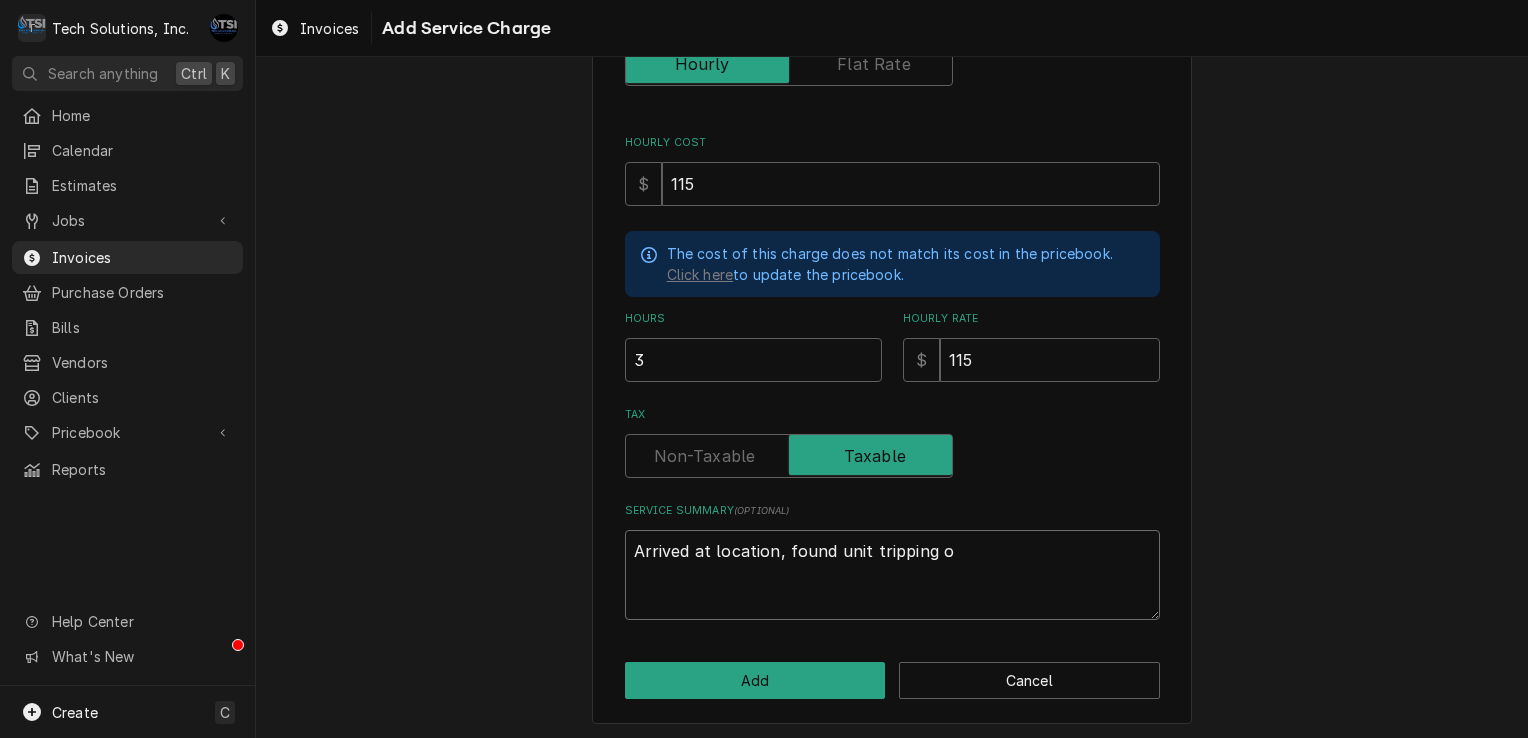 type on "x" 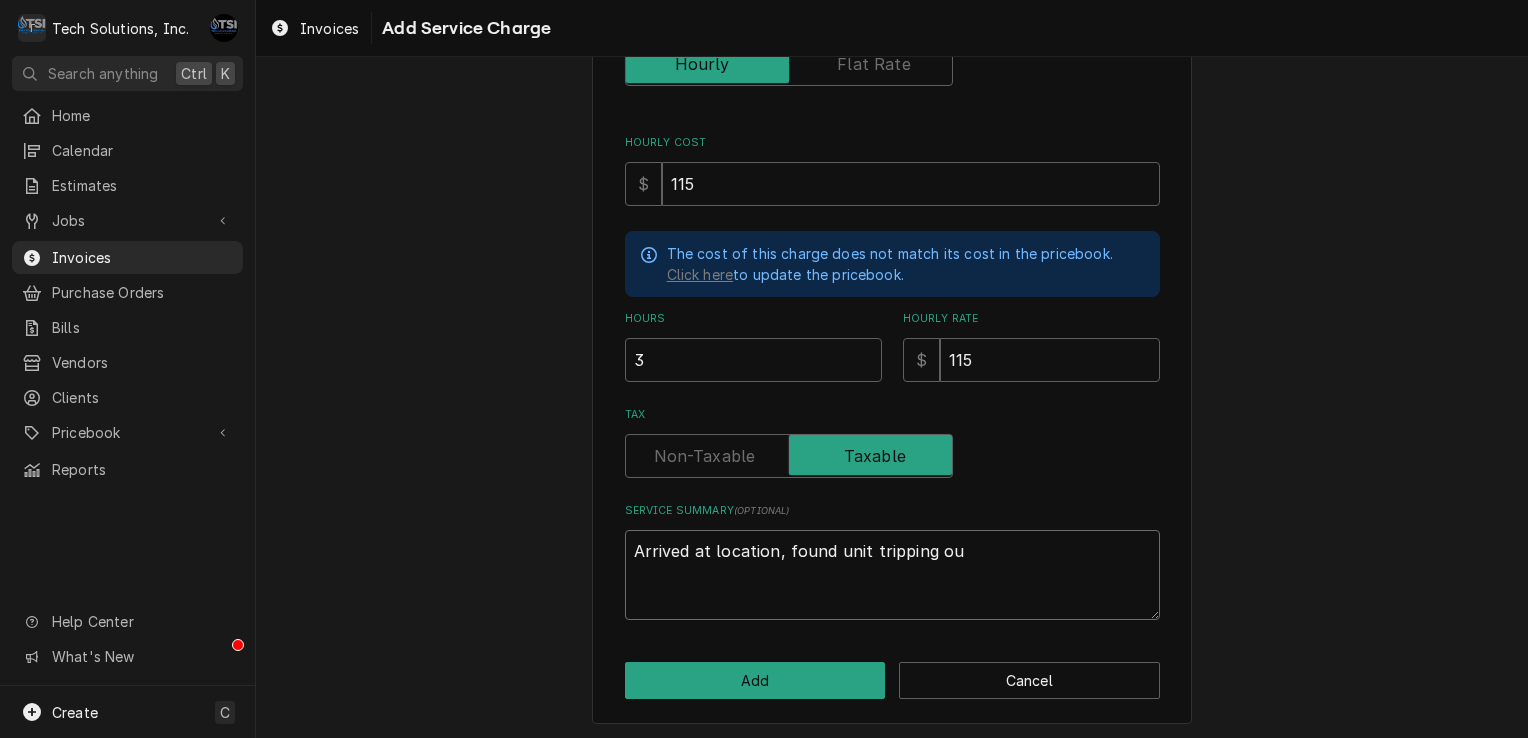 type on "x" 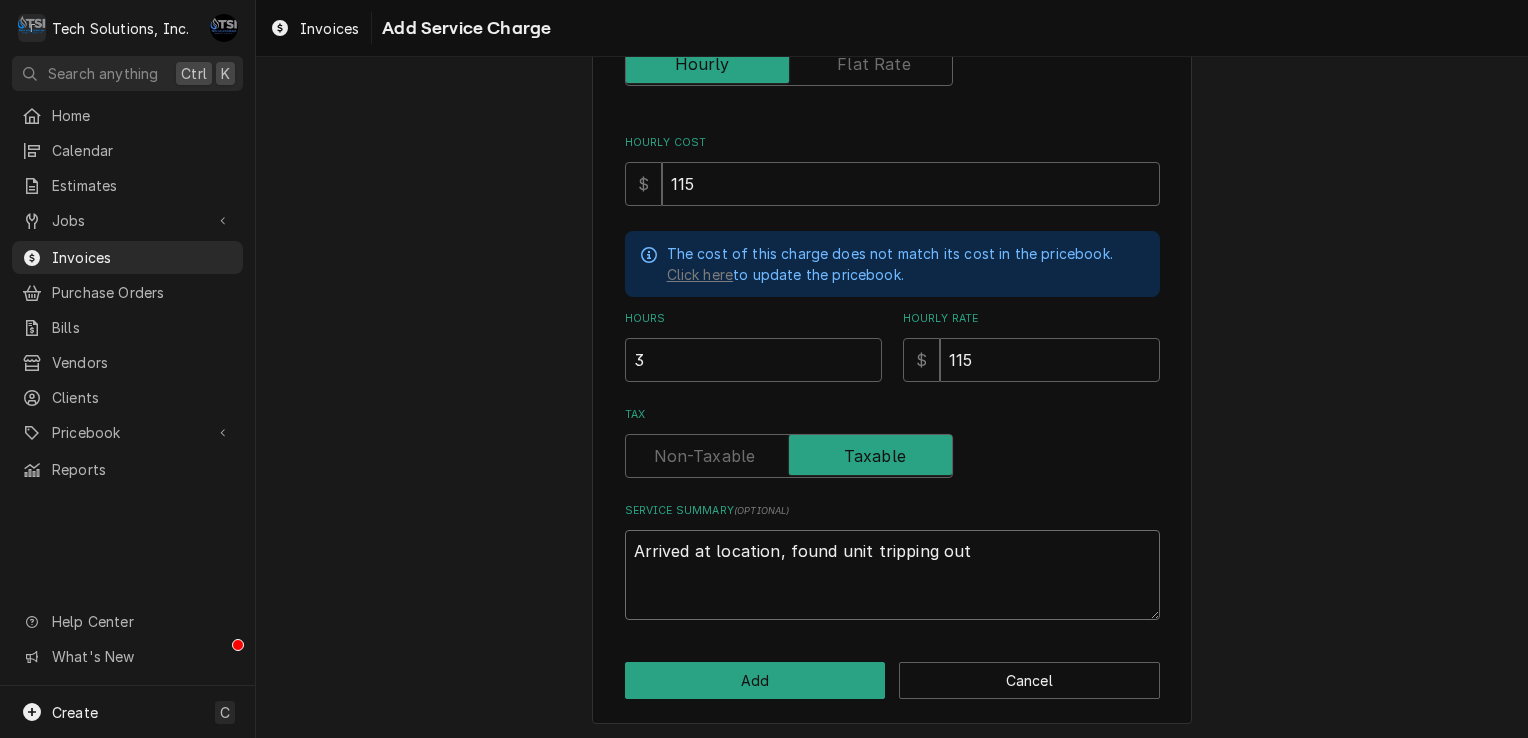 type on "x" 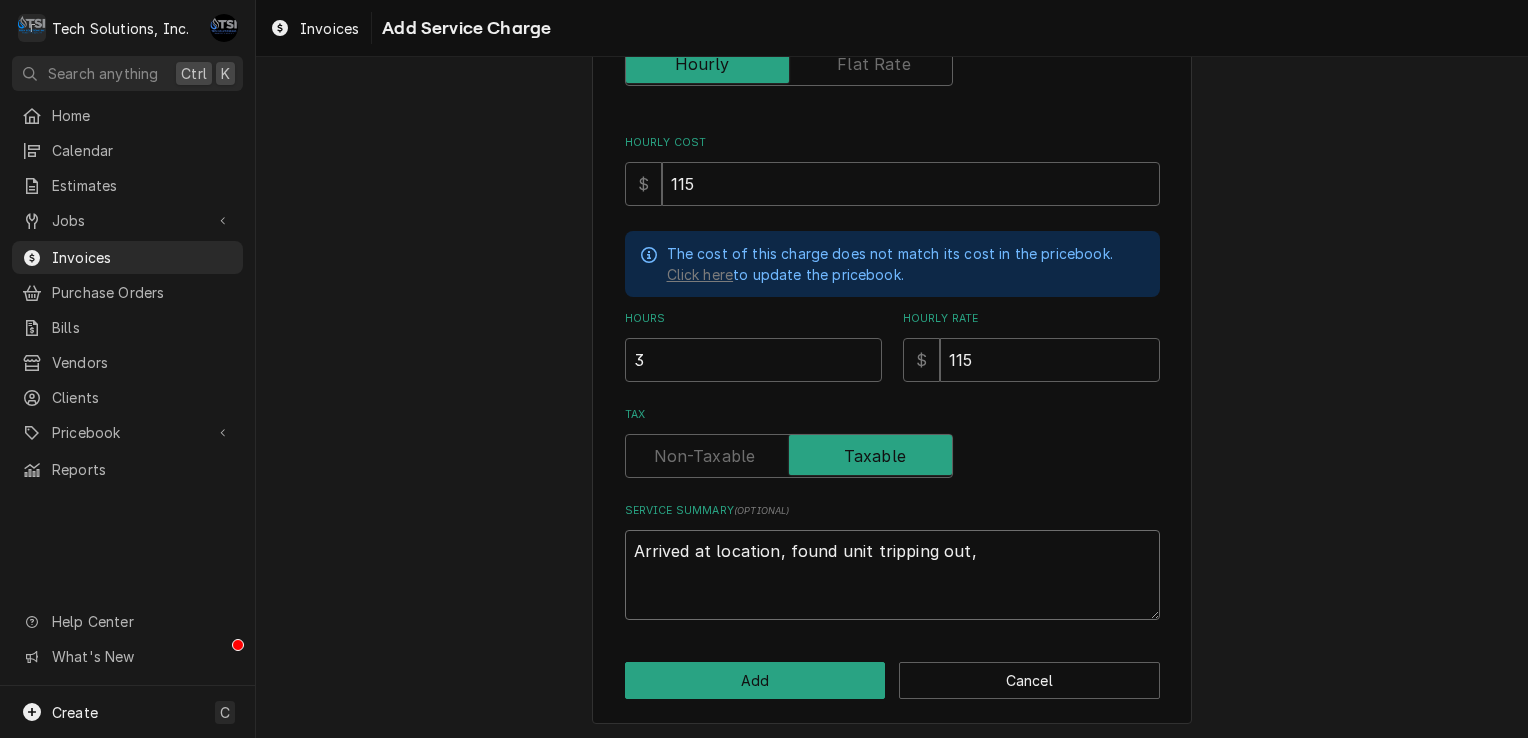 type on "x" 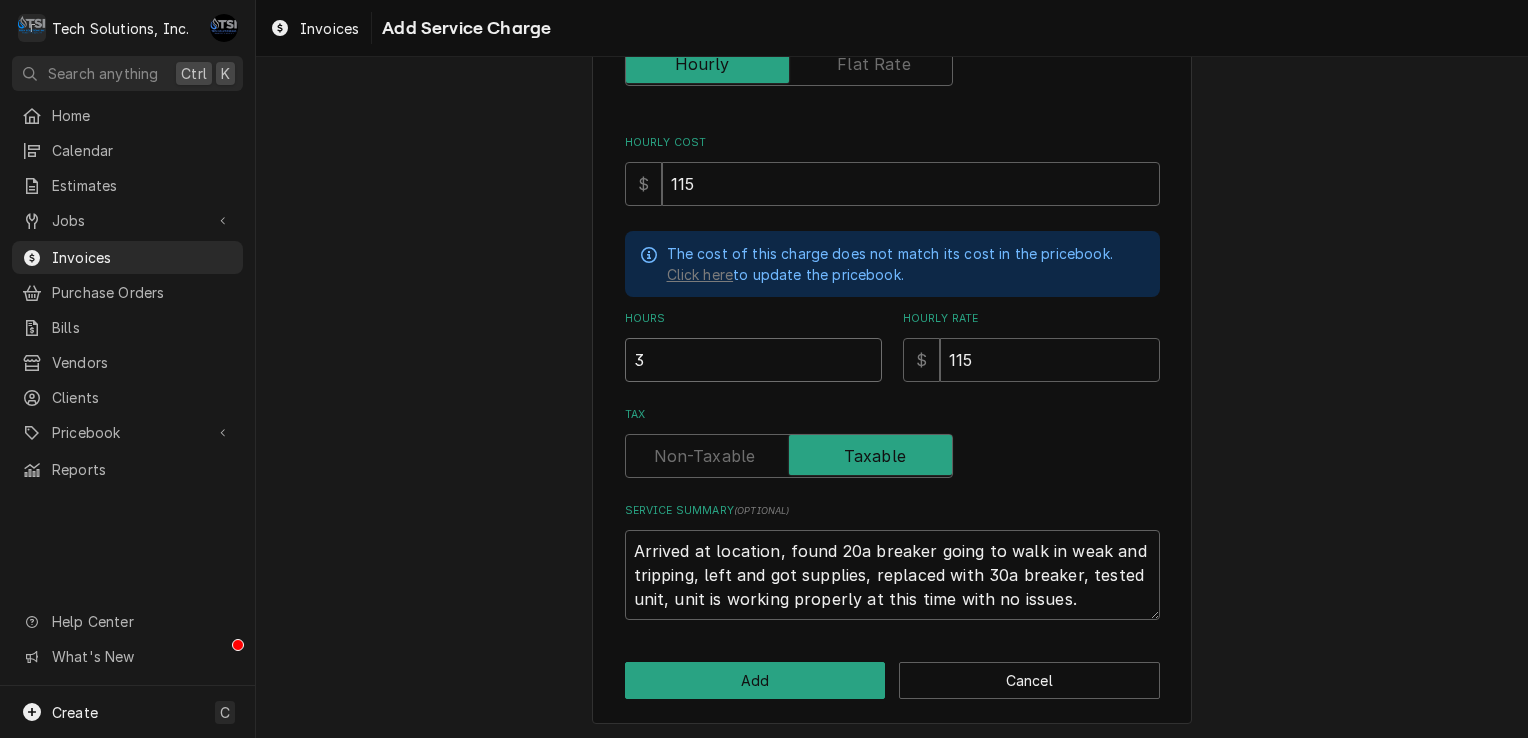click on "3" at bounding box center (753, 360) 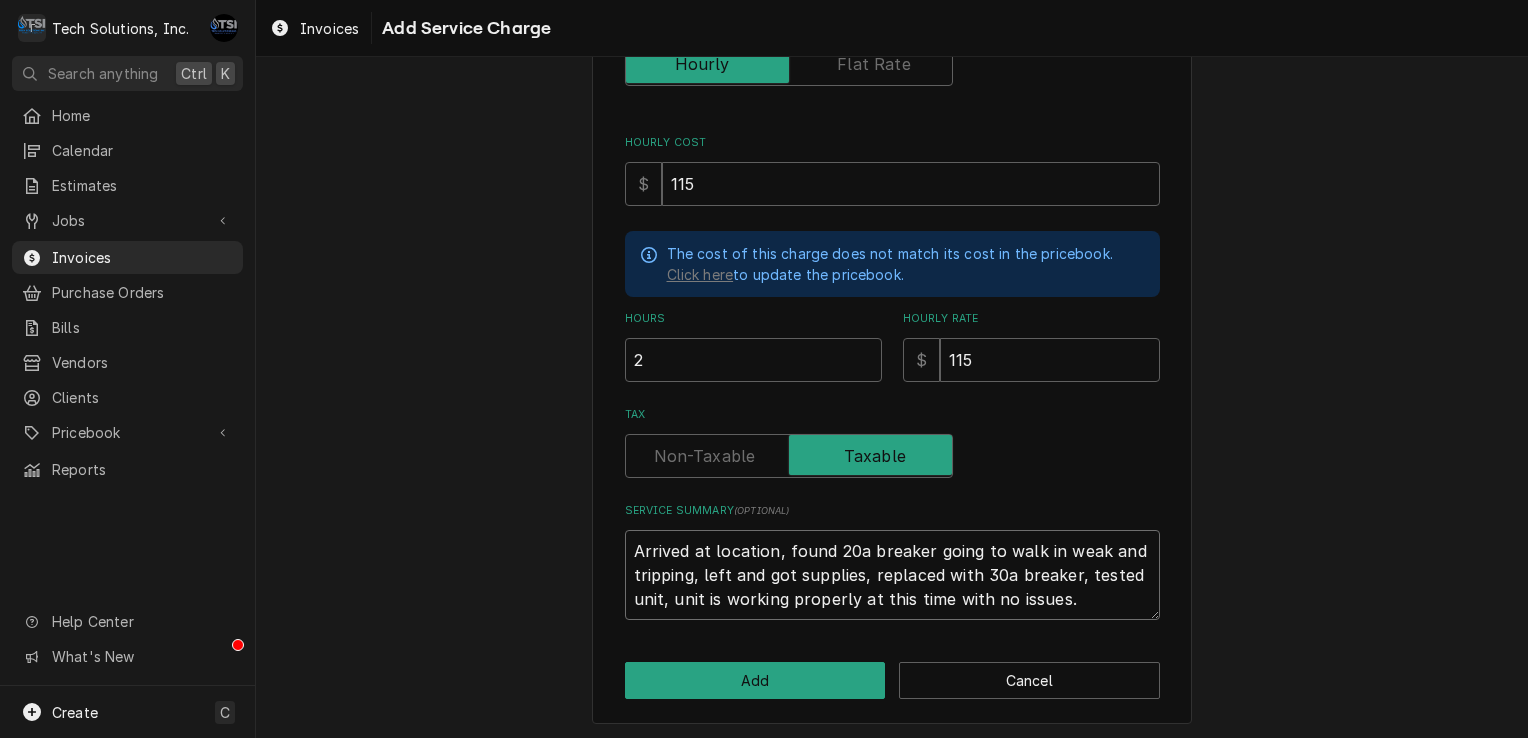 click on "Arrived at location, found 20a breaker going to walk in weak and tripping, left and got supplies, replaced with 30a breaker, tested unit, unit is working properly at this time with no issues." at bounding box center [892, 575] 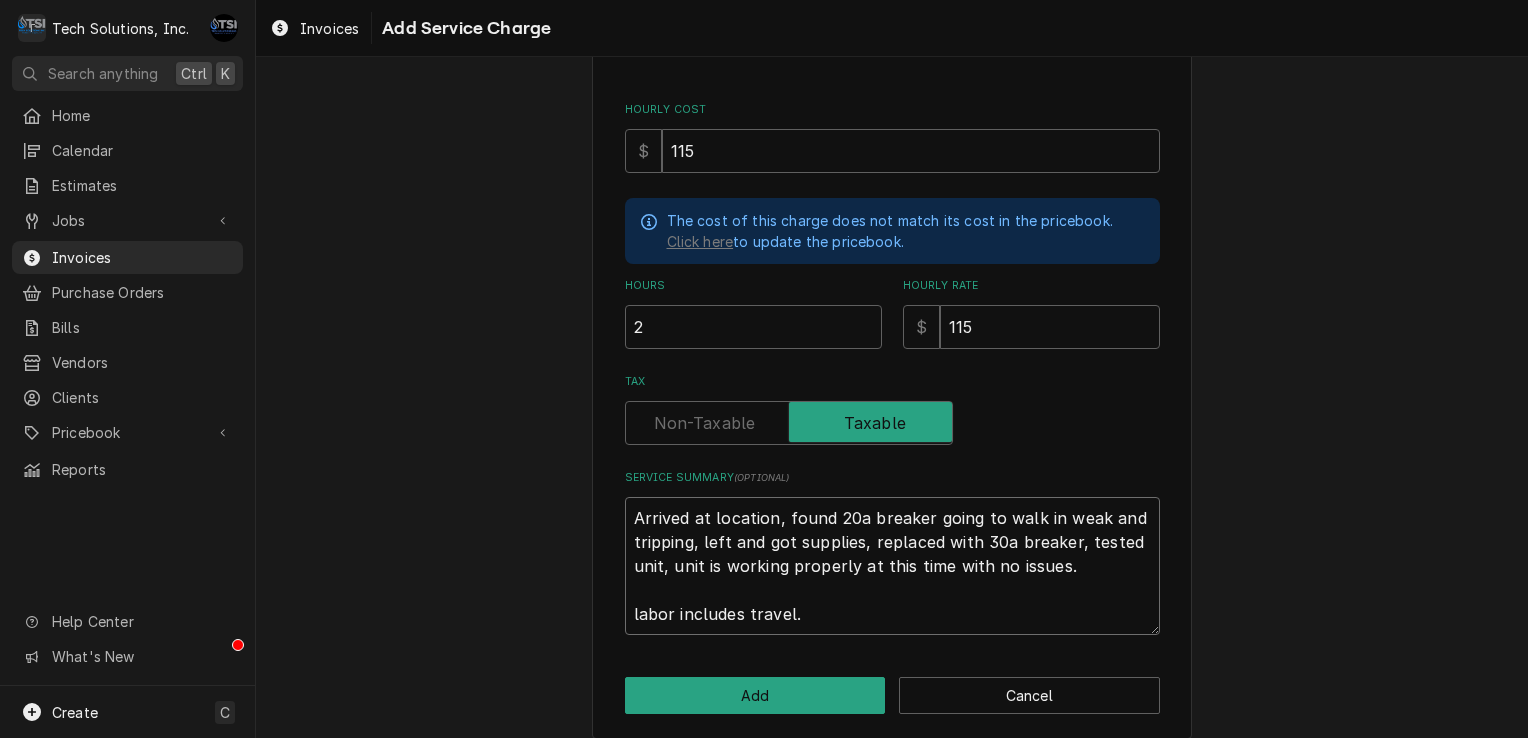 scroll, scrollTop: 423, scrollLeft: 0, axis: vertical 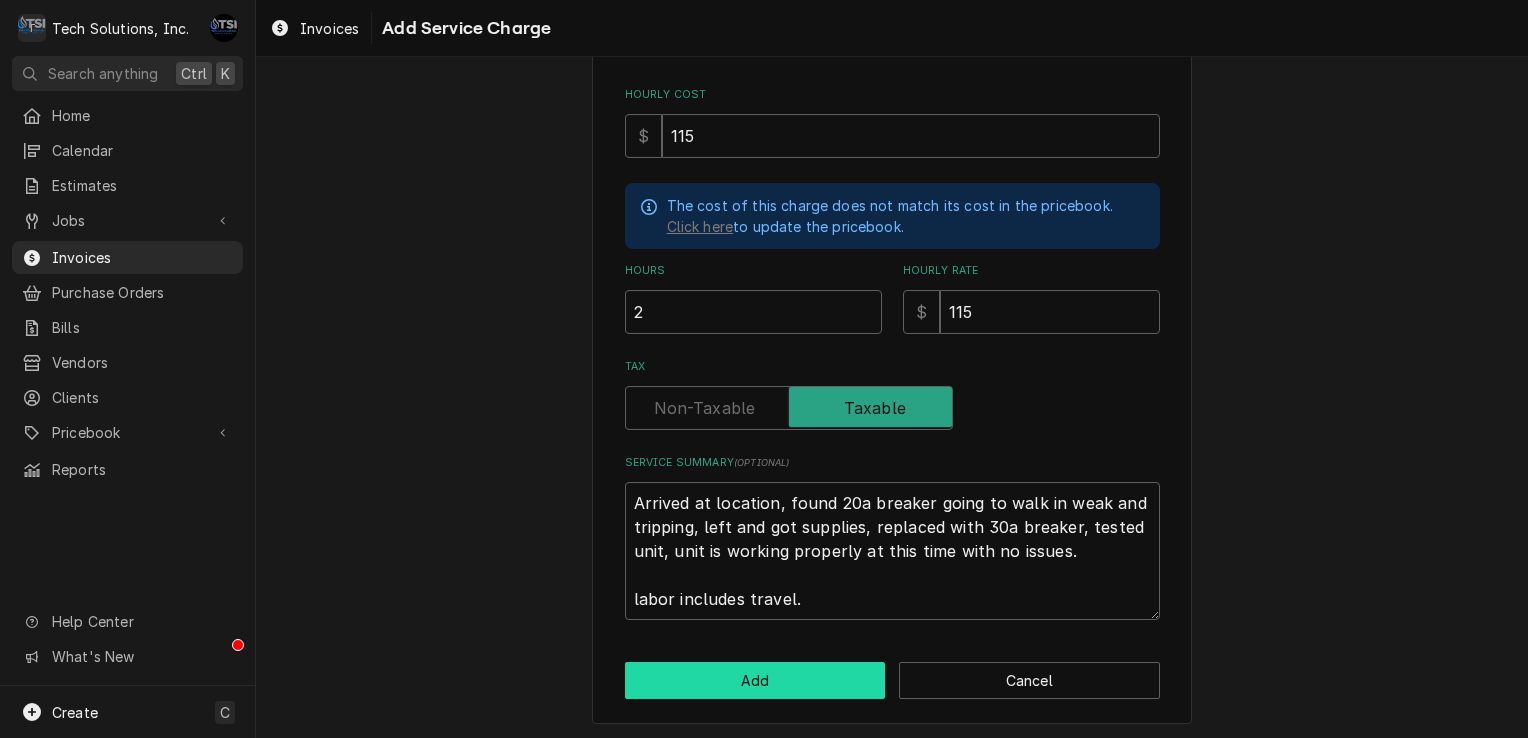 click on "Add" at bounding box center (755, 680) 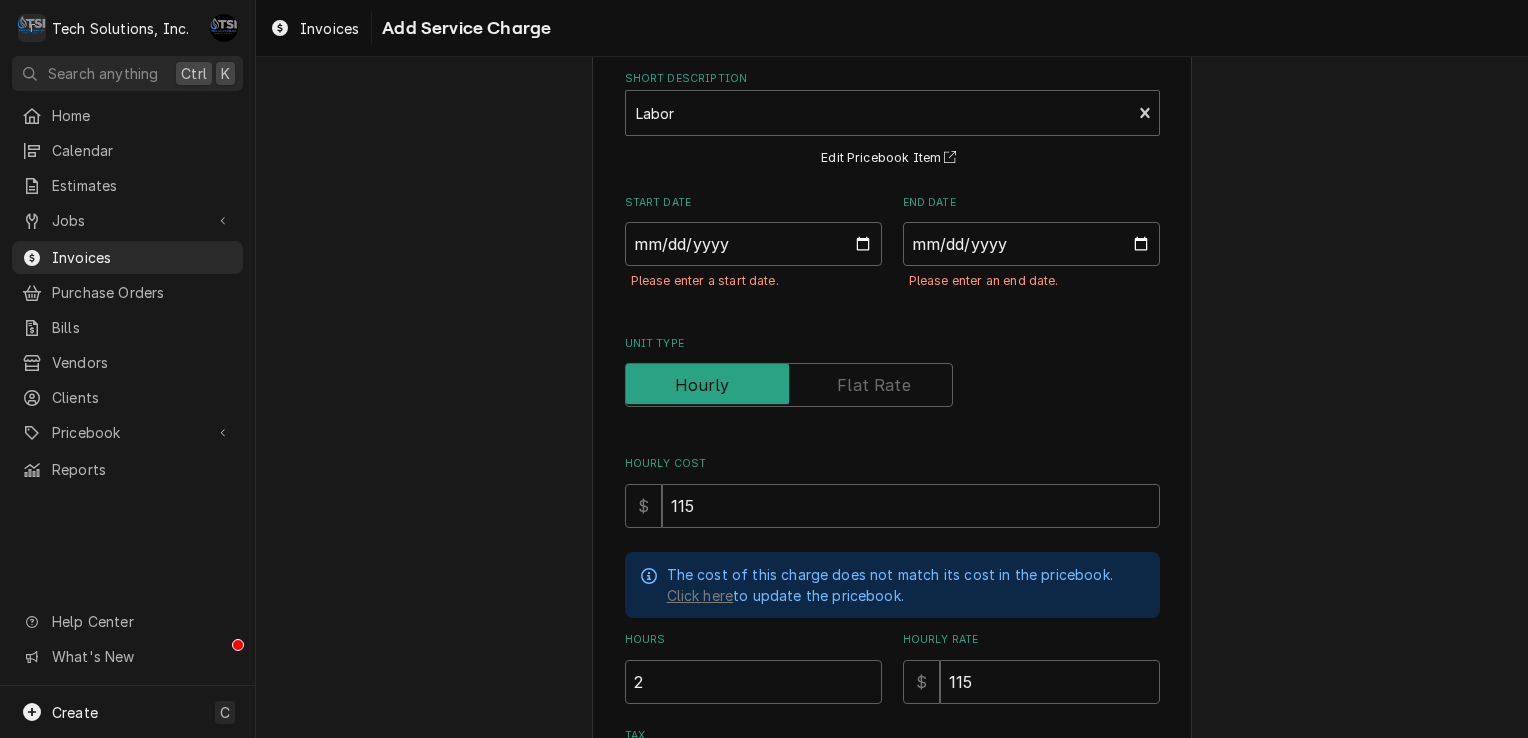 scroll, scrollTop: 100, scrollLeft: 0, axis: vertical 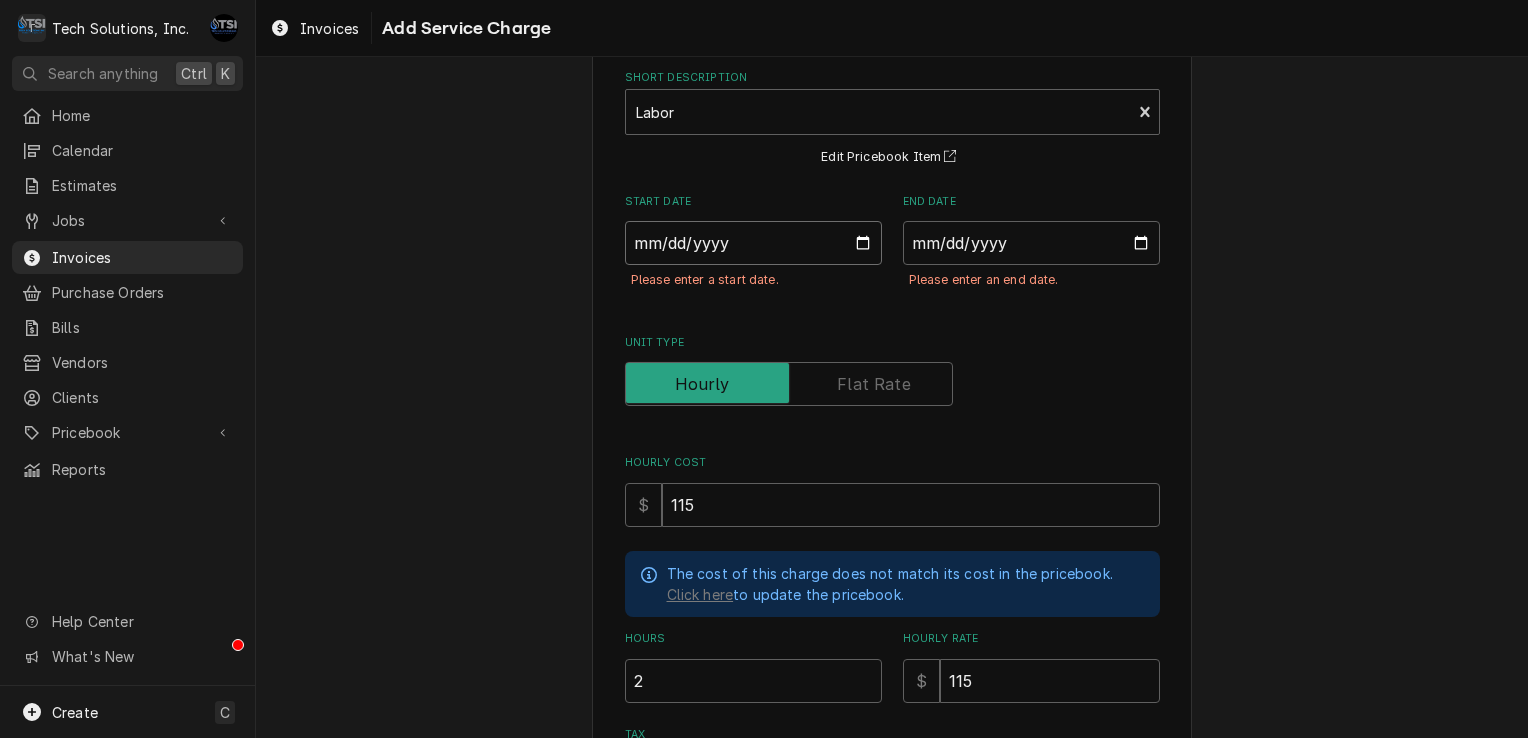 click on "Start Date" at bounding box center (753, 243) 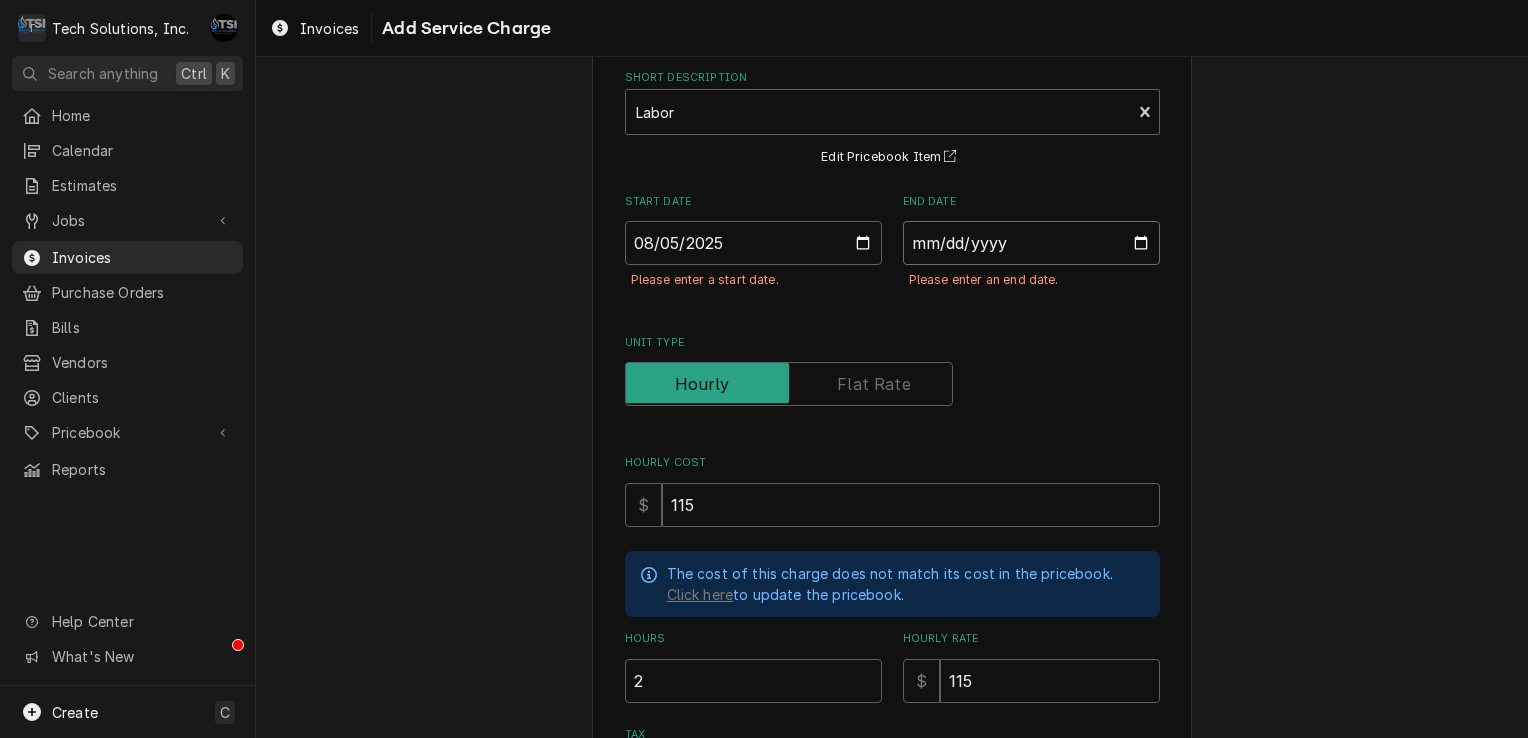 click on "End Date" at bounding box center (1031, 243) 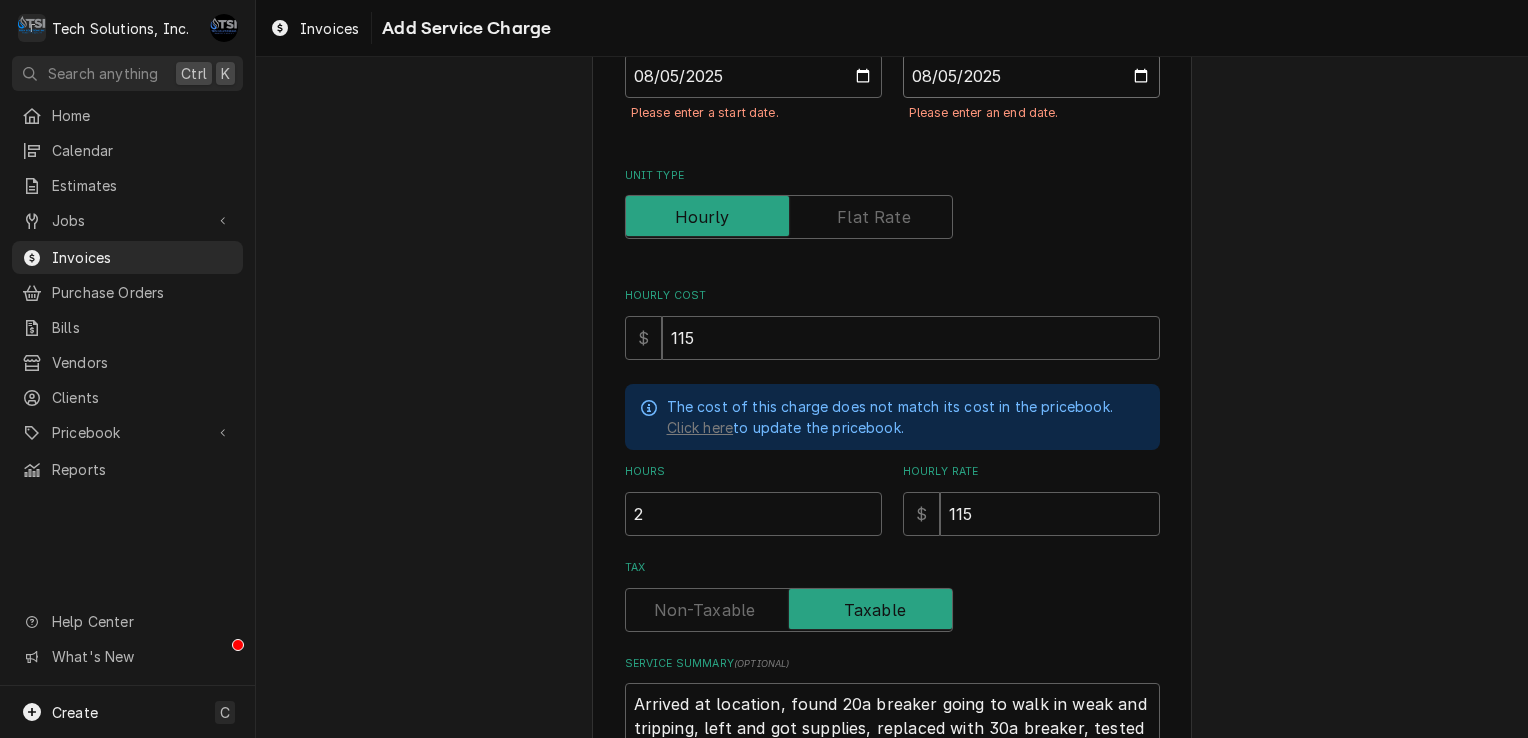scroll, scrollTop: 468, scrollLeft: 0, axis: vertical 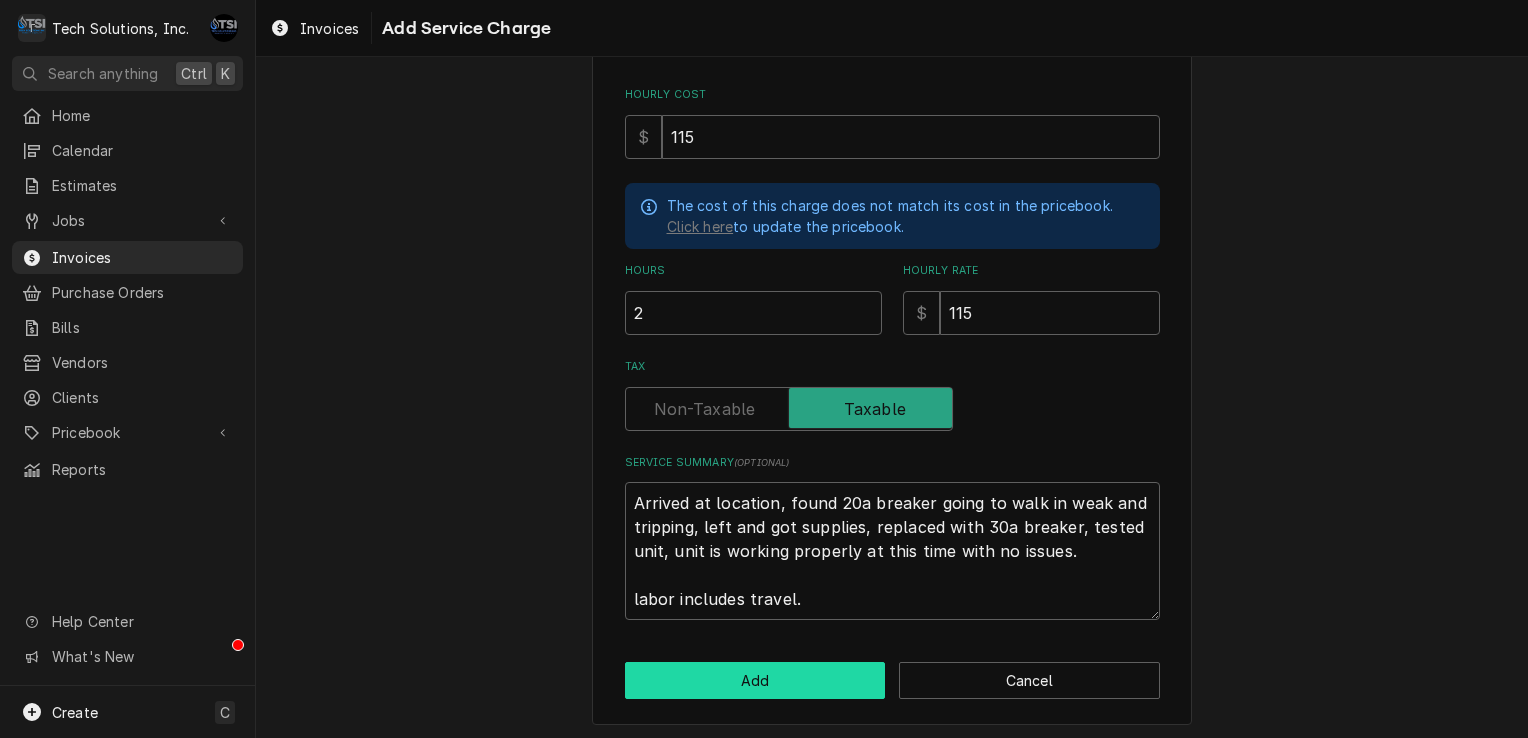 click on "Add" at bounding box center [755, 680] 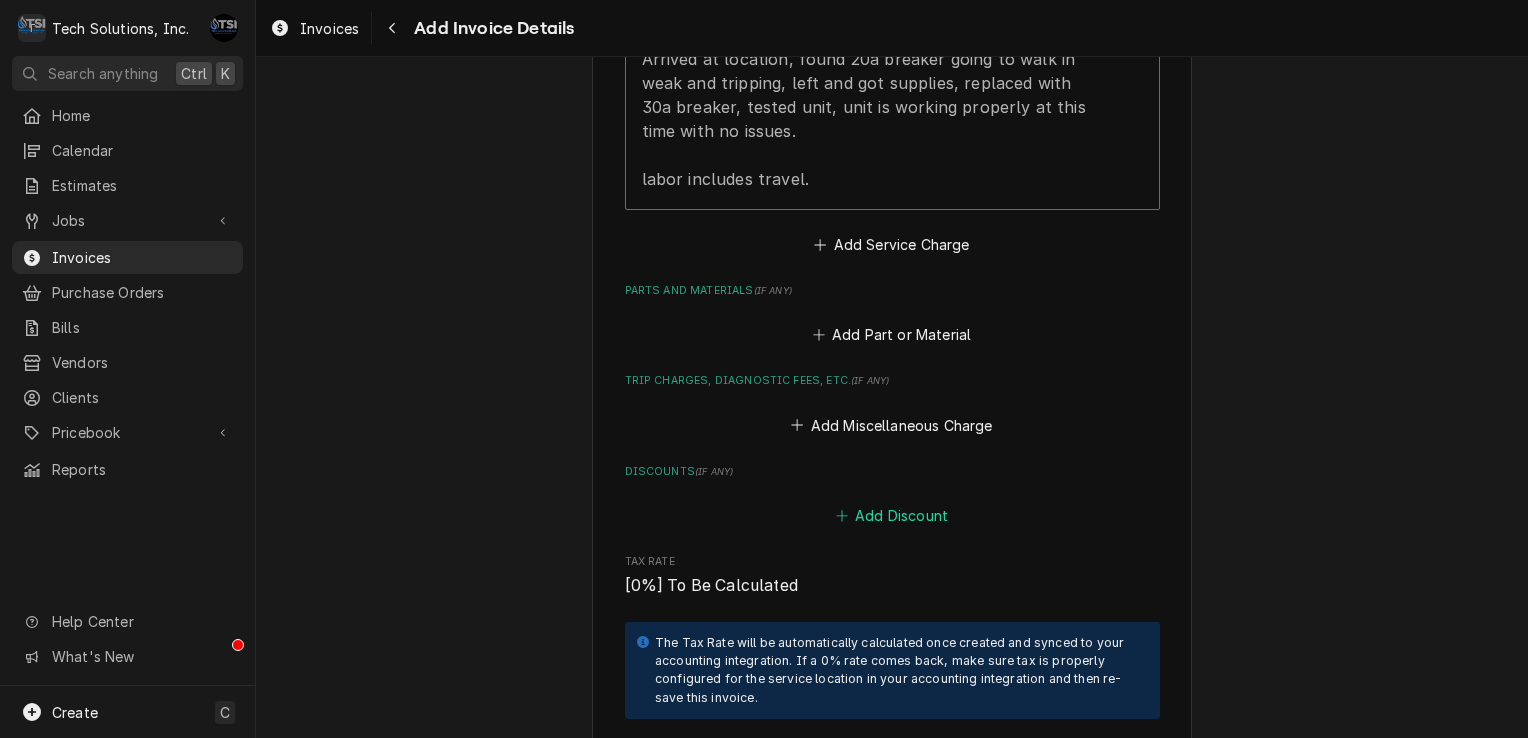 scroll, scrollTop: 1607, scrollLeft: 0, axis: vertical 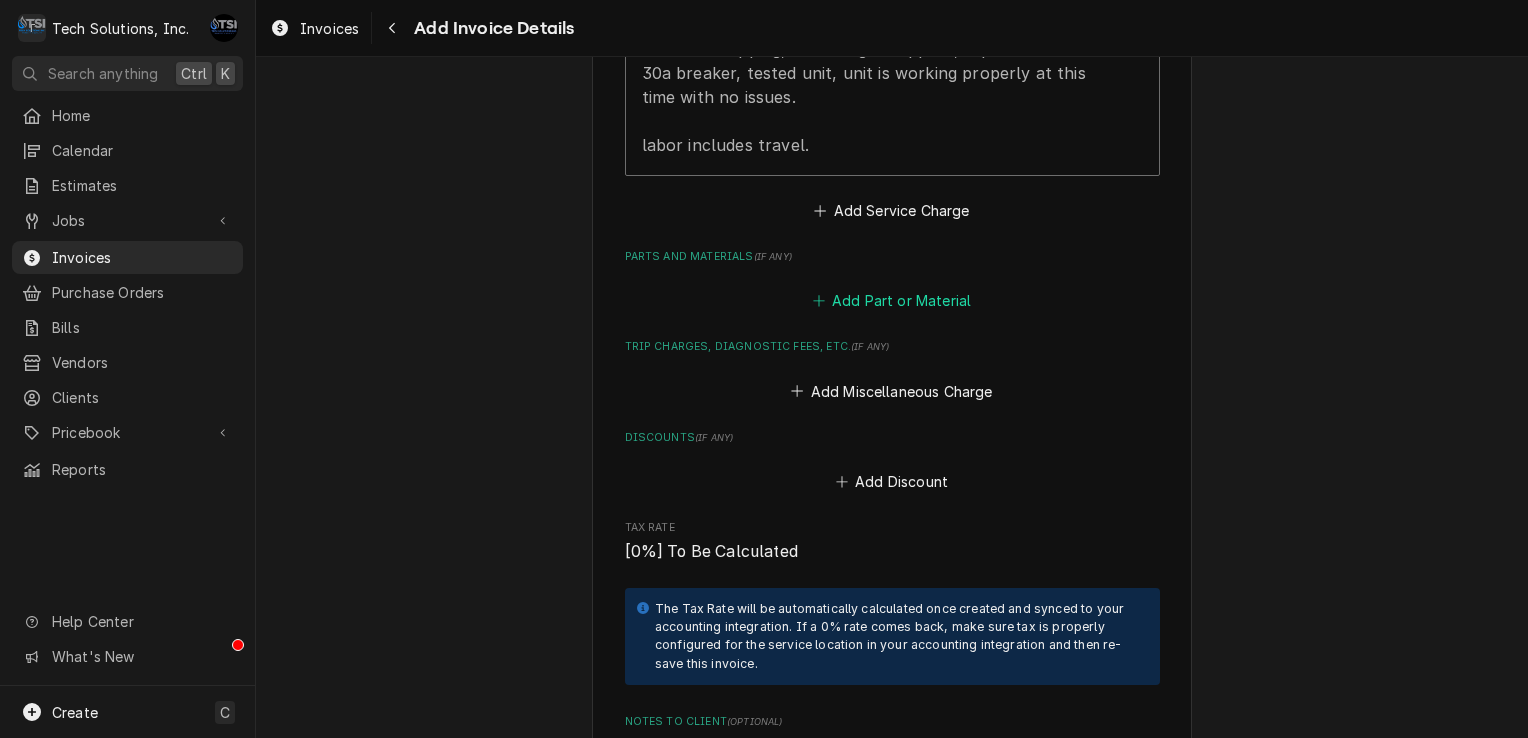 click on "Add Part or Material" at bounding box center (891, 301) 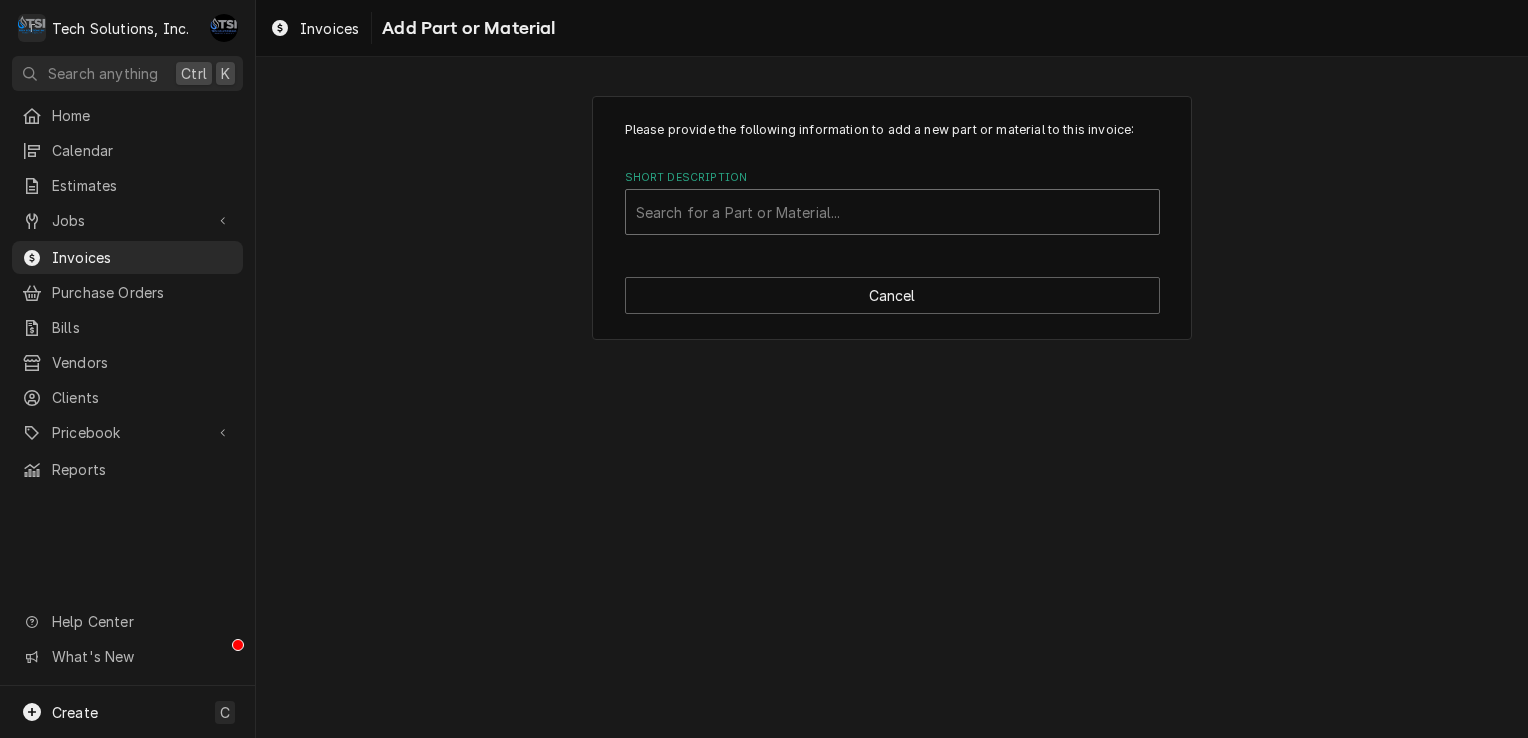 click at bounding box center (892, 212) 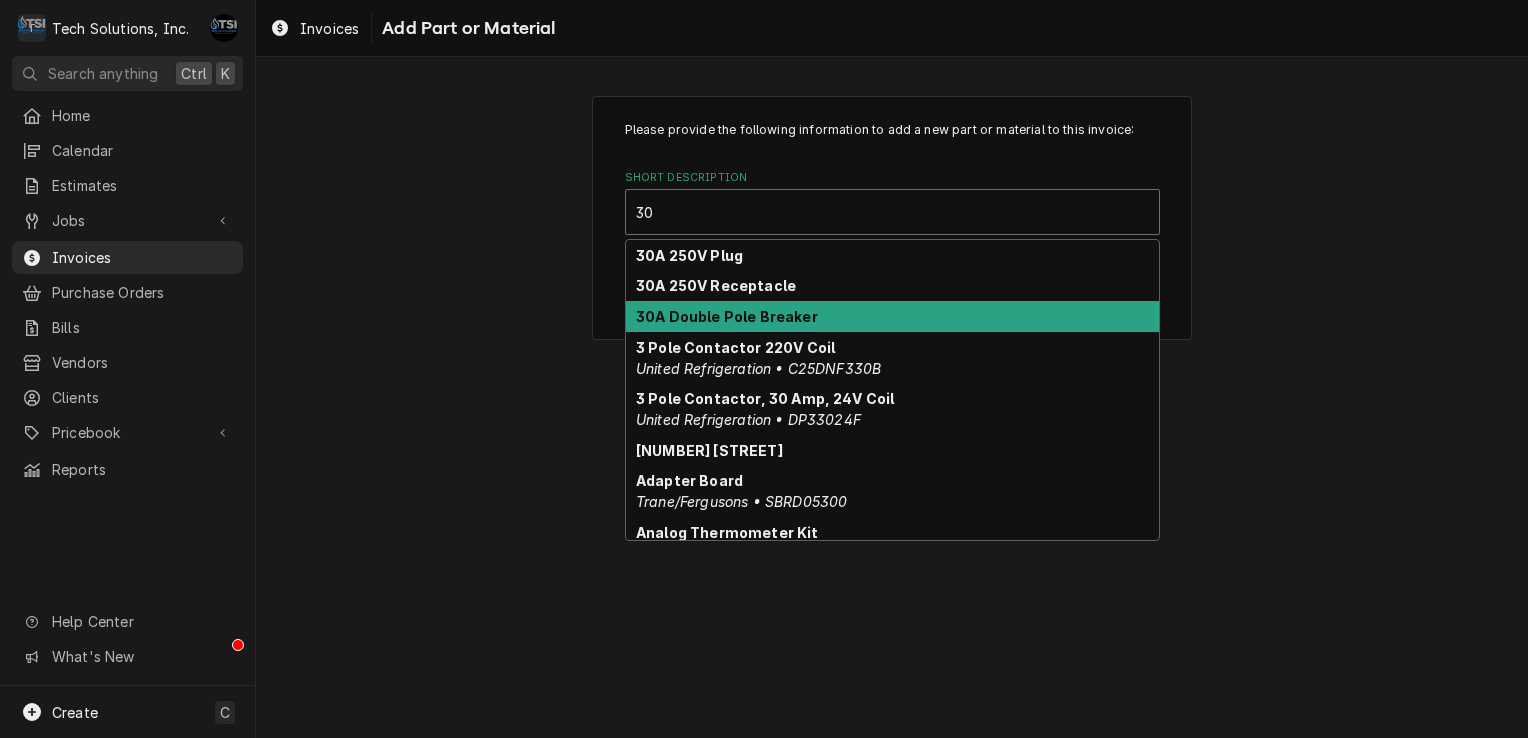 click on "30A Double Pole Breaker" at bounding box center (727, 316) 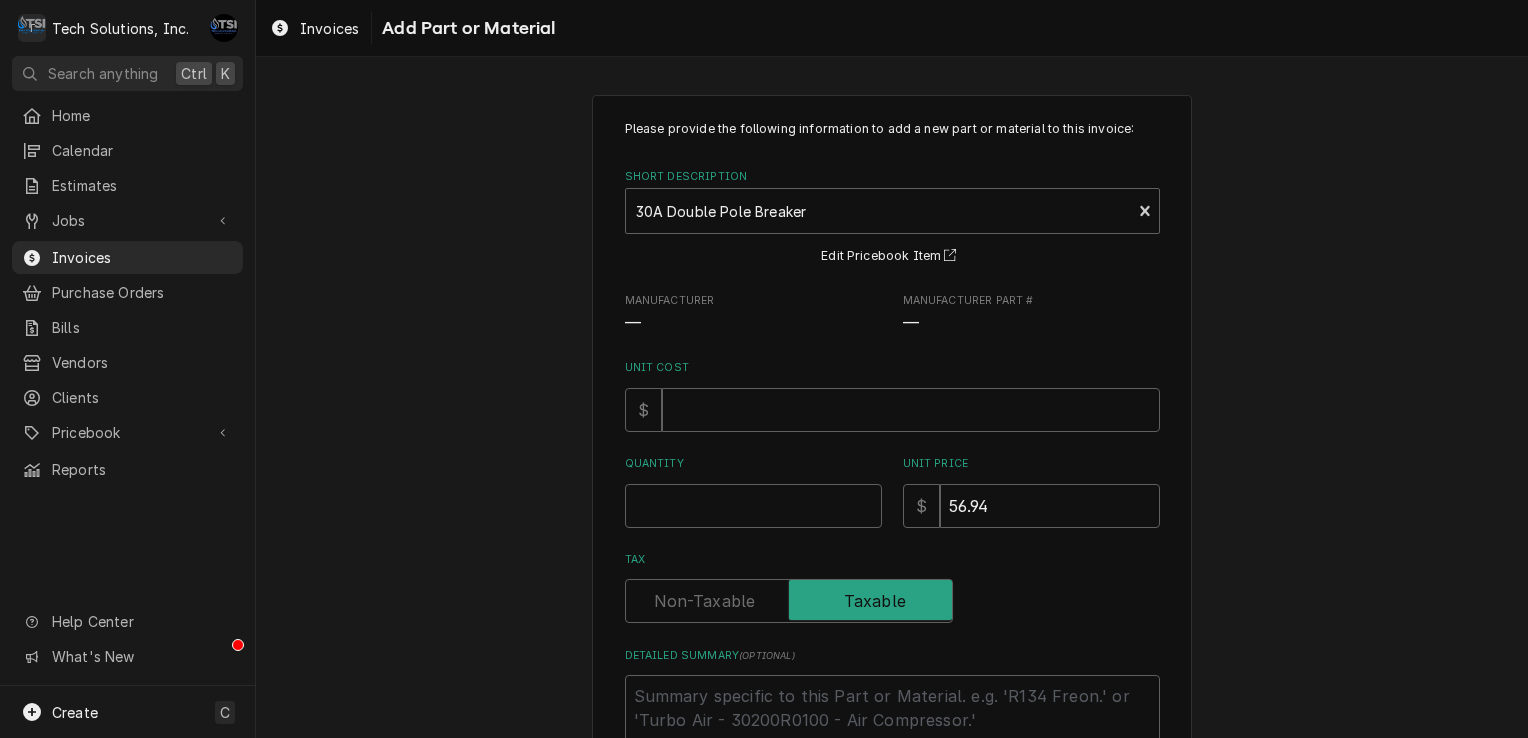 scroll, scrollTop: 0, scrollLeft: 0, axis: both 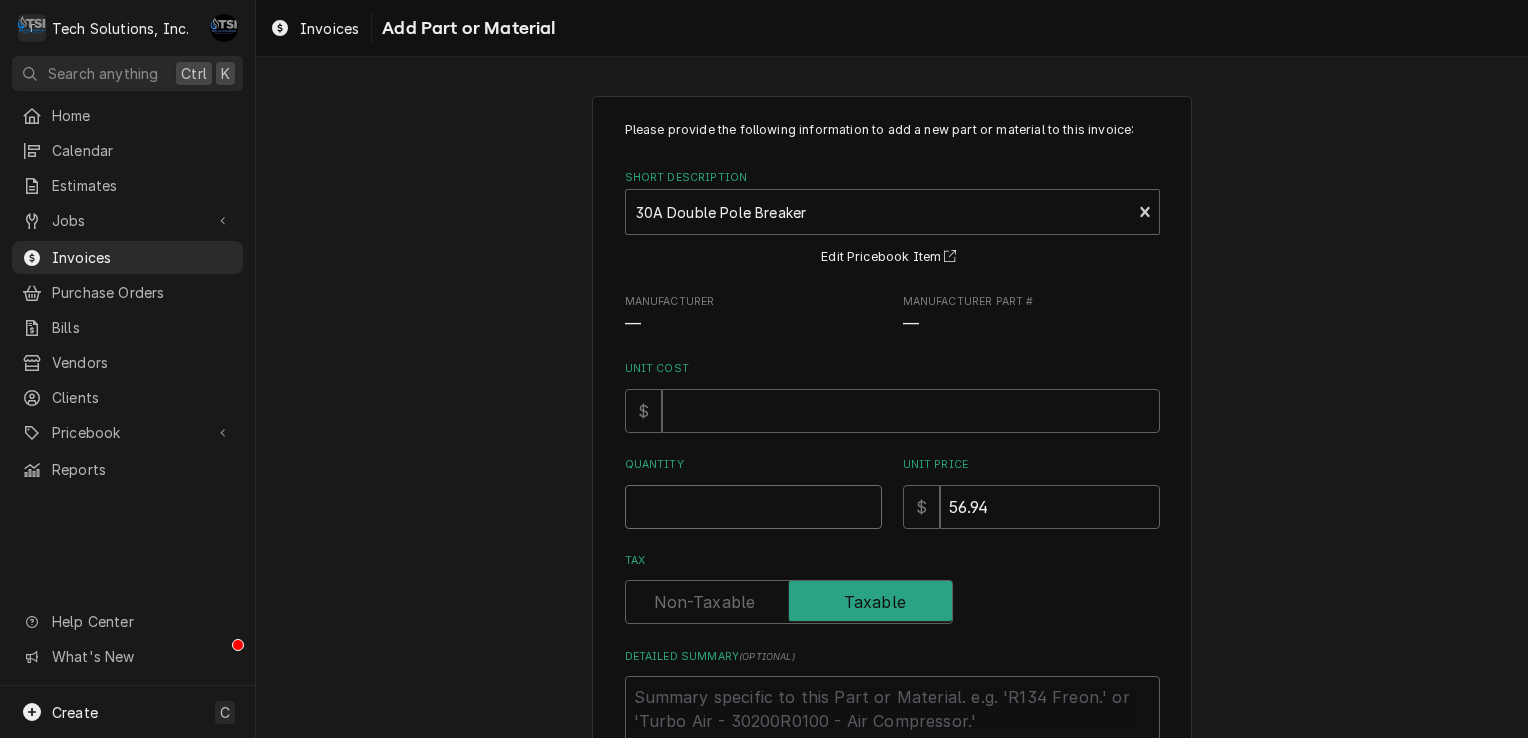 click on "Quantity" at bounding box center (753, 507) 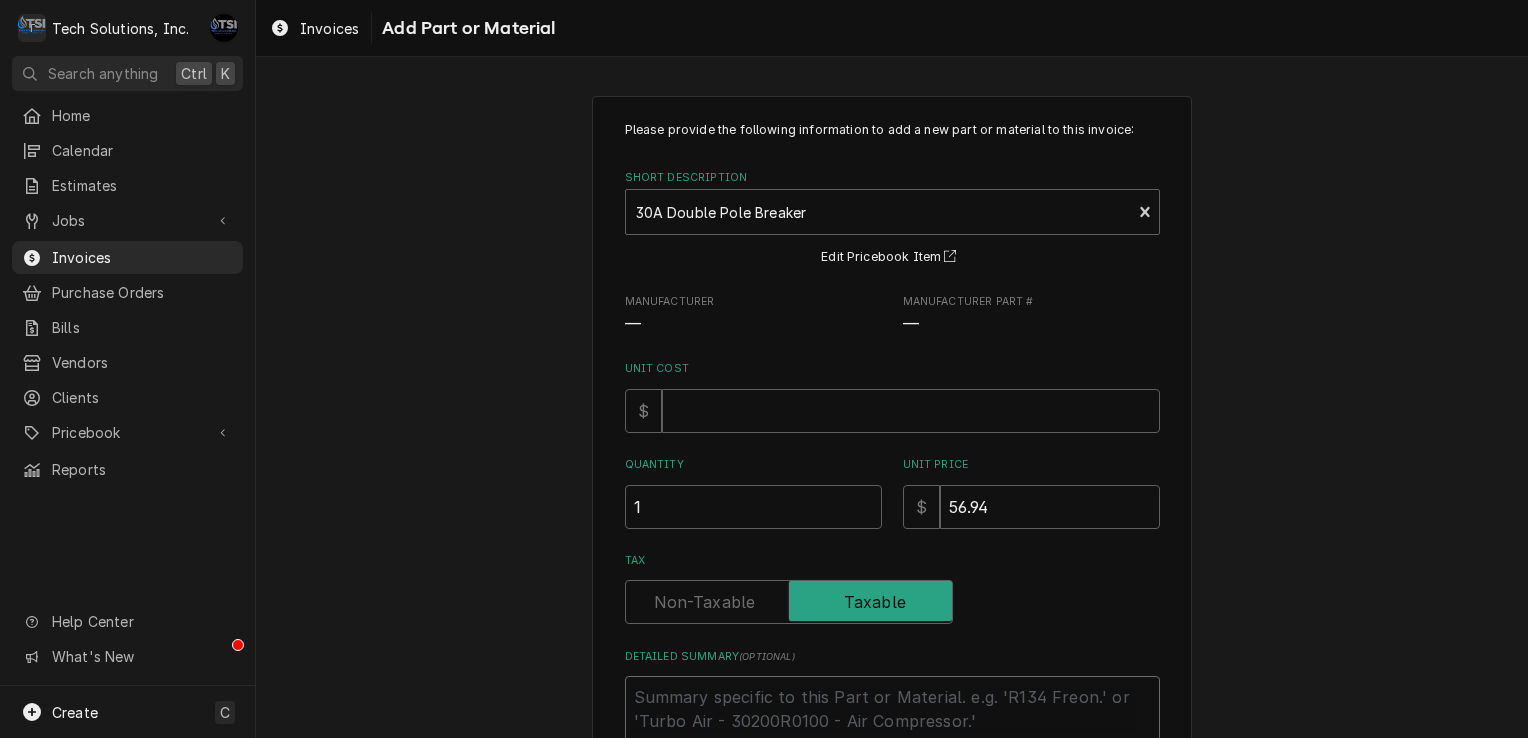 click on "Detailed Summary  ( optional )" at bounding box center [892, 721] 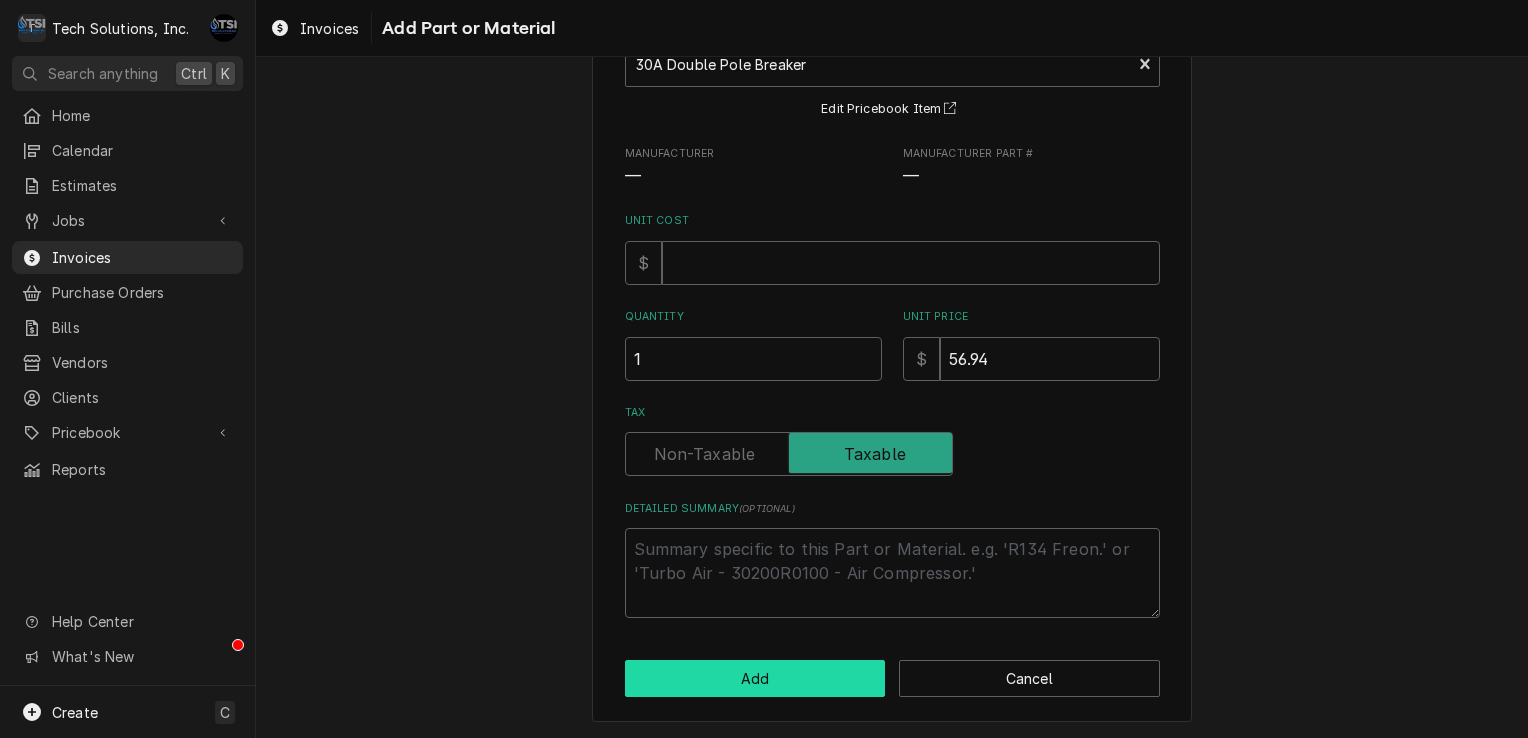 click on "Add" at bounding box center [755, 678] 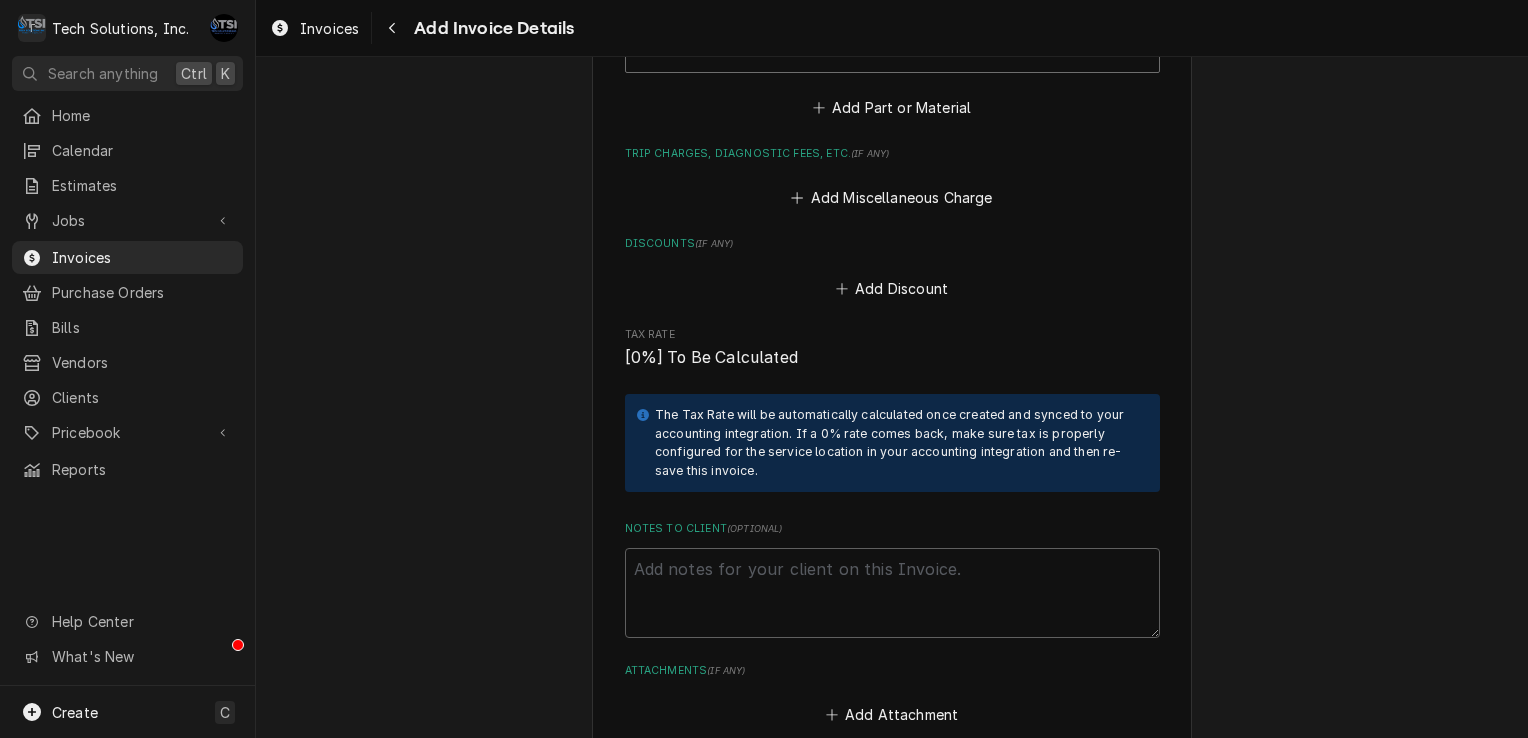 scroll, scrollTop: 1883, scrollLeft: 0, axis: vertical 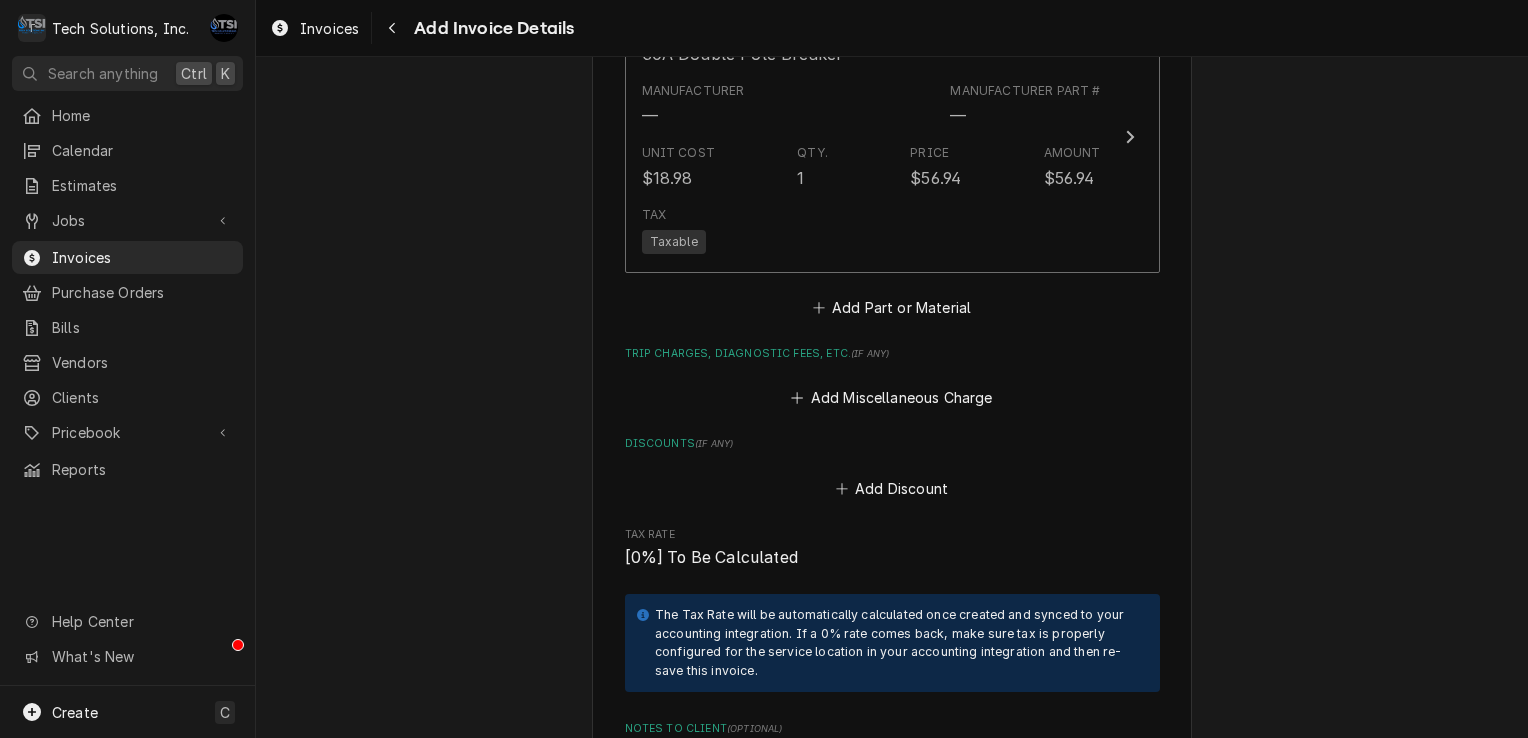 click on "Charge Details Service Charges Short Description Labor Service Date Aug 5, 2025 Hourly Cost $115.00/hr Qty. 2hrs Rate $115.00/hr Amount $230.00 Tax Taxable Service  Summary Arrived at location, found 20a breaker going to walk in weak and tripping, left and got supplies, replaced with 30a breaker, tested unit, unit is working properly at this time with no issues.
labor includes travel. Add Service Charge Parts and Materials  ( if any ) Short Description 30A Double Pole Breaker Manufacturer — Manufacturer Part # — Unit Cost $18.98 Qty. 1 Price $56.94 Amount $56.94 Tax Taxable Add Part or Material Trip Charges, Diagnostic Fees, etc.  ( if any ) Add Miscellaneous Charge Discounts  ( if any ) Add Discount Tax Rate [0%] To Be Calculated The Tax Rate will be automatically calculated once created and synced to your accounting integration. If a 0% rate comes back, make sure tax is properly configured for the service location in your accounting integration and then re-save this invoice. Notes to Client  ( )  ( )" at bounding box center (892, 151) 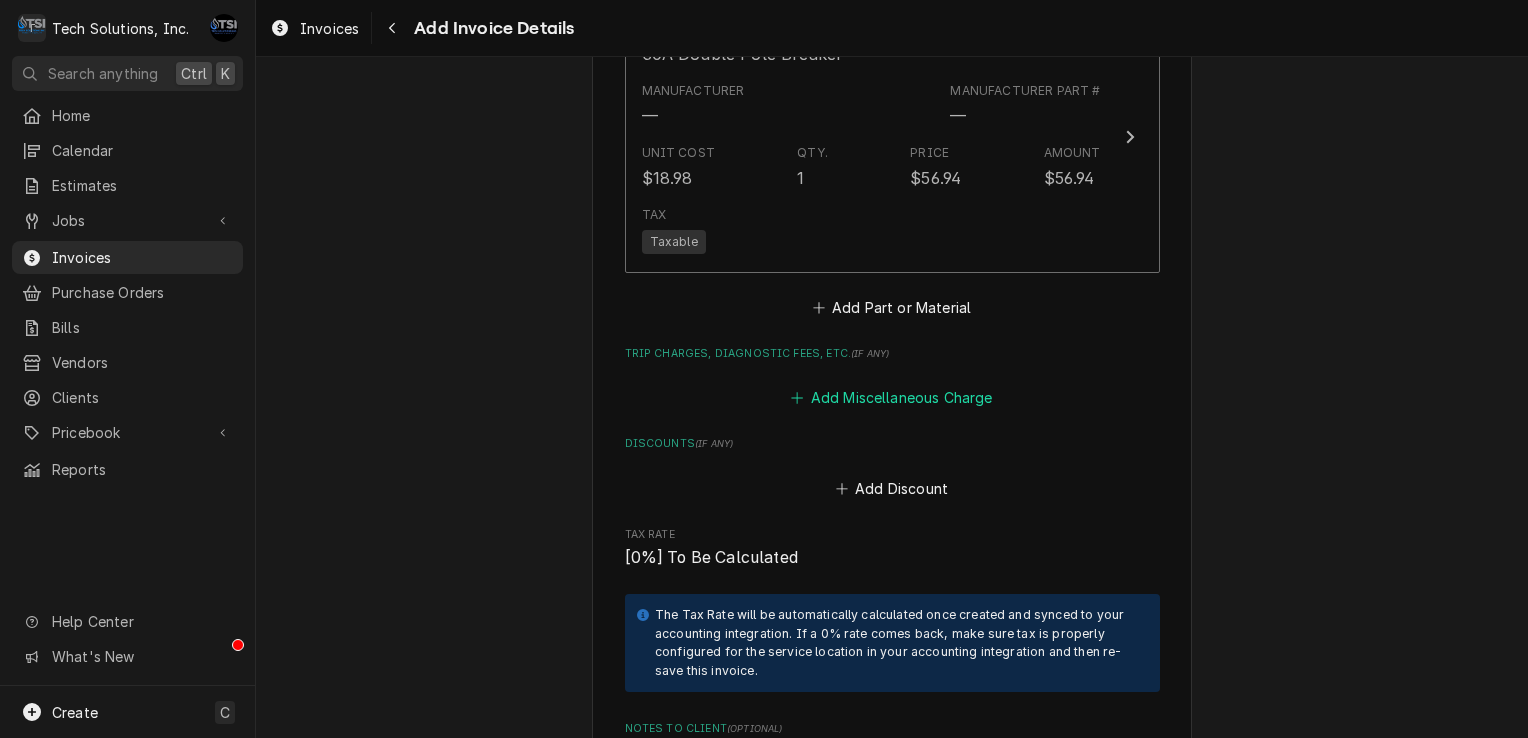 click on "Add Miscellaneous Charge" at bounding box center (892, 398) 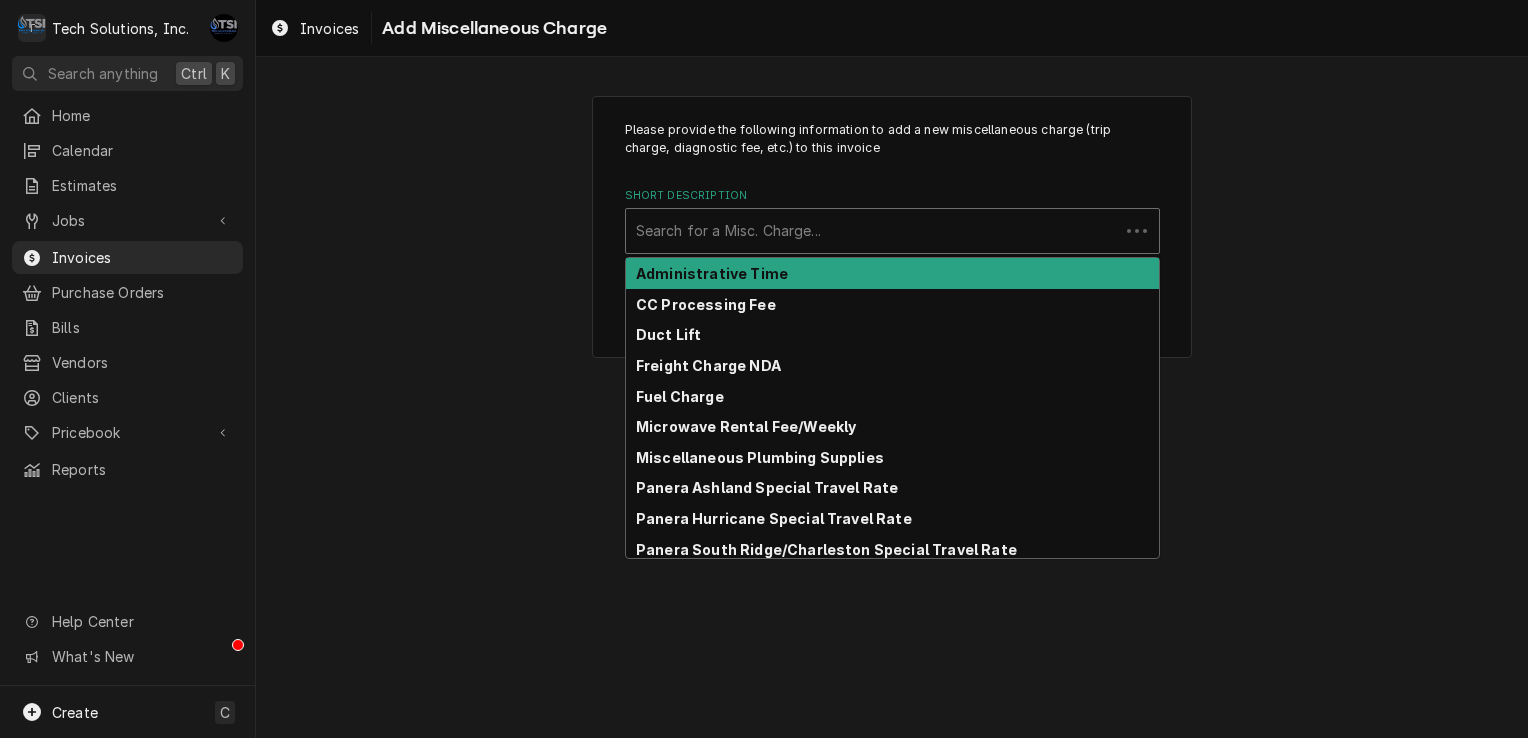 click at bounding box center (872, 231) 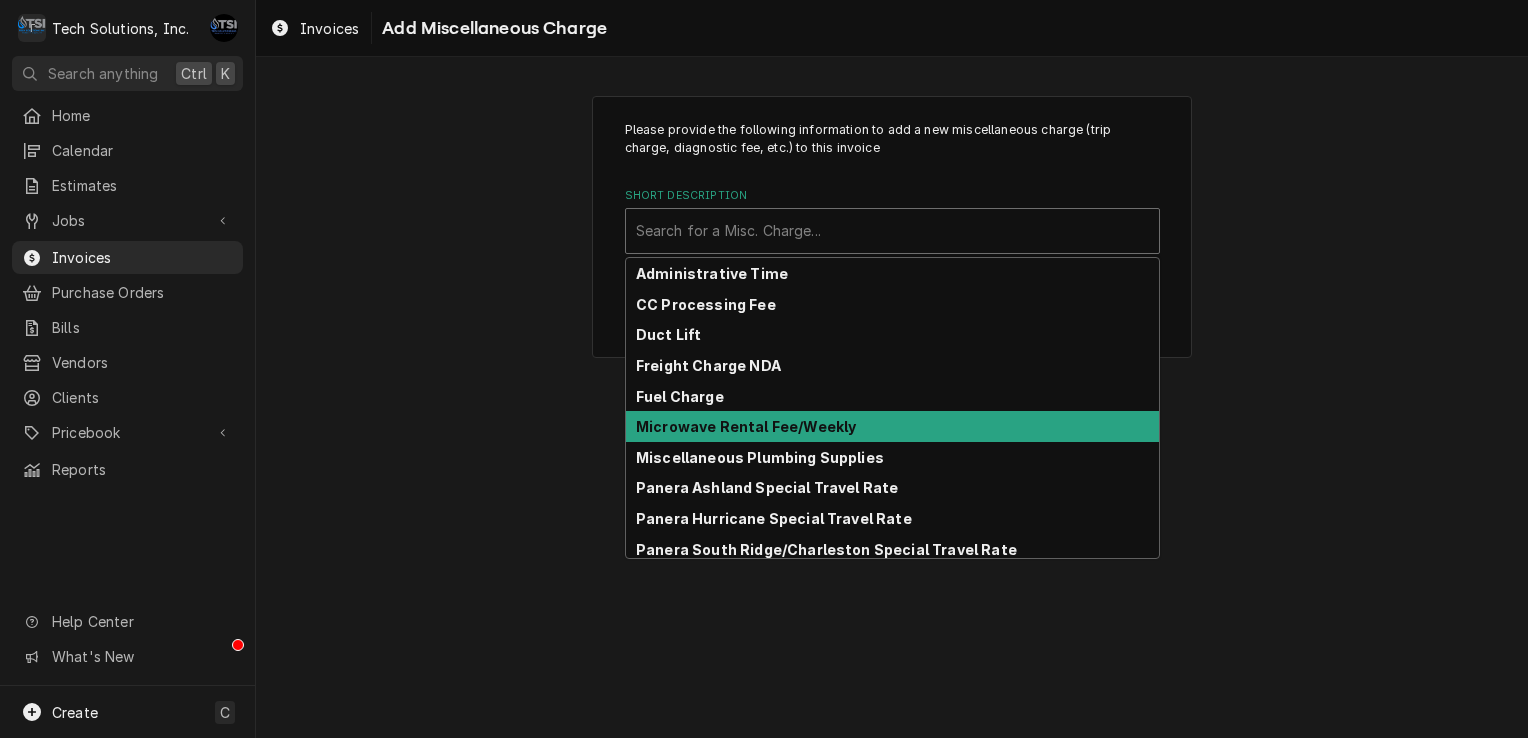 click on "Microwave Rental Fee/Weekly" at bounding box center (892, 426) 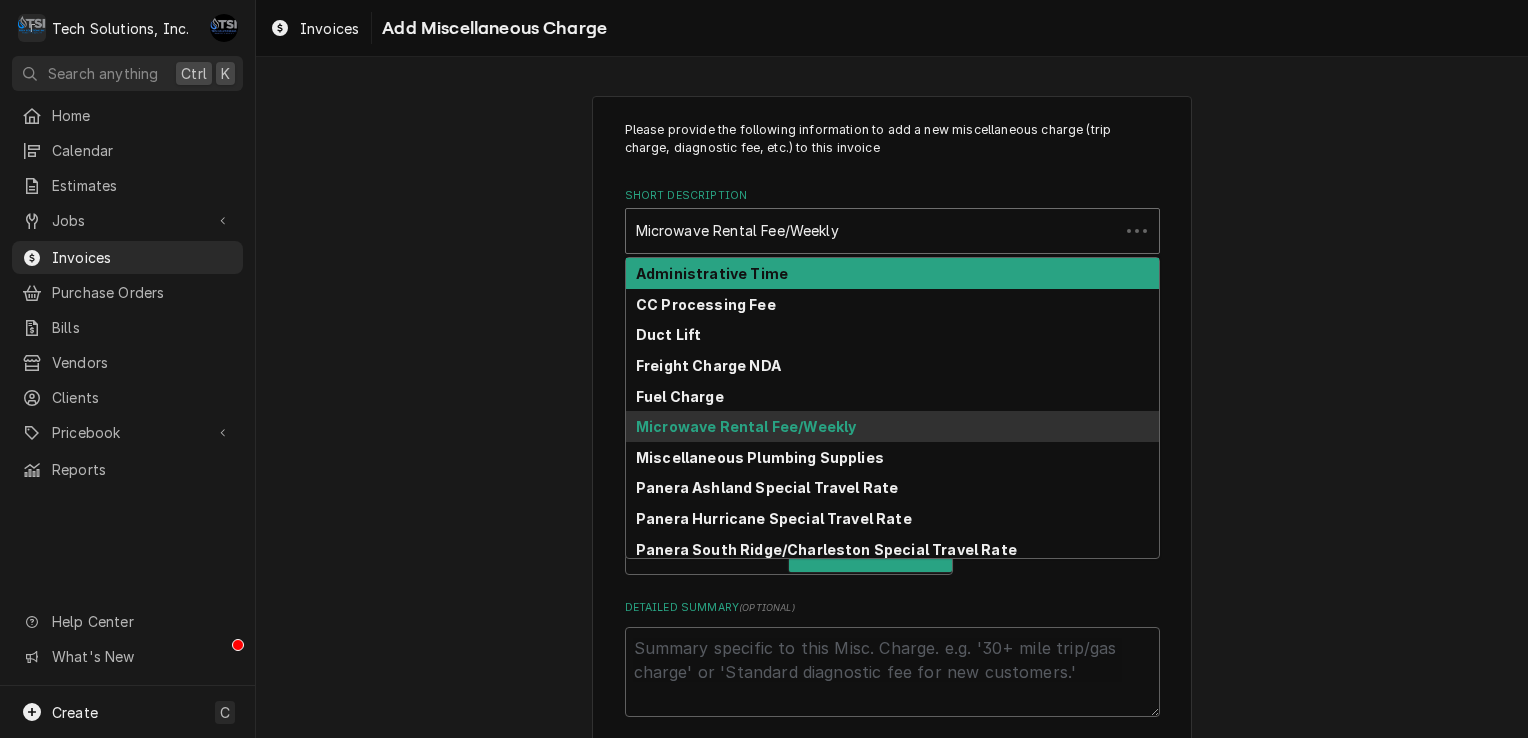 click on "Microwave Rental Fee/Weekly" at bounding box center (892, 231) 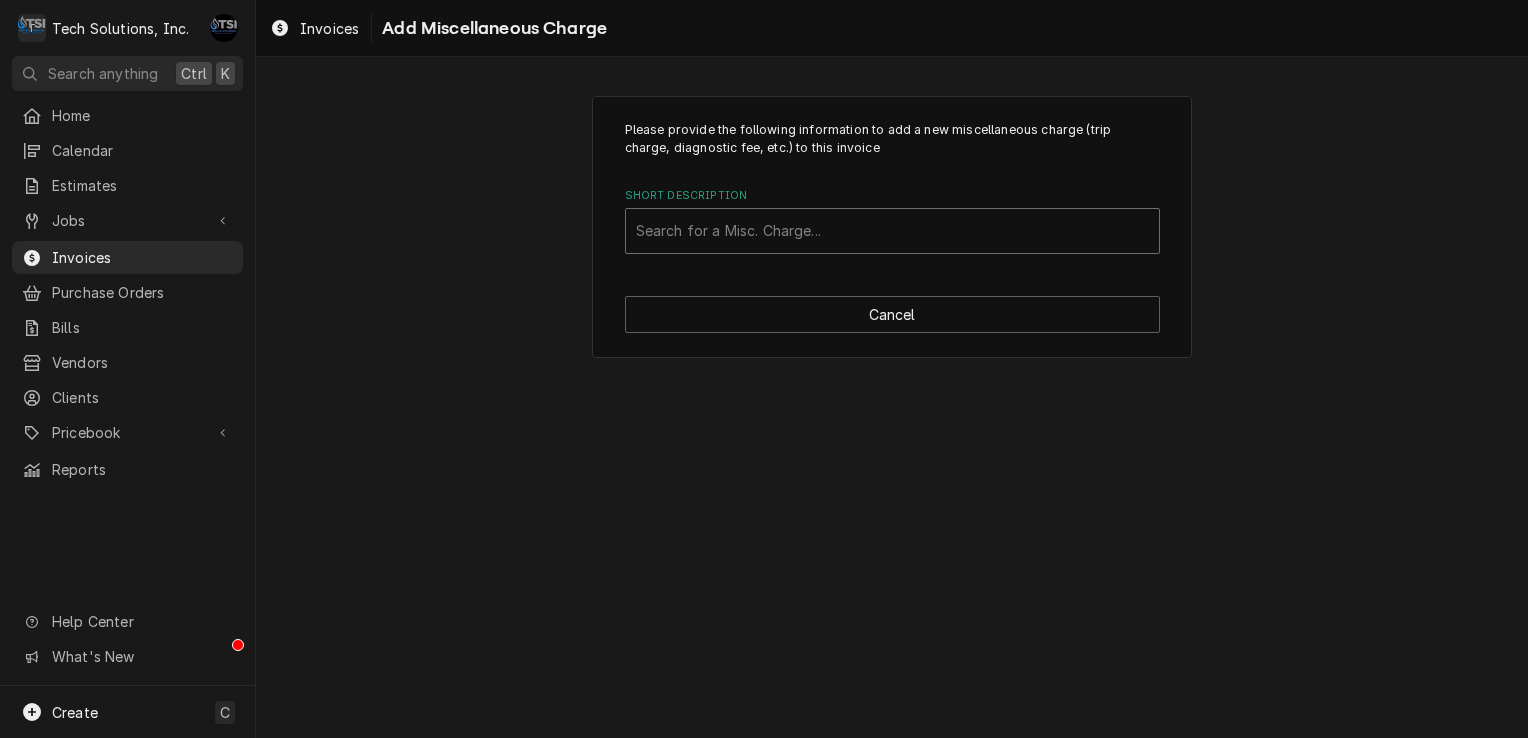 click at bounding box center [892, 231] 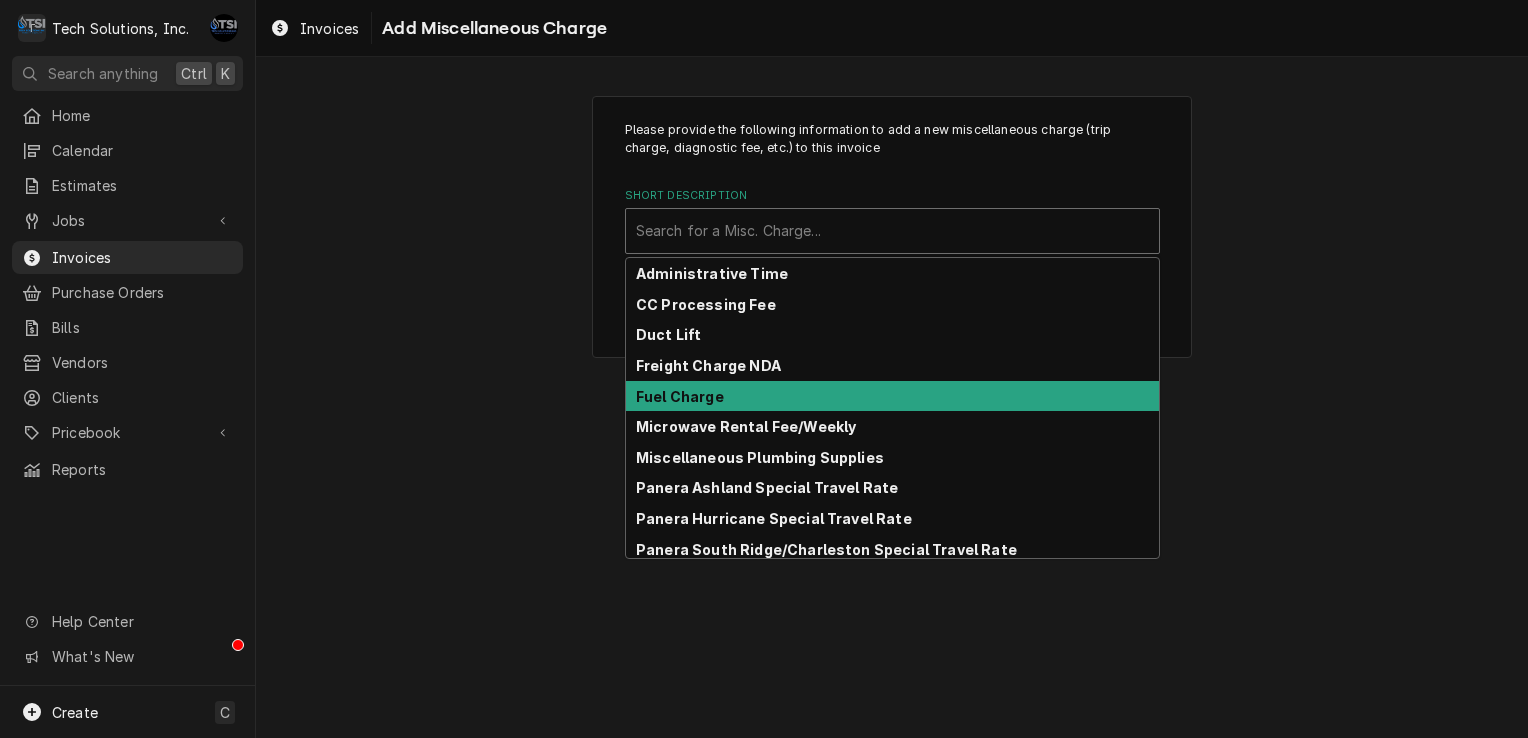 click on "Fuel Charge" at bounding box center [892, 396] 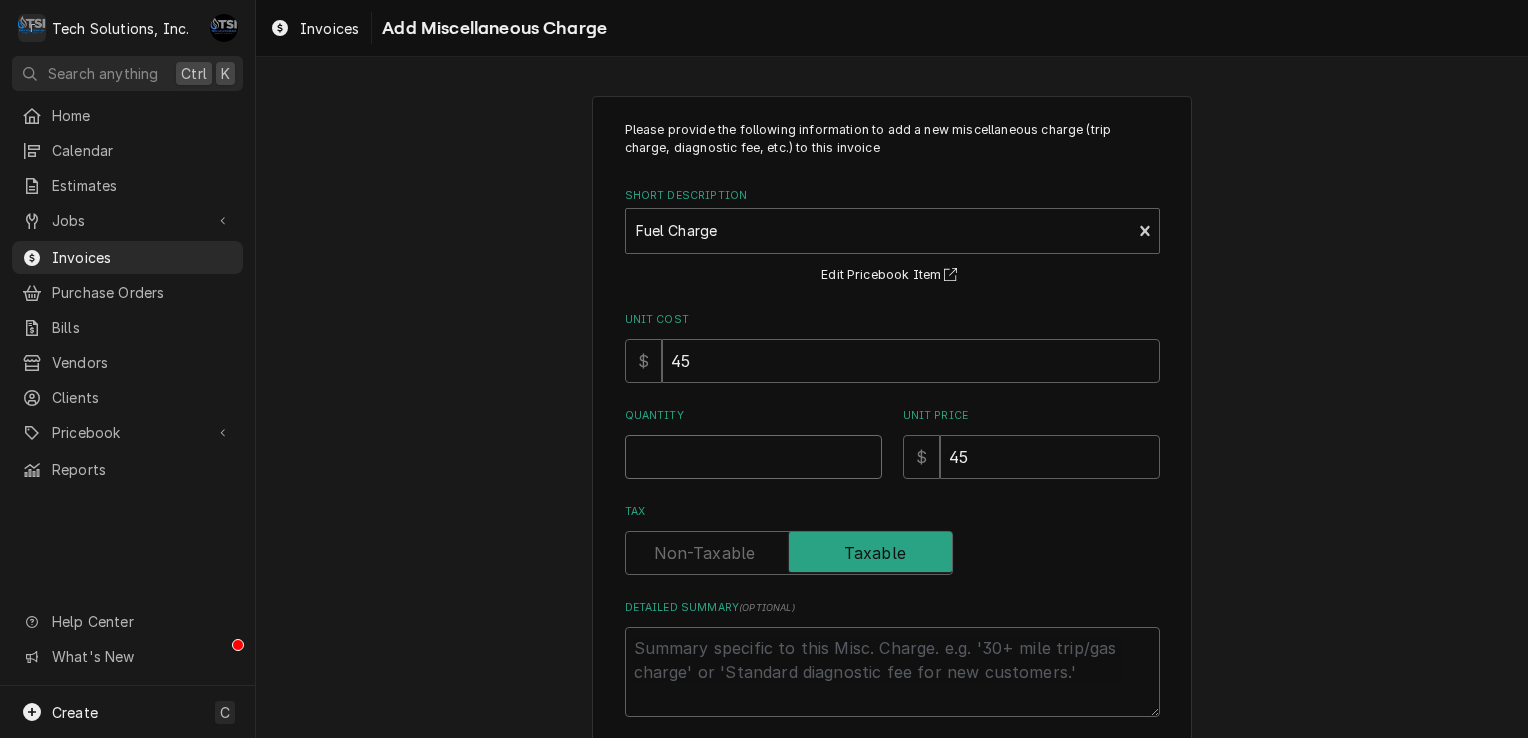 click on "Quantity" at bounding box center (753, 457) 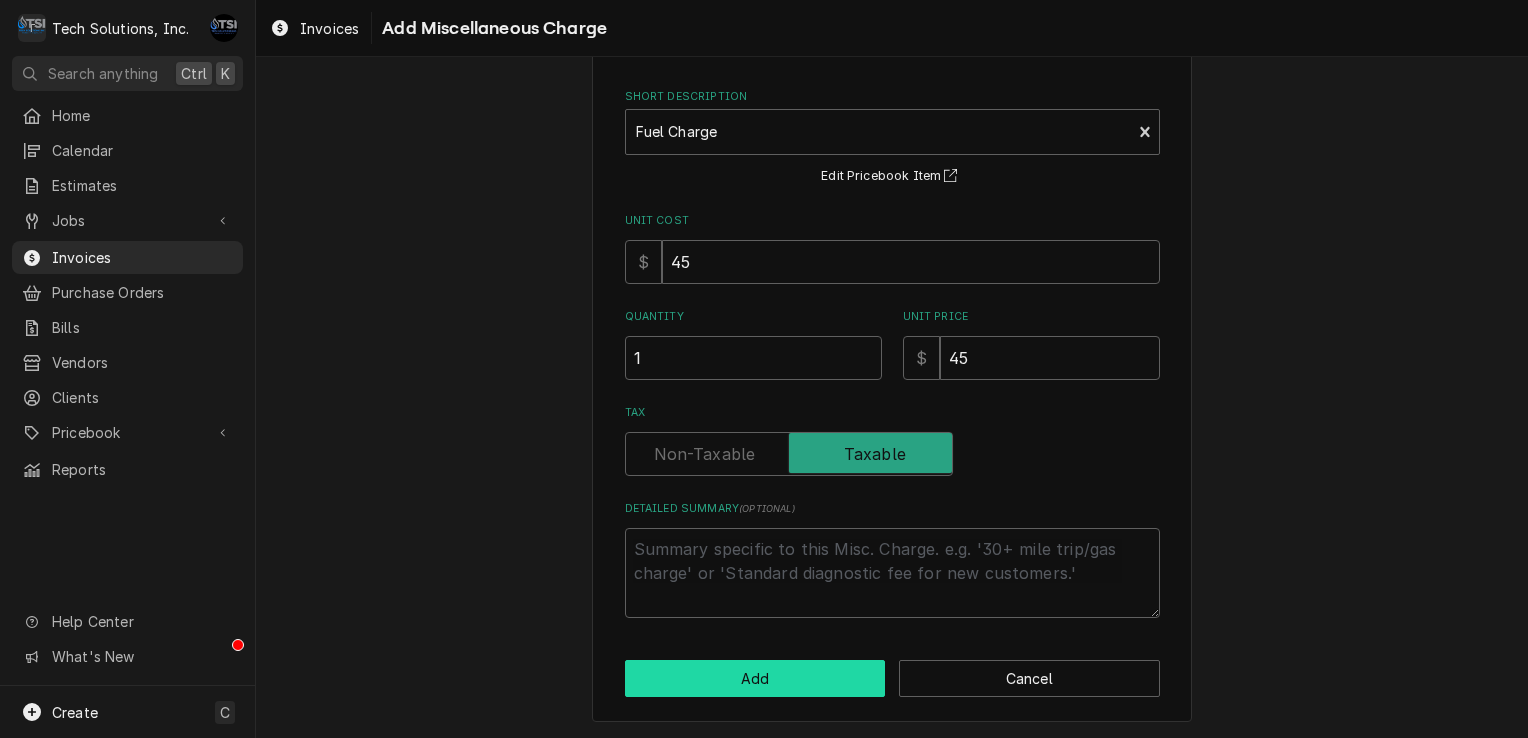 click on "Add" at bounding box center (755, 678) 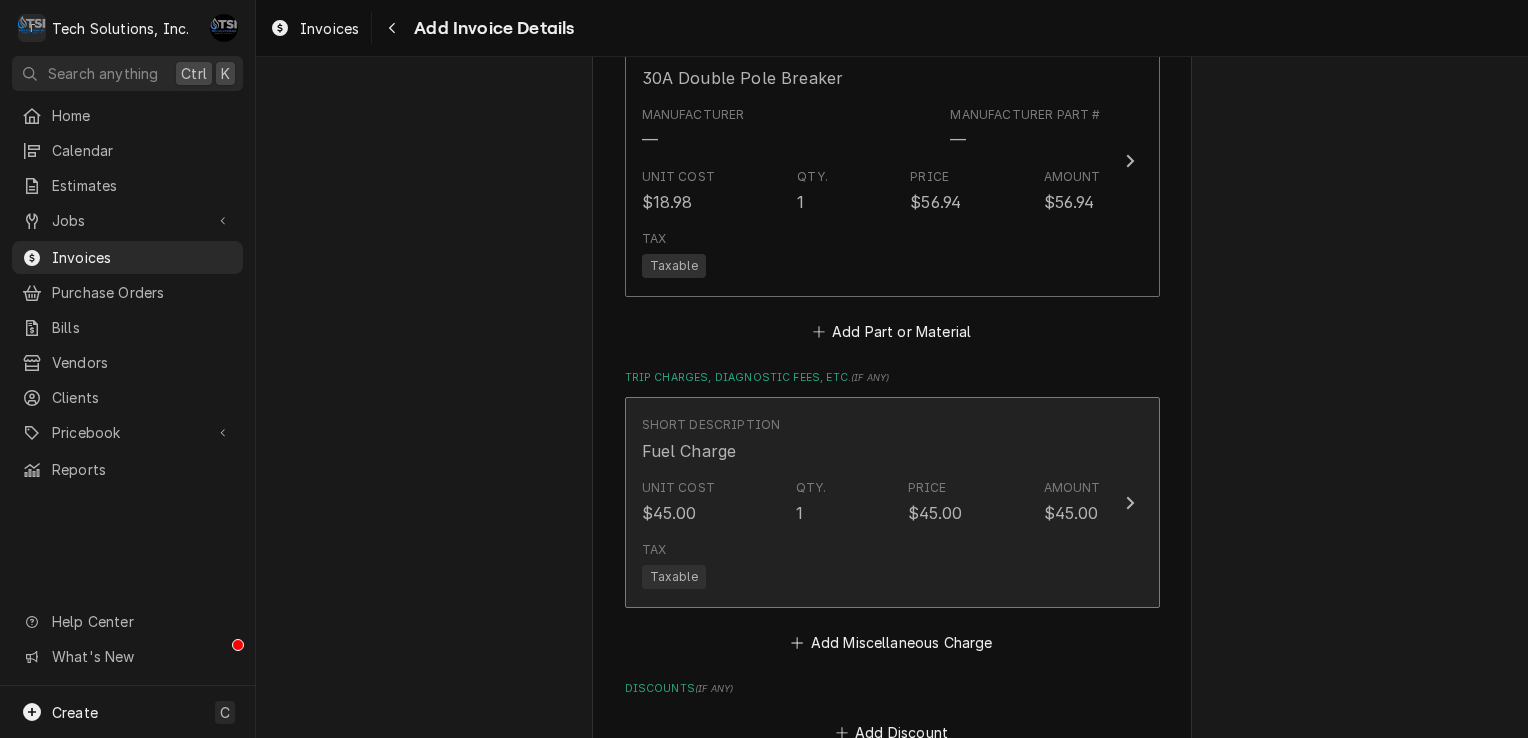 scroll, scrollTop: 2159, scrollLeft: 0, axis: vertical 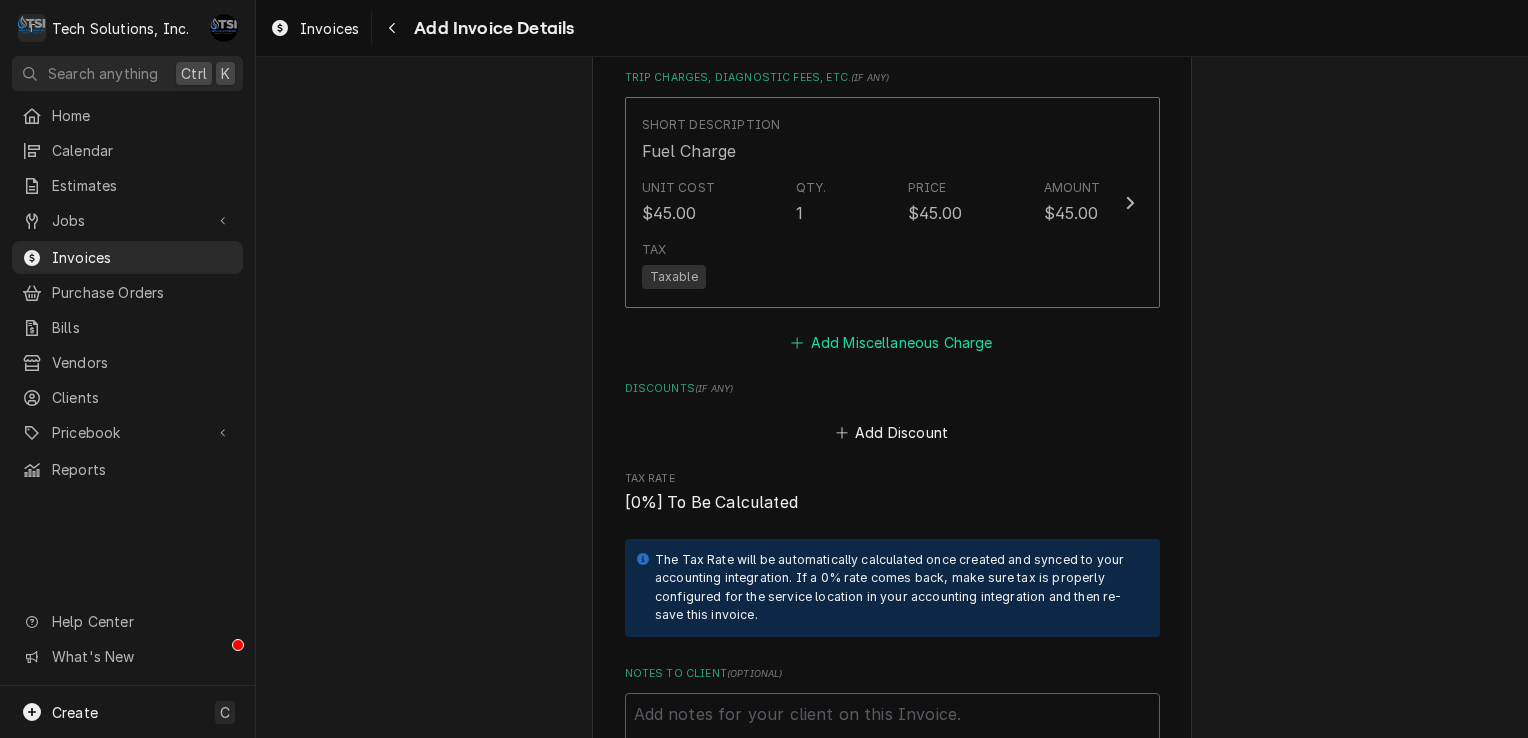 click on "Add Miscellaneous Charge" at bounding box center (892, 343) 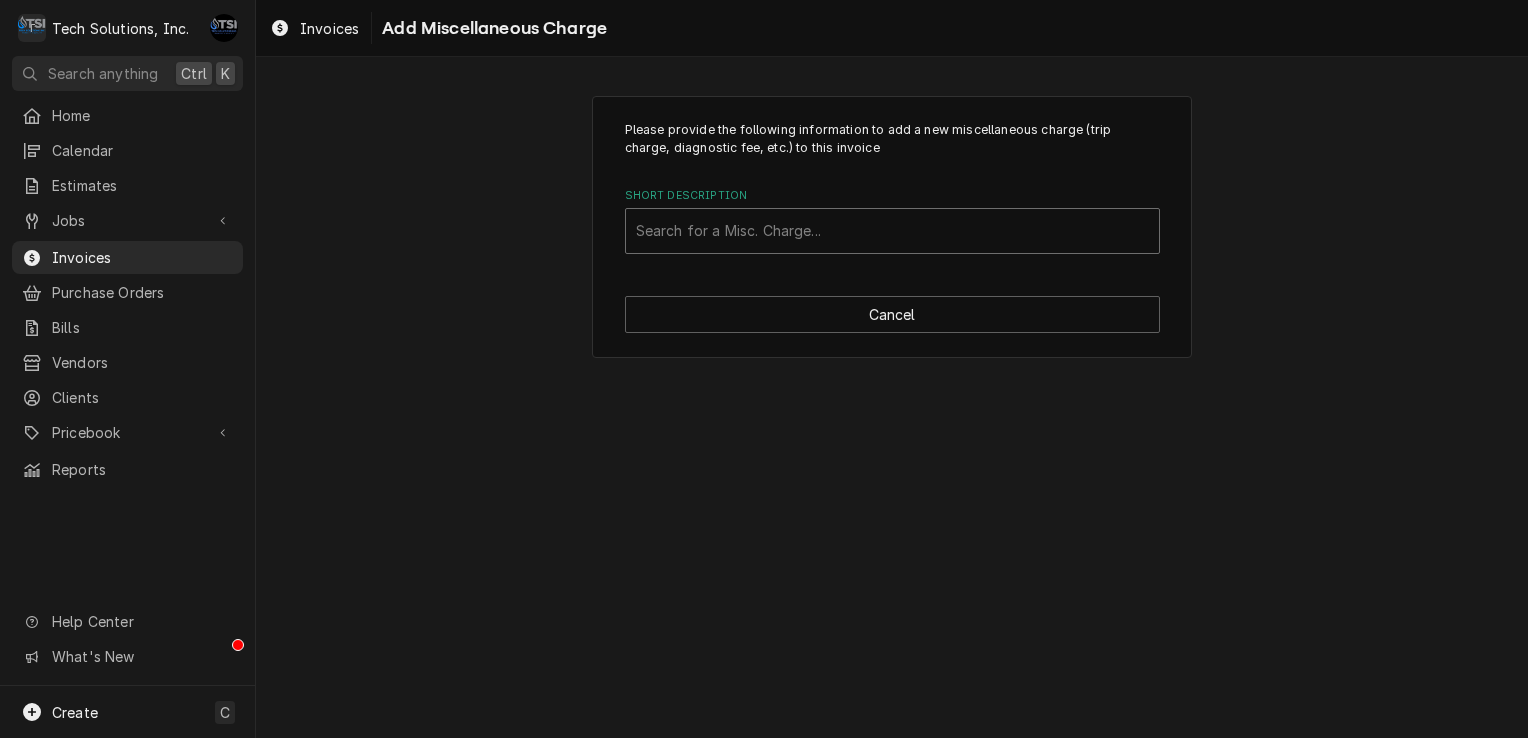 click at bounding box center [892, 231] 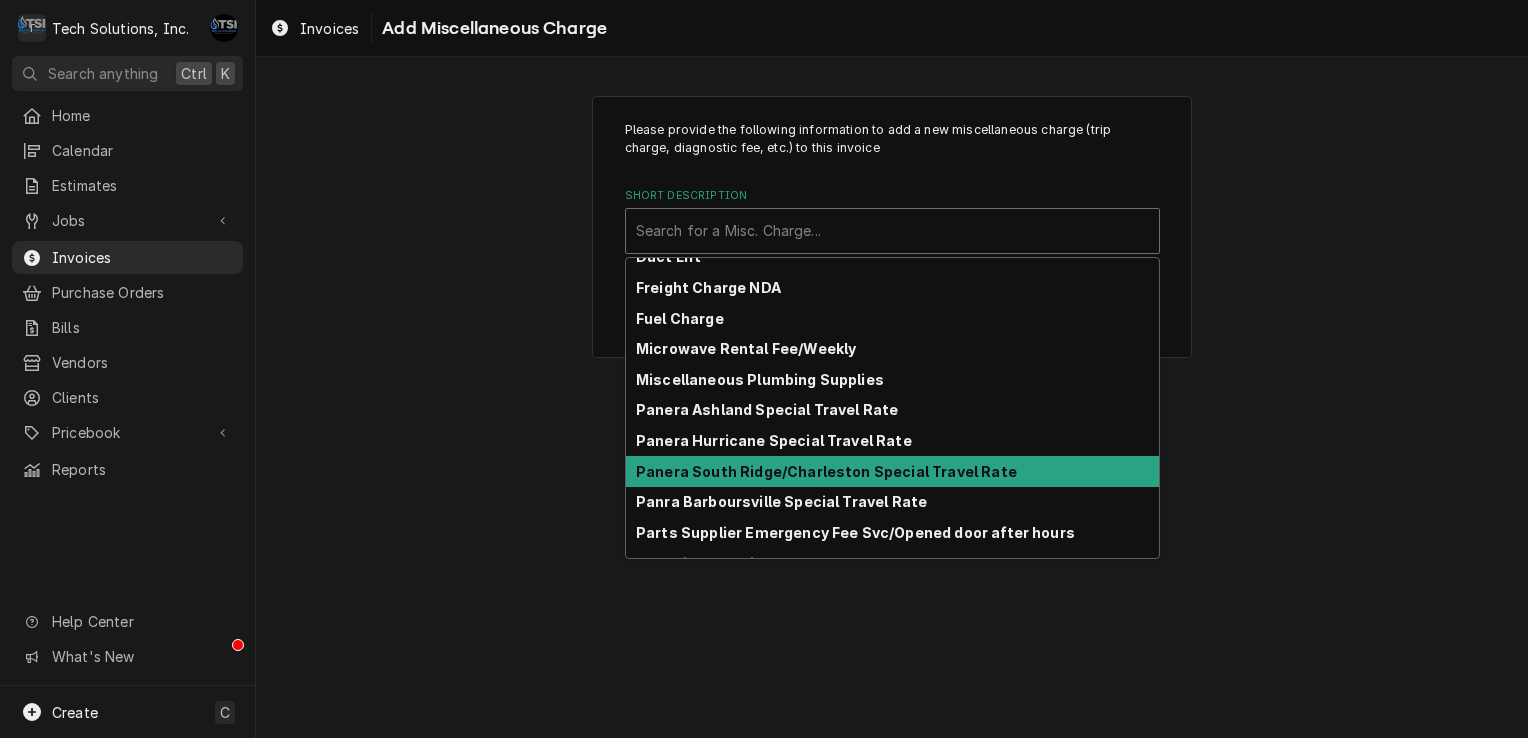 scroll, scrollTop: 200, scrollLeft: 0, axis: vertical 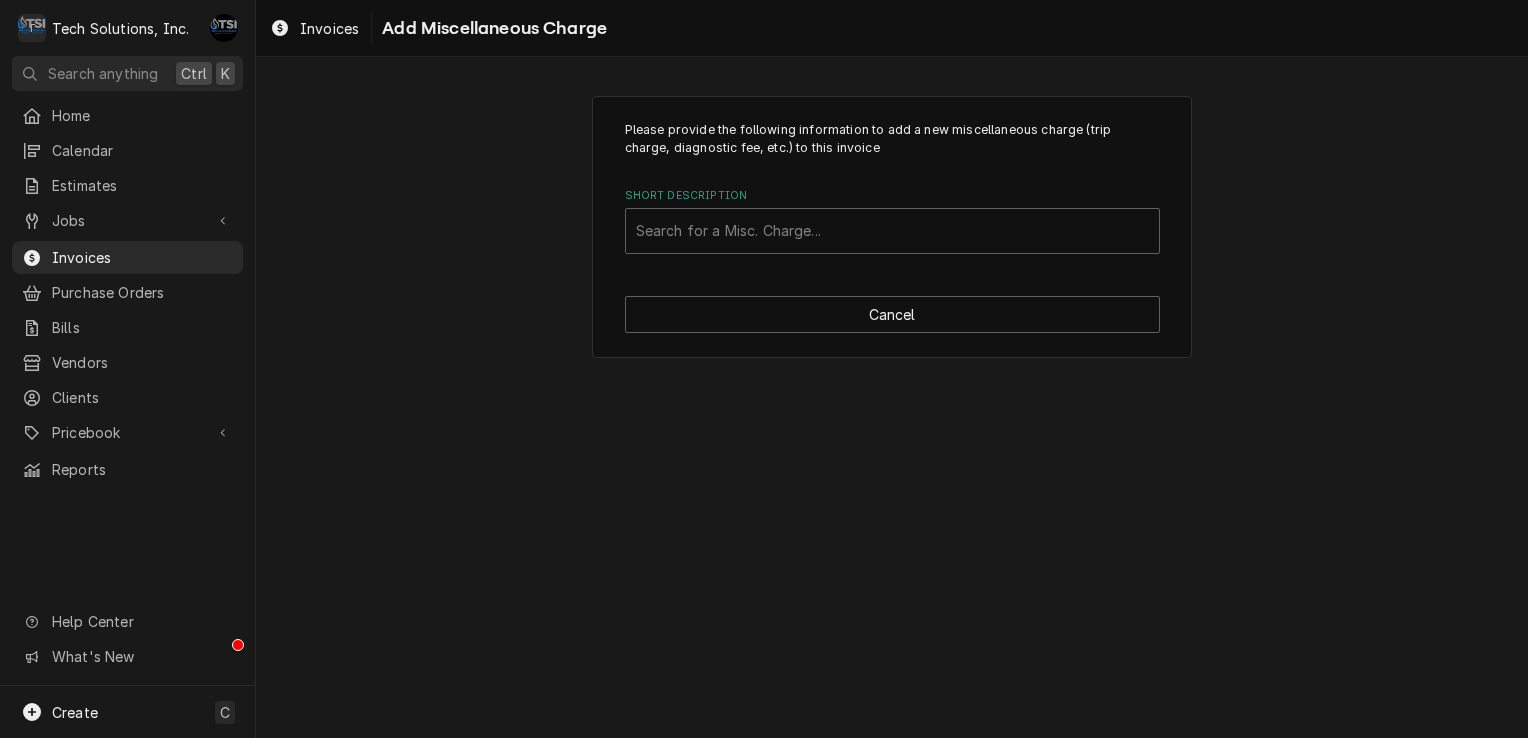 click on "Please provide the following information to add a new miscellaneous charge (trip charge, diagnostic fee, etc.) to this invoice Short Description Search for a Misc. Charge... Cancel" at bounding box center [892, 397] 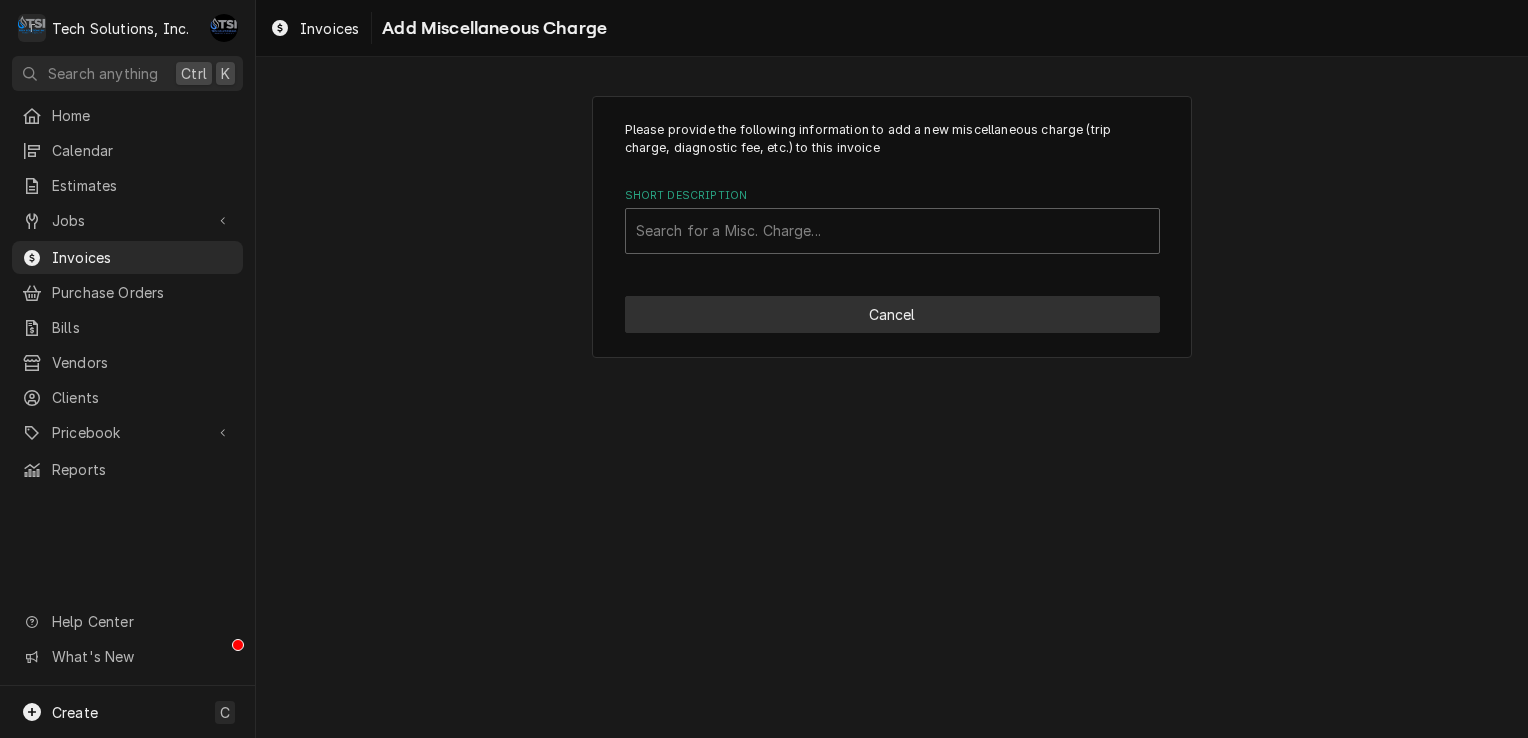 click on "Cancel" at bounding box center [892, 314] 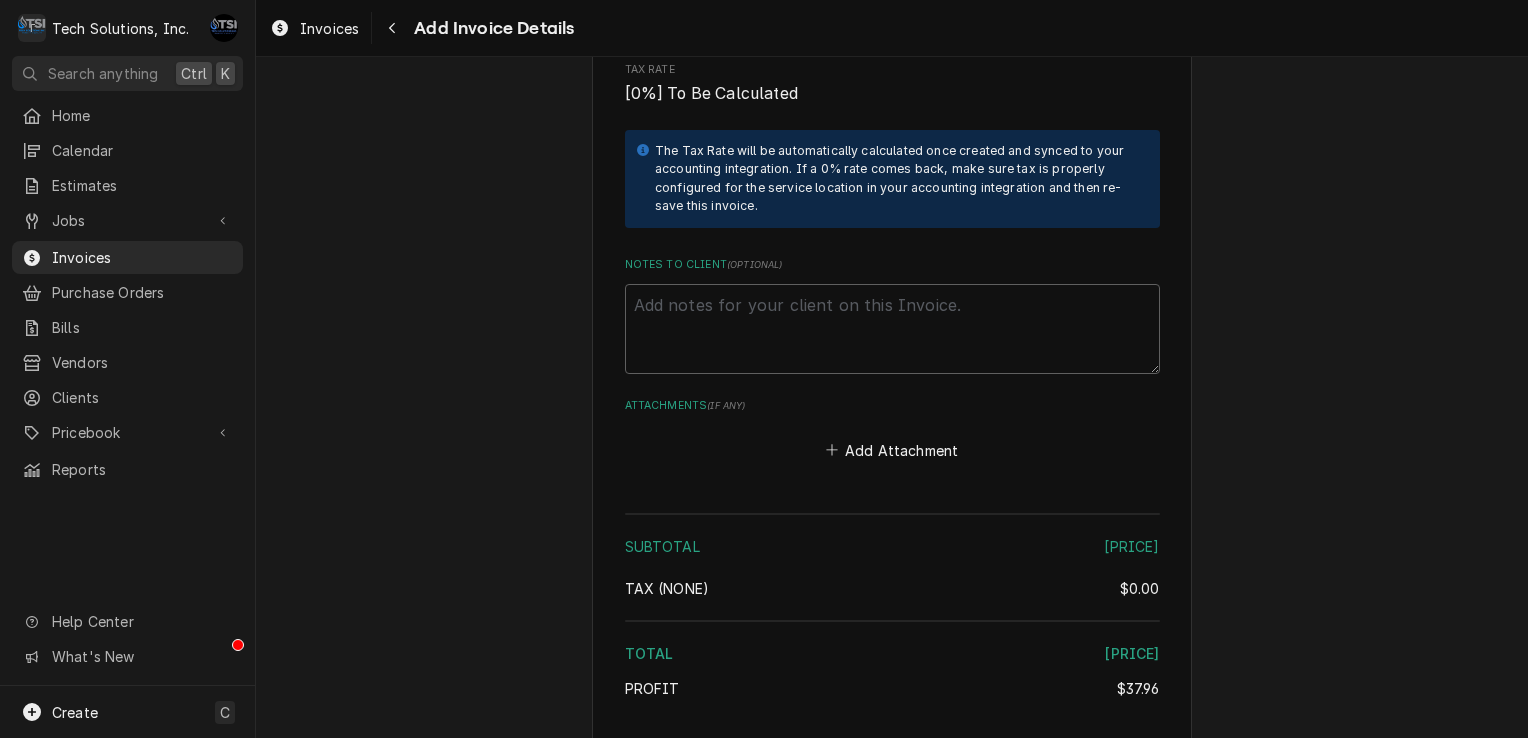 scroll, scrollTop: 2709, scrollLeft: 0, axis: vertical 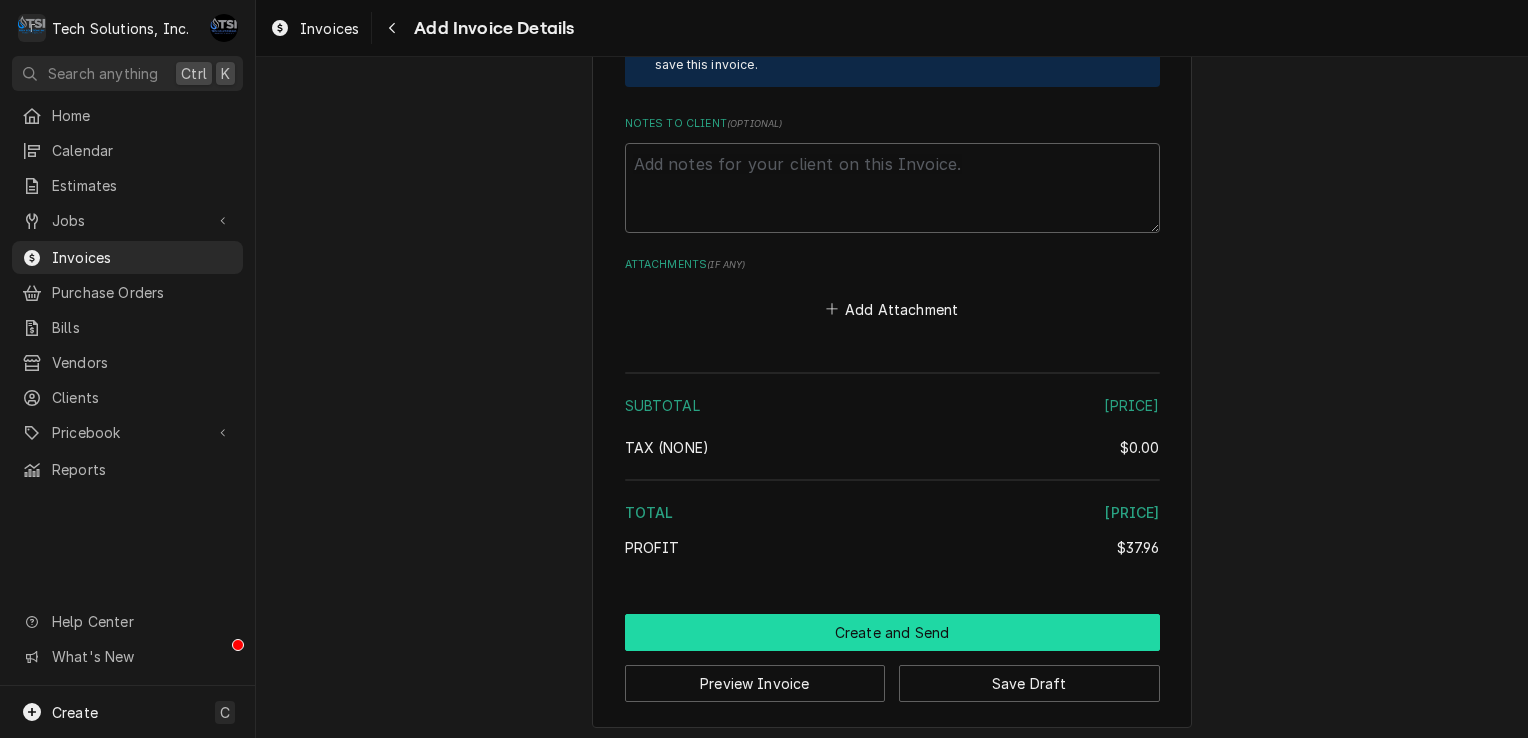 click on "Create and Send" at bounding box center [892, 632] 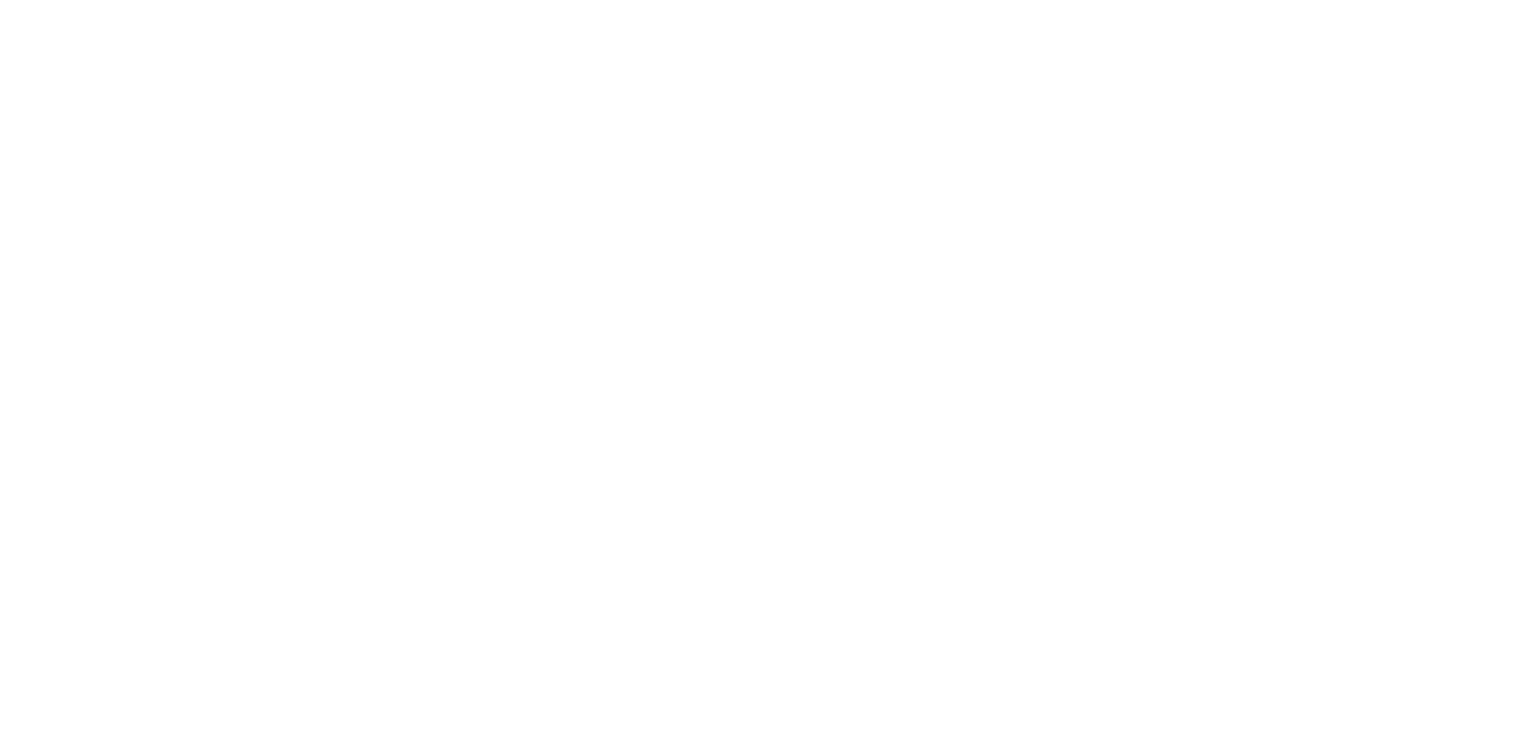 scroll, scrollTop: 0, scrollLeft: 0, axis: both 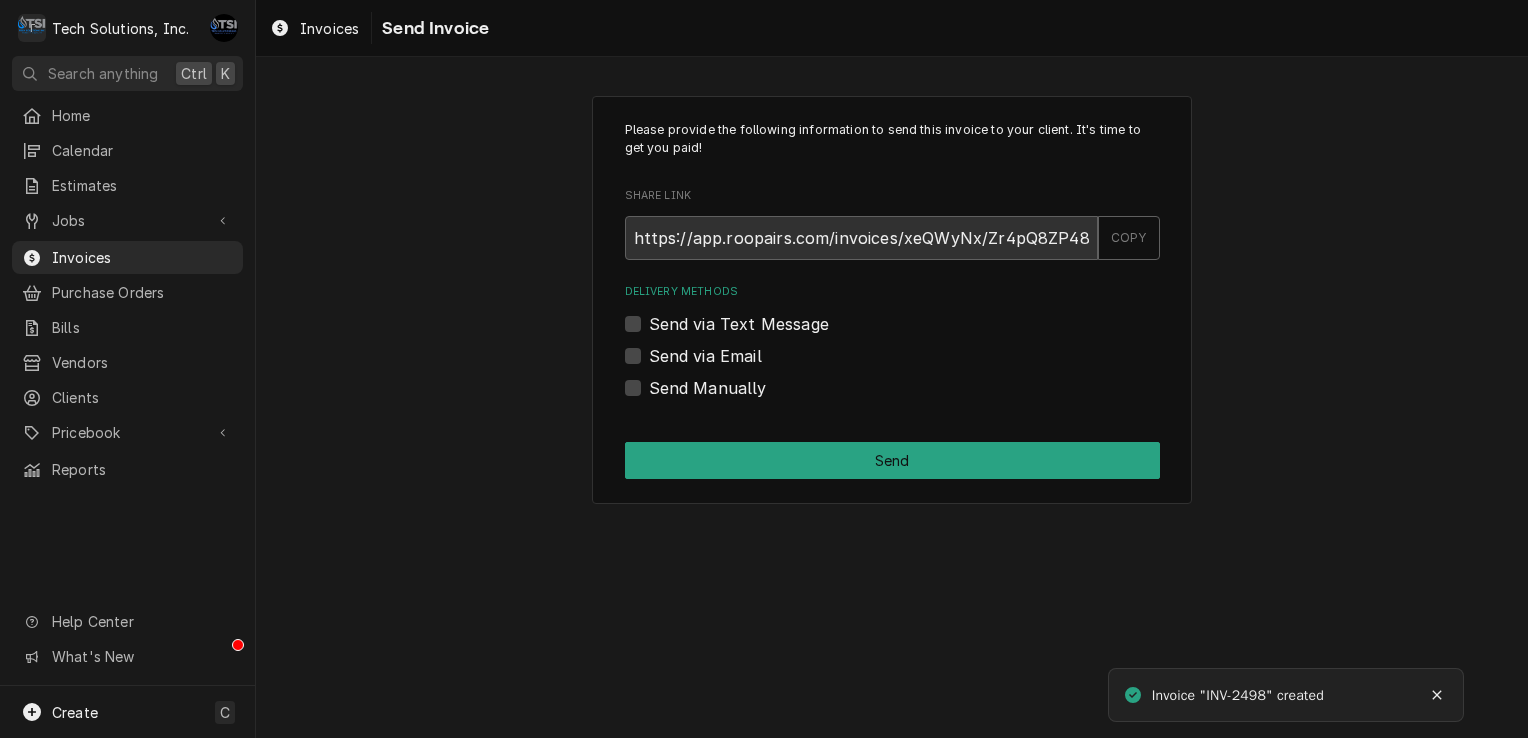 click on "Send via Email" at bounding box center [705, 356] 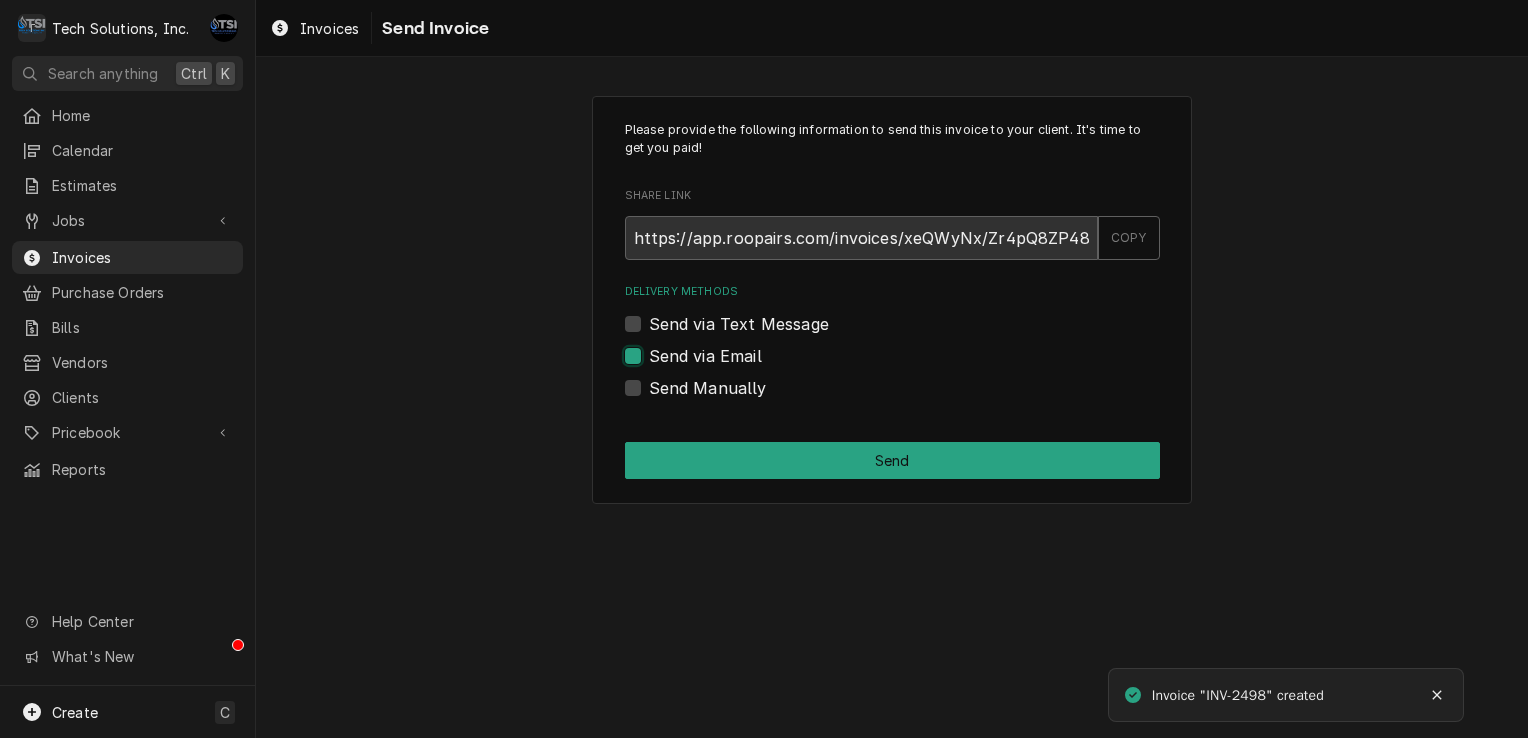 checkbox on "true" 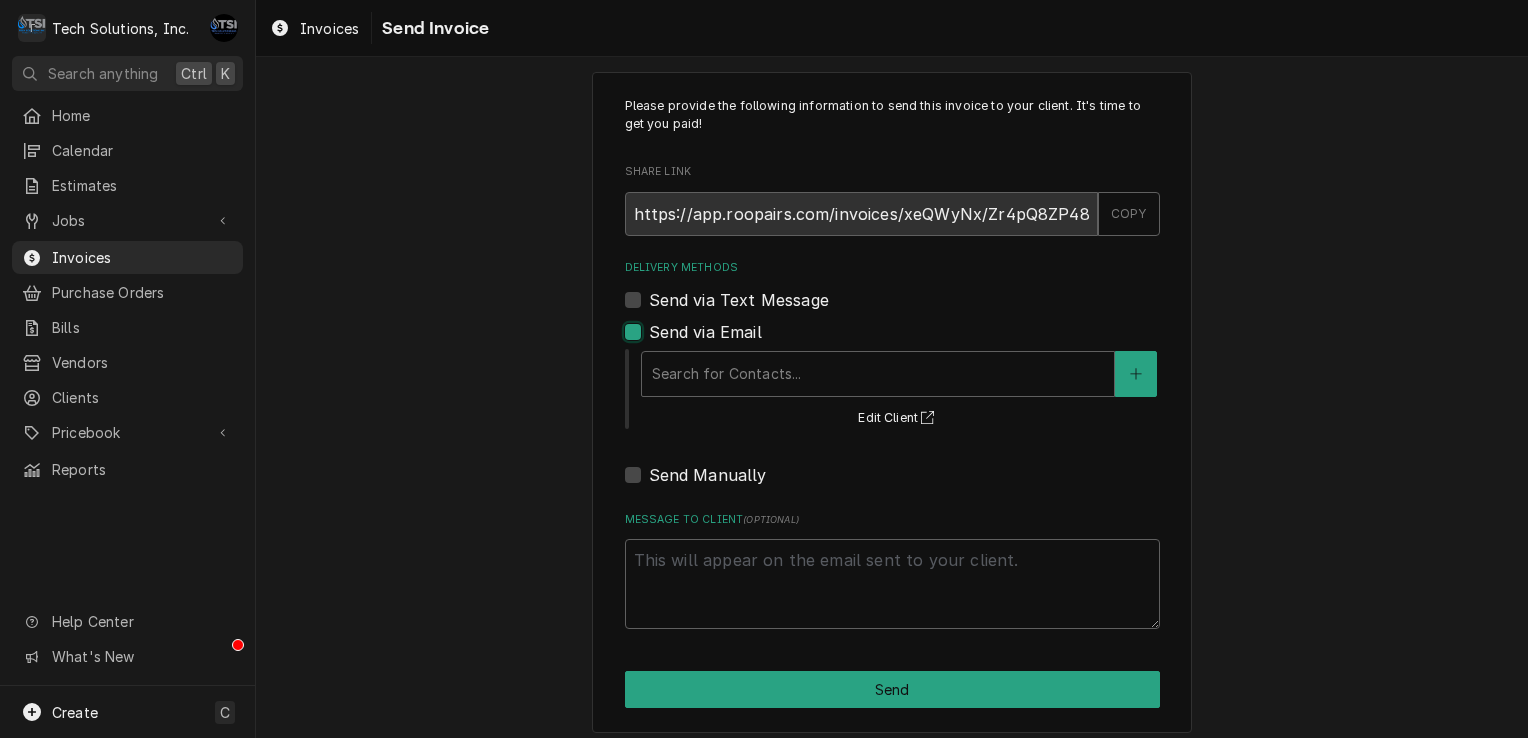 scroll, scrollTop: 35, scrollLeft: 0, axis: vertical 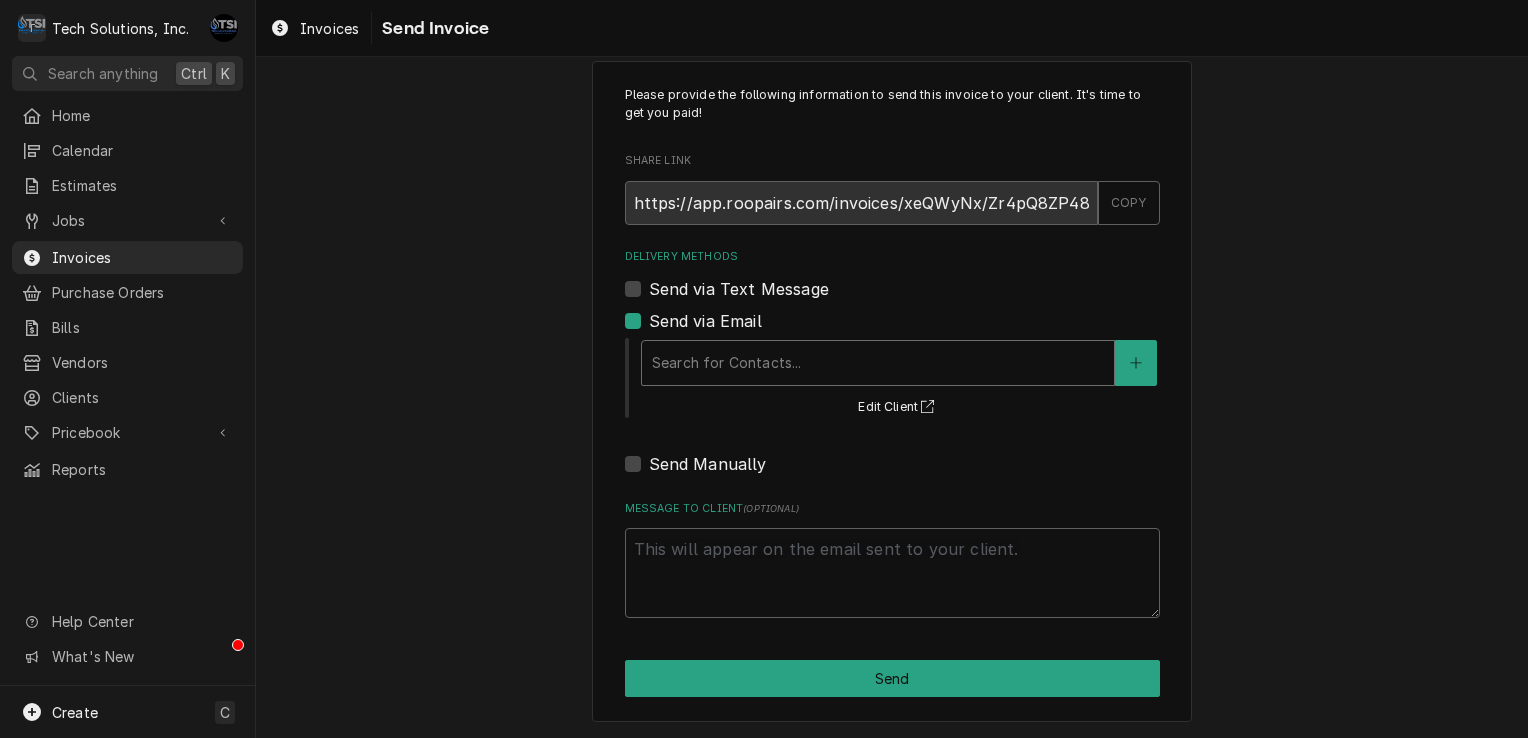 click at bounding box center (878, 363) 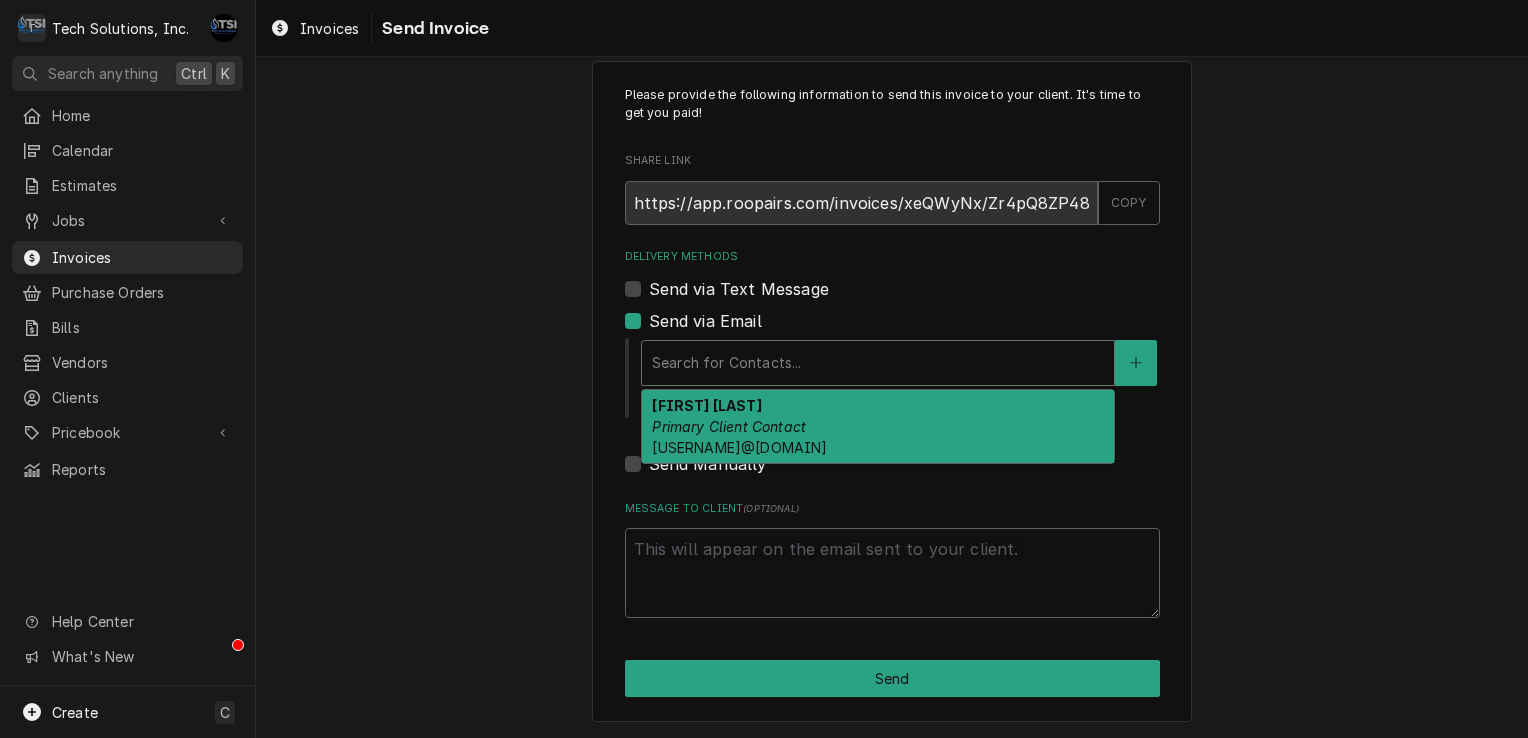 click on "[USERNAME]@[DOMAIN]" at bounding box center [739, 447] 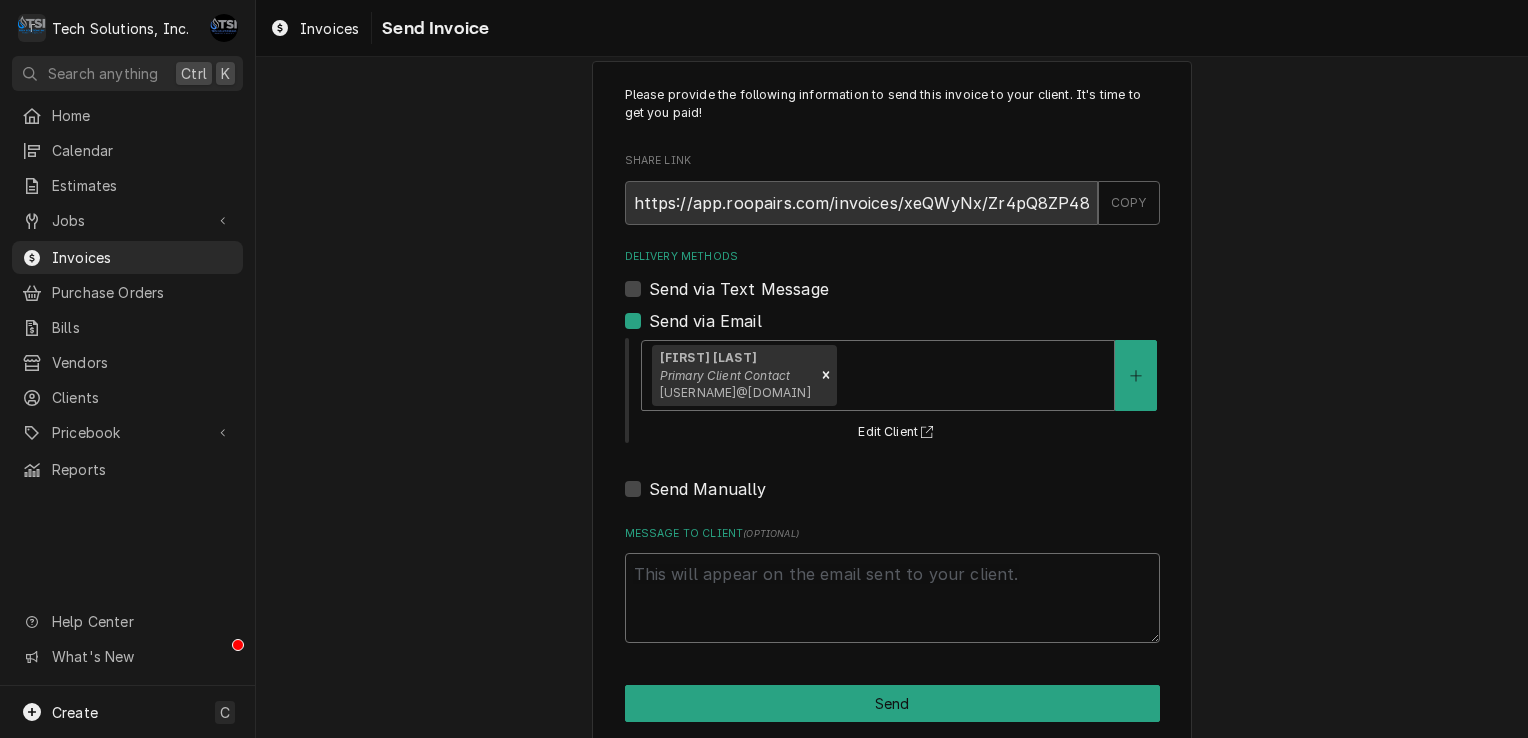 click on "Message to Client  ( optional )" at bounding box center (892, 598) 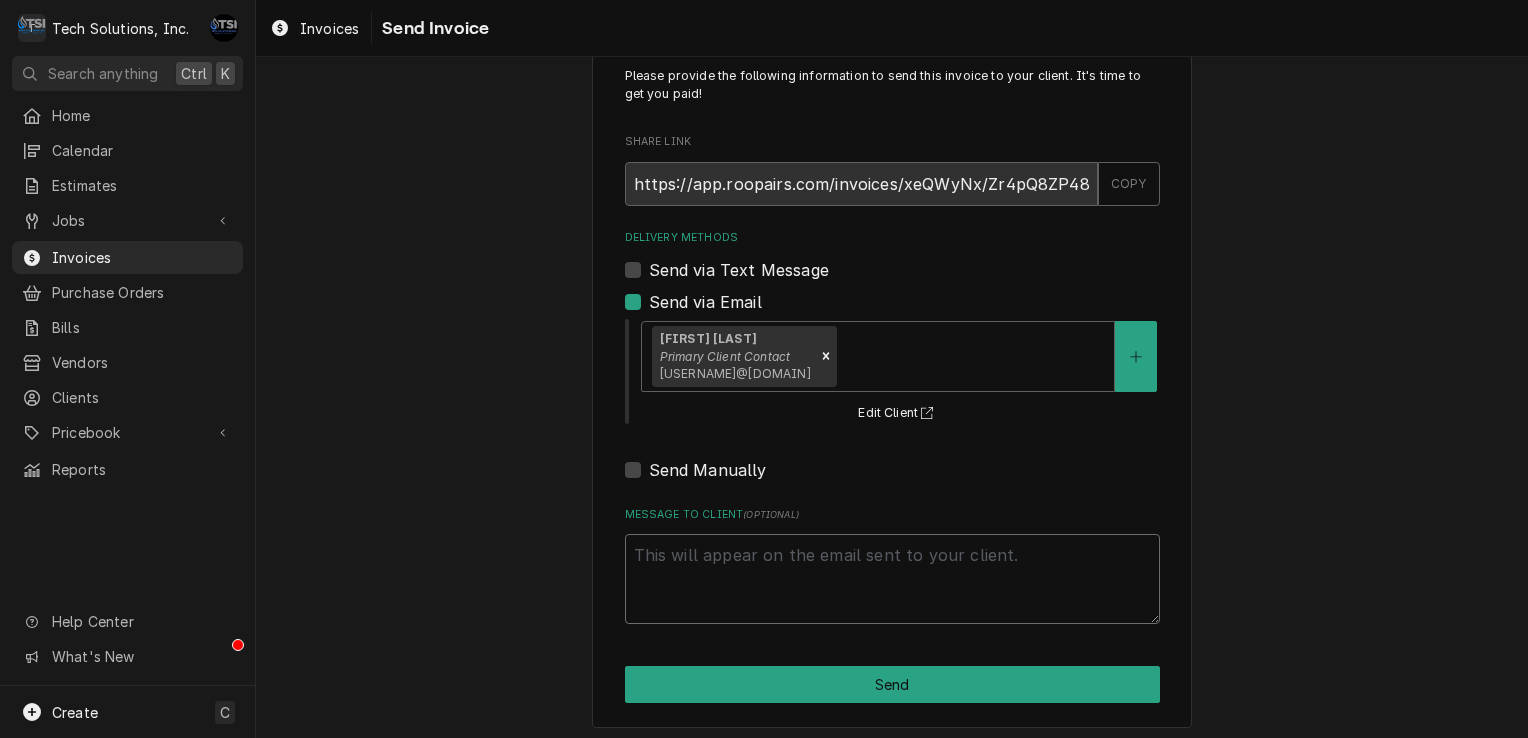 scroll, scrollTop: 60, scrollLeft: 0, axis: vertical 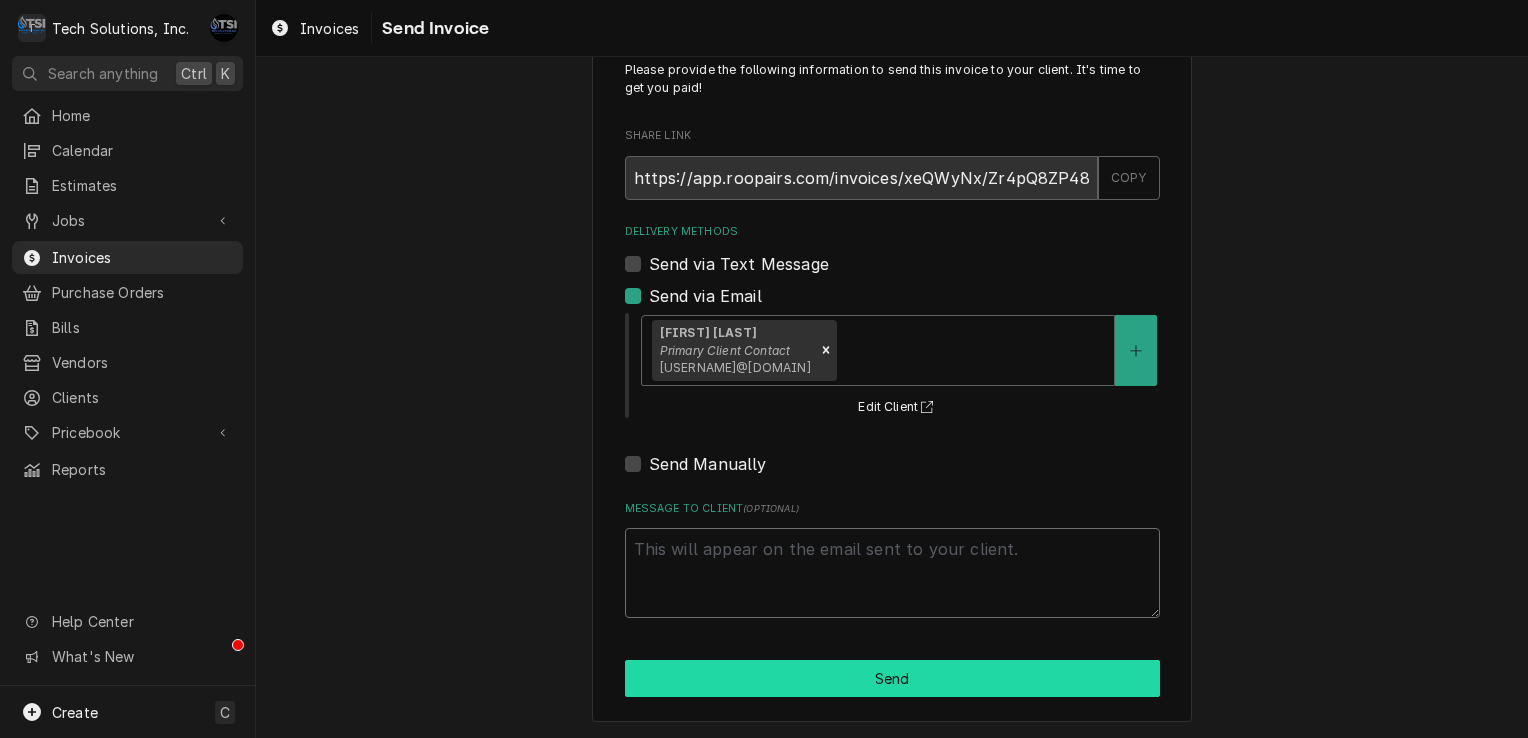 type on "x" 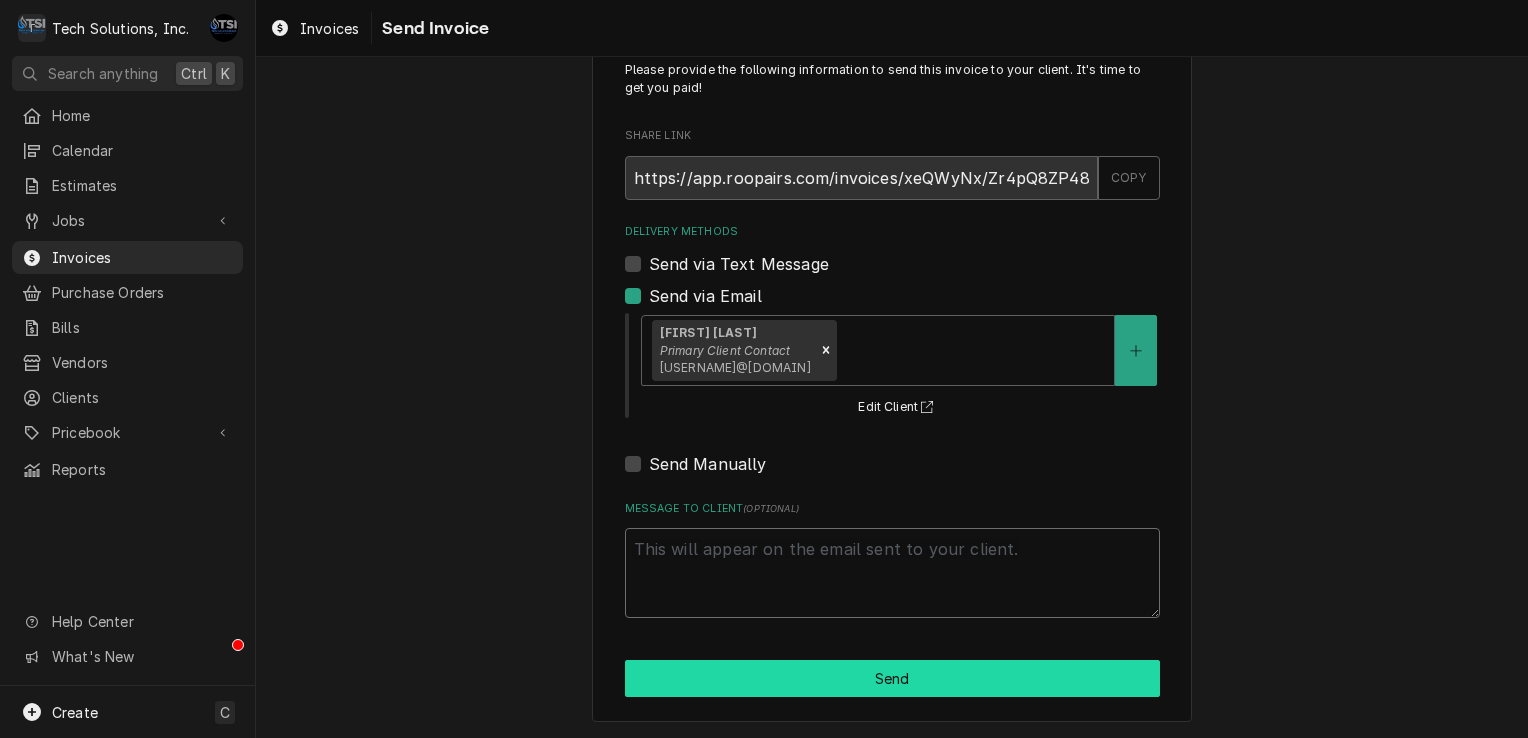 type on "t" 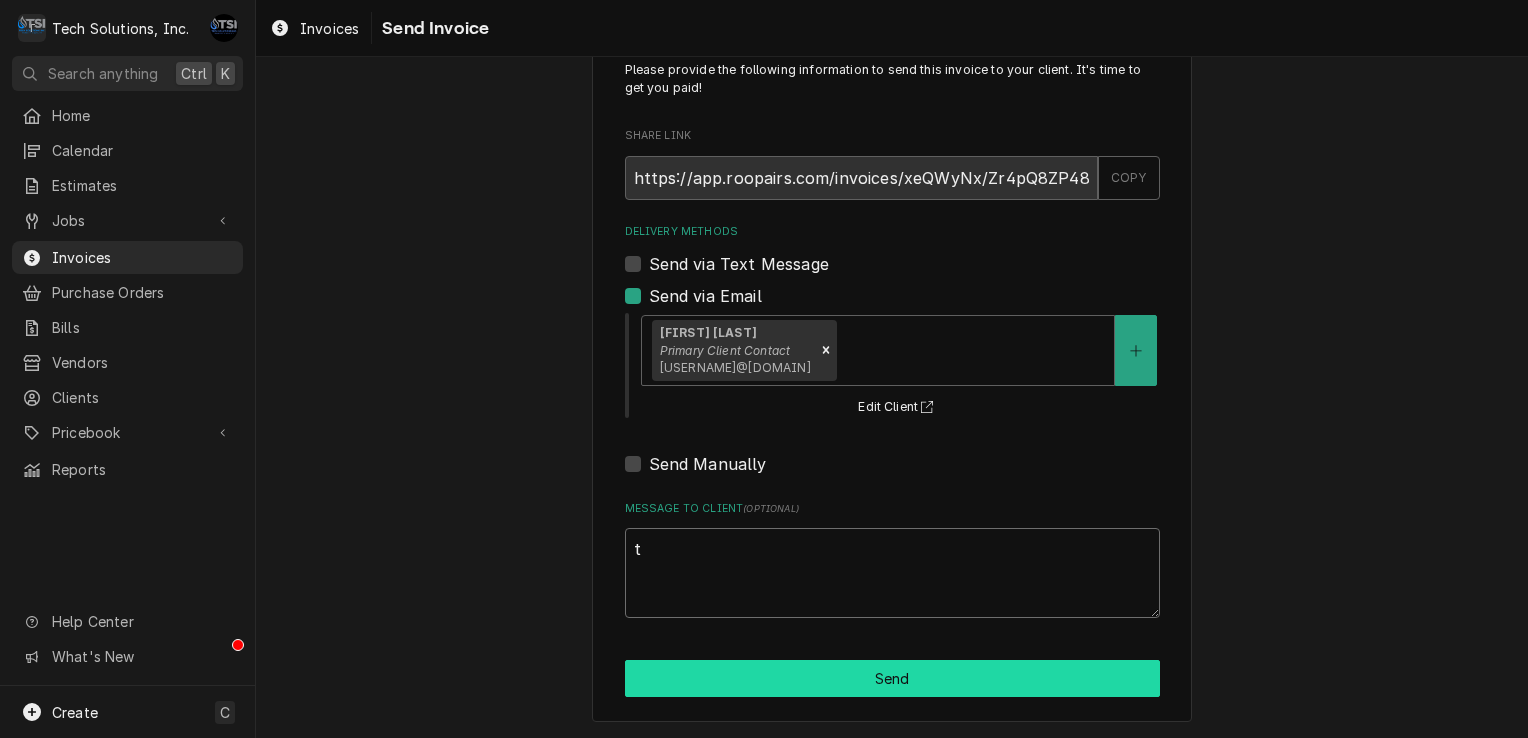 type on "x" 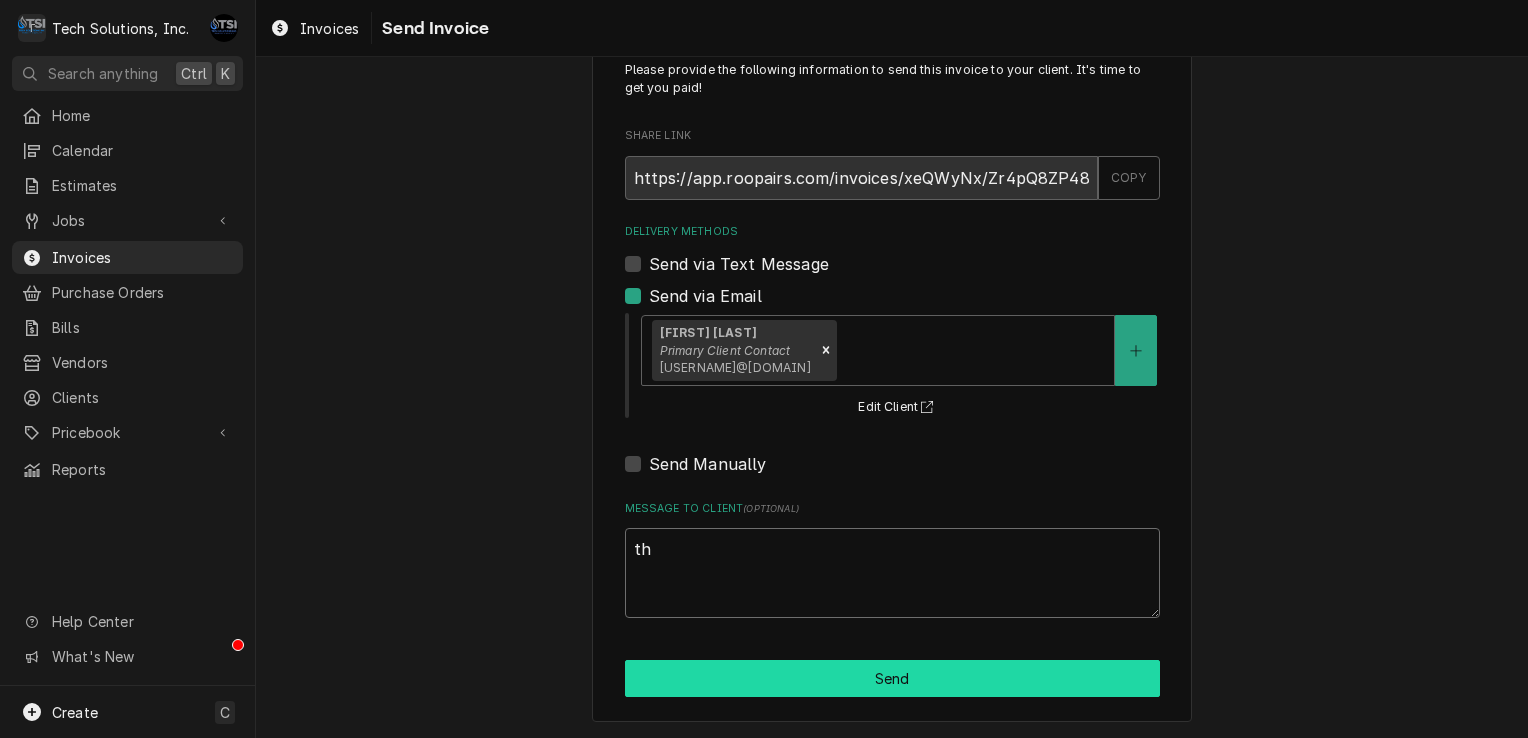 type on "x" 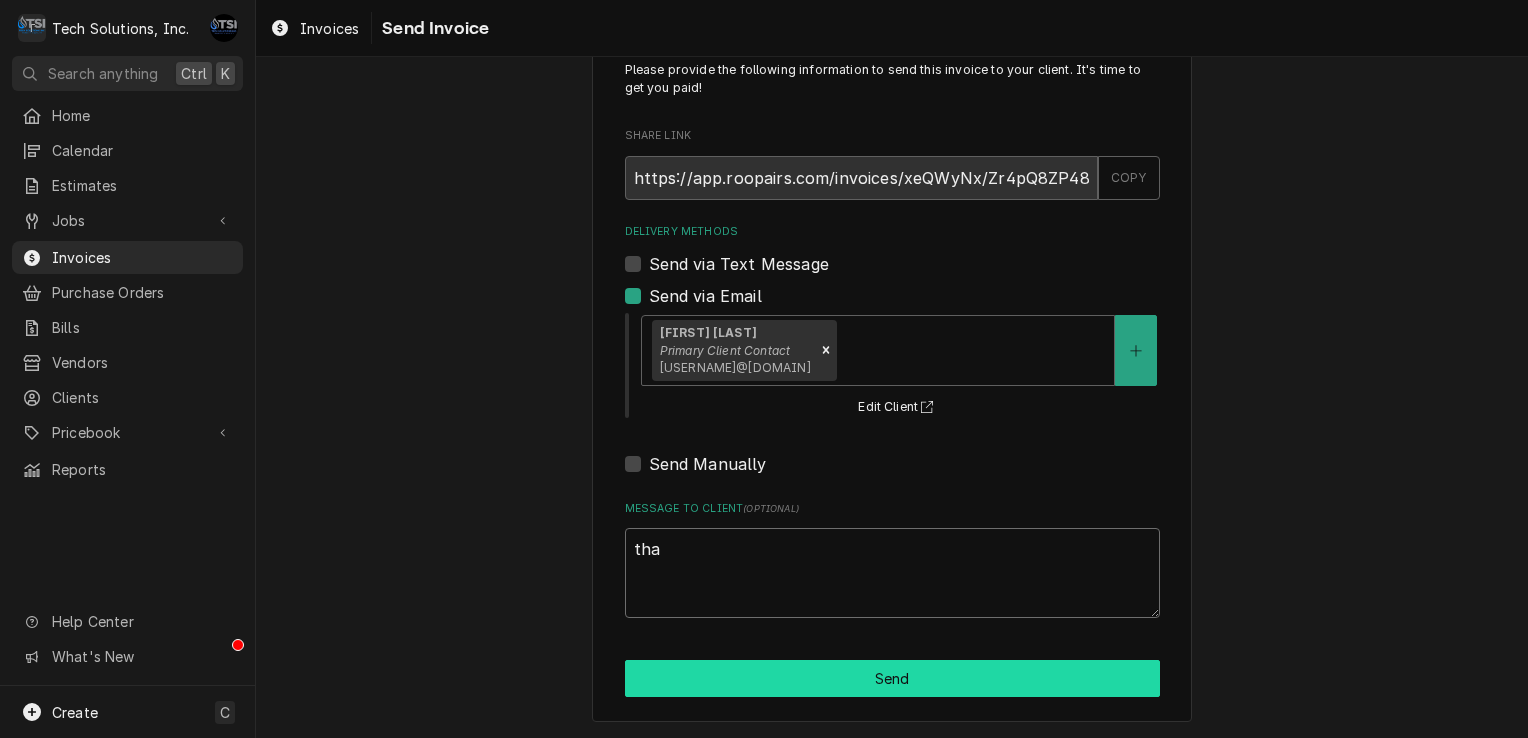 type on "x" 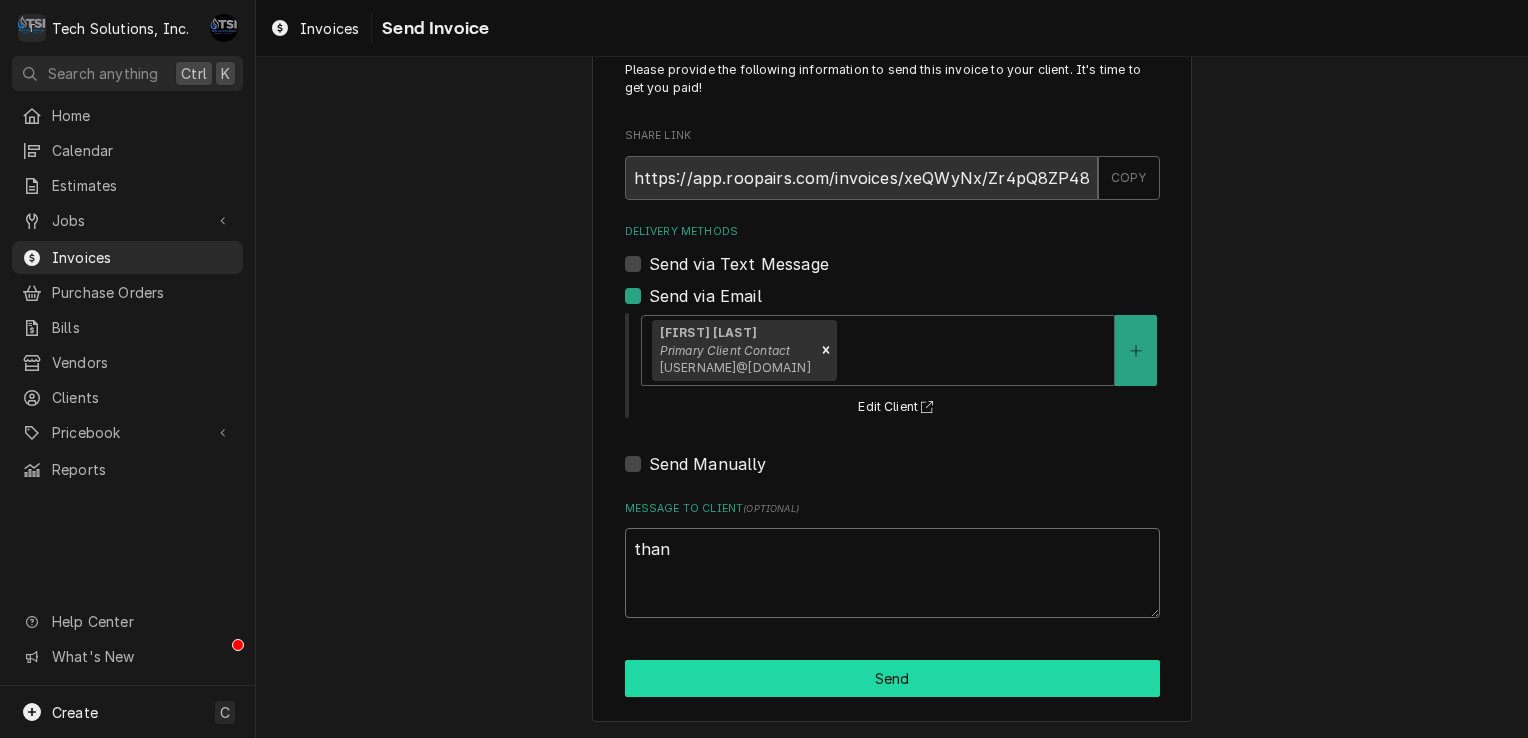 type on "x" 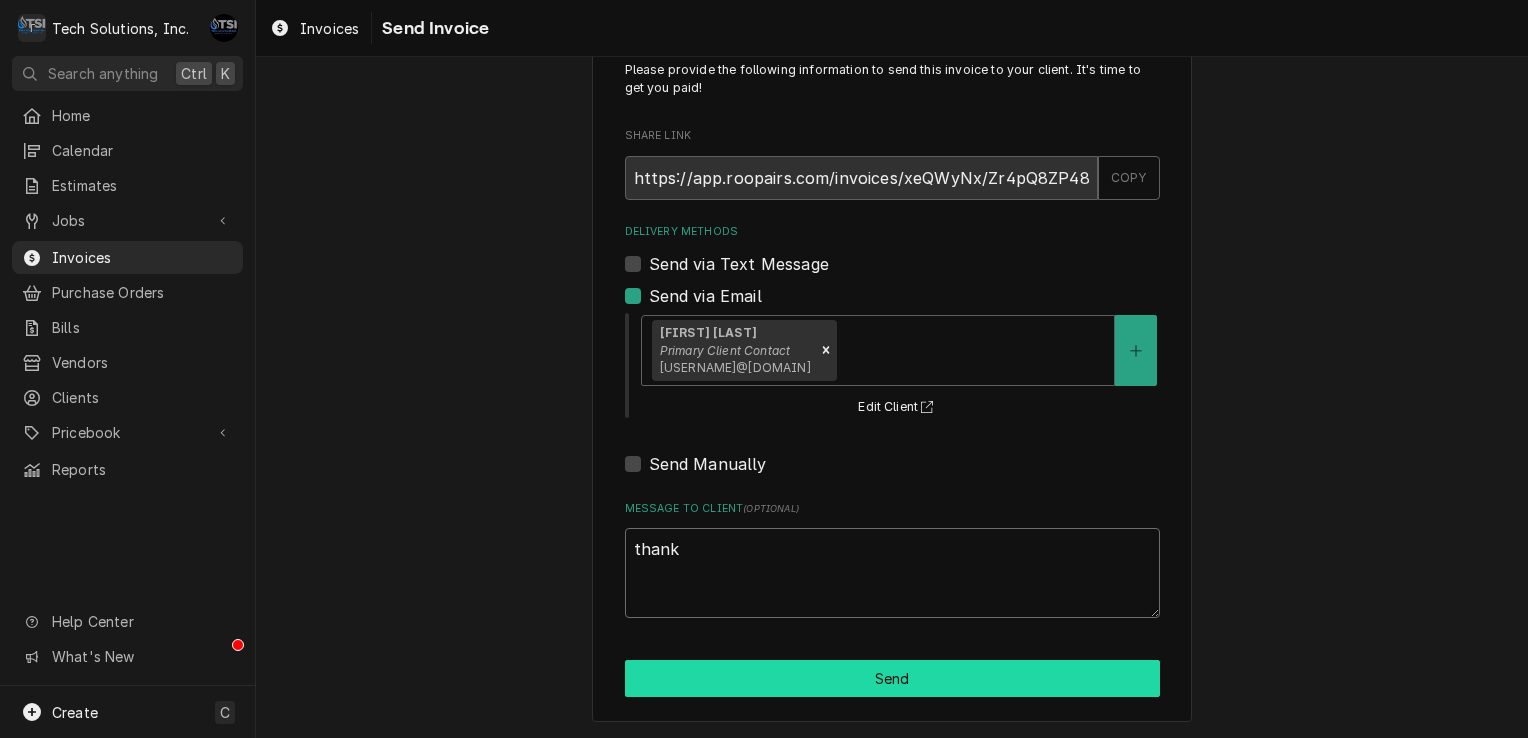 type on "x" 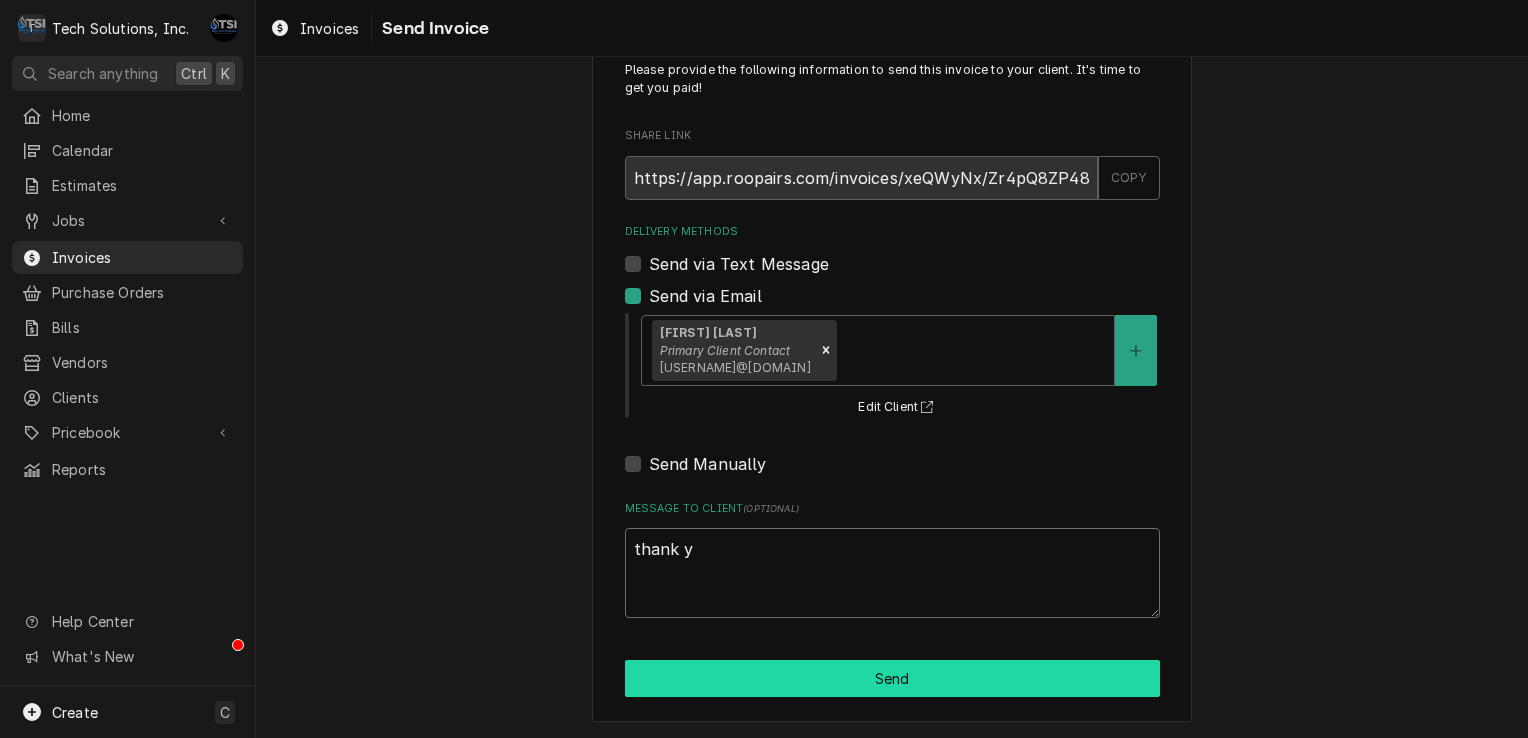 type on "x" 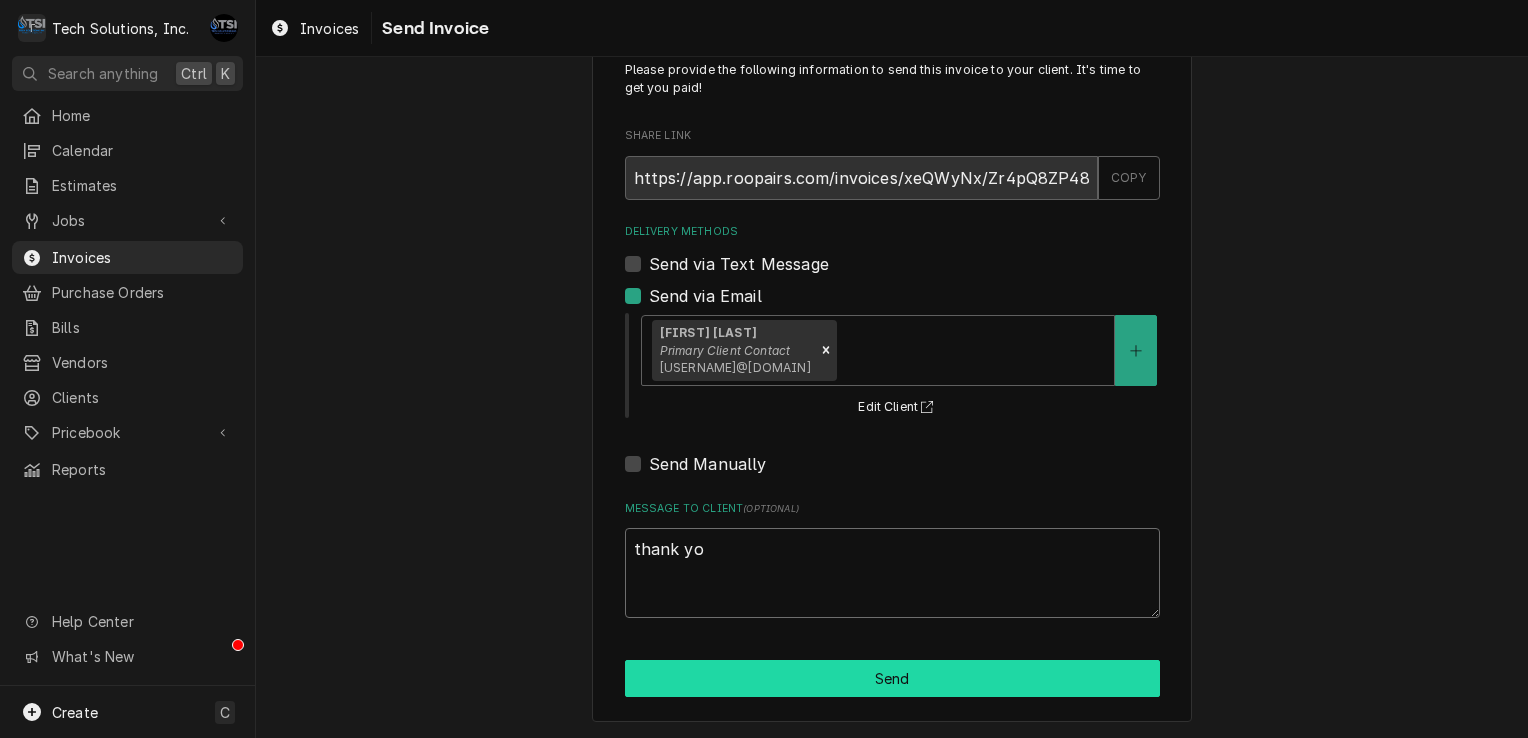 type on "x" 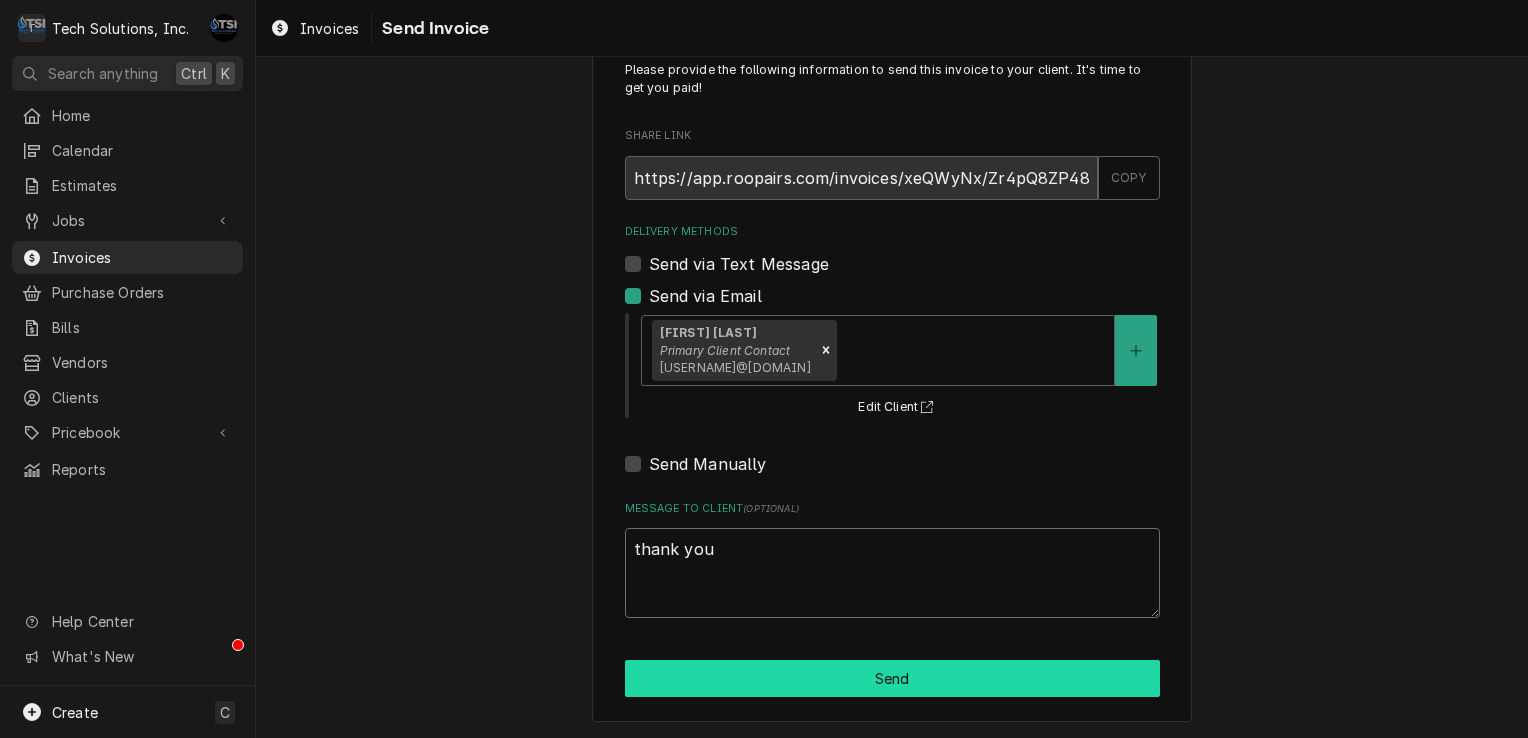 type on "x" 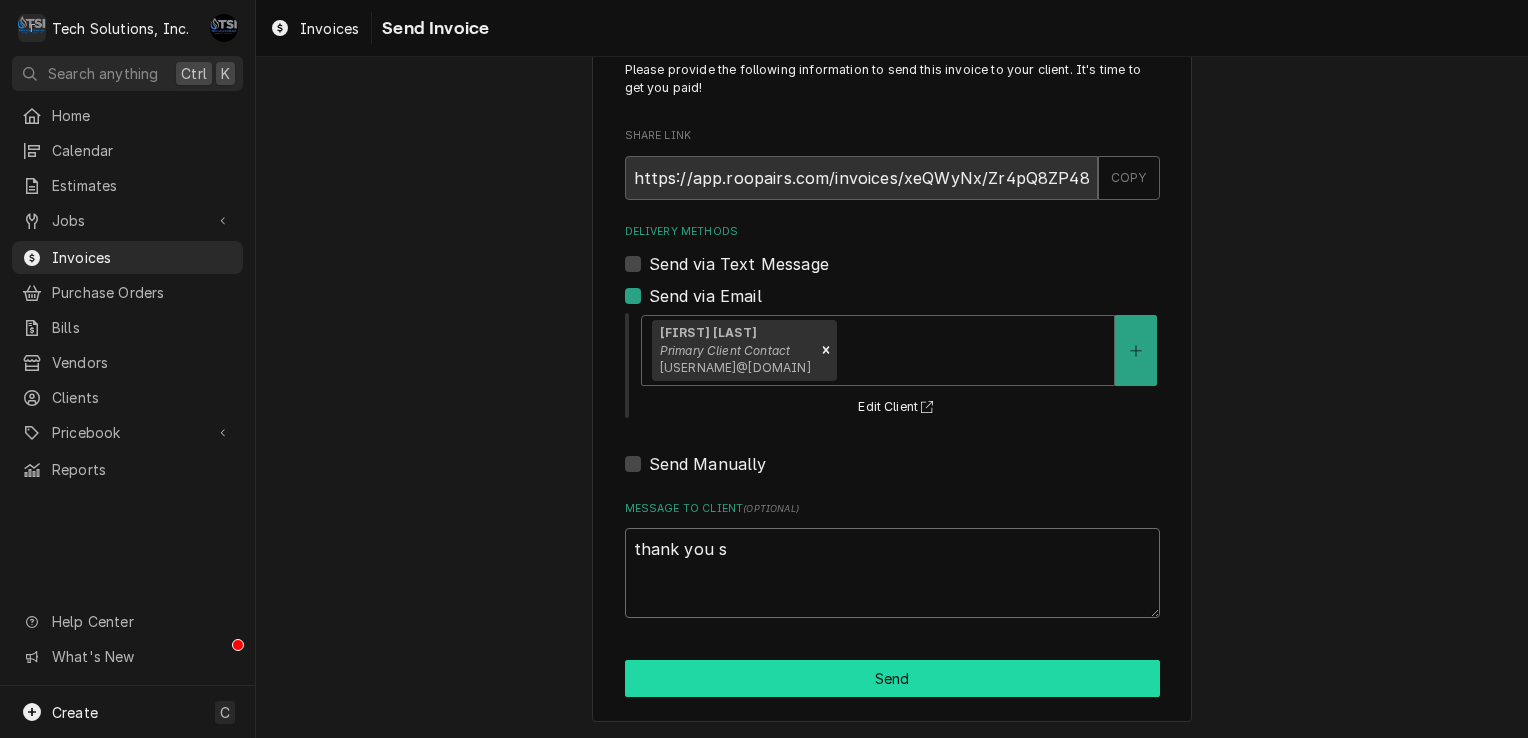 type on "x" 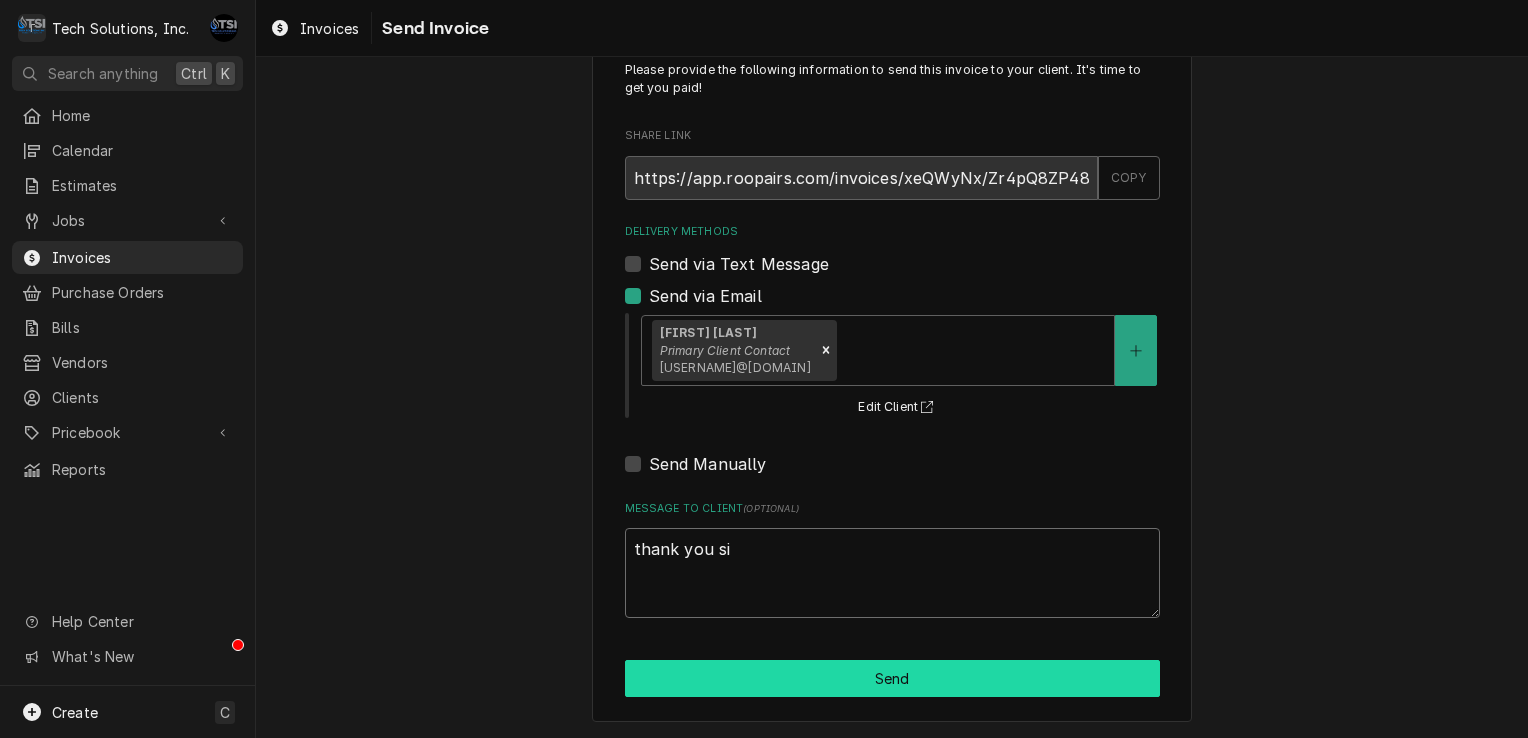 type on "x" 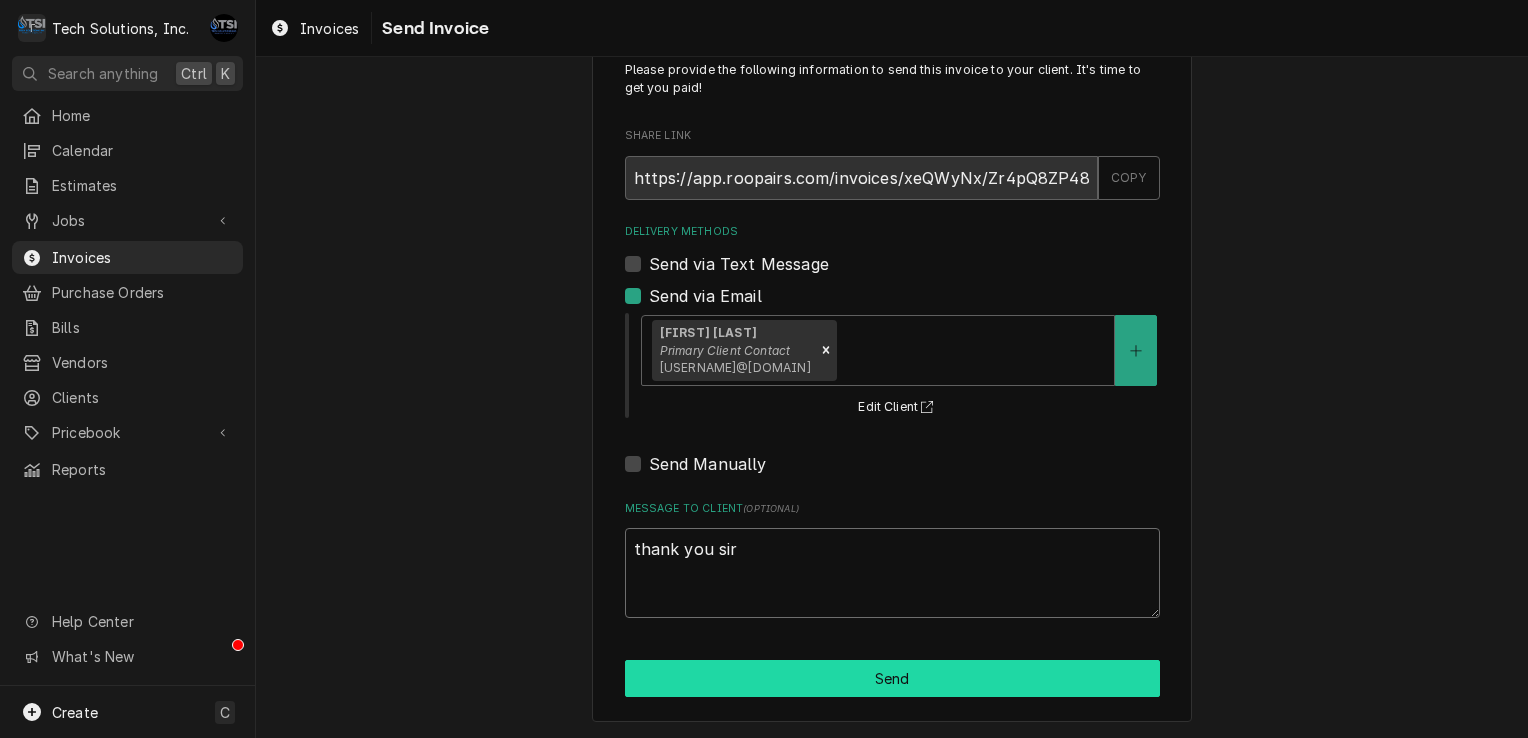 type on "x" 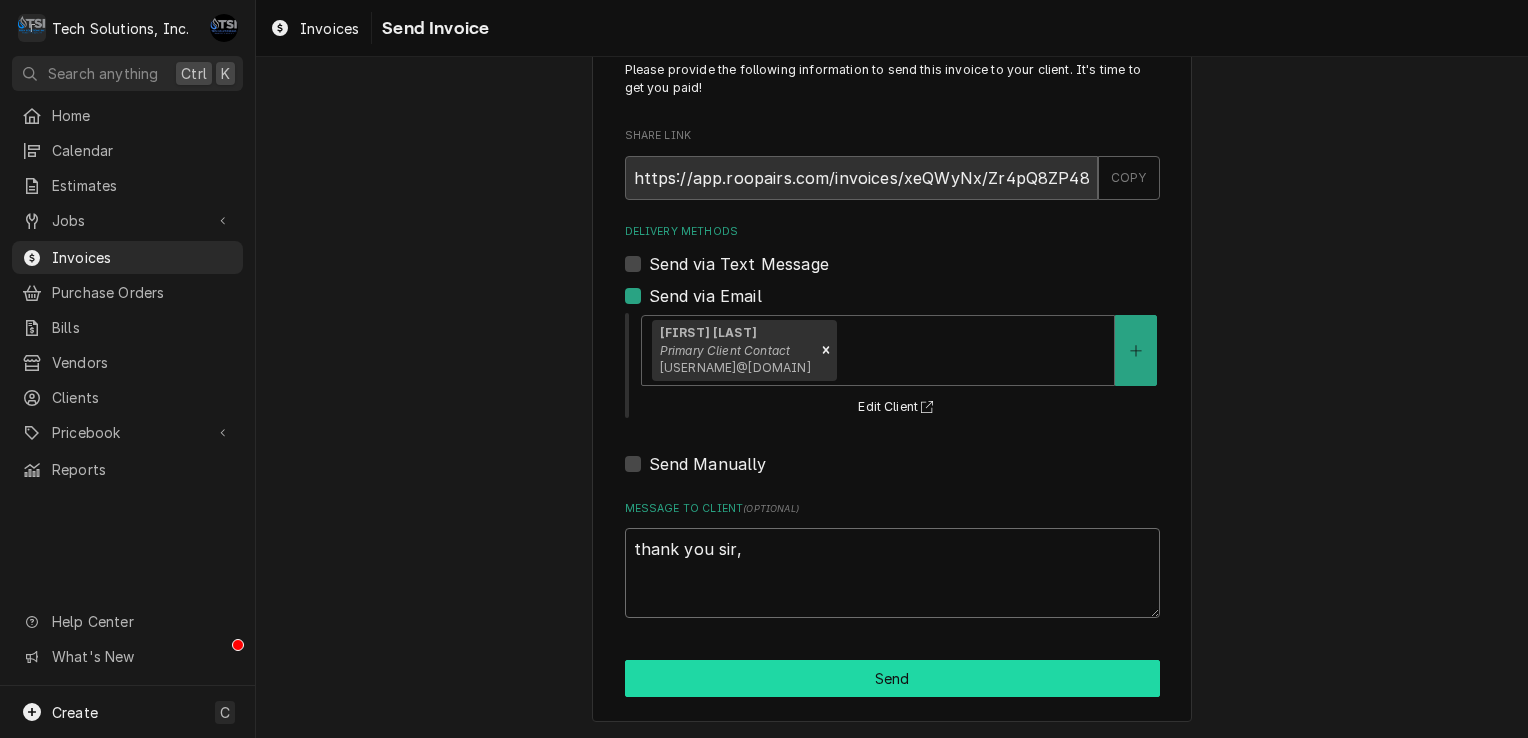 type on "x" 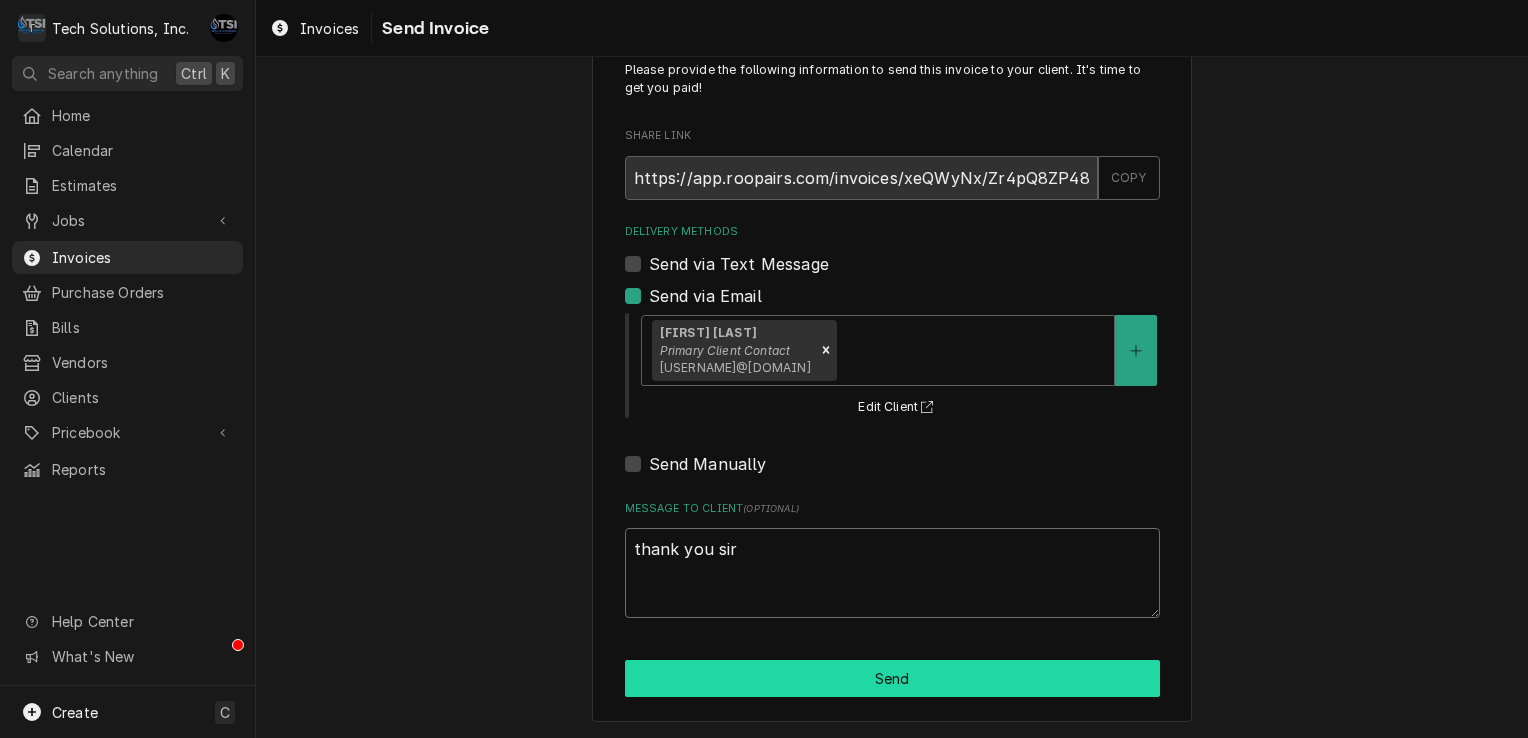 type on "x" 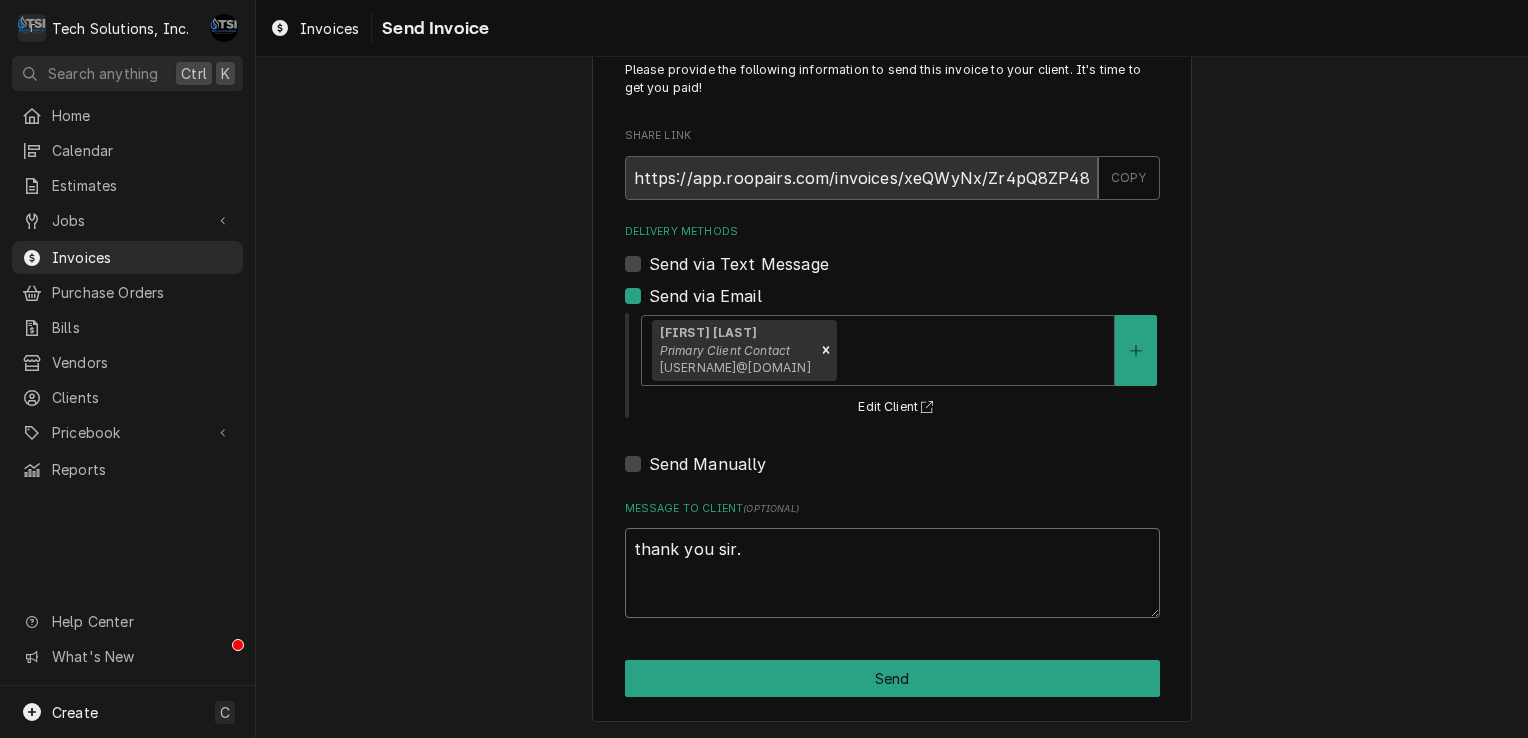 type on "x" 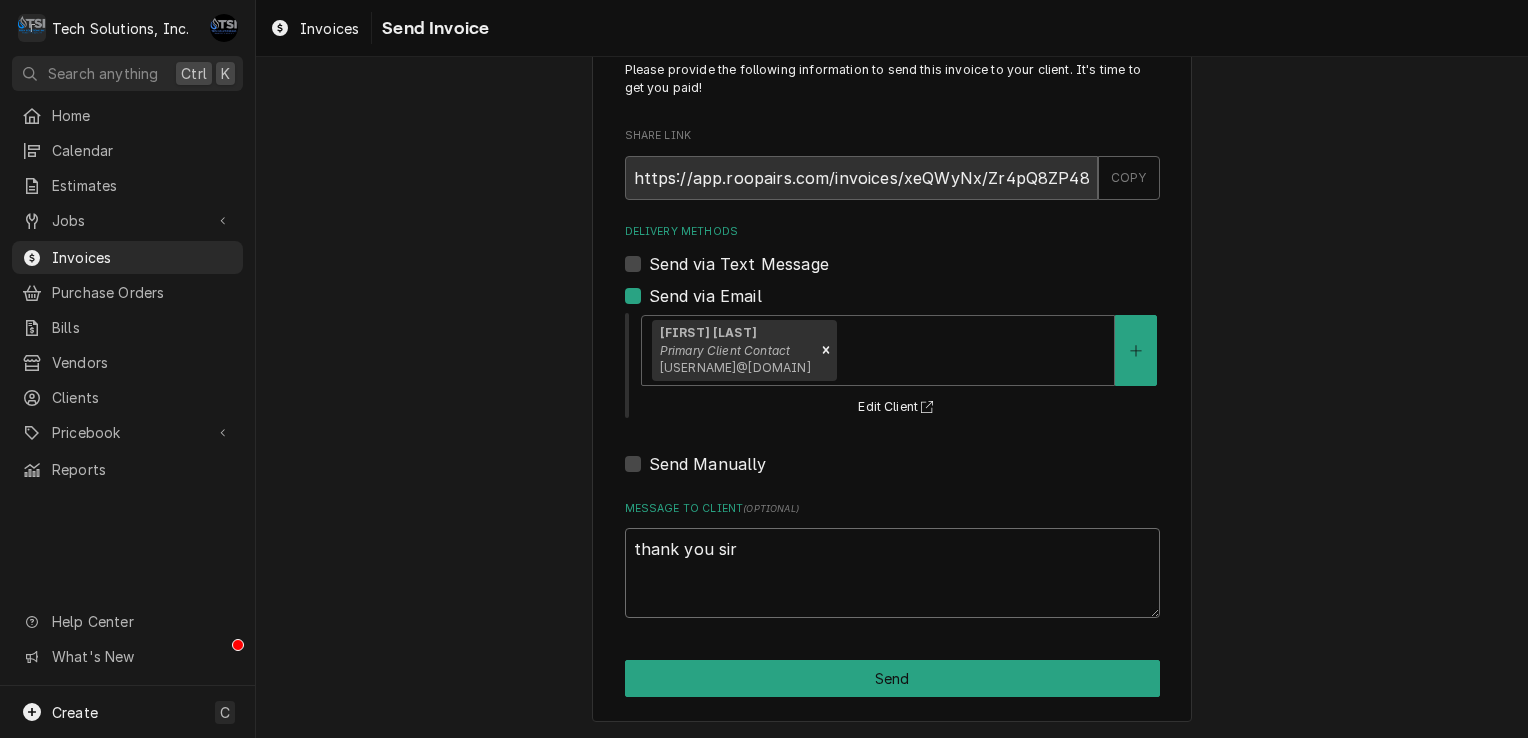 type on "x" 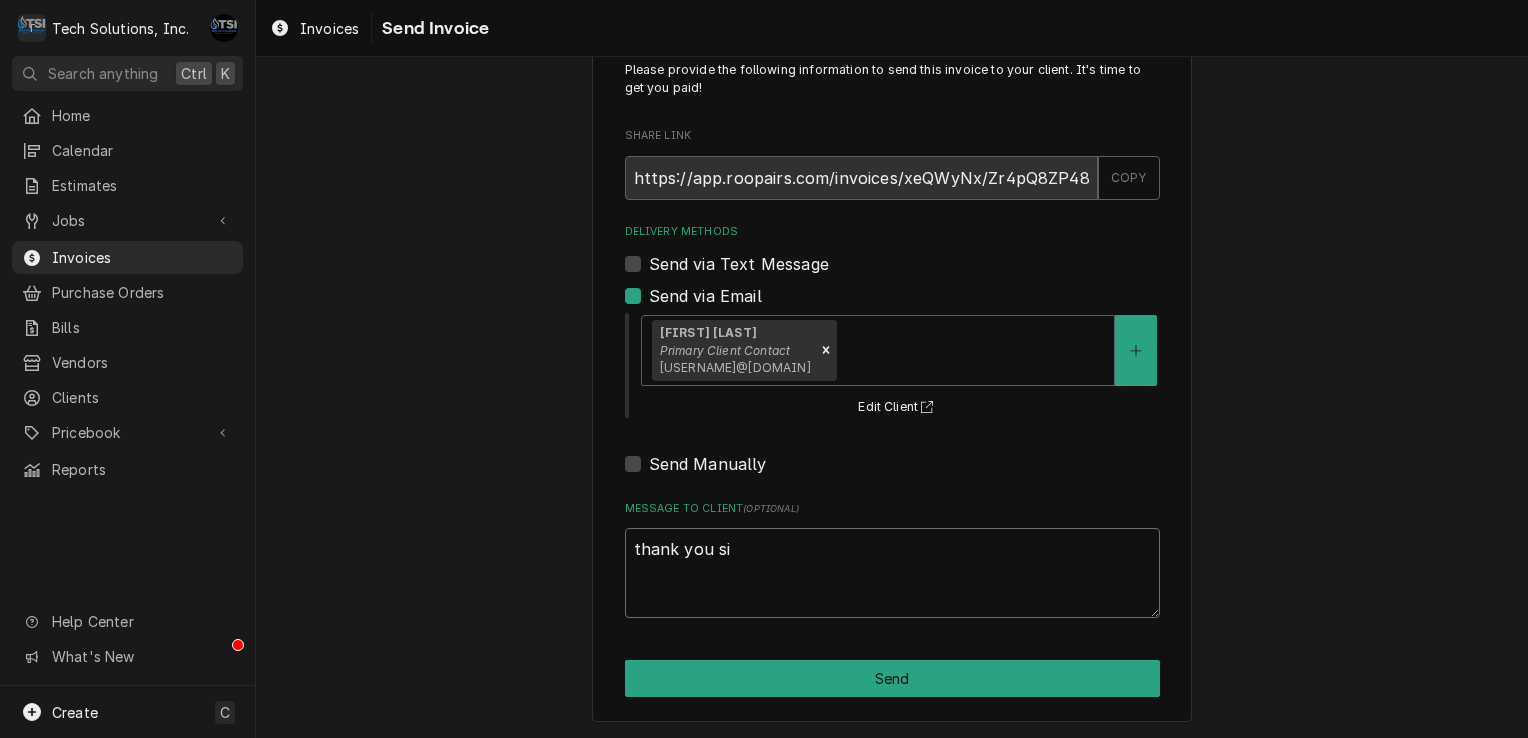type on "x" 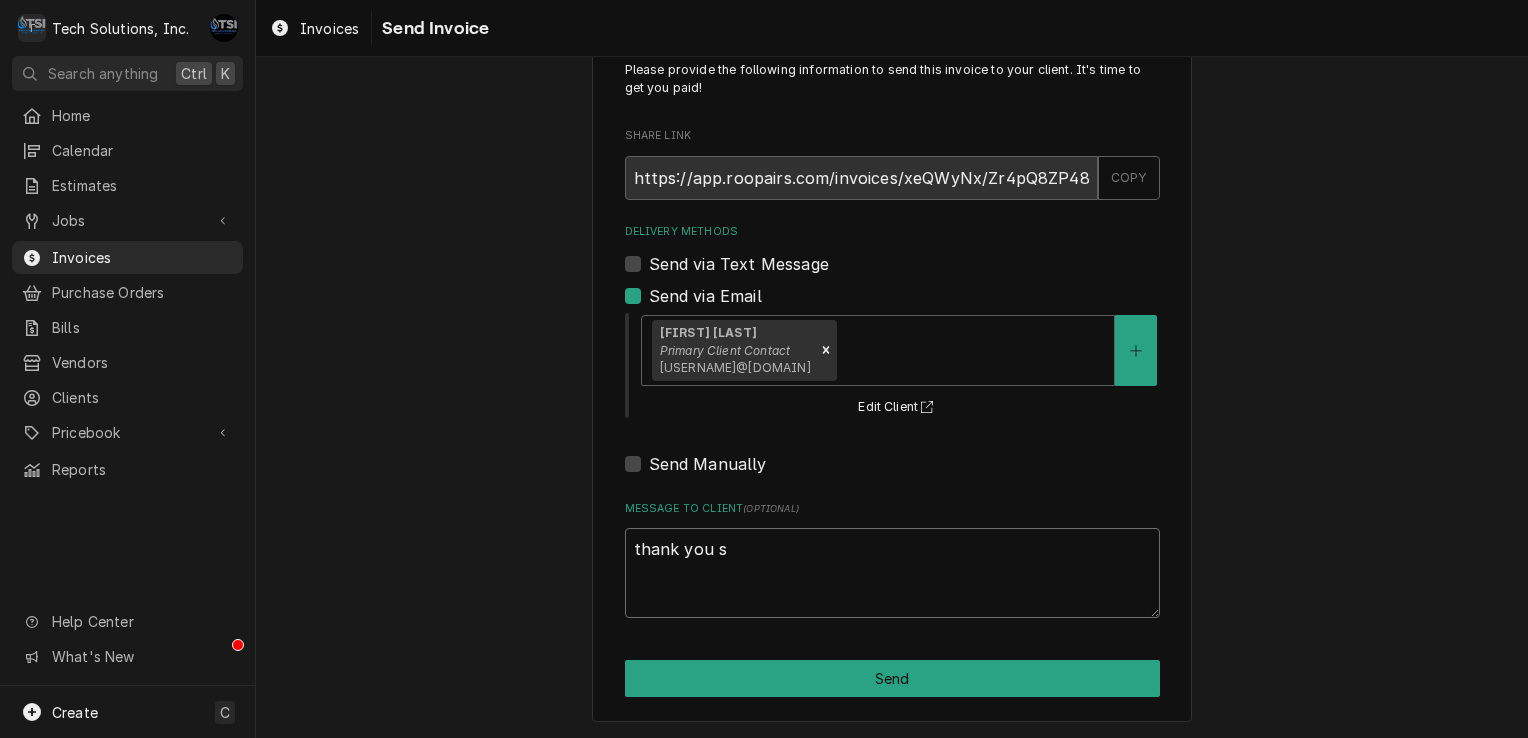 type on "x" 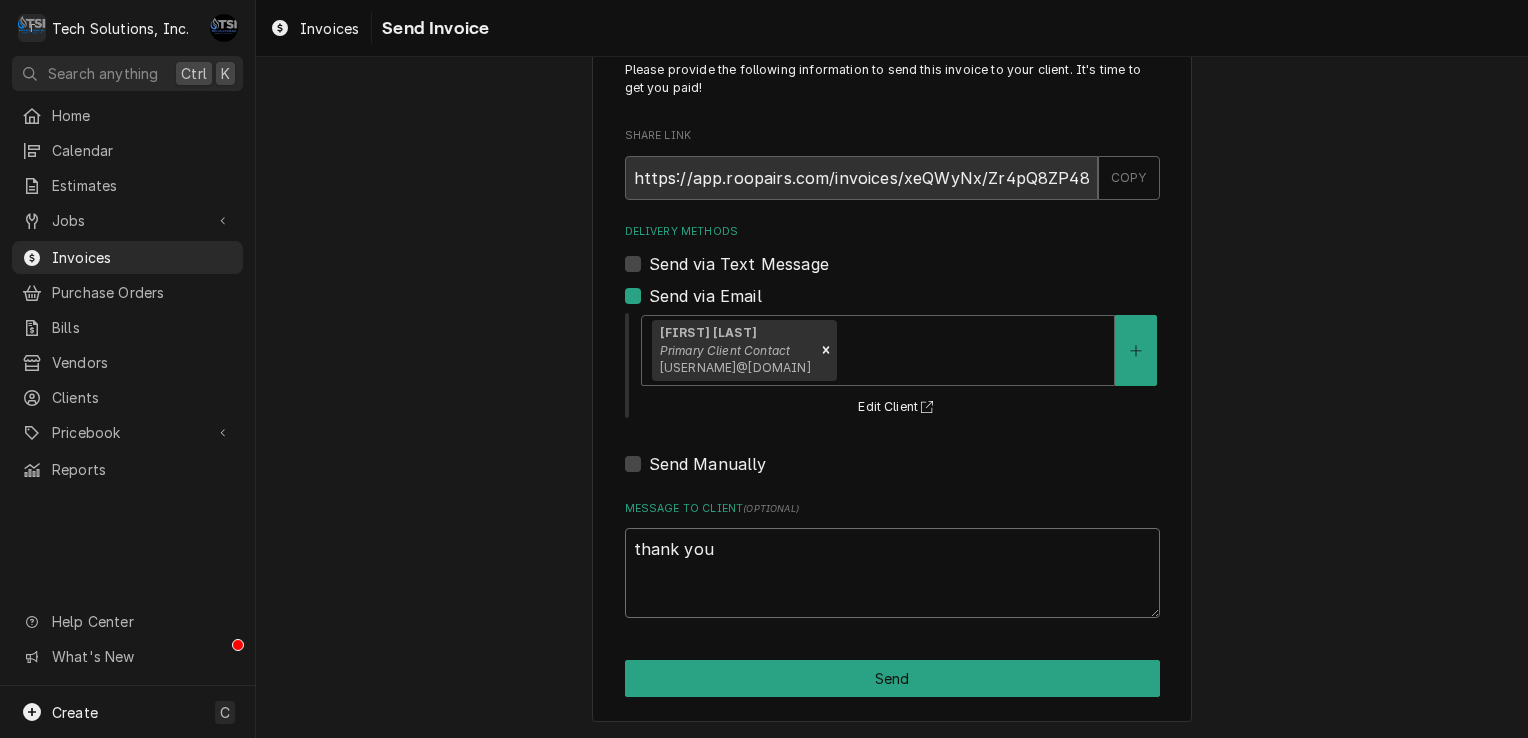 type on "x" 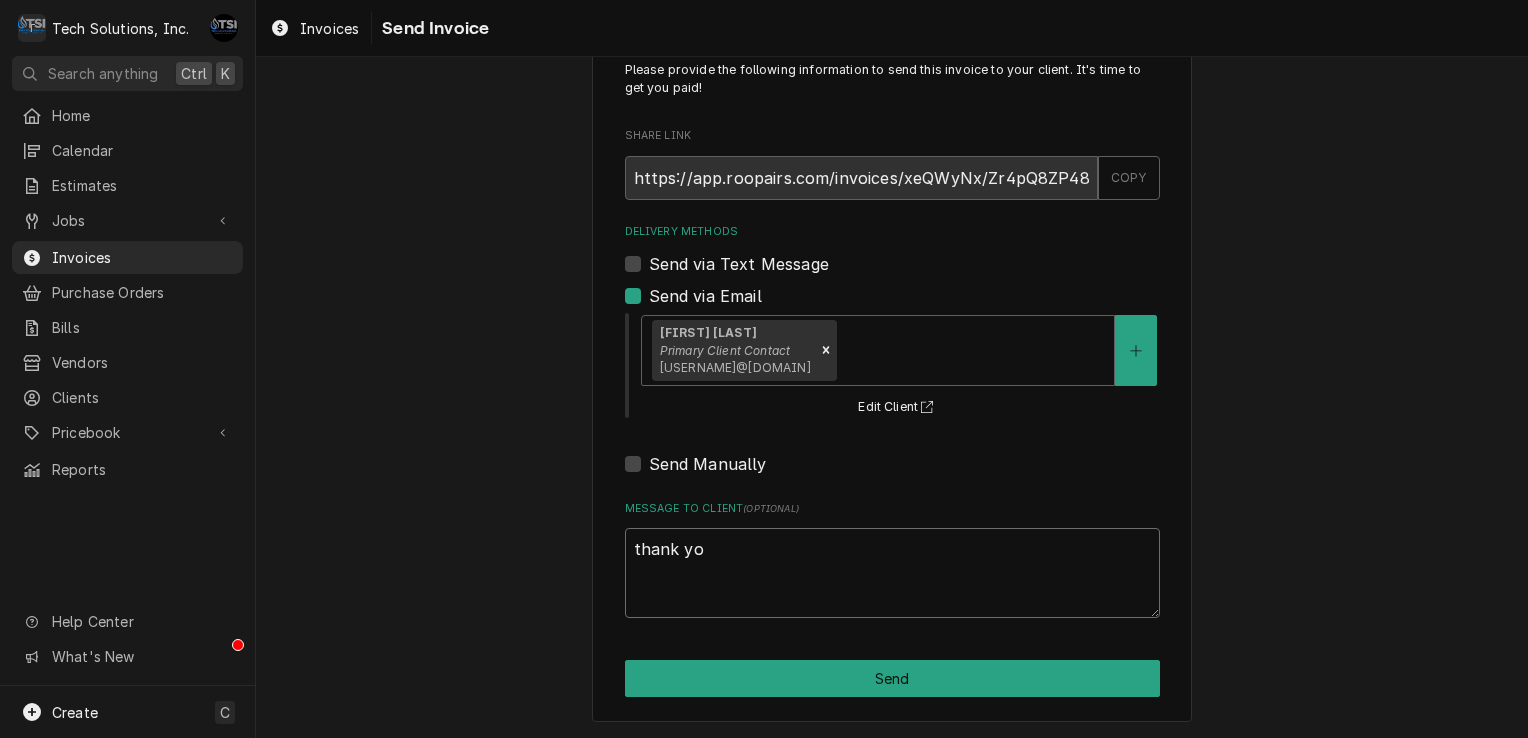 type on "x" 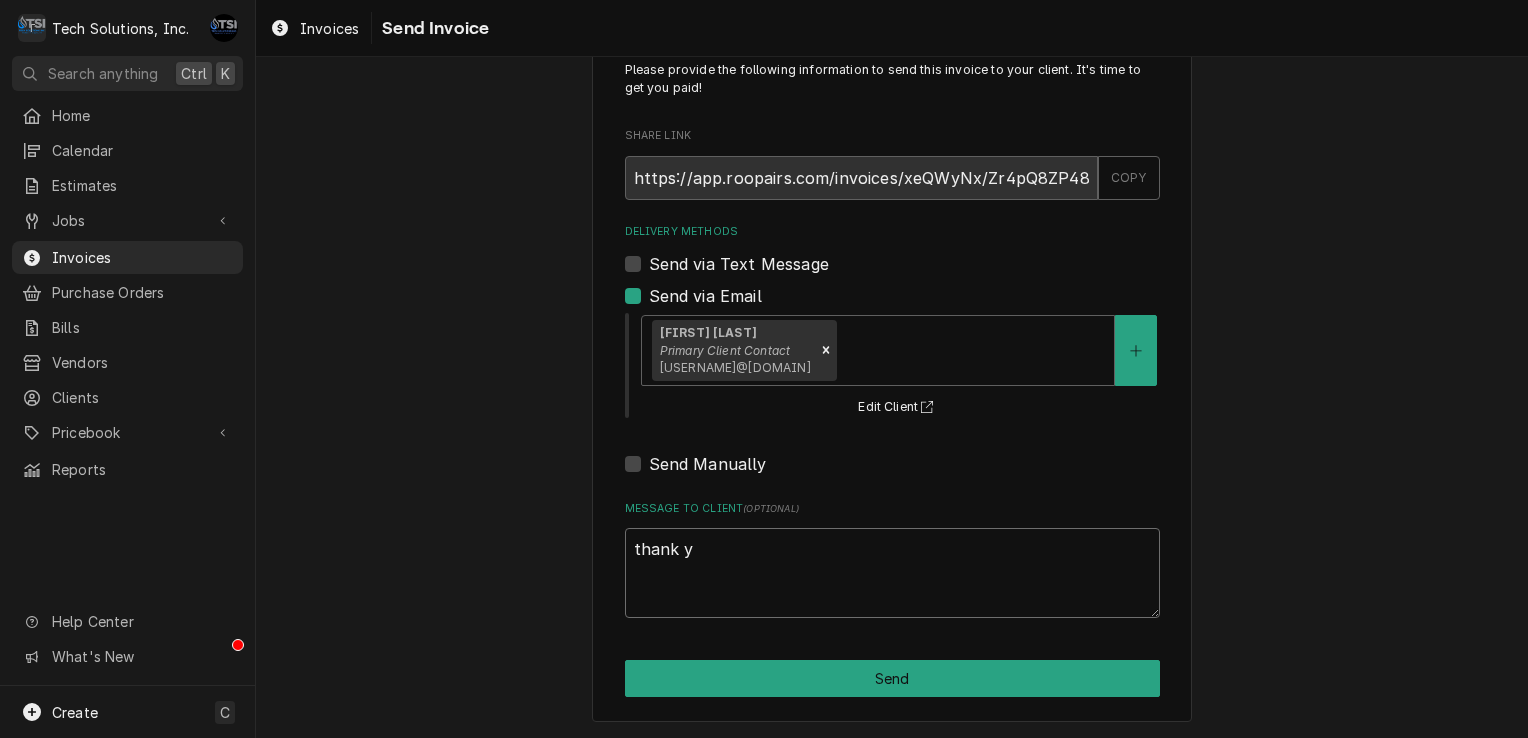 type on "x" 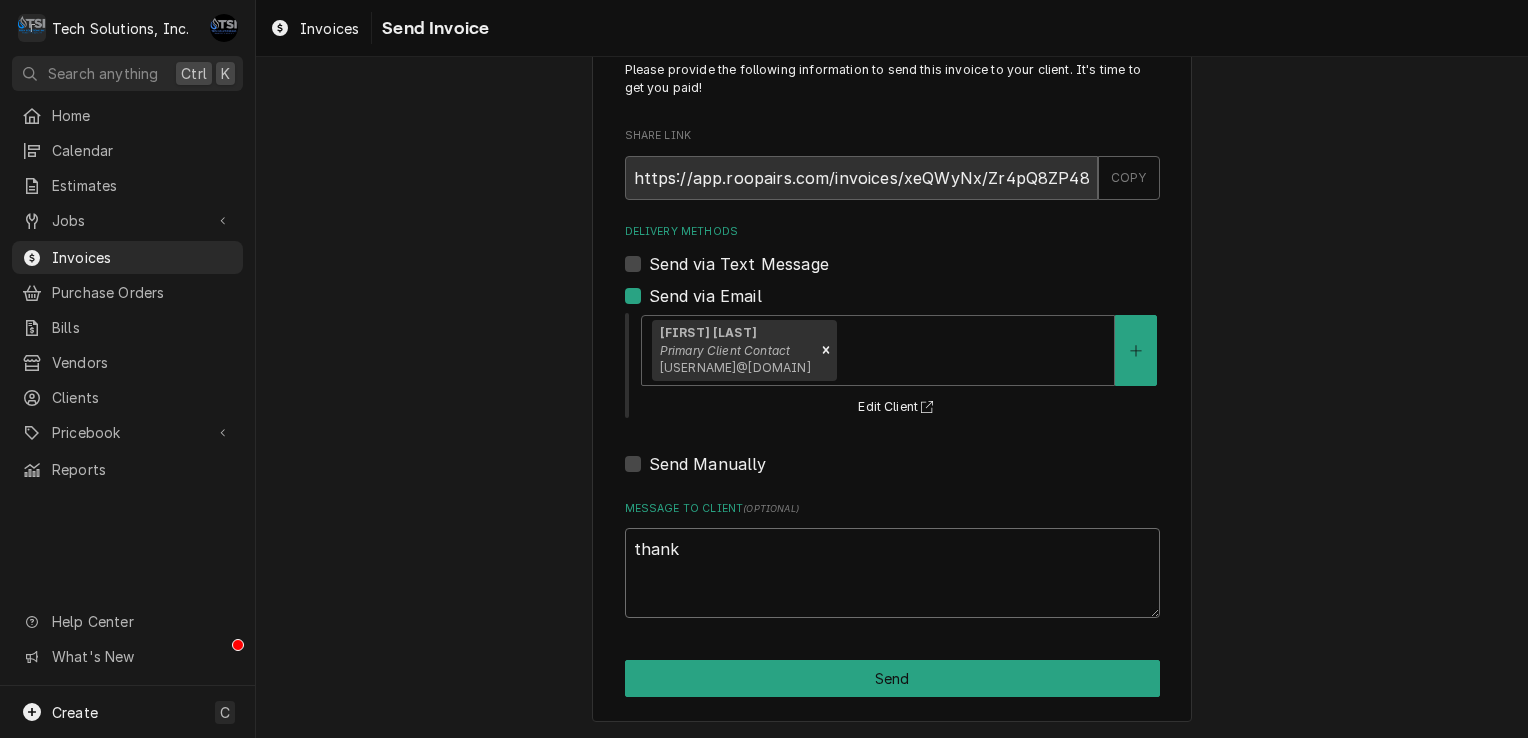type on "x" 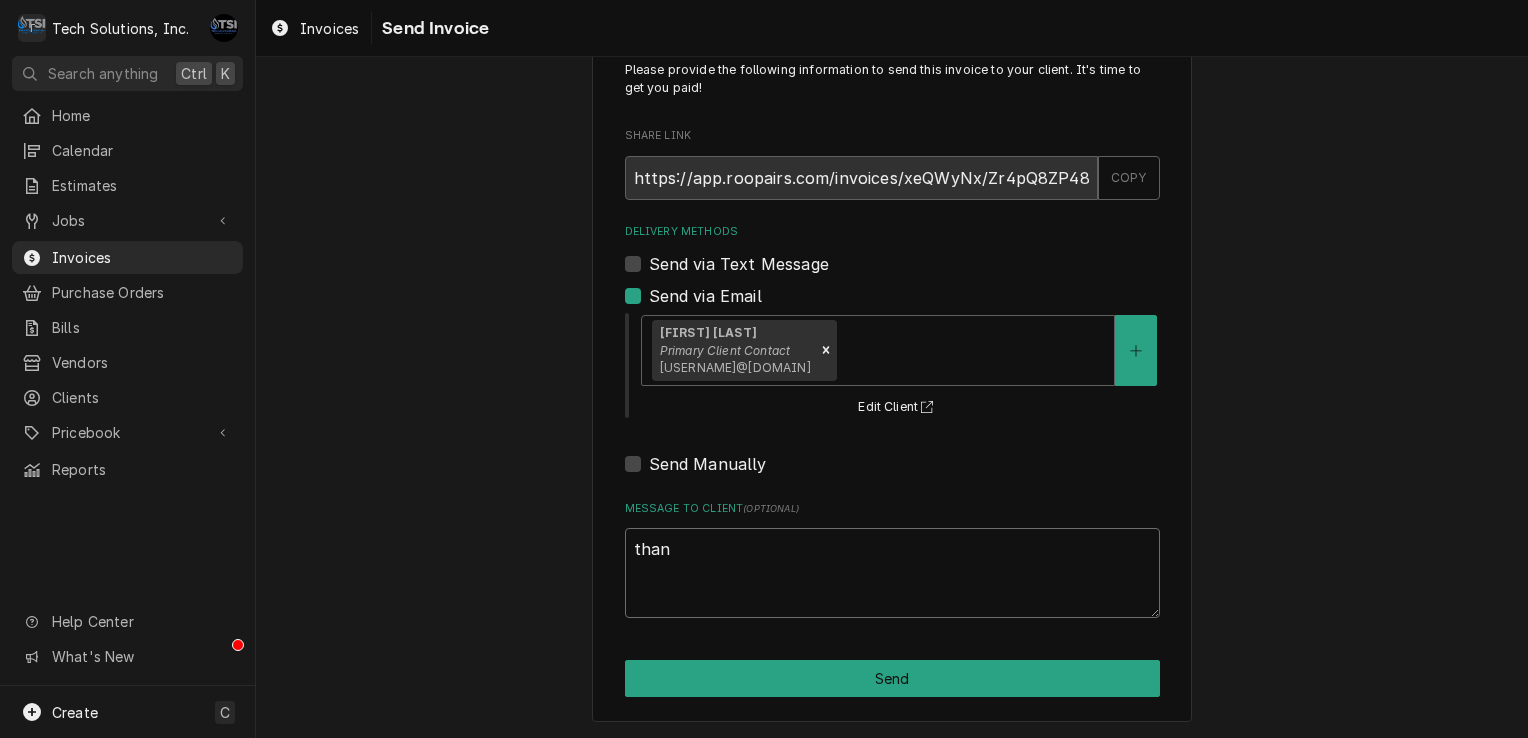 type on "x" 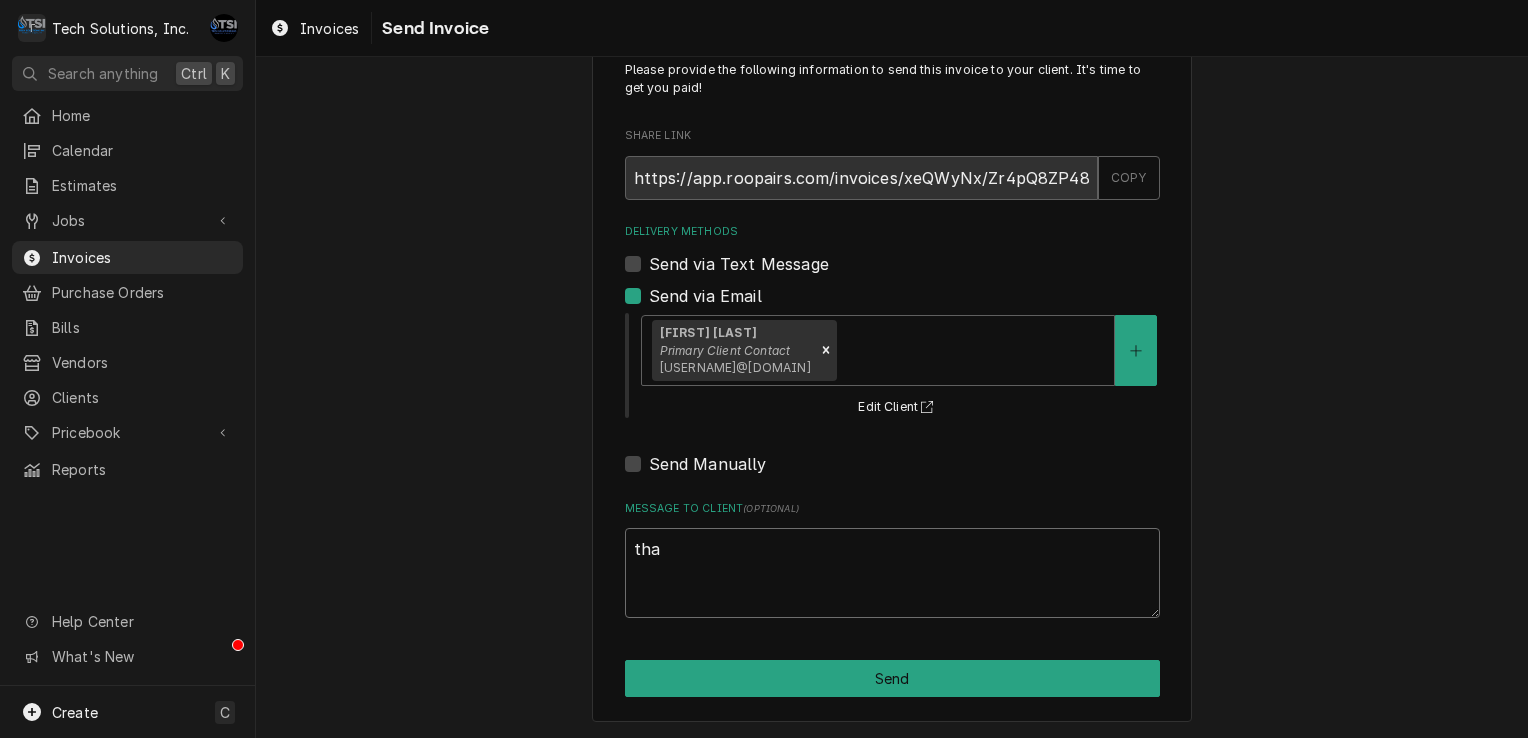 type on "x" 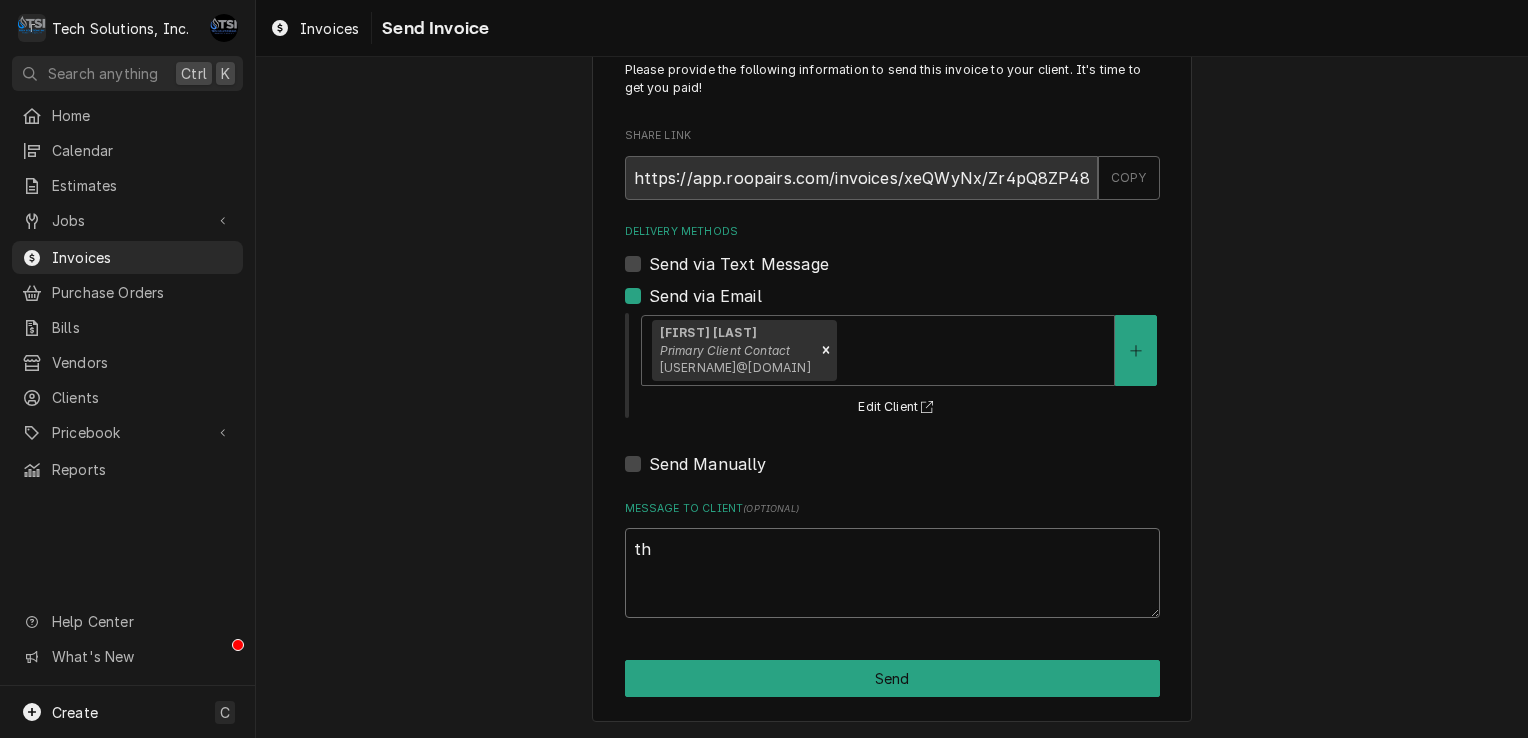 type on "x" 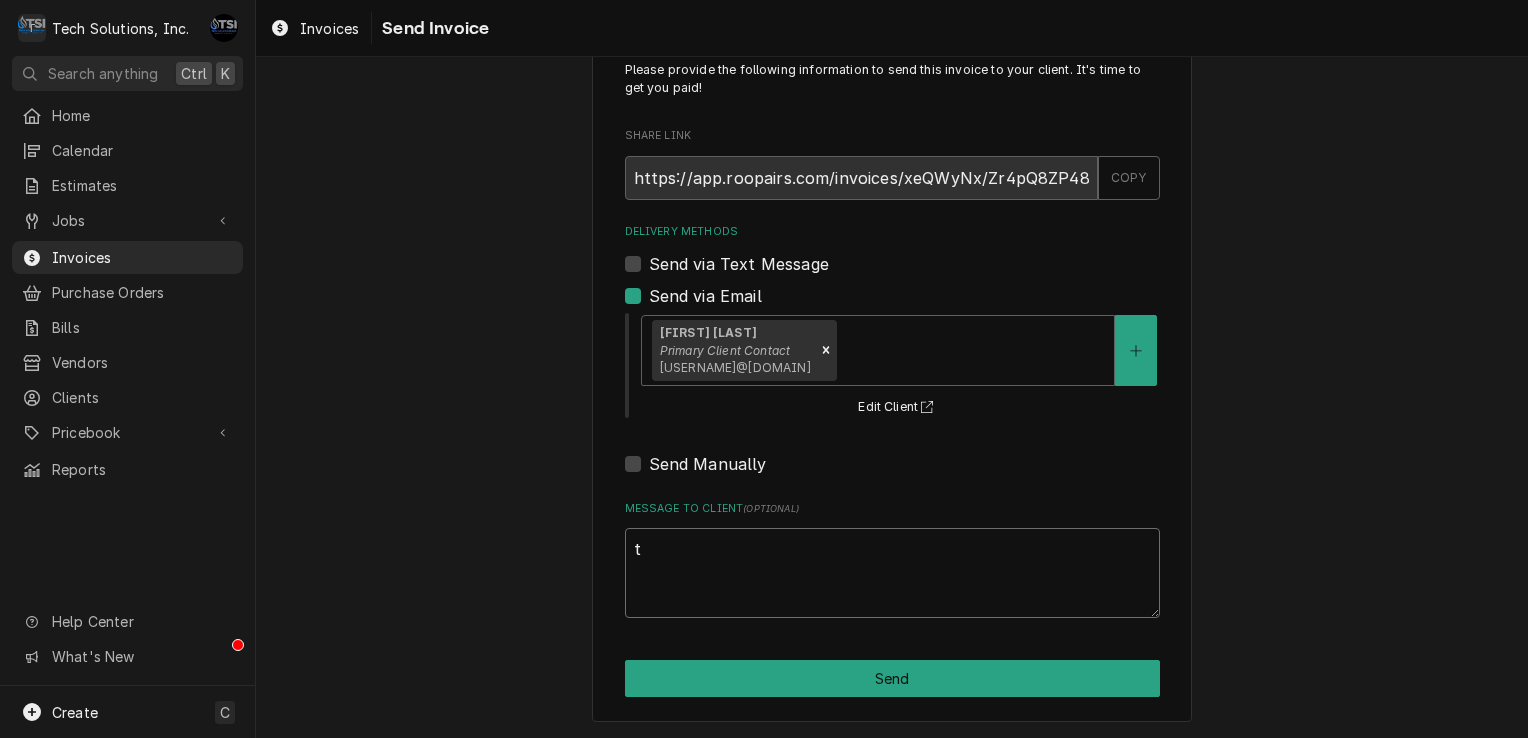 type on "x" 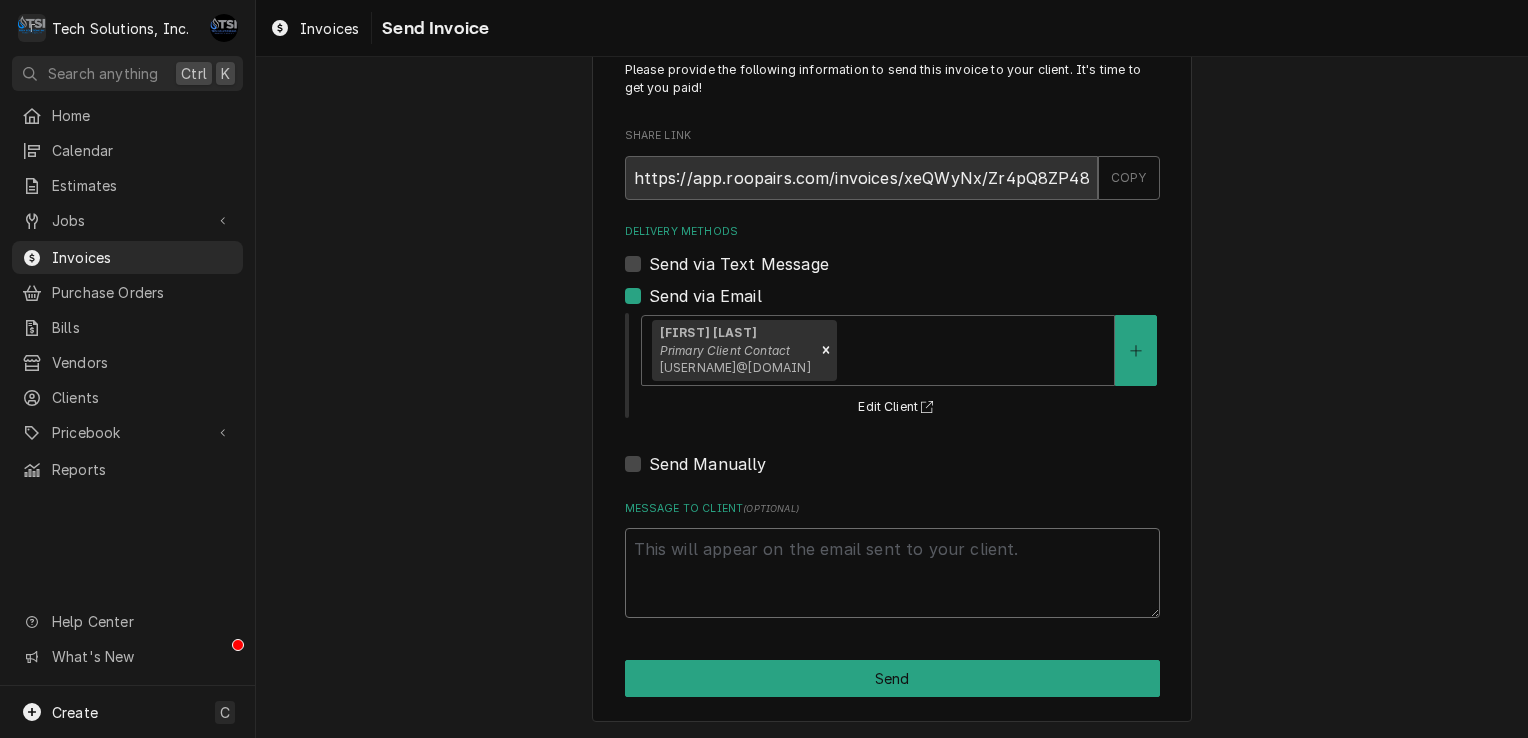 type on "x" 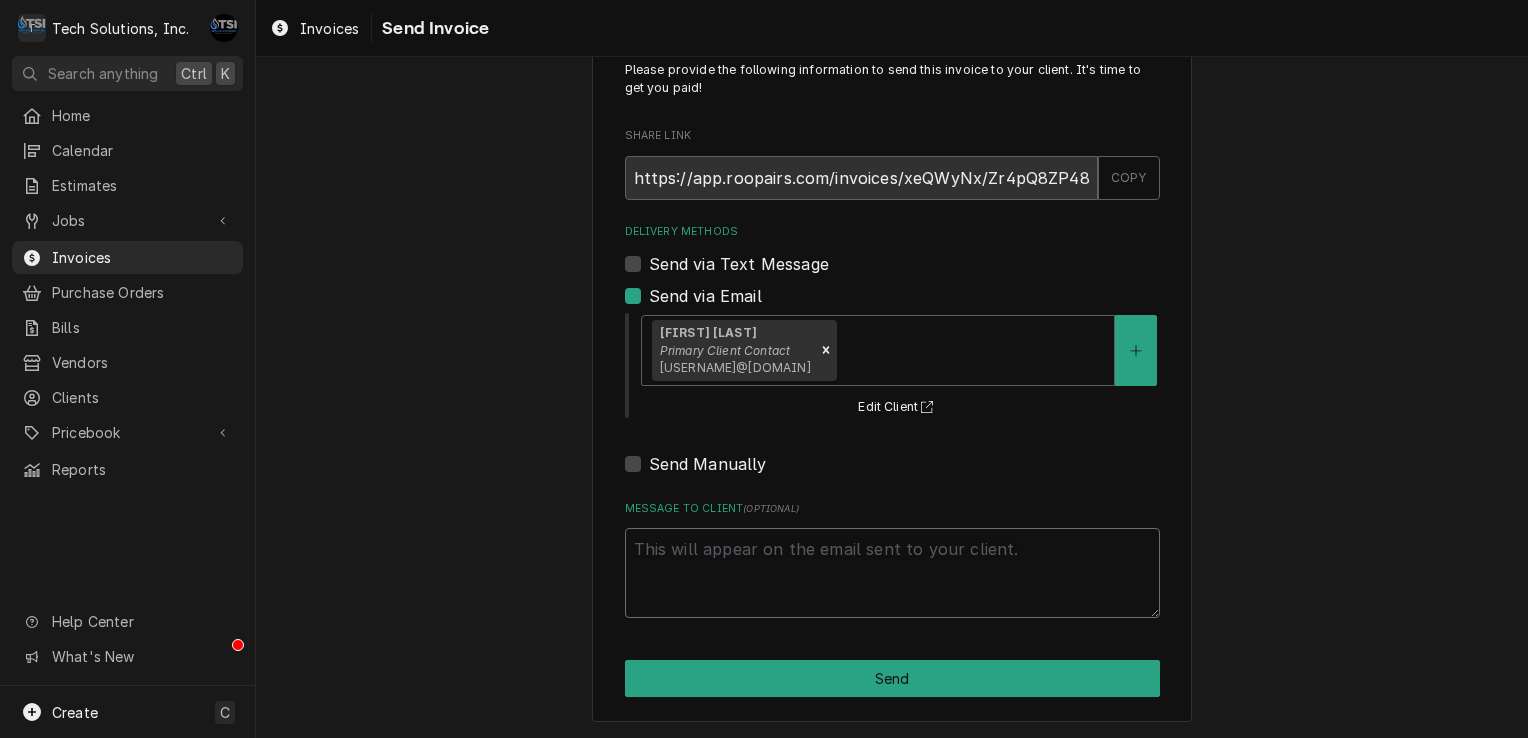 type on "f" 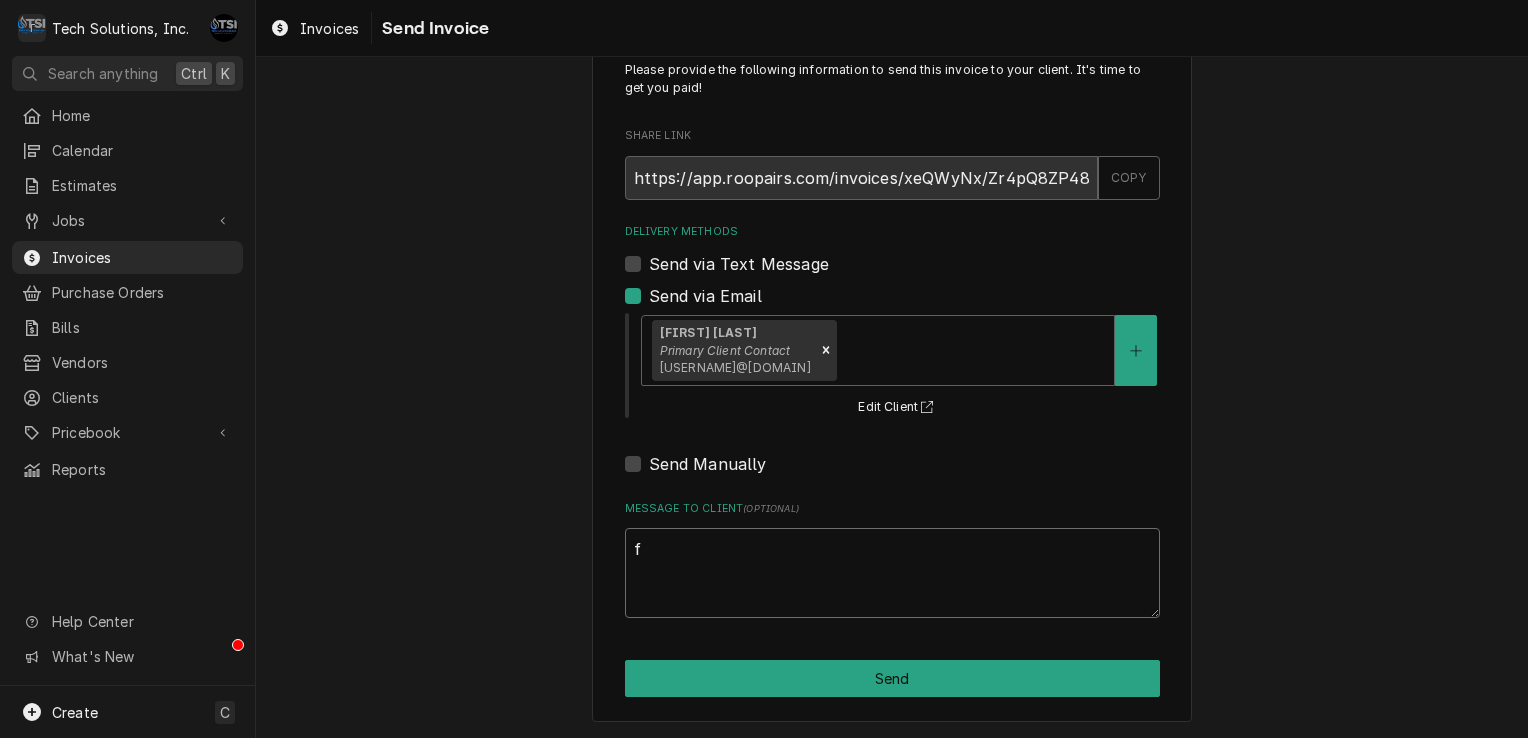 type on "x" 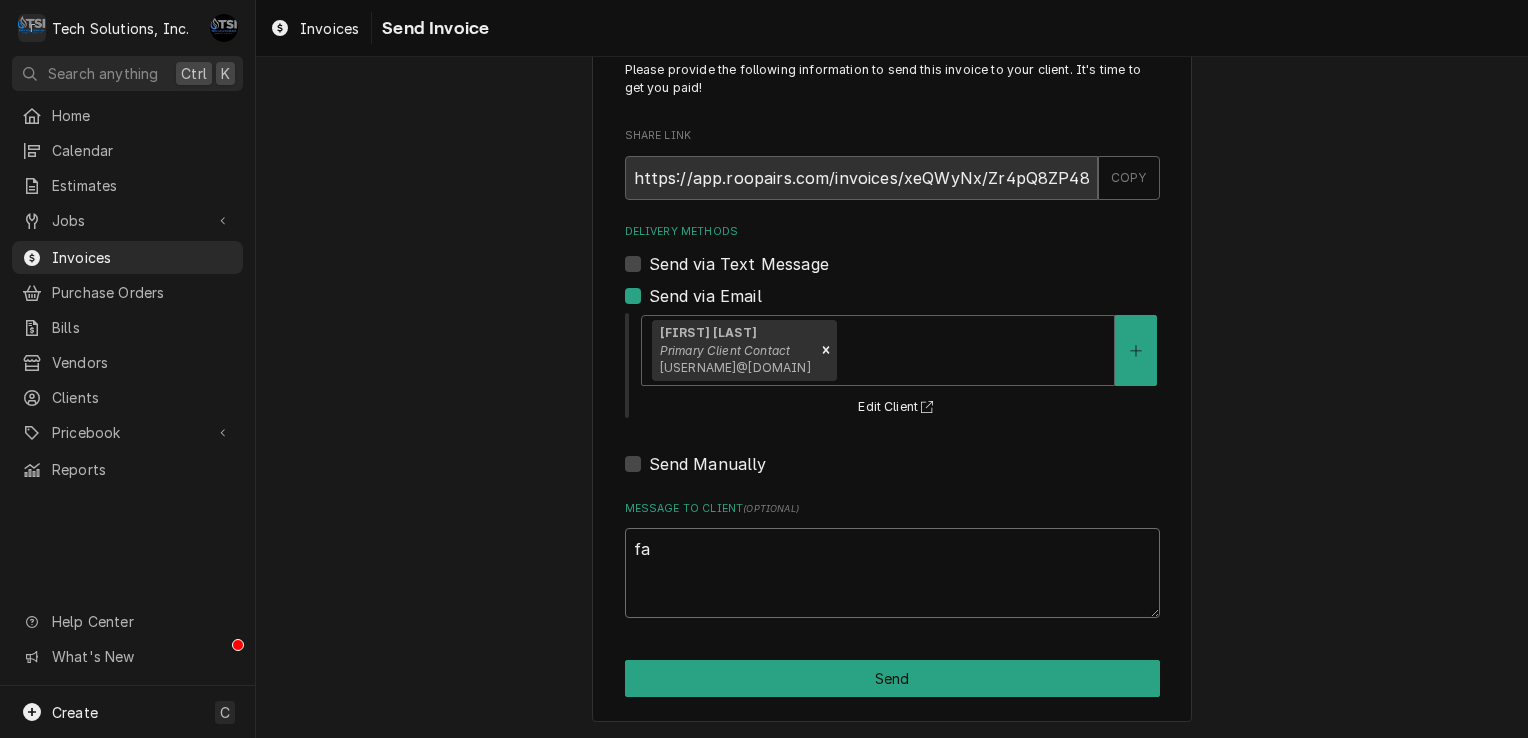 type on "x" 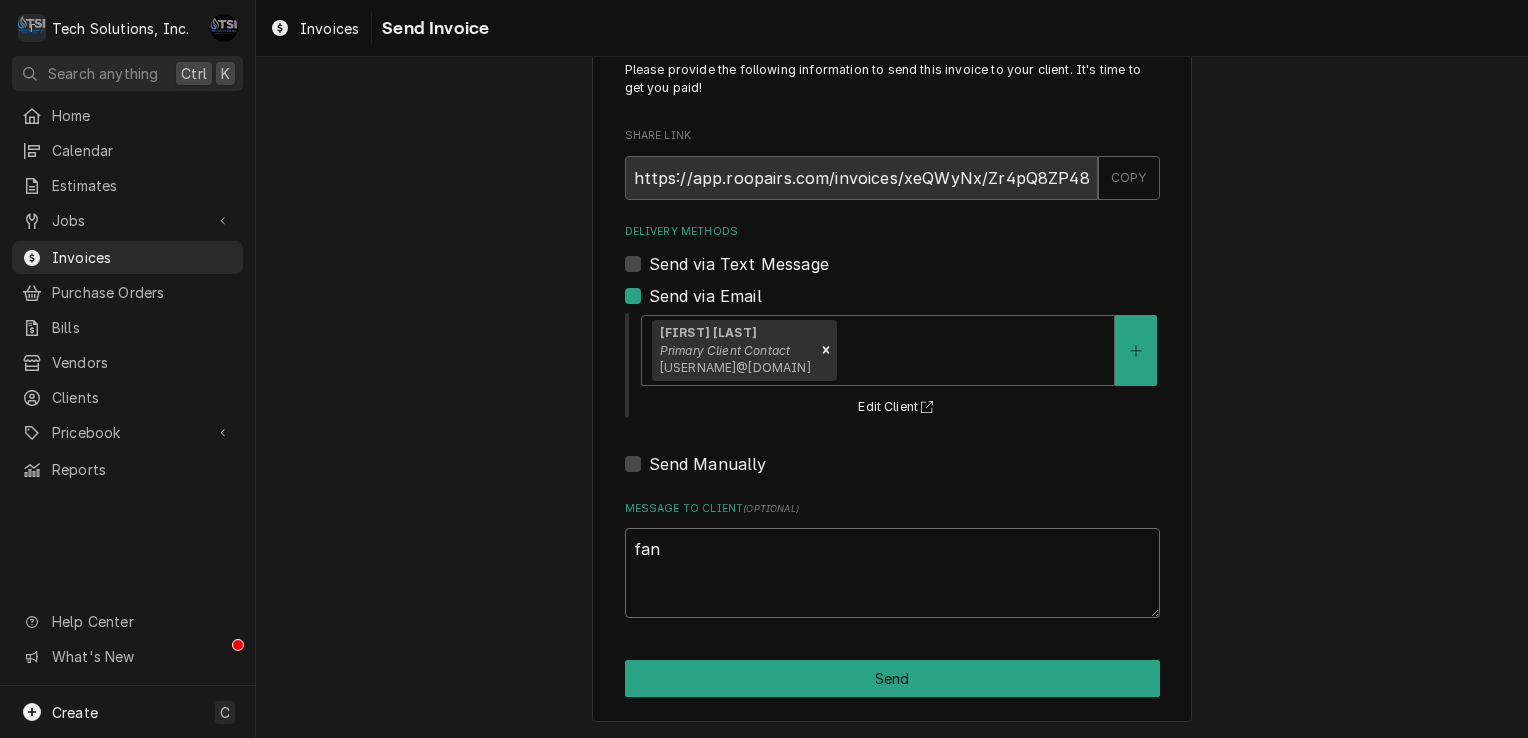 type on "x" 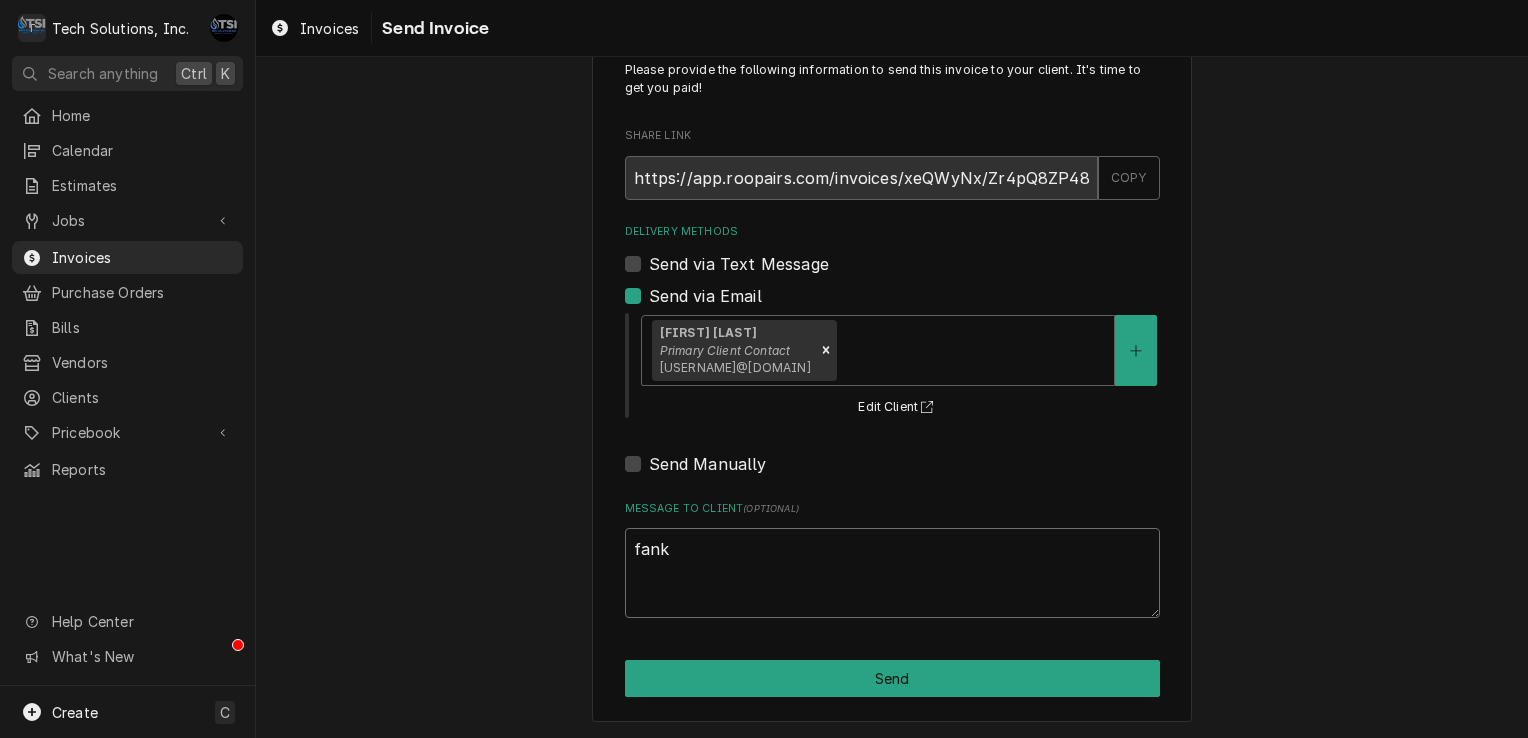type on "x" 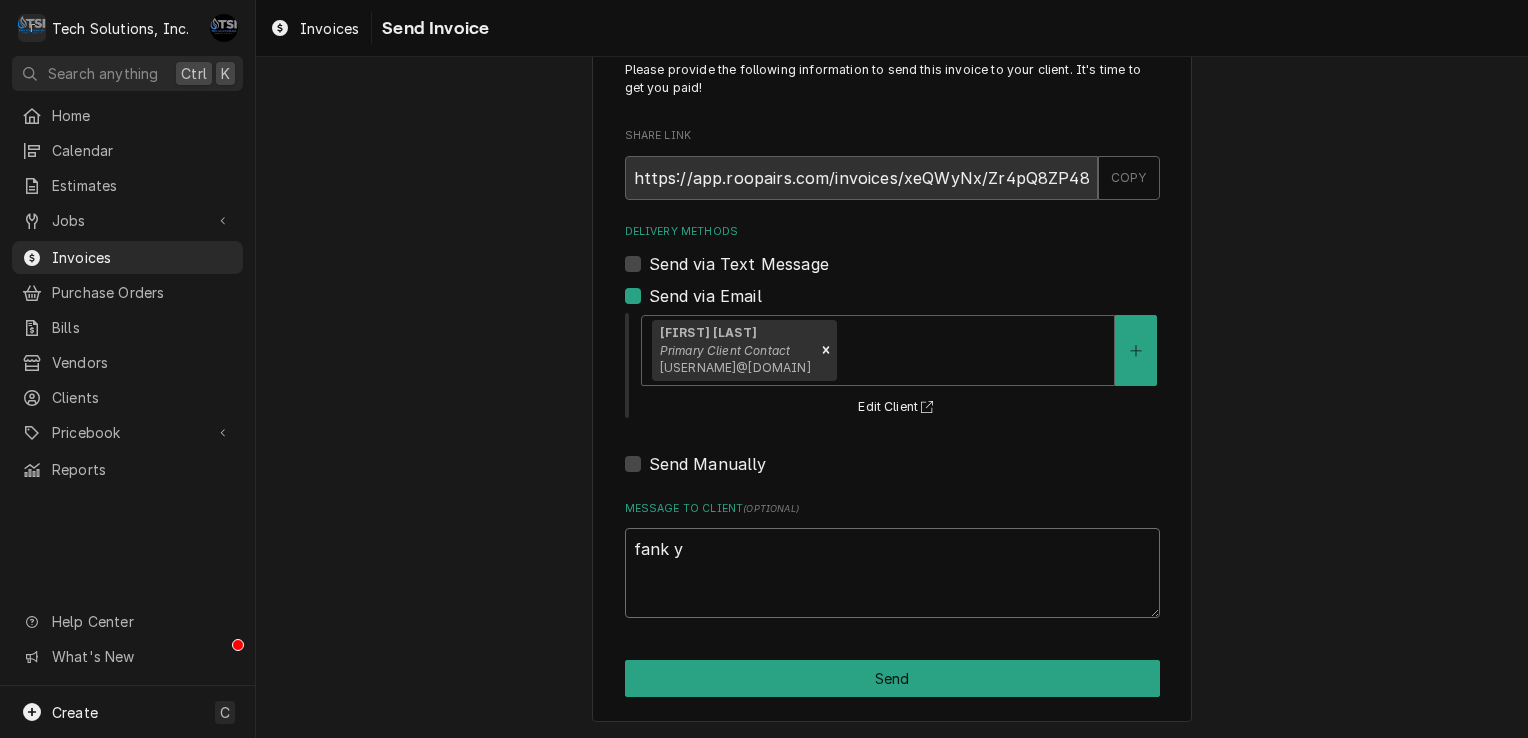 type on "x" 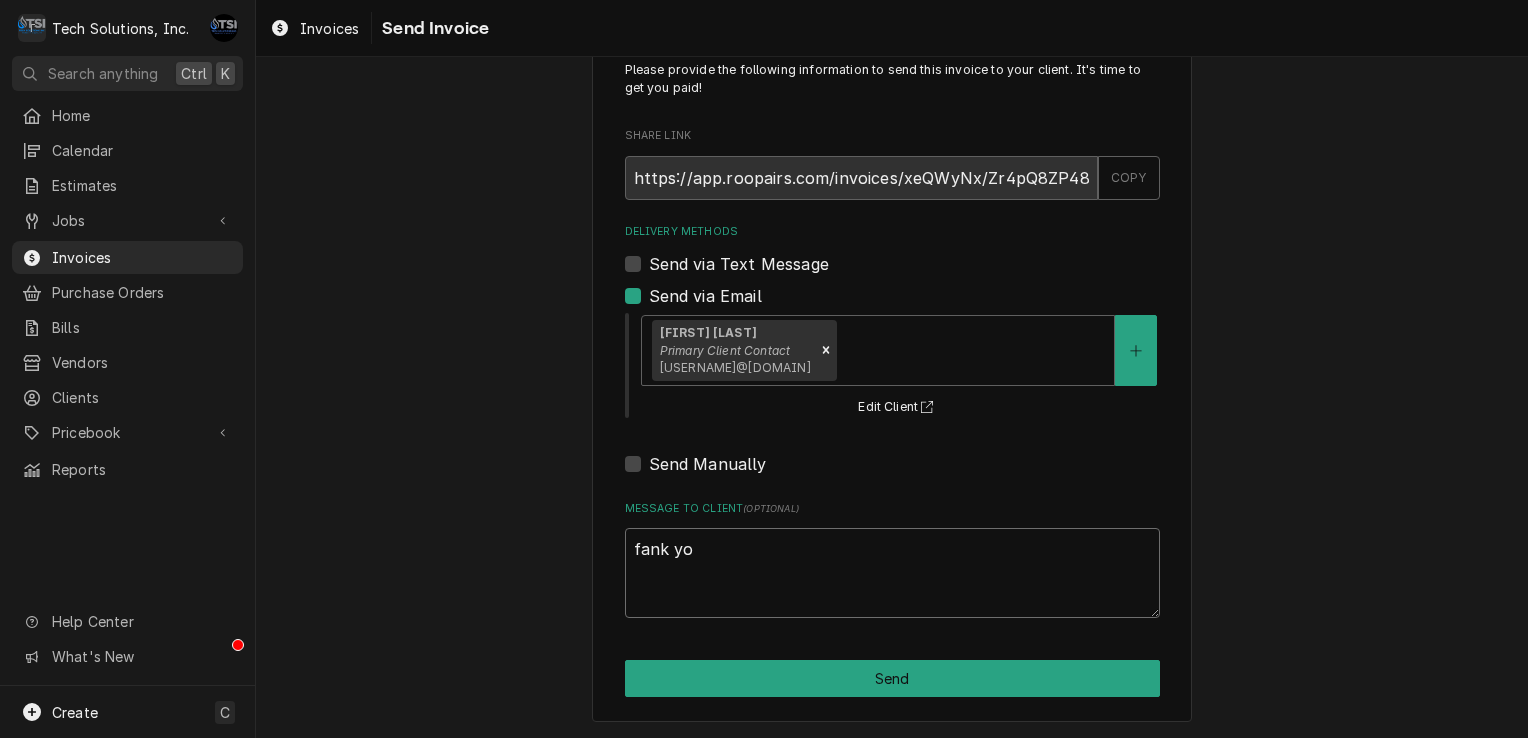 type on "x" 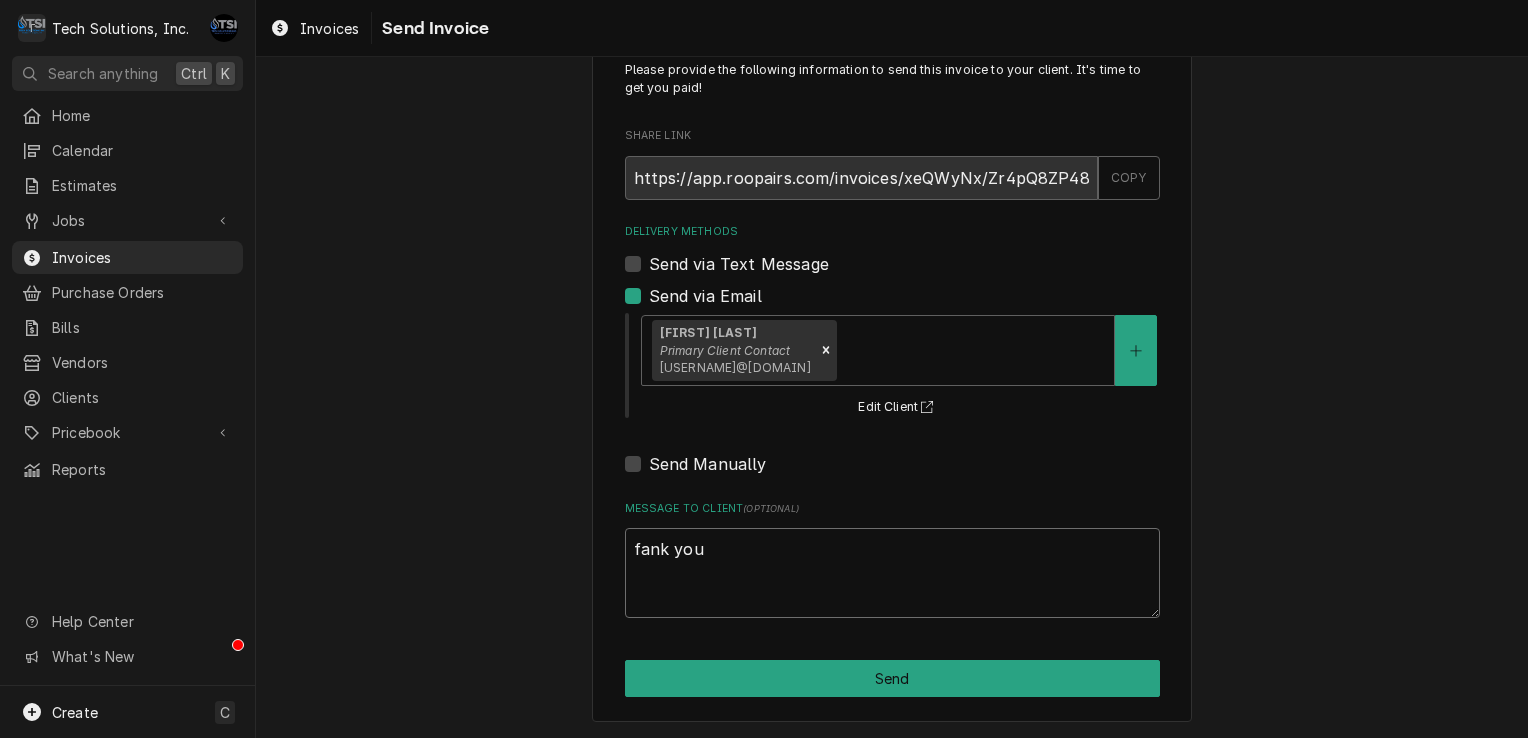 type on "x" 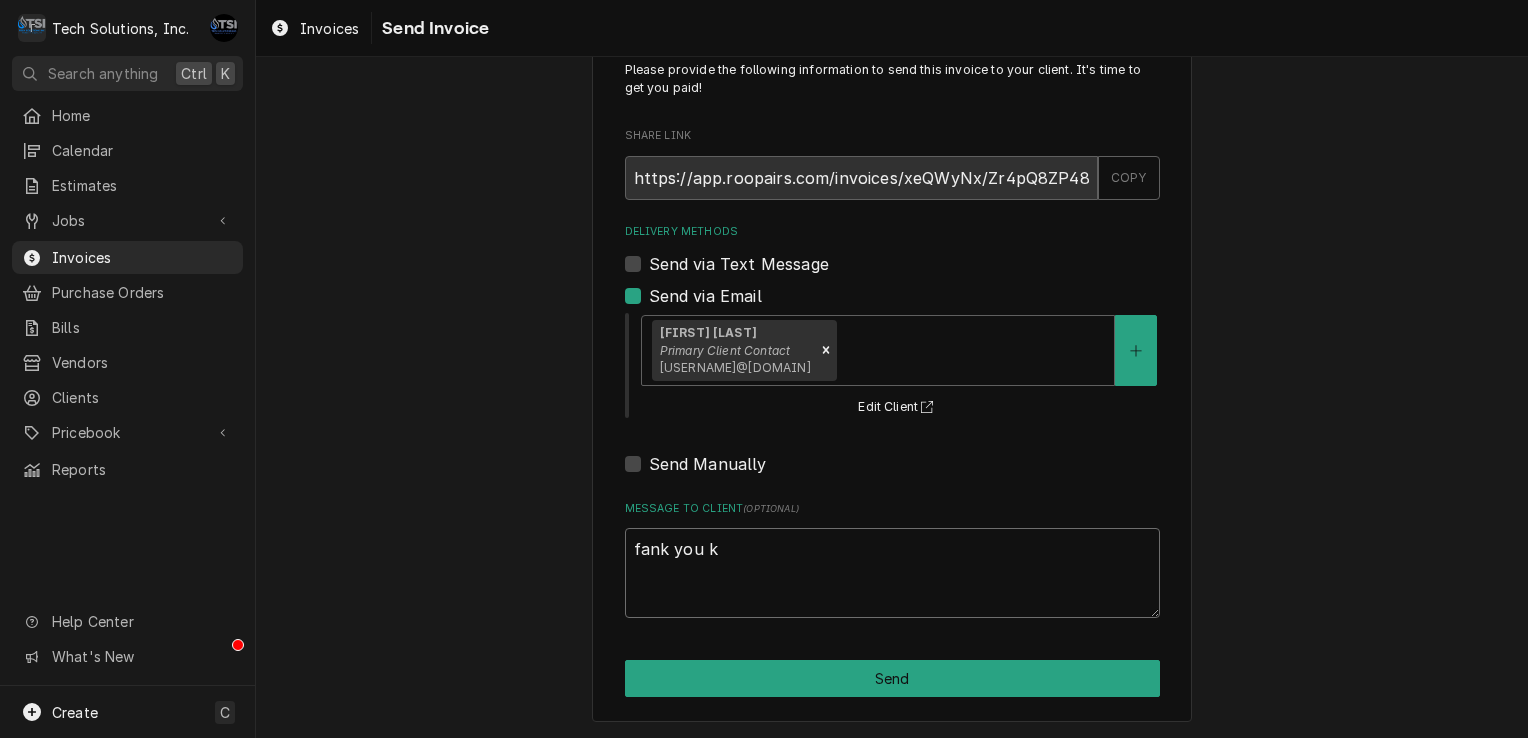 type on "x" 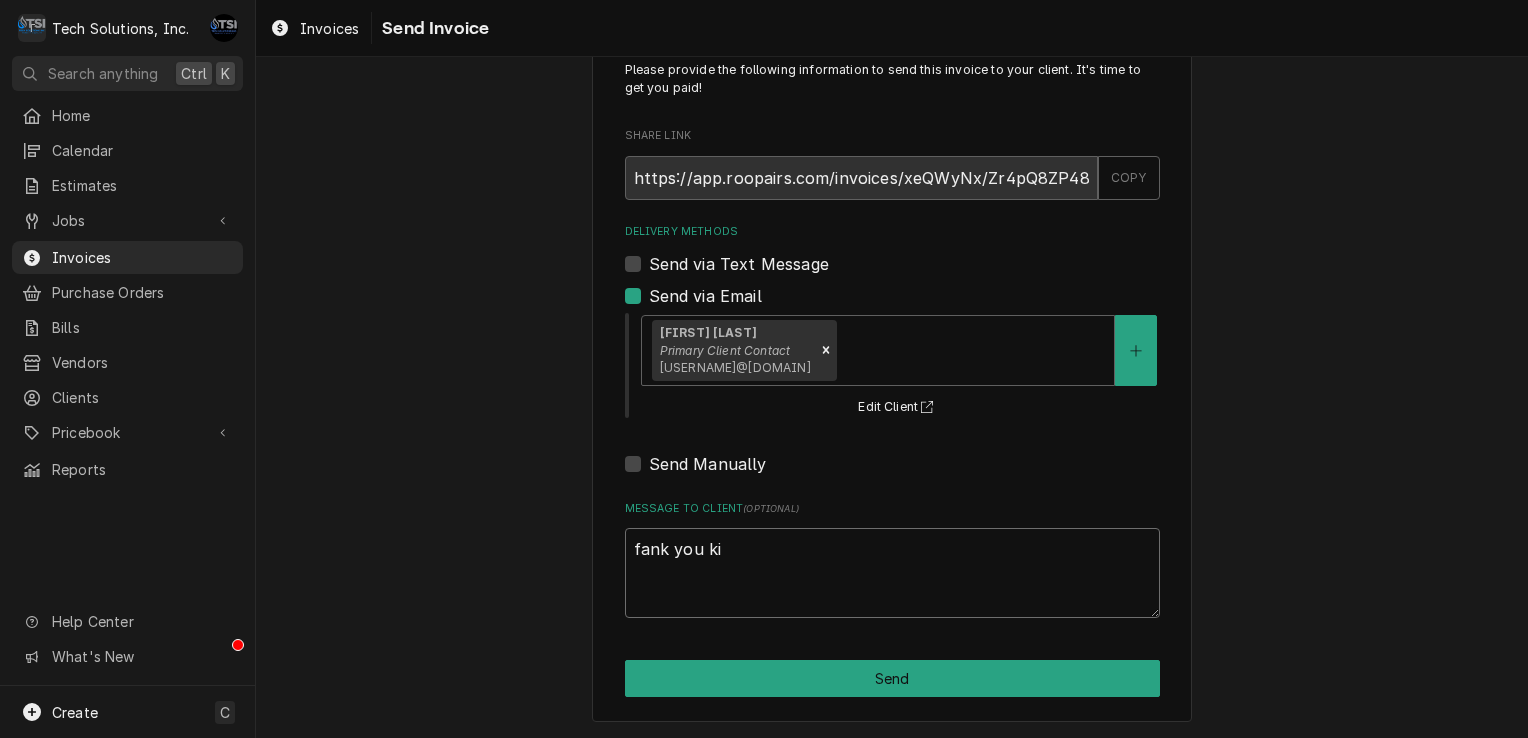 type on "x" 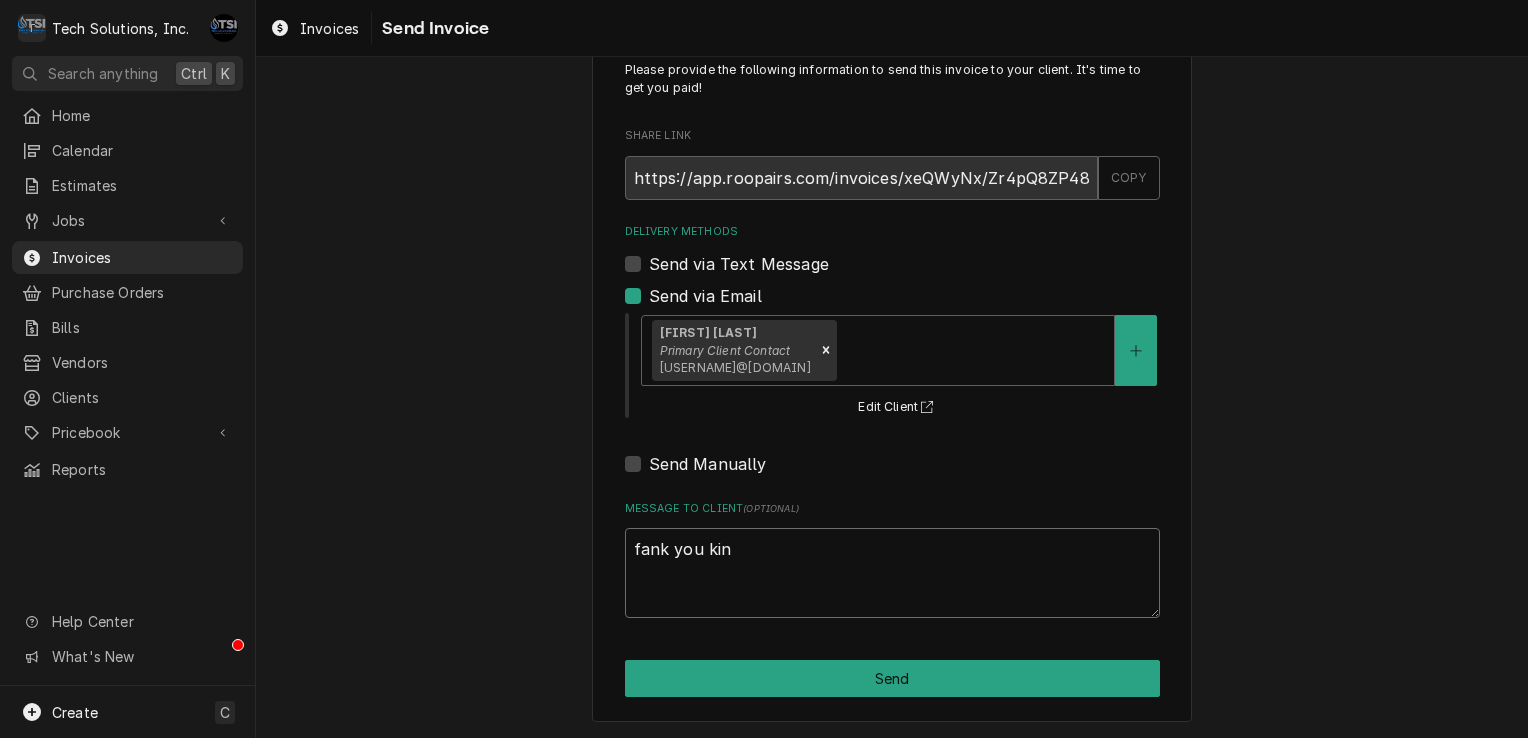 type on "x" 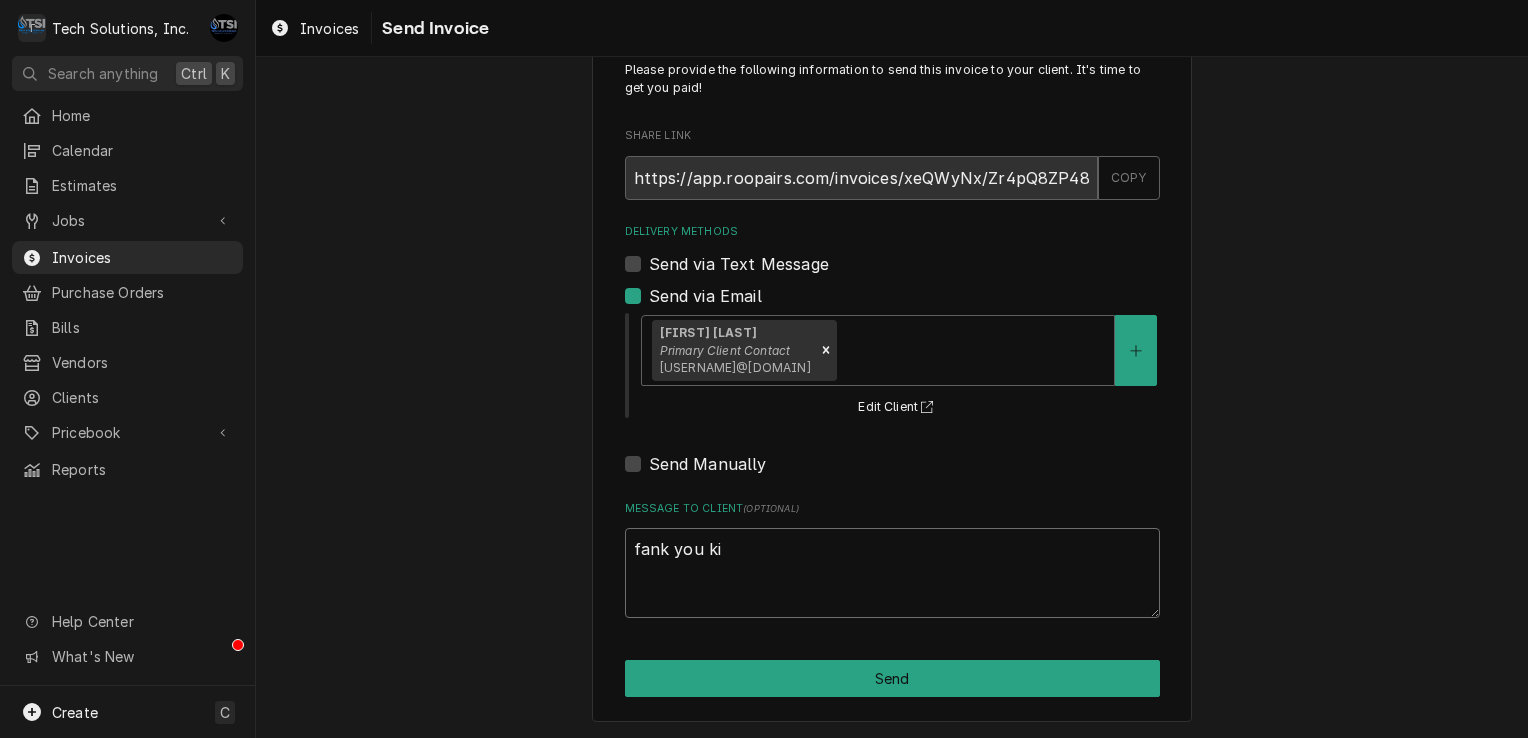 type on "x" 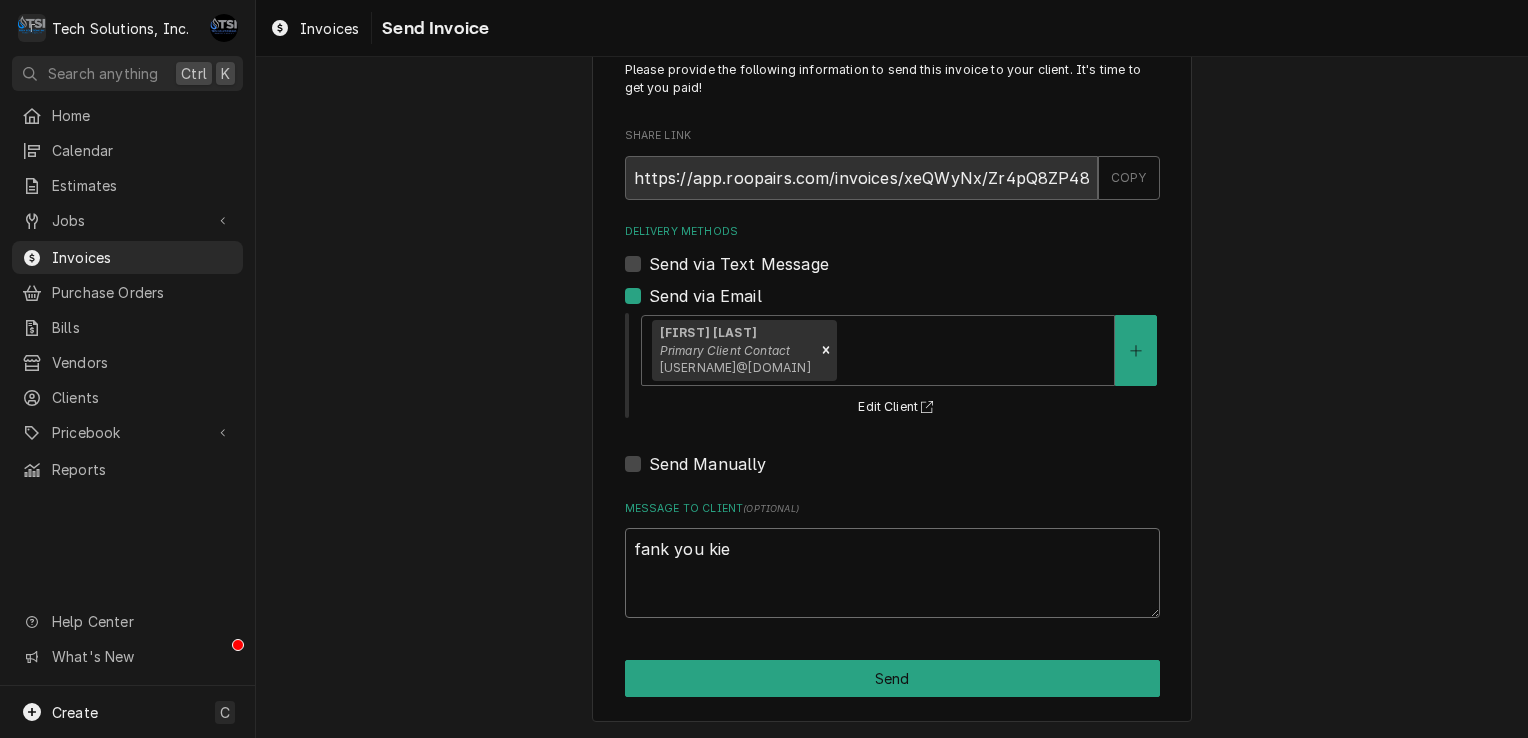 type on "x" 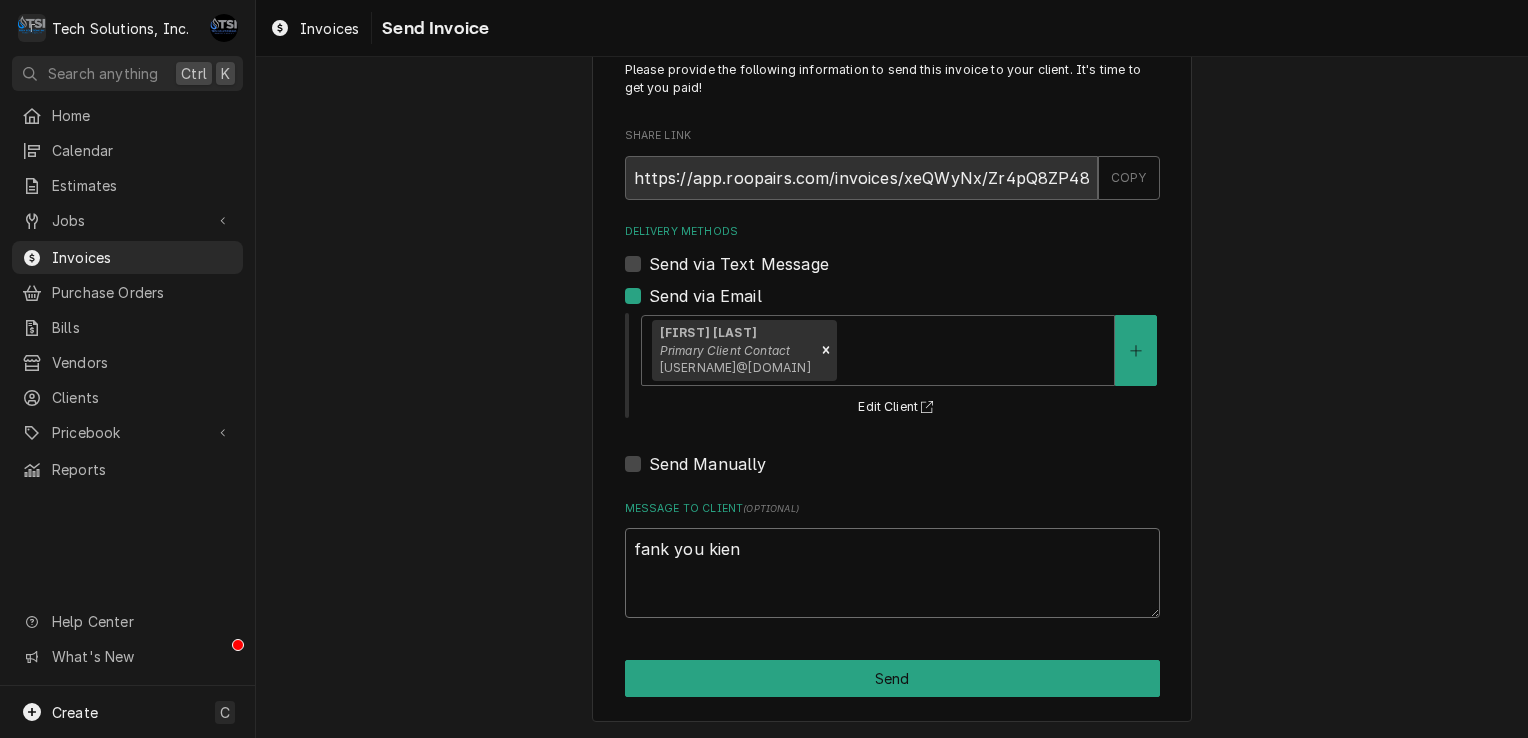 type on "x" 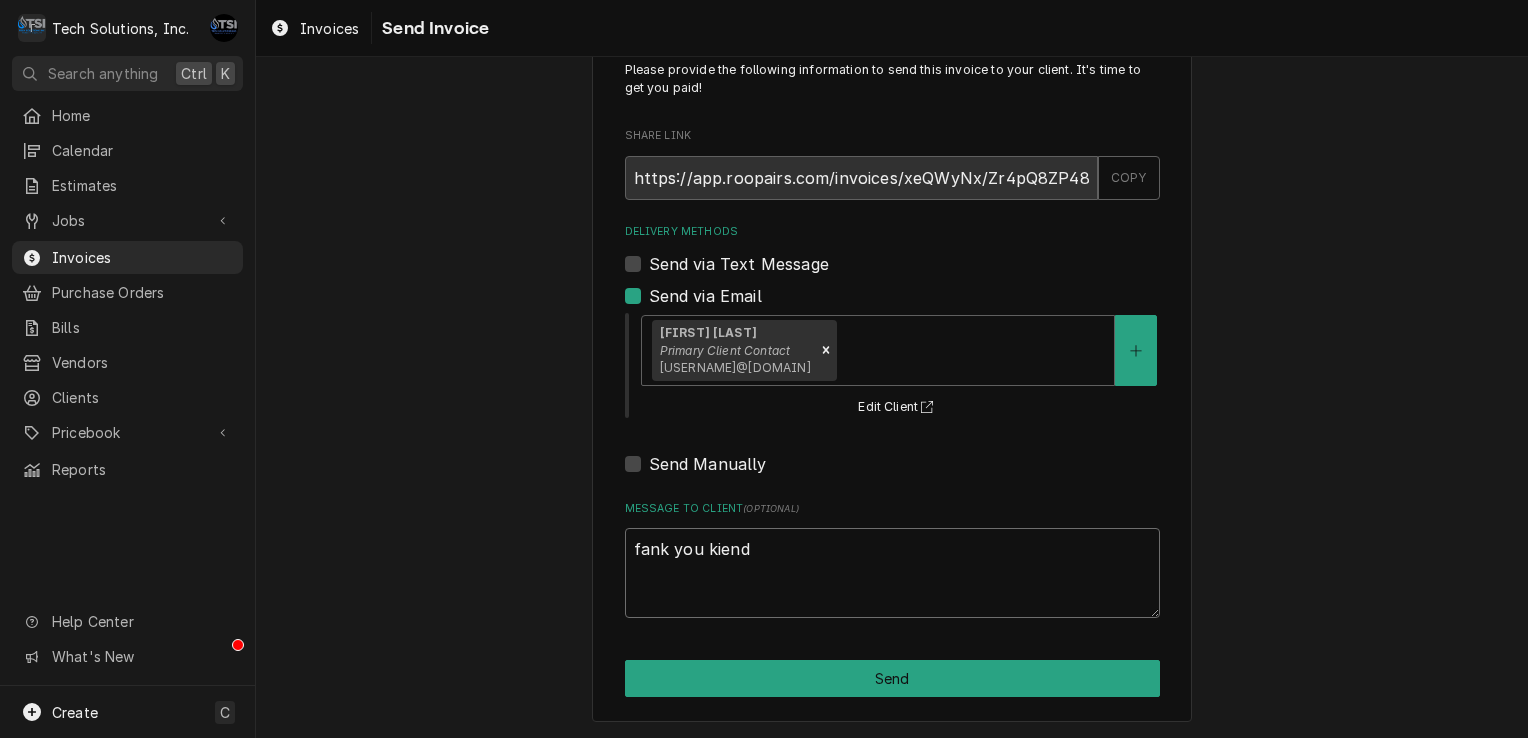 type on "x" 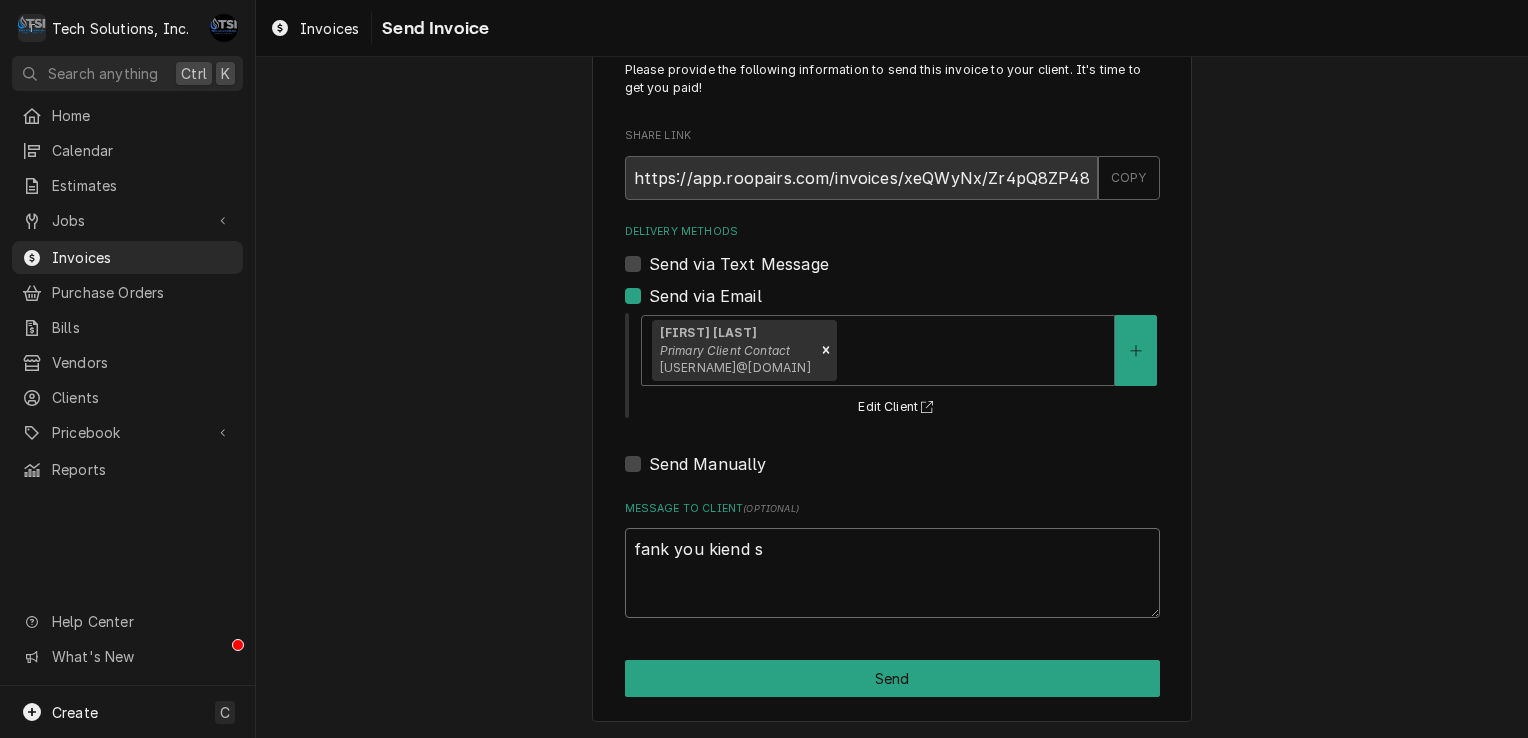 type on "x" 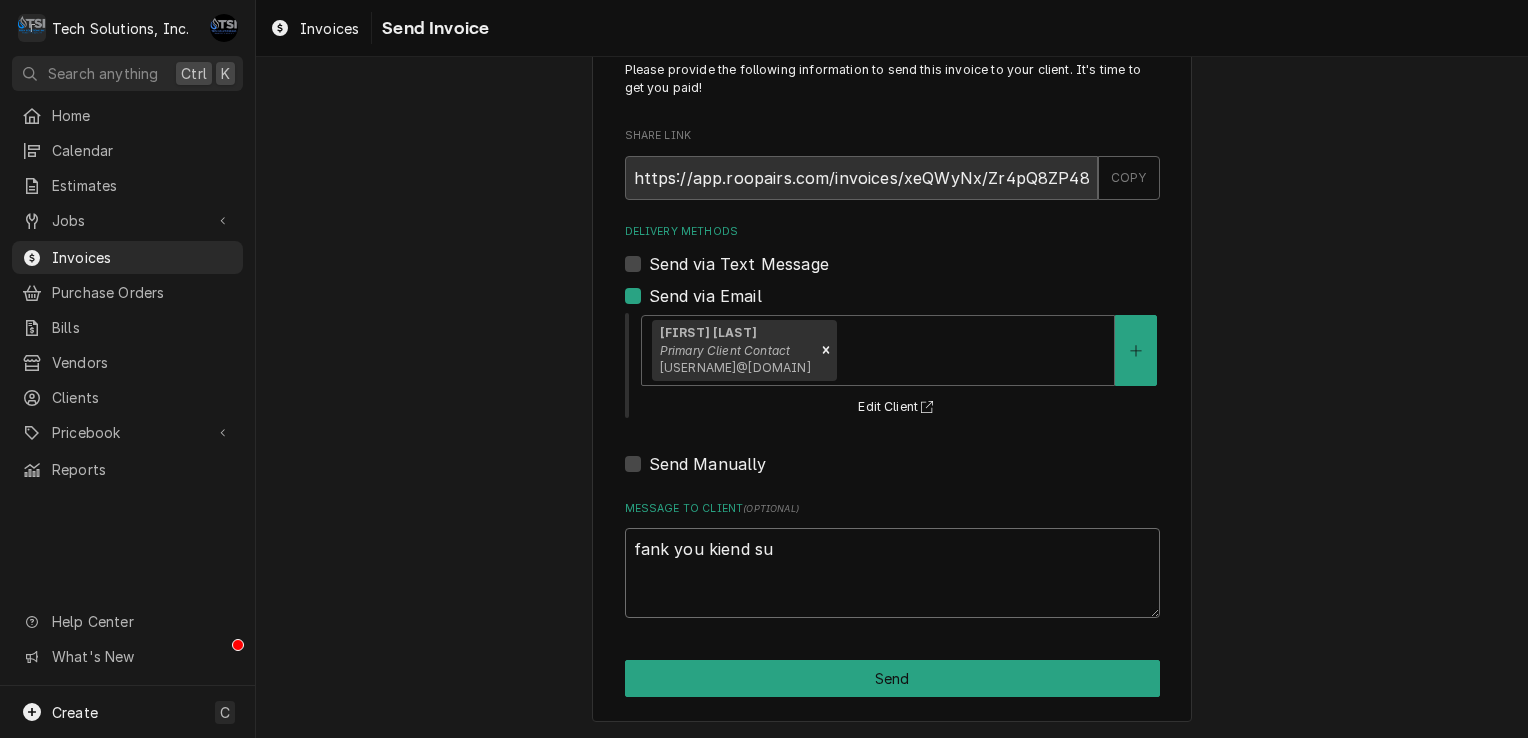 type on "x" 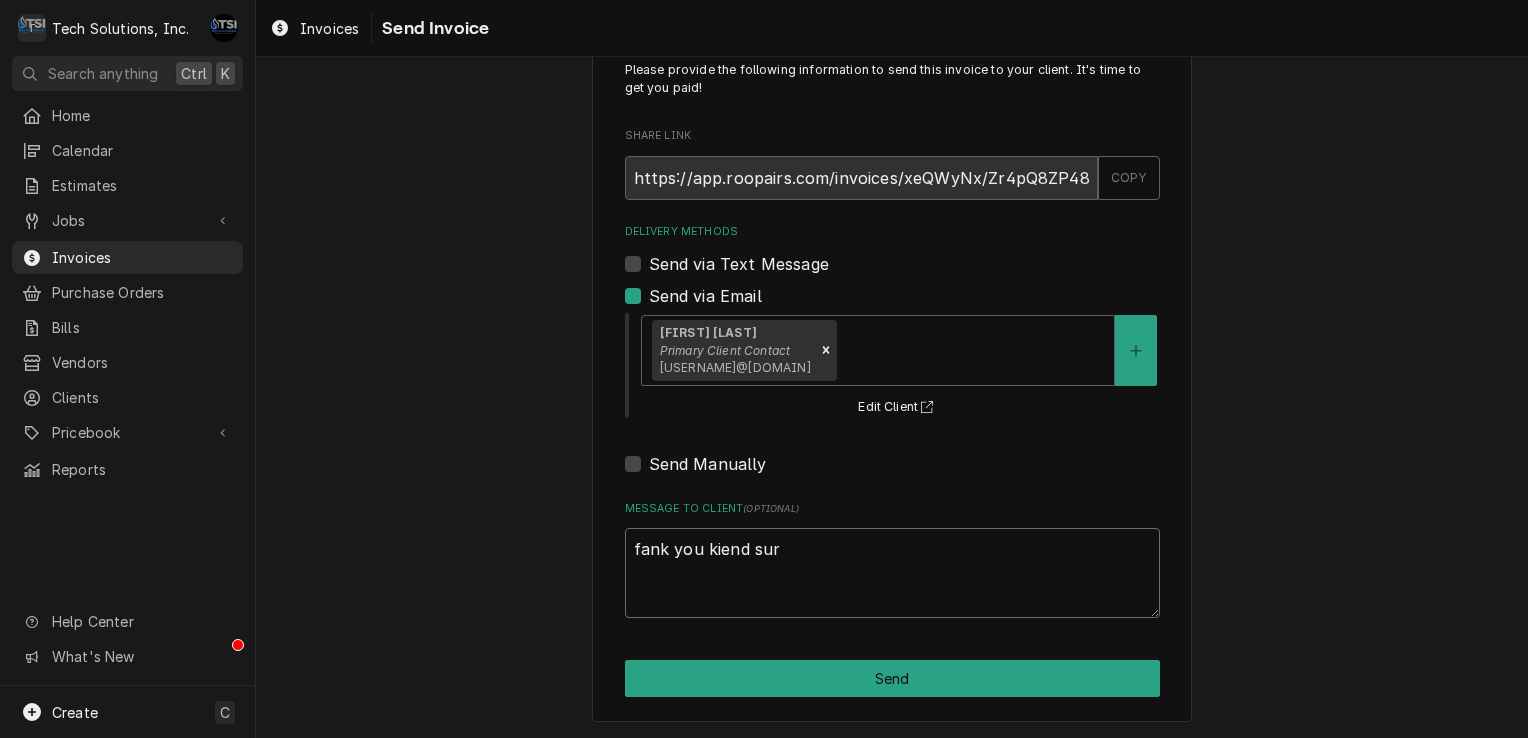 type on "fank you kiend sur" 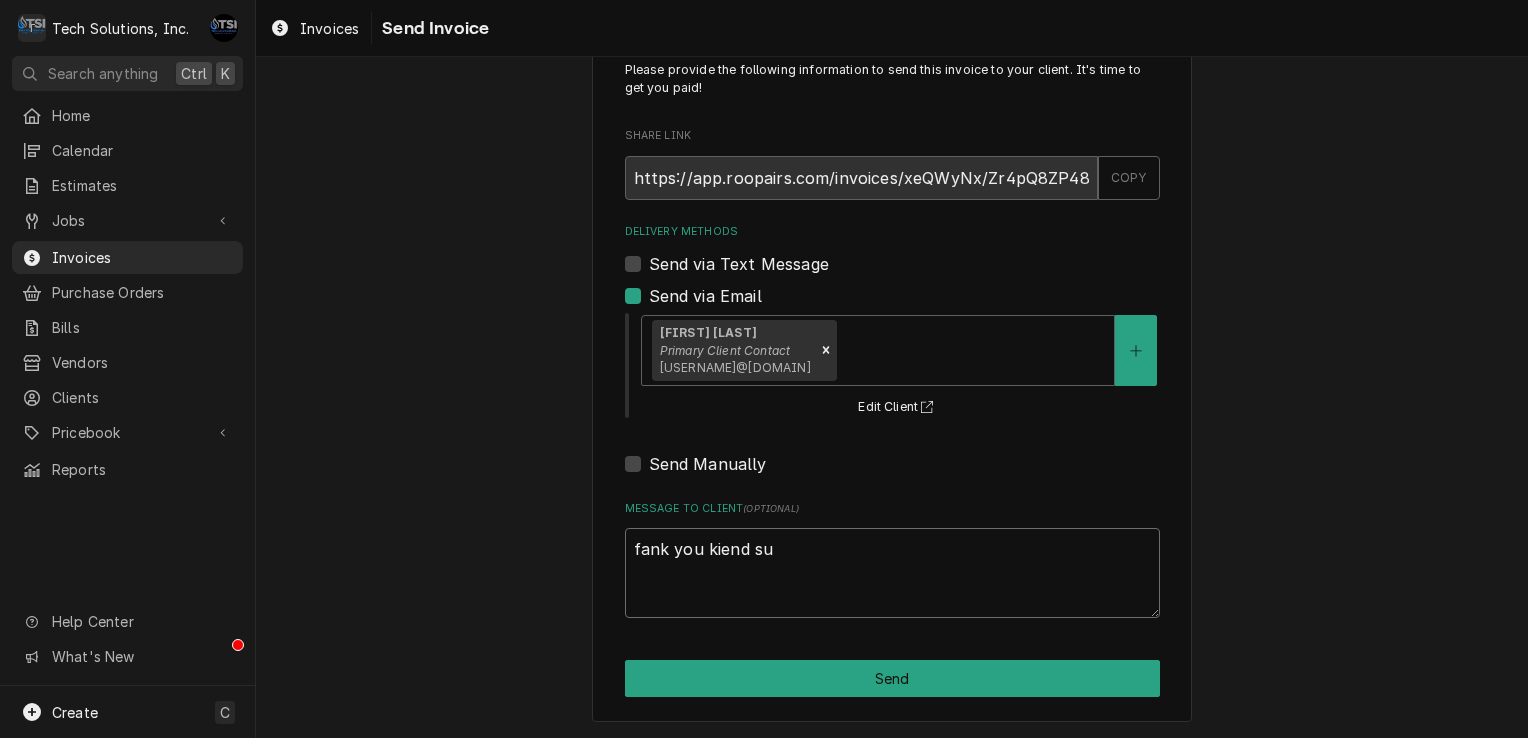 type on "x" 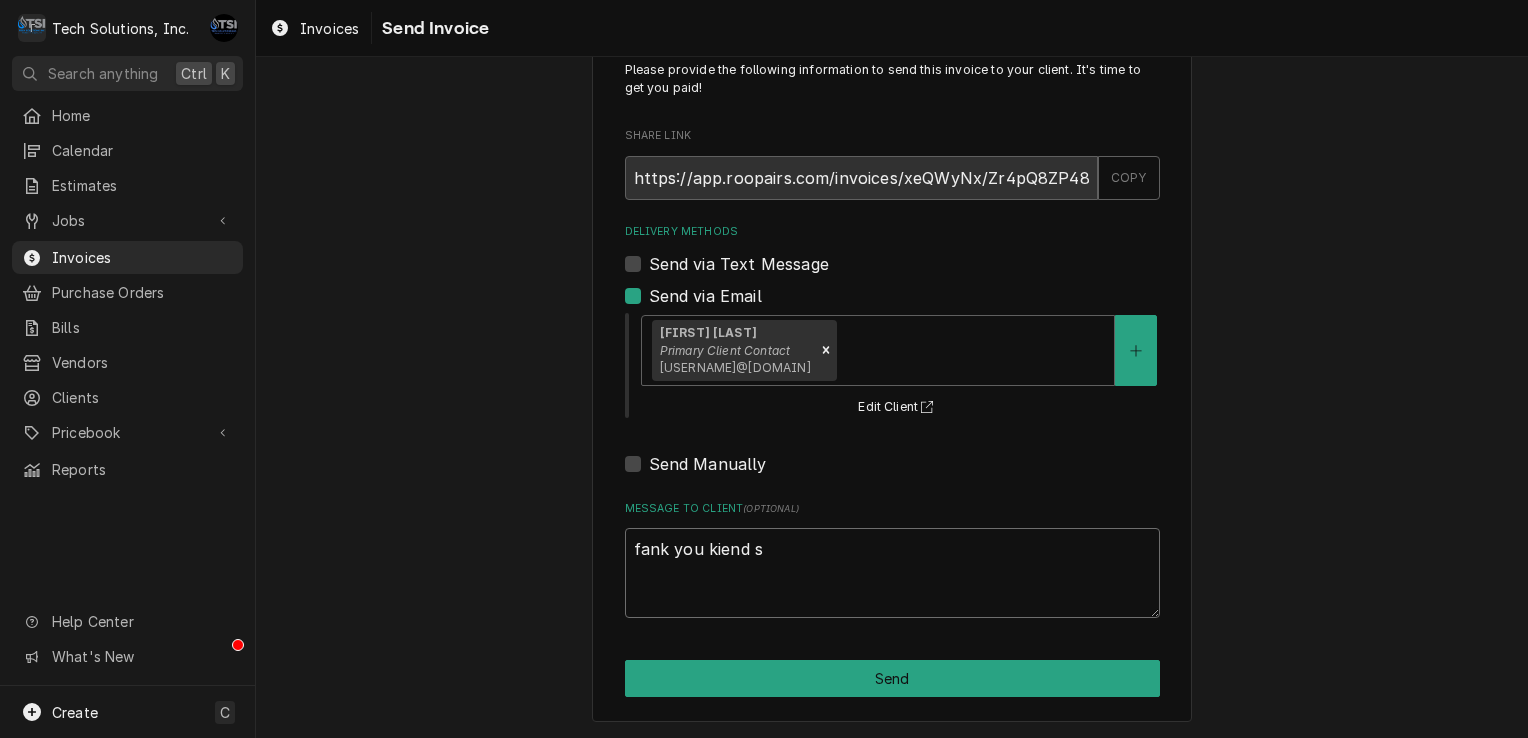 type on "x" 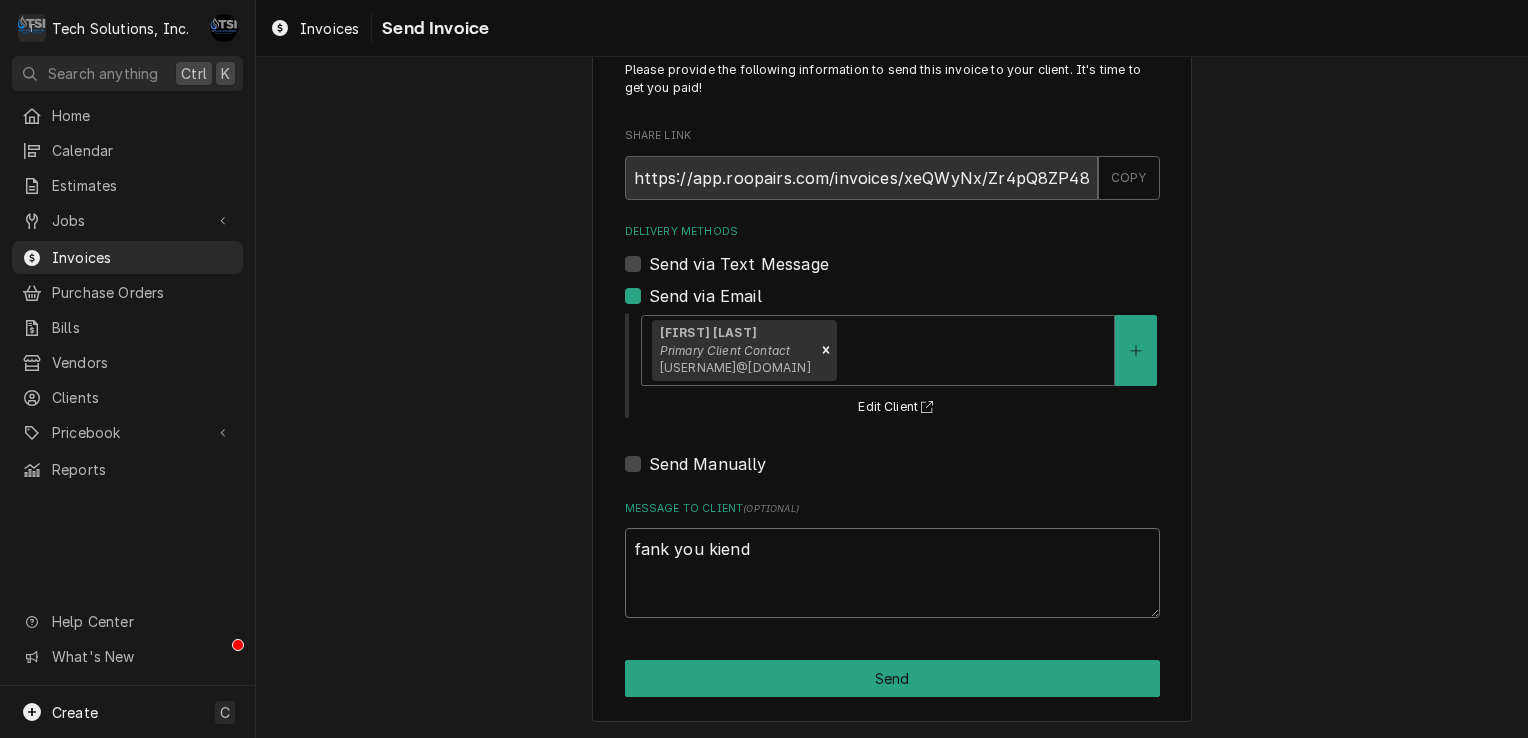 type on "x" 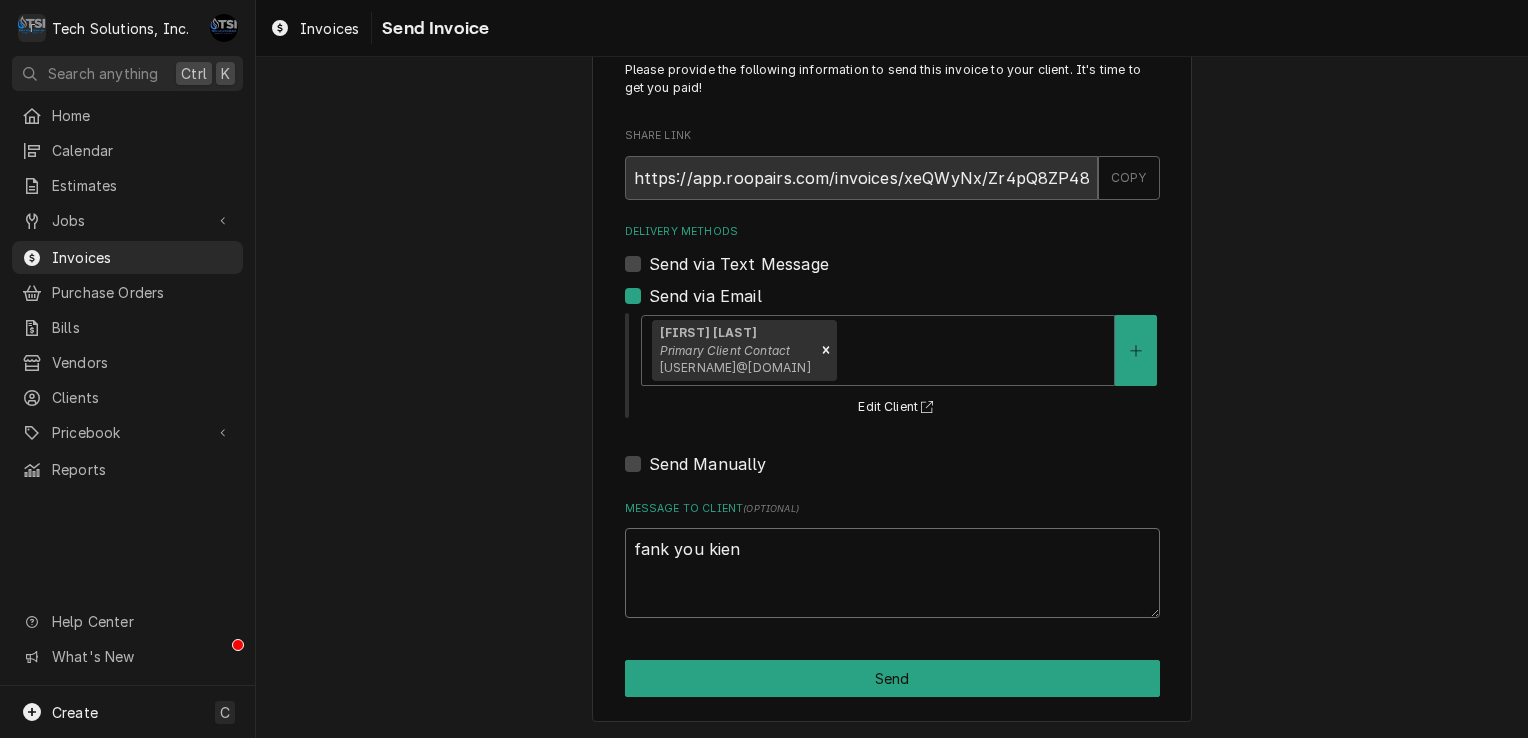 type on "x" 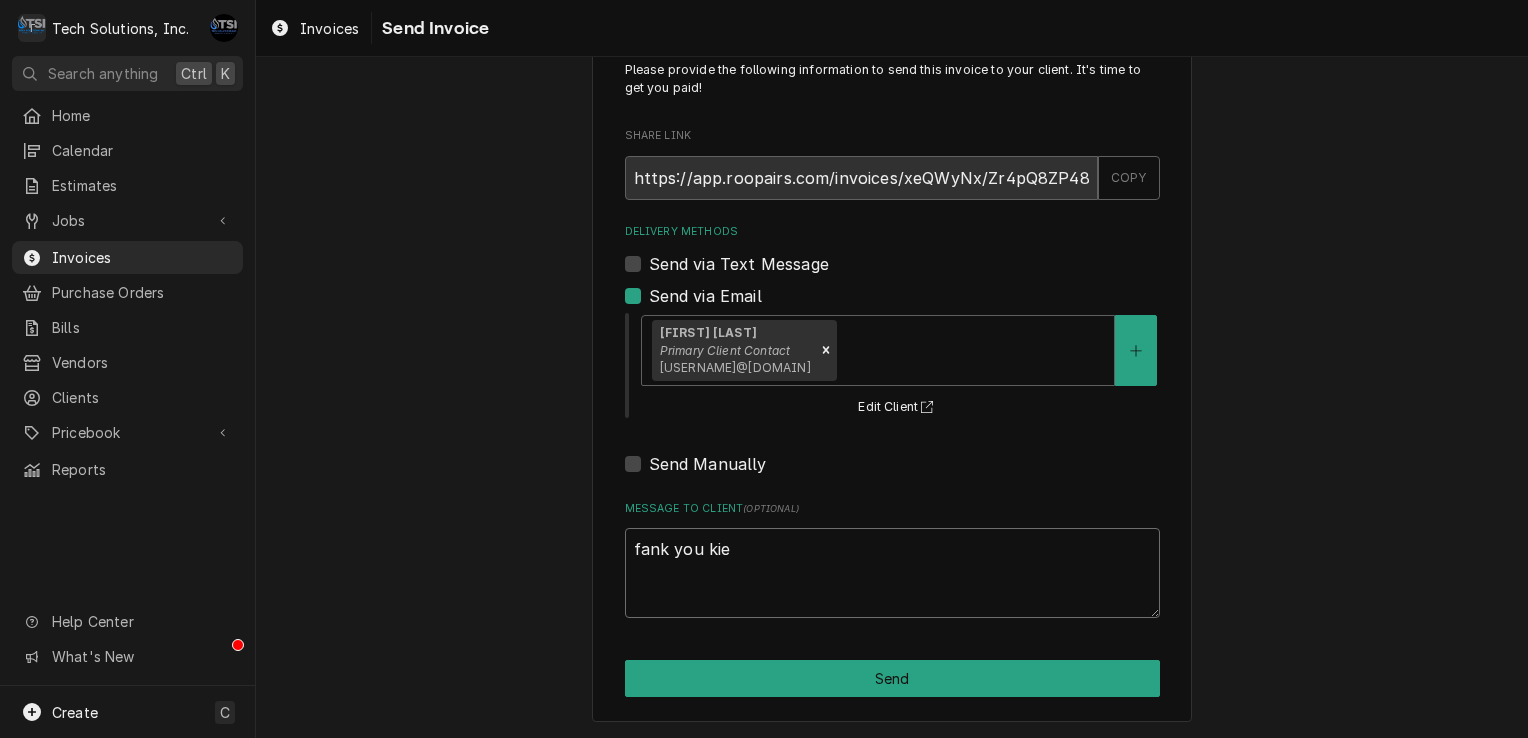type on "x" 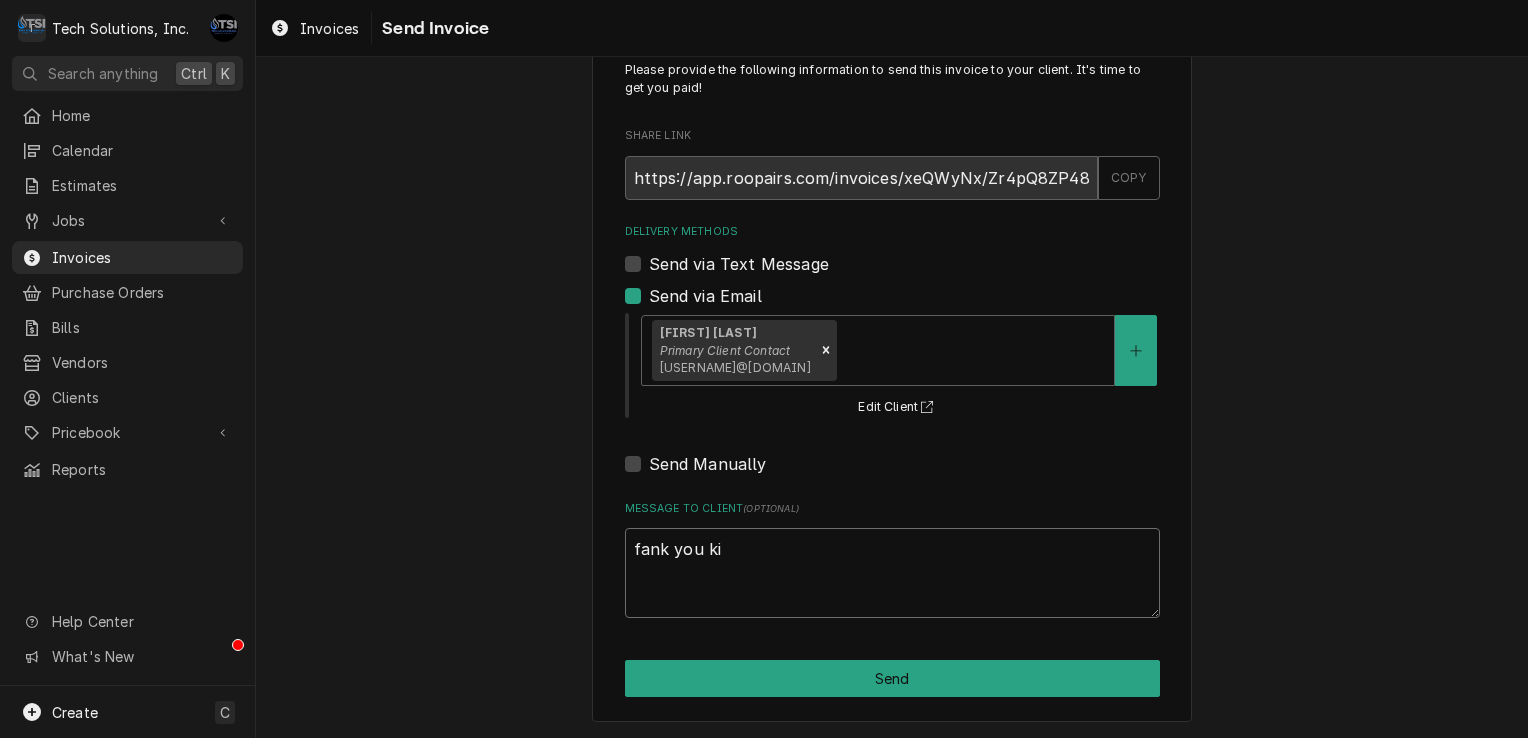 type on "x" 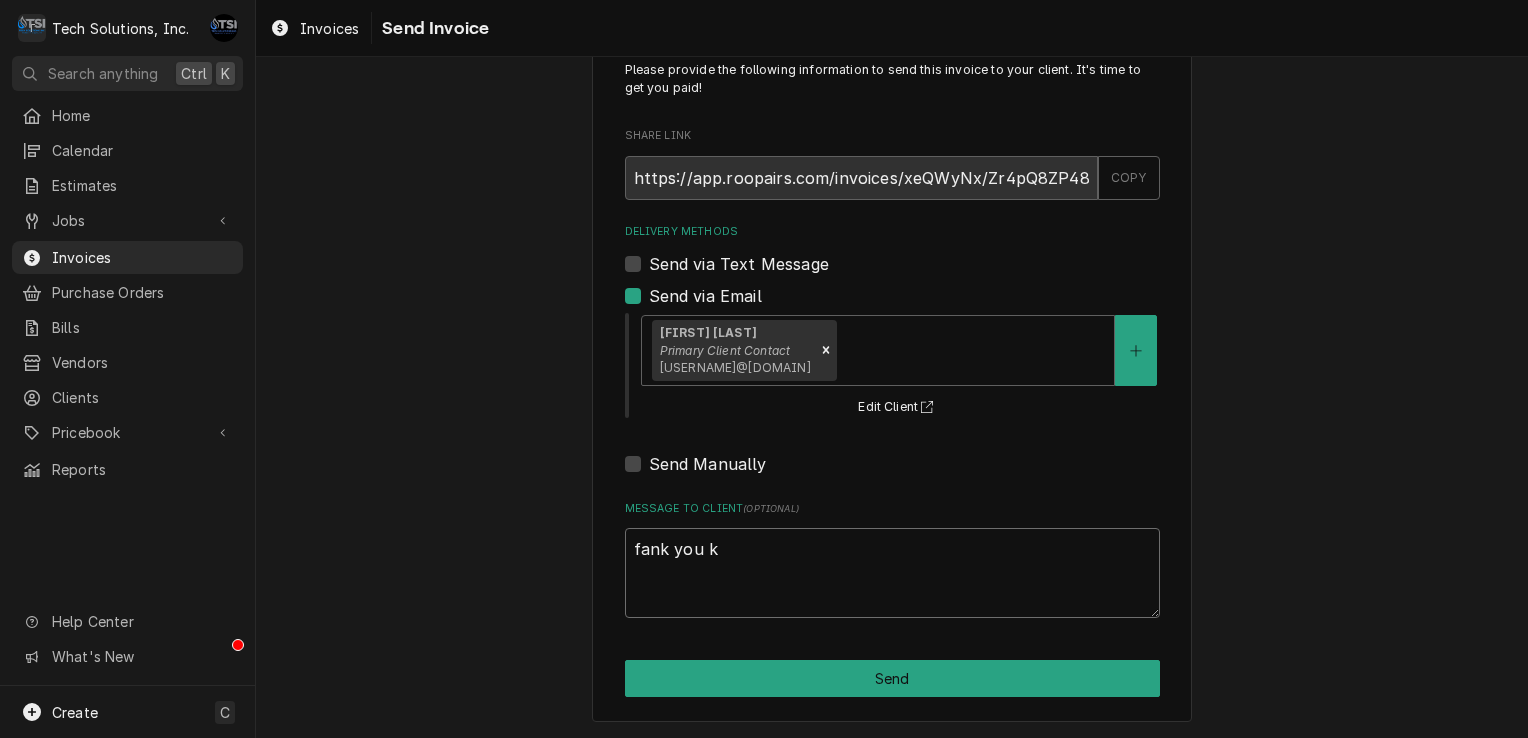 type on "x" 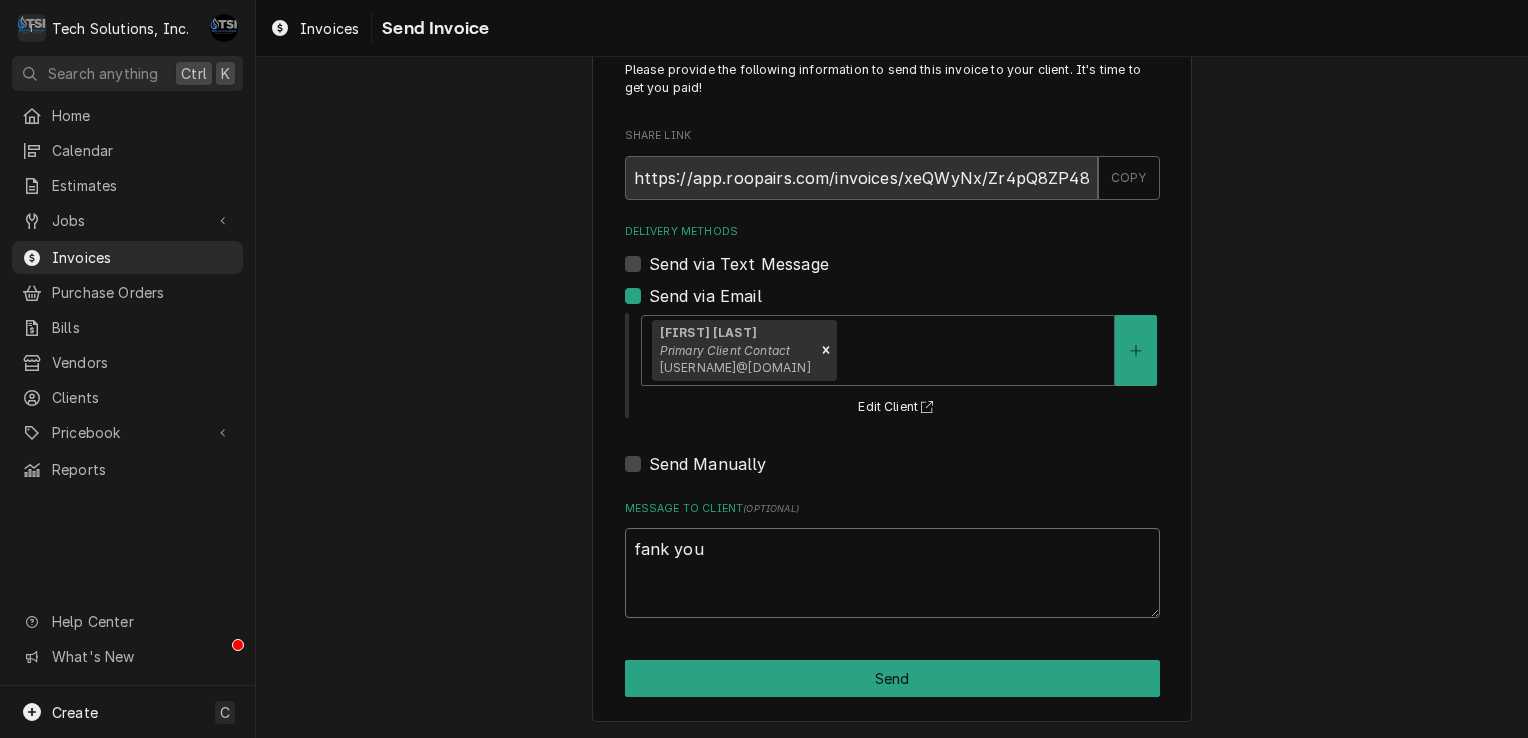 type on "x" 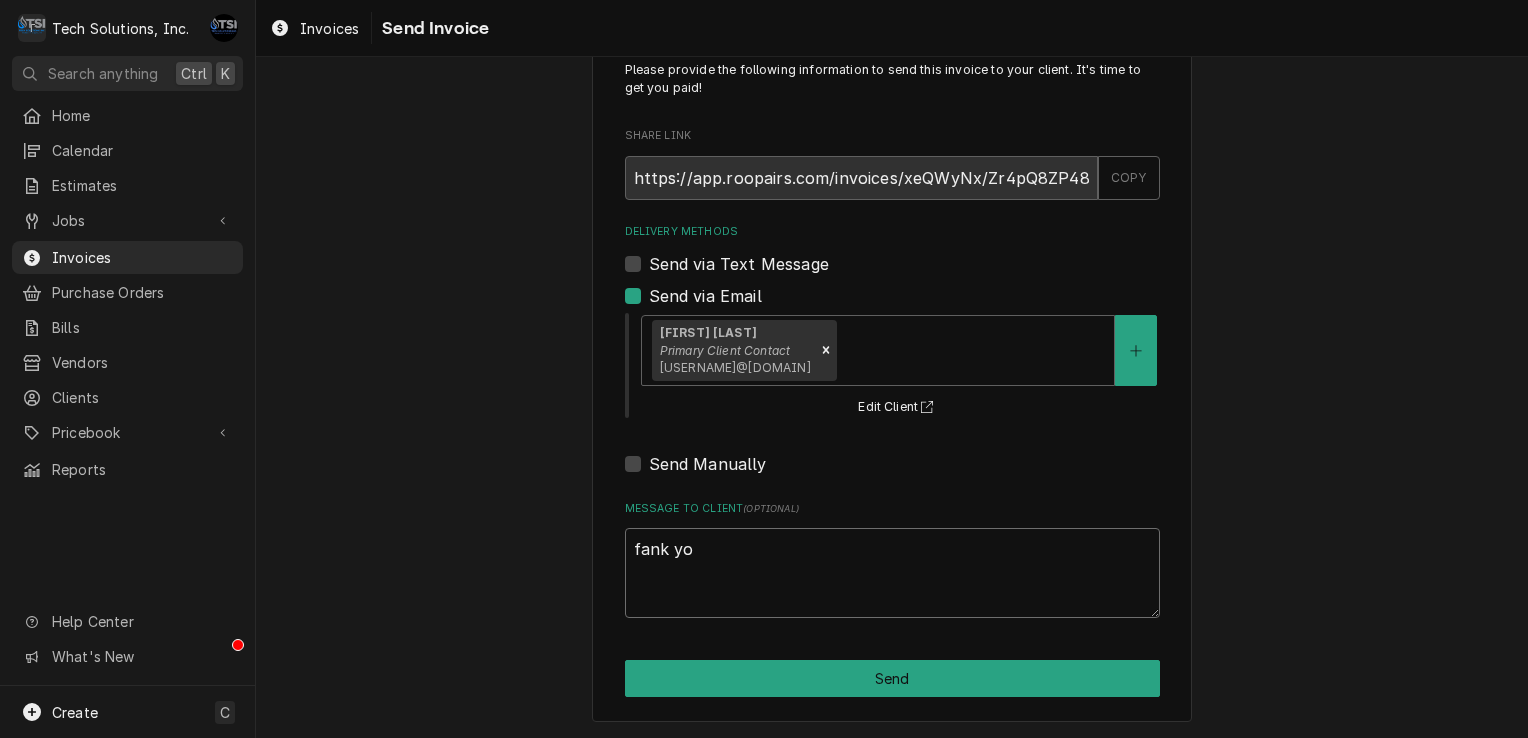 type on "x" 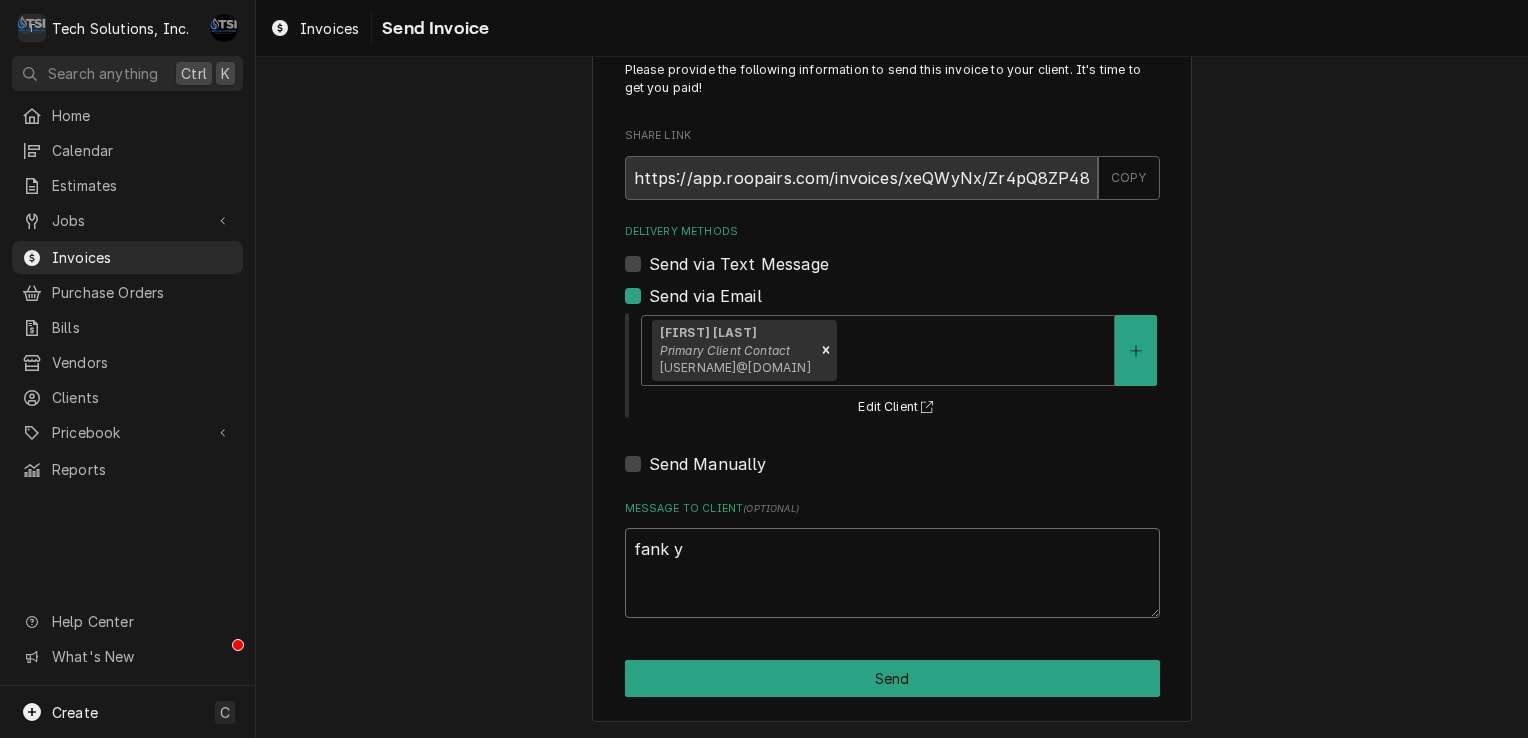 type on "x" 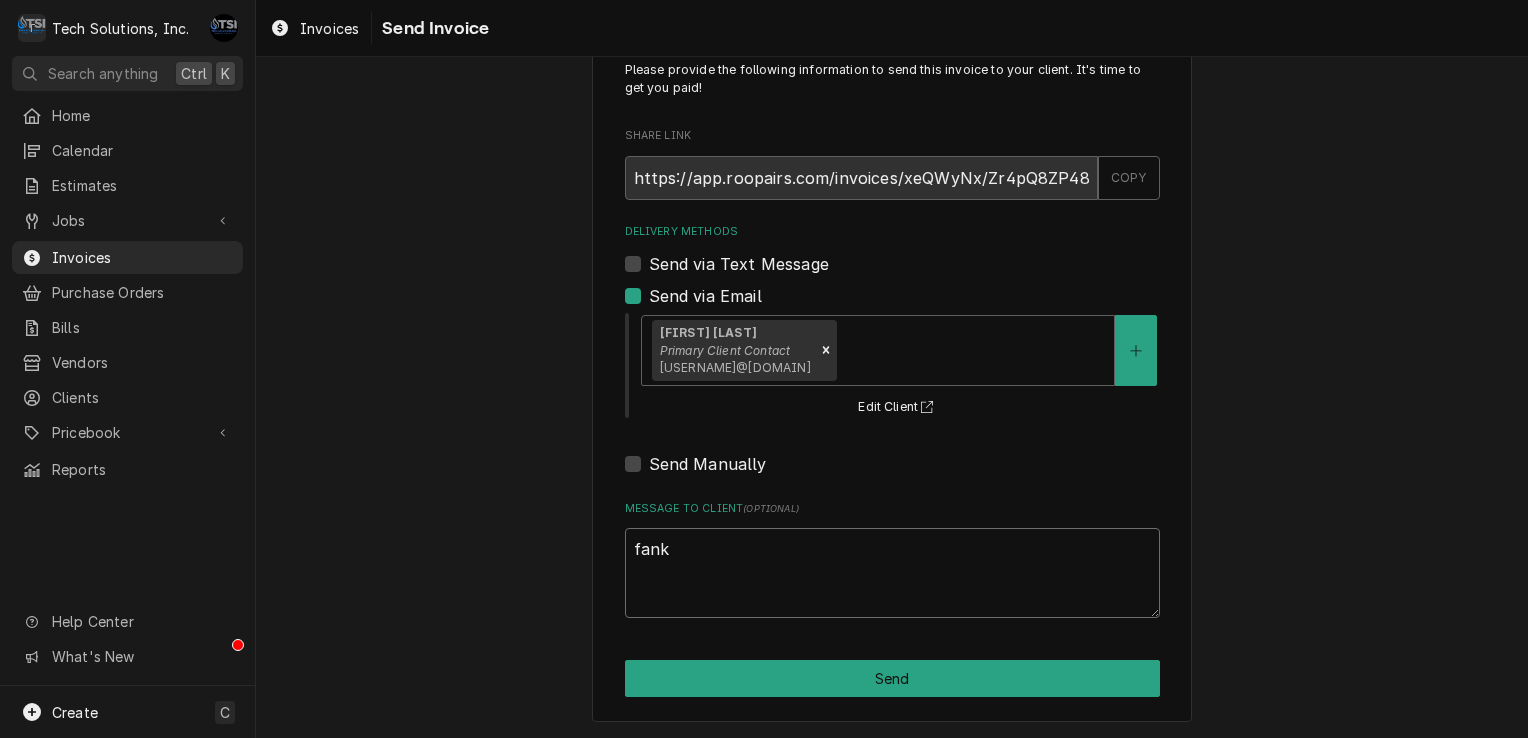 type on "x" 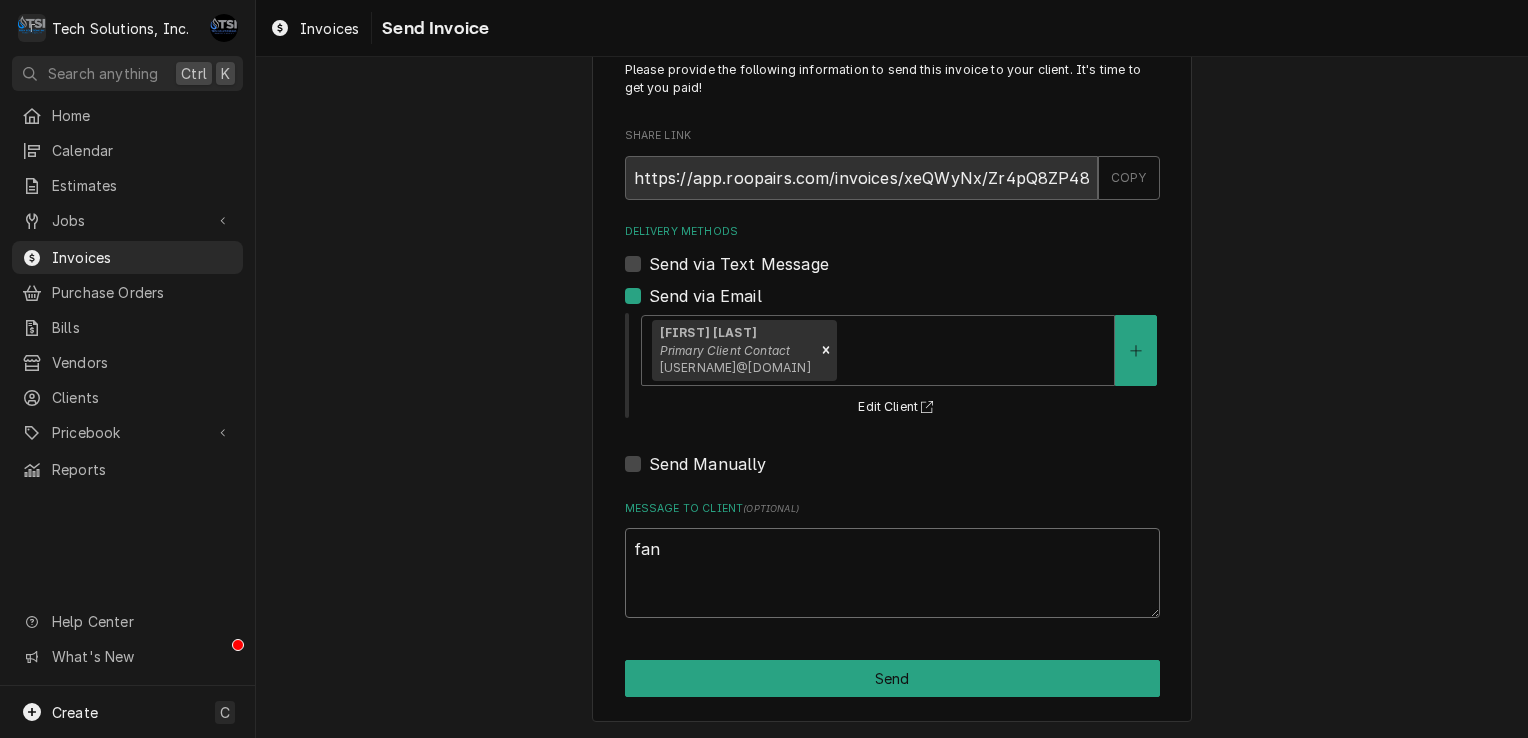 type on "x" 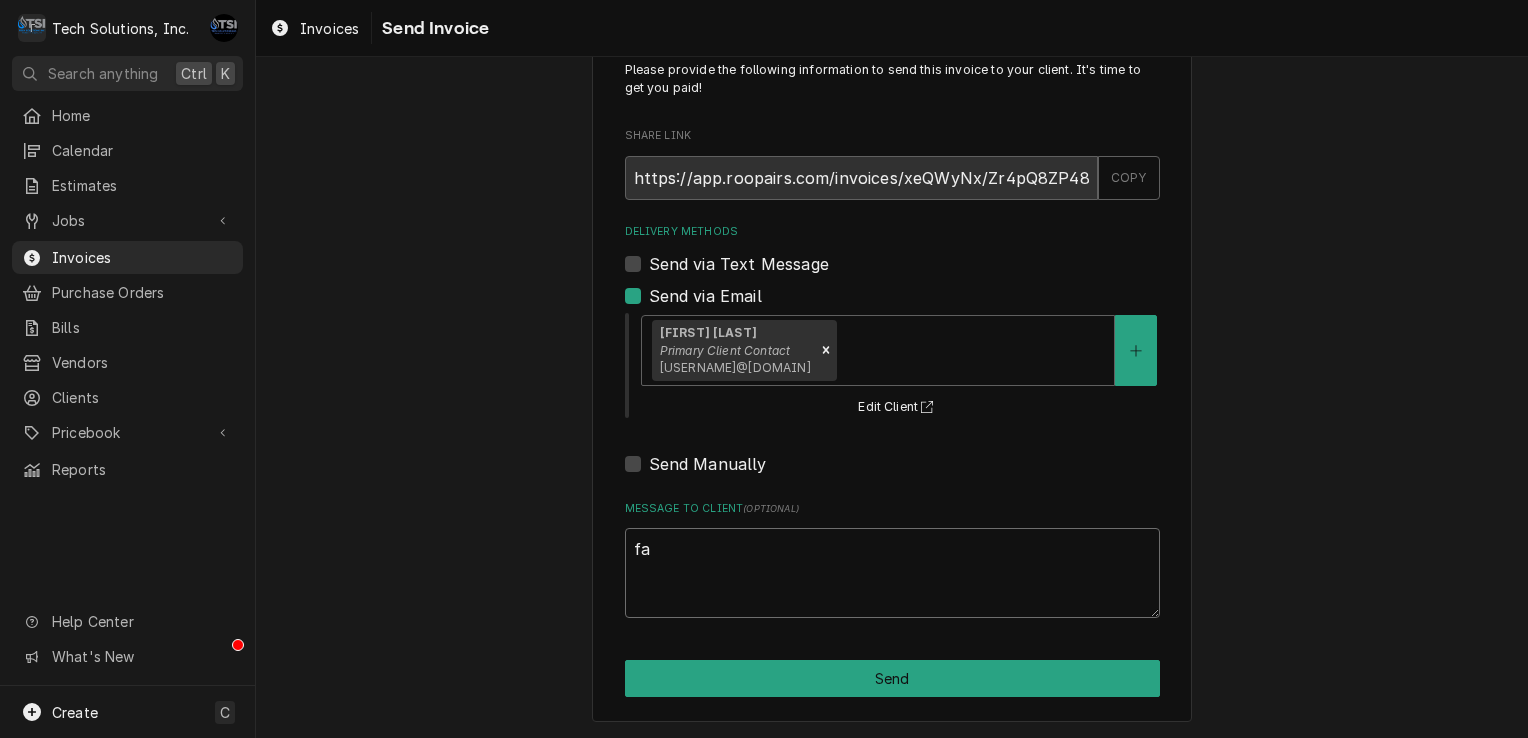 type on "x" 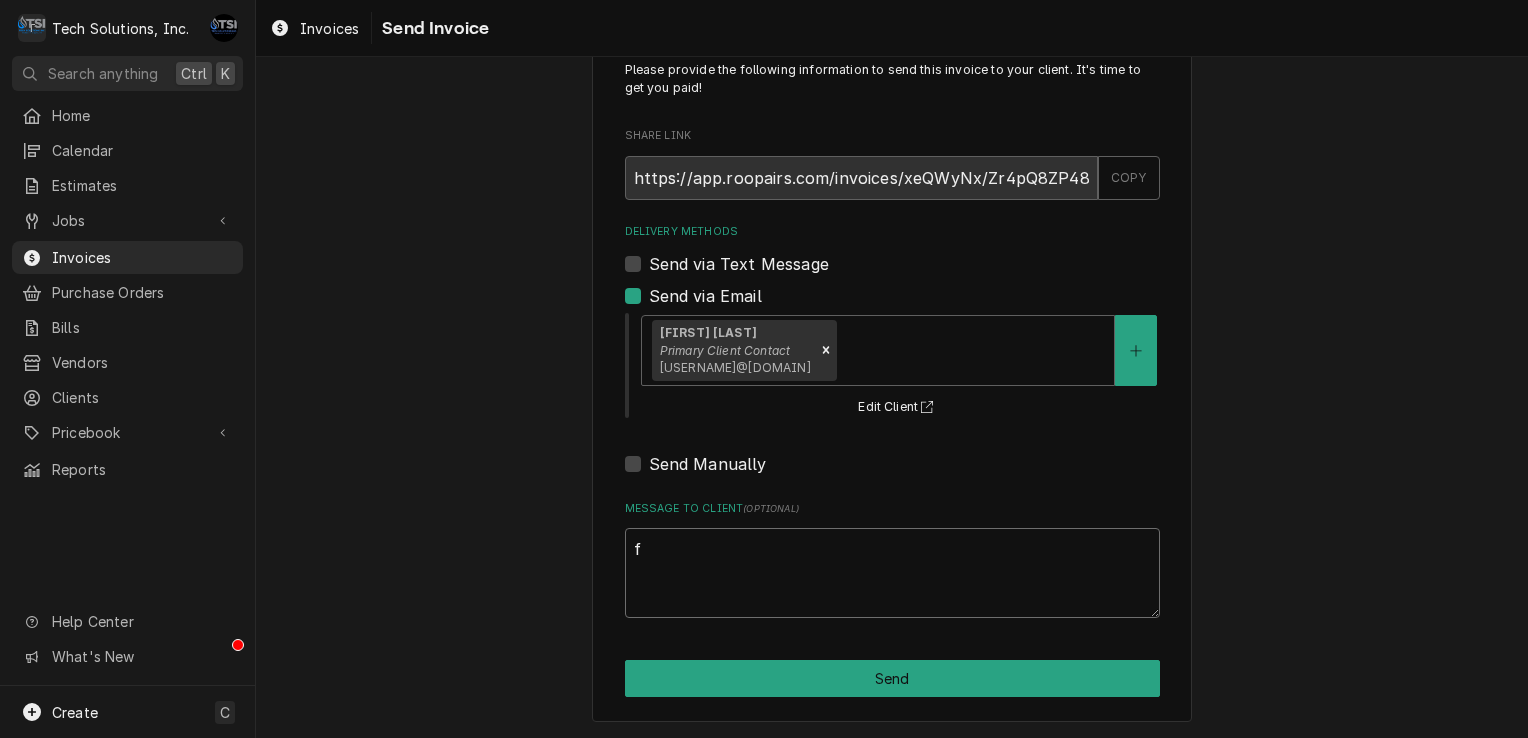 type on "x" 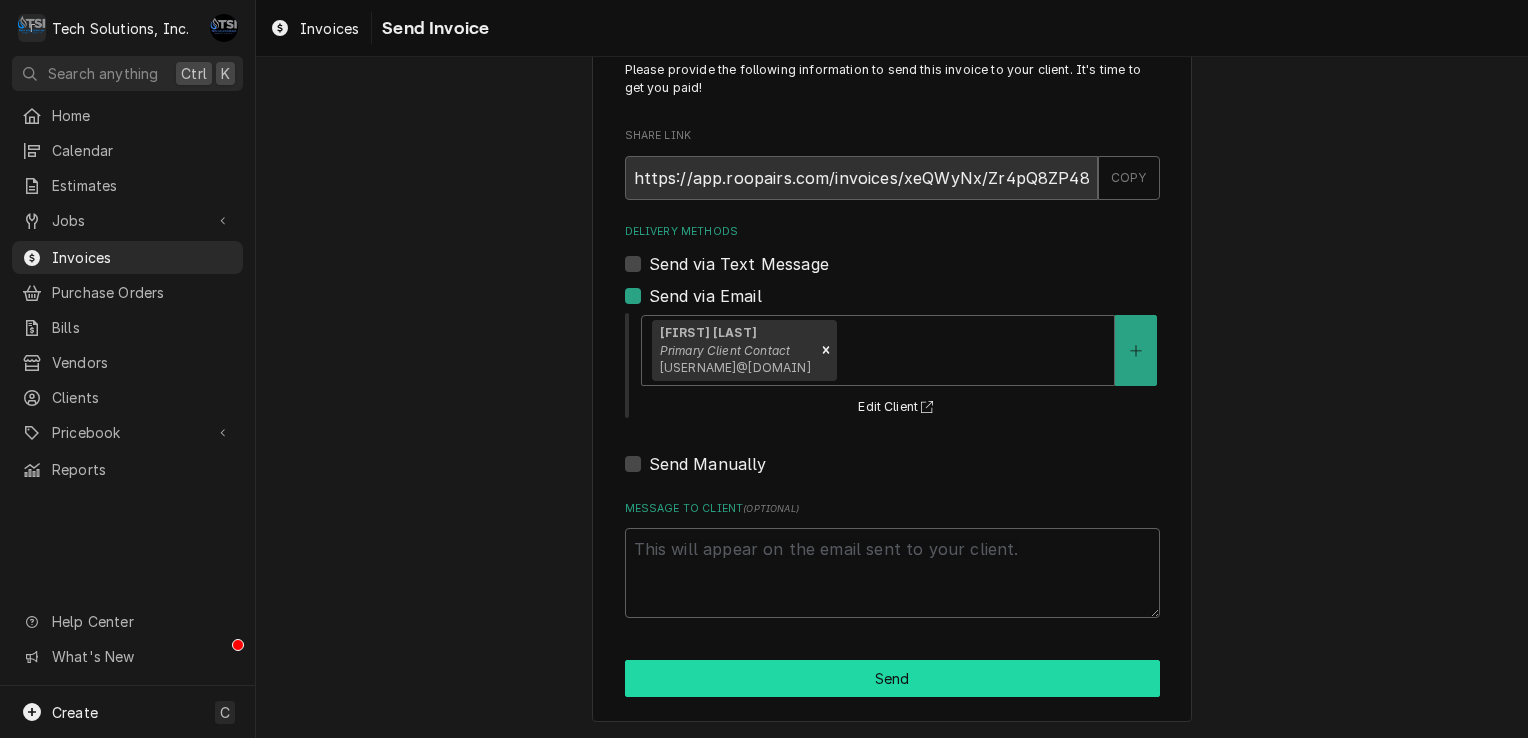 click on "Send" at bounding box center [892, 678] 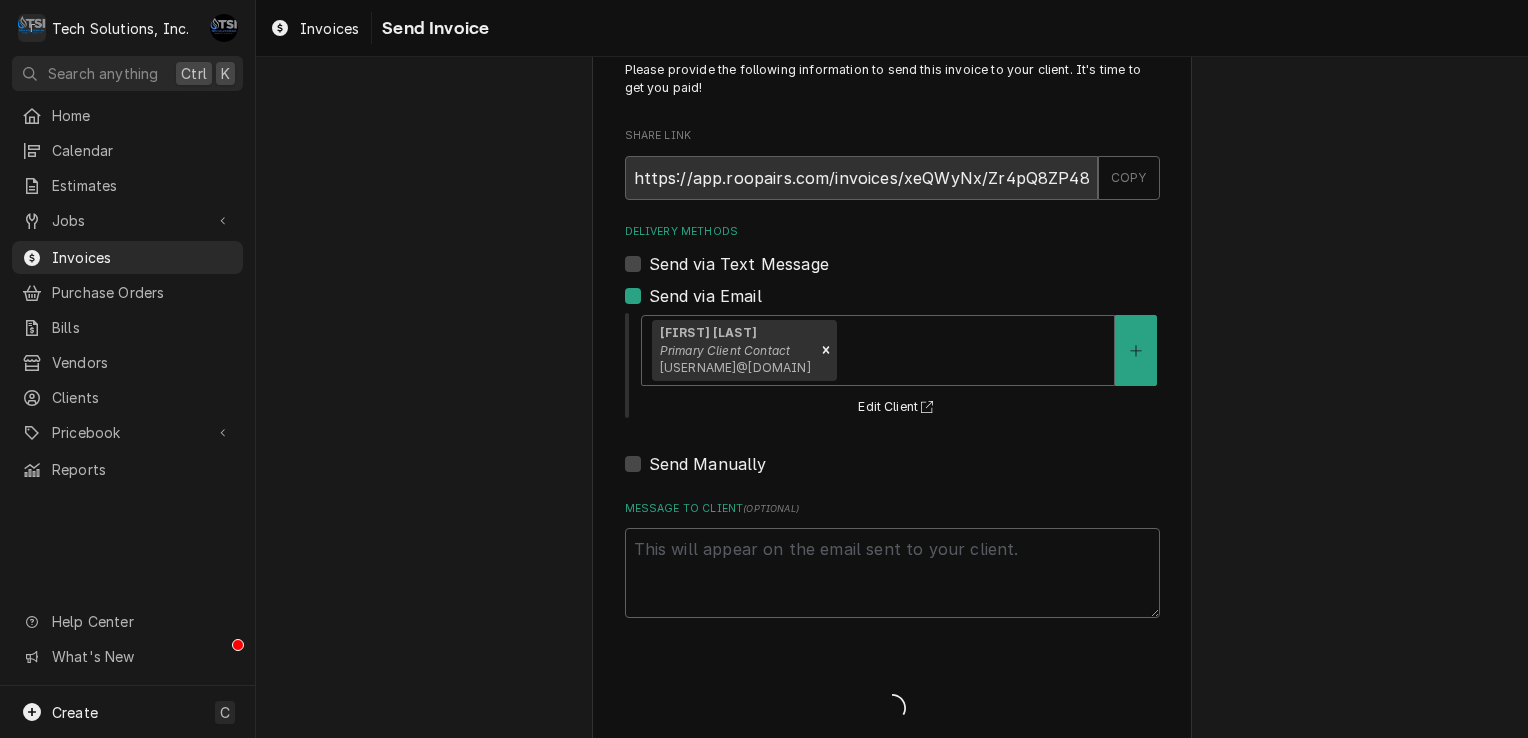 type on "x" 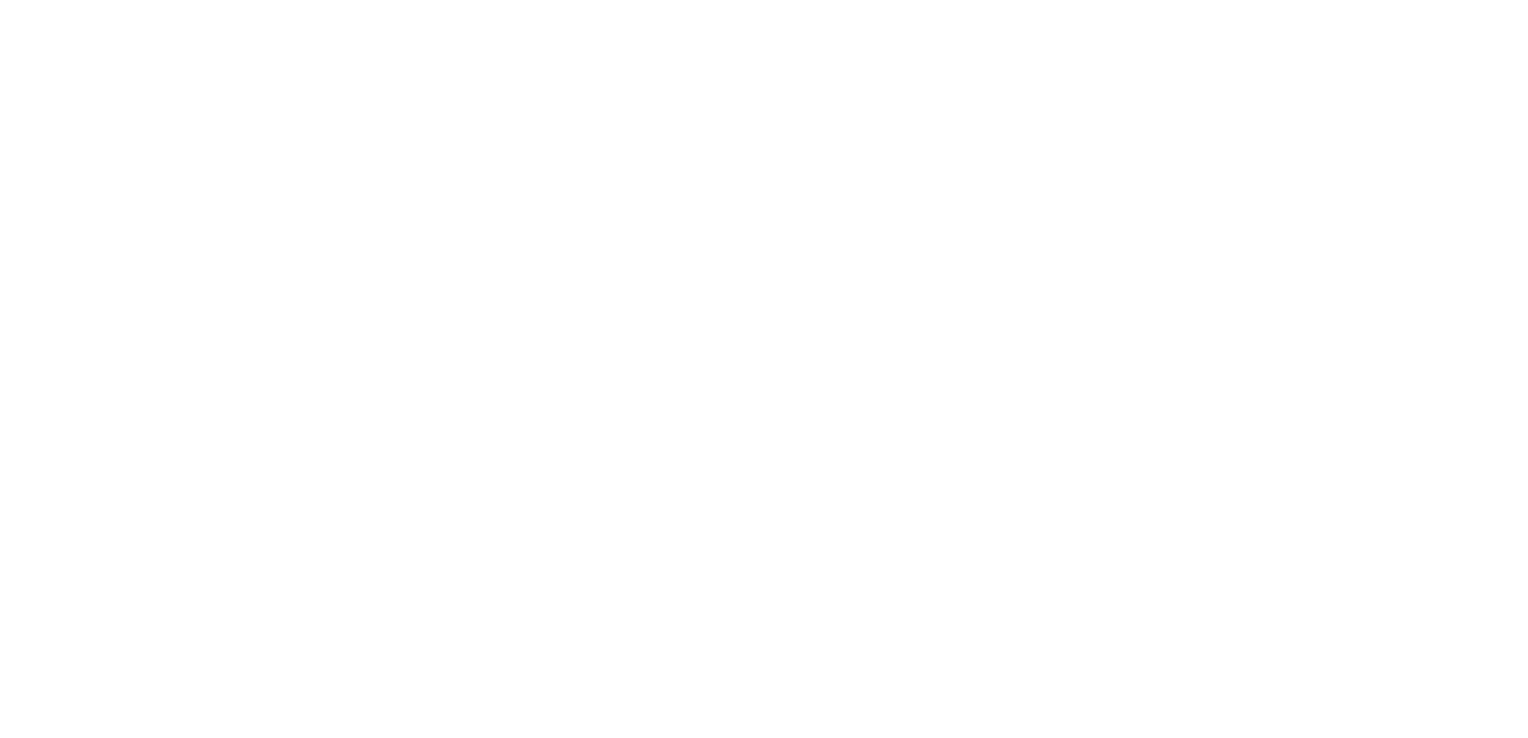 scroll, scrollTop: 0, scrollLeft: 0, axis: both 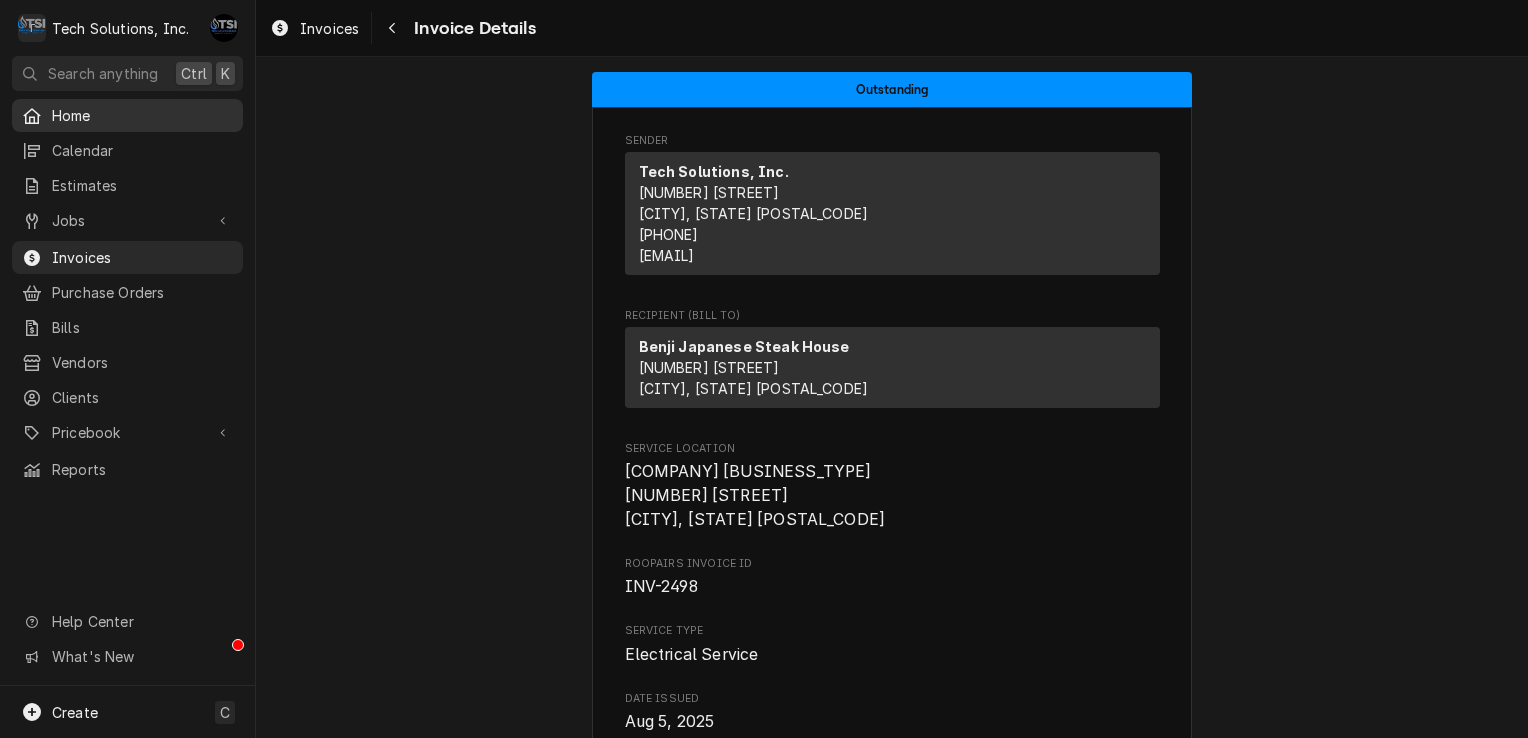 click on "Home" at bounding box center [142, 115] 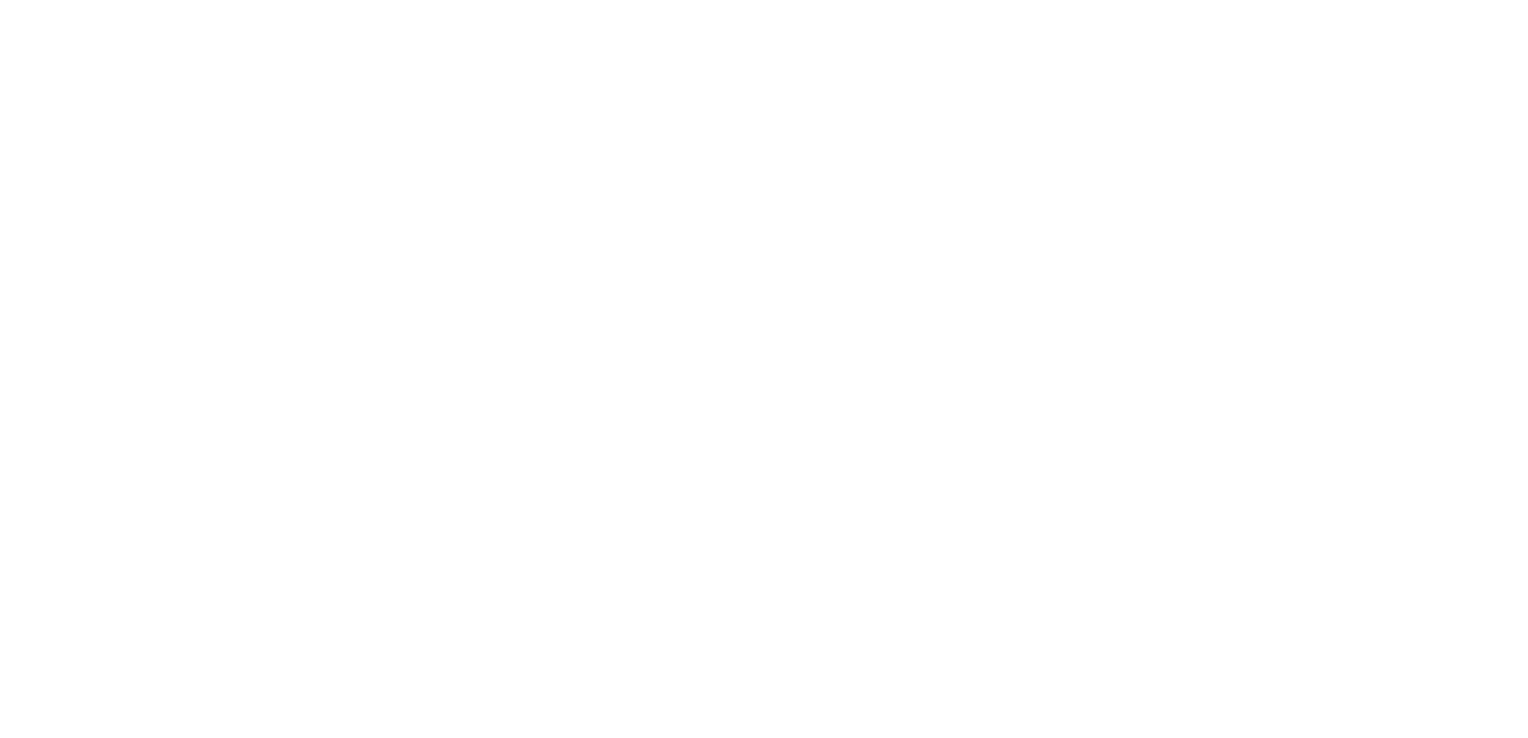 scroll, scrollTop: 0, scrollLeft: 0, axis: both 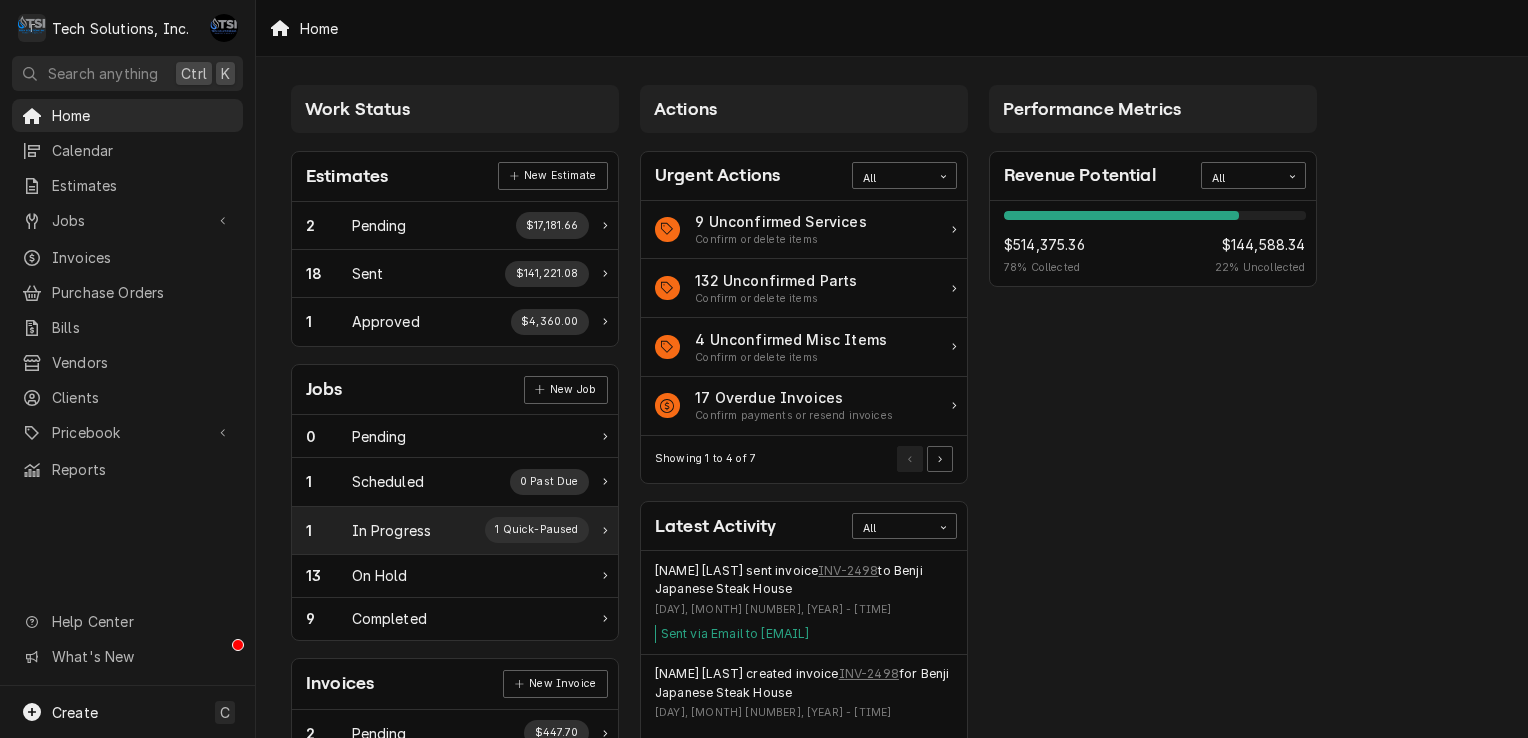 click on "In Progress" at bounding box center (392, 530) 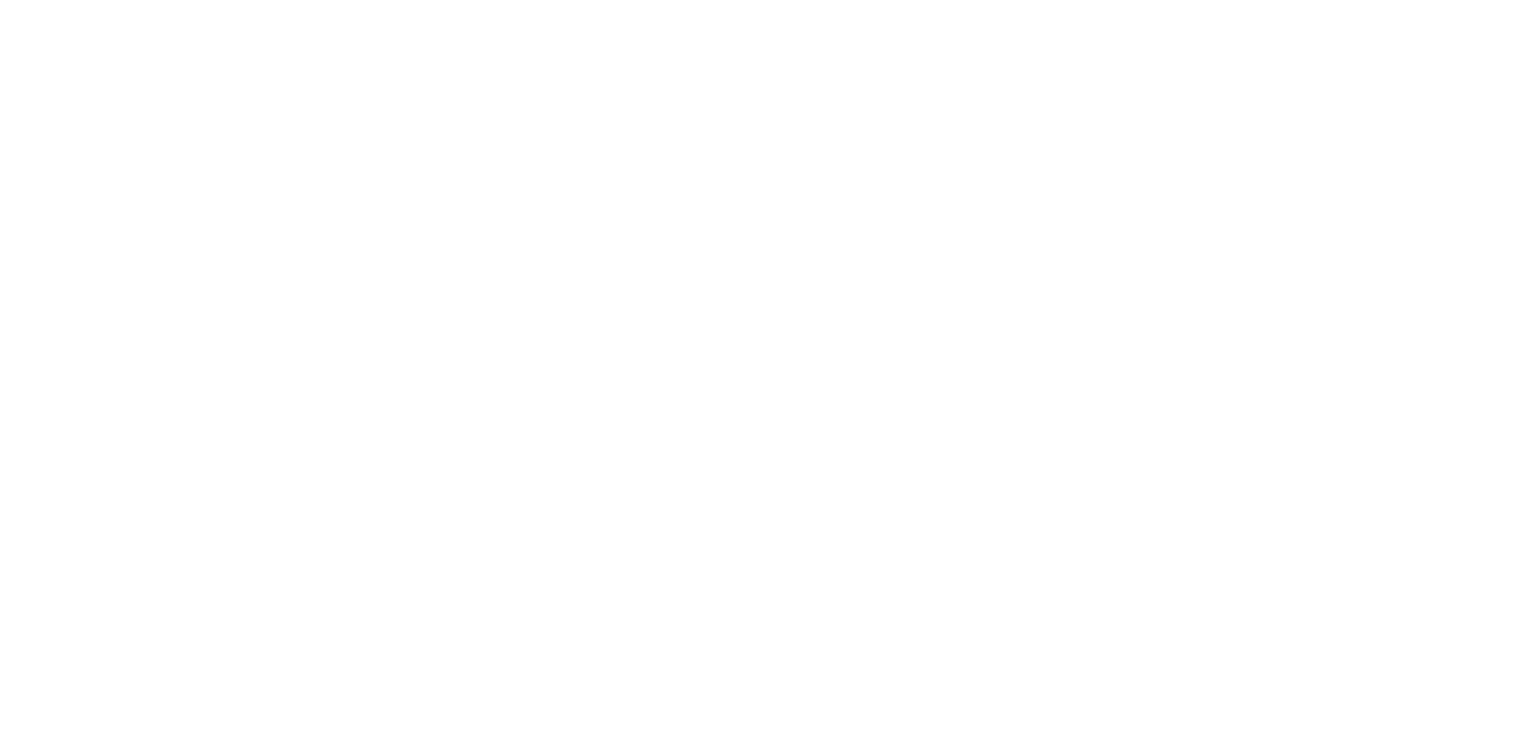 scroll, scrollTop: 0, scrollLeft: 0, axis: both 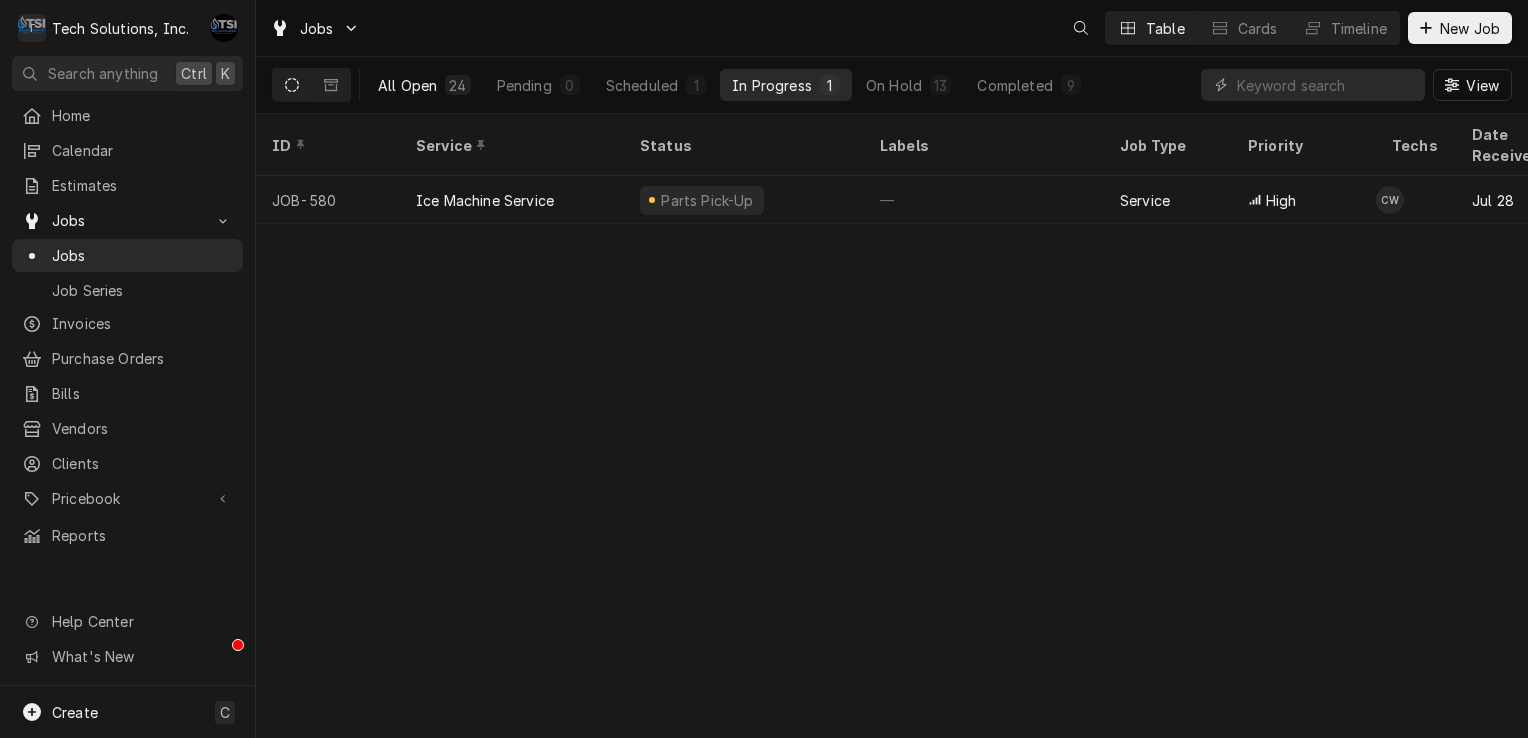 click on "All Open" at bounding box center (407, 85) 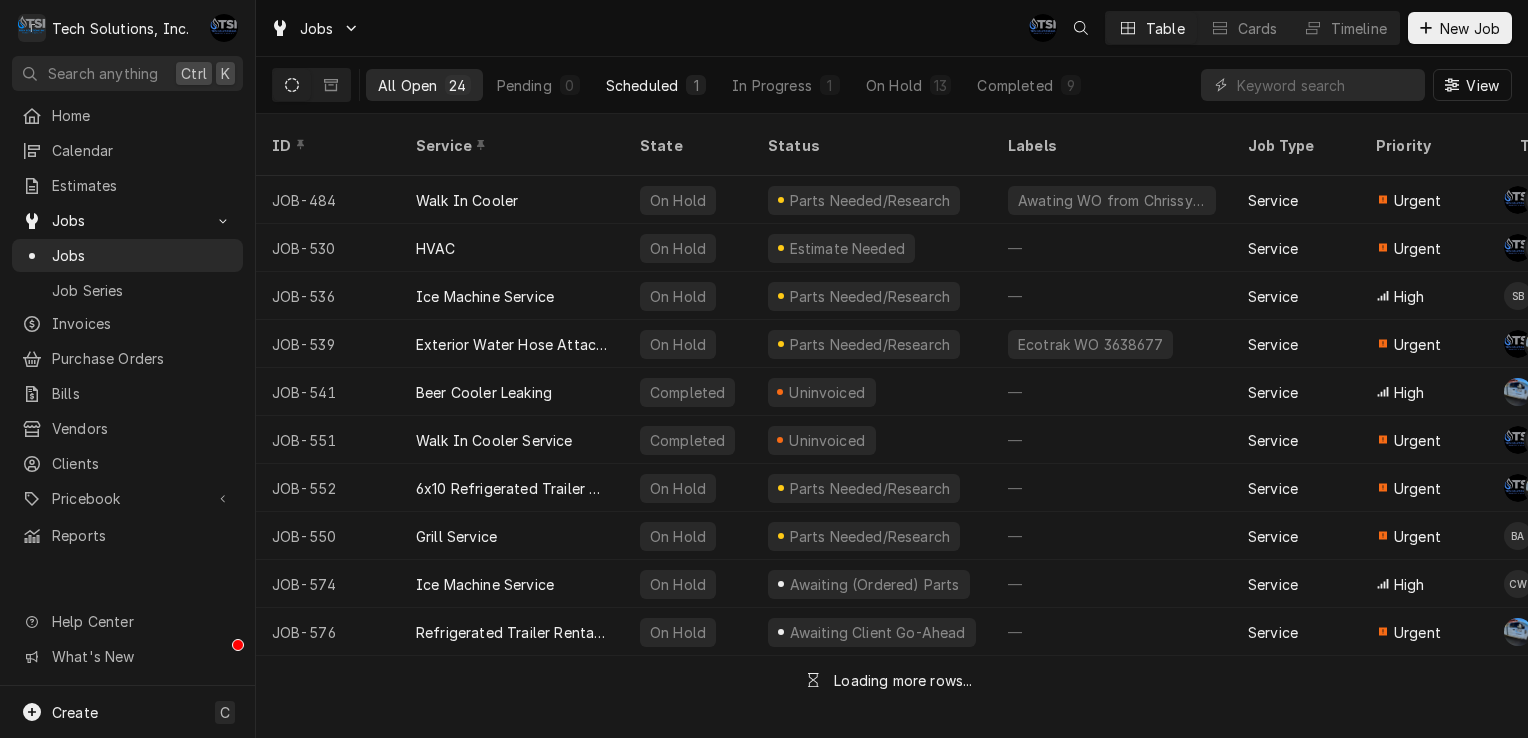 click on "Scheduled" at bounding box center [642, 85] 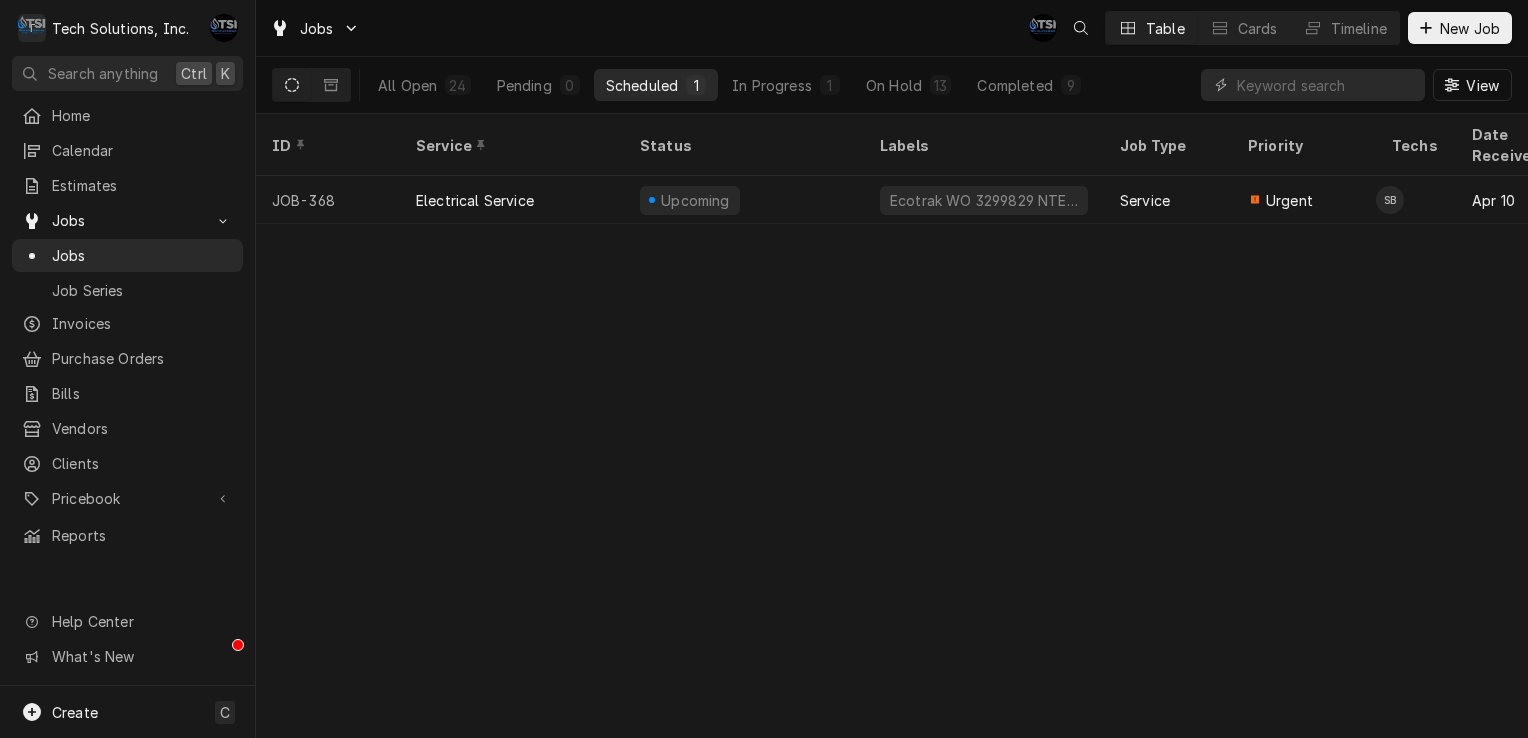 drag, startPoint x: 799, startPoint y: 174, endPoint x: 712, endPoint y: 346, distance: 192.75113 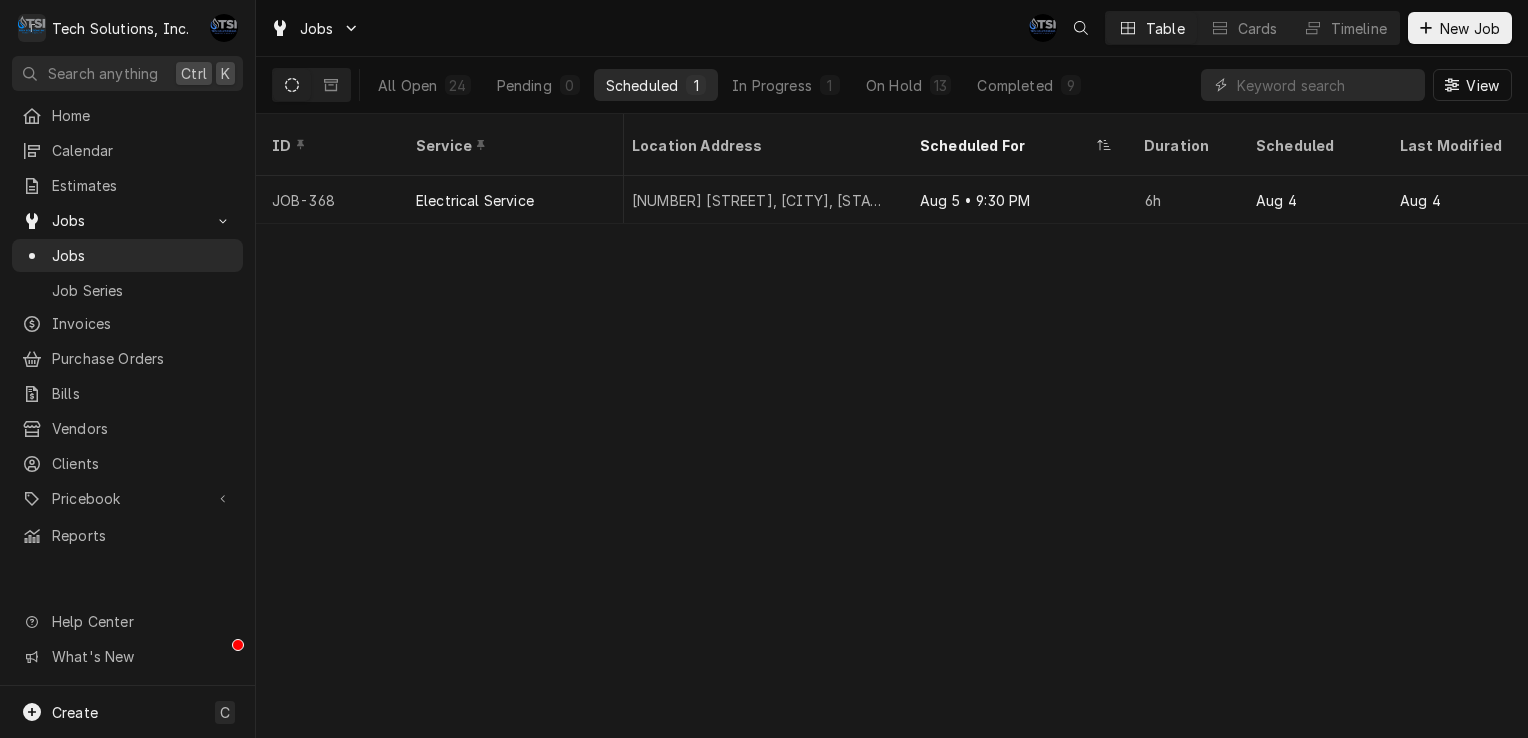 scroll, scrollTop: 0, scrollLeft: 0, axis: both 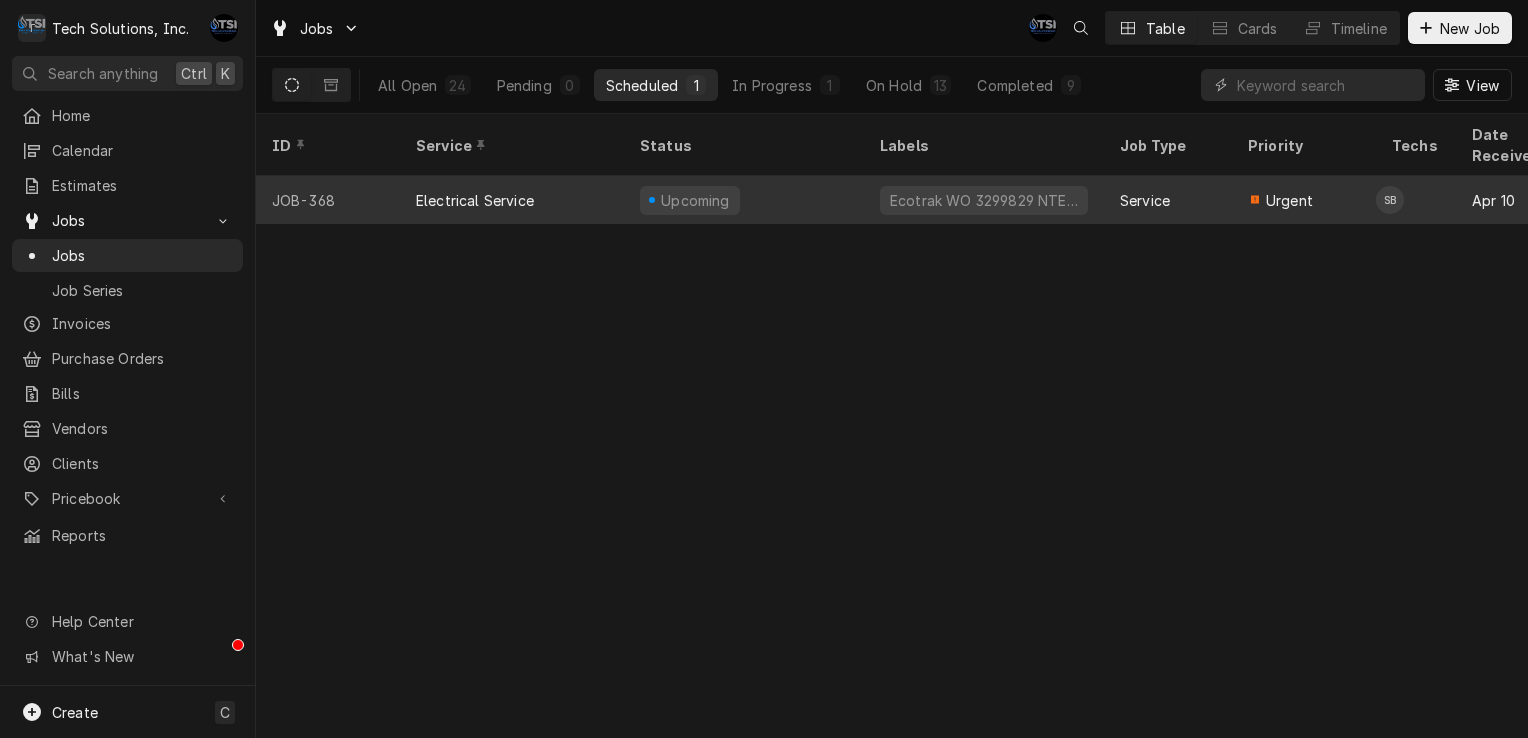 click on "Upcoming" at bounding box center (744, 200) 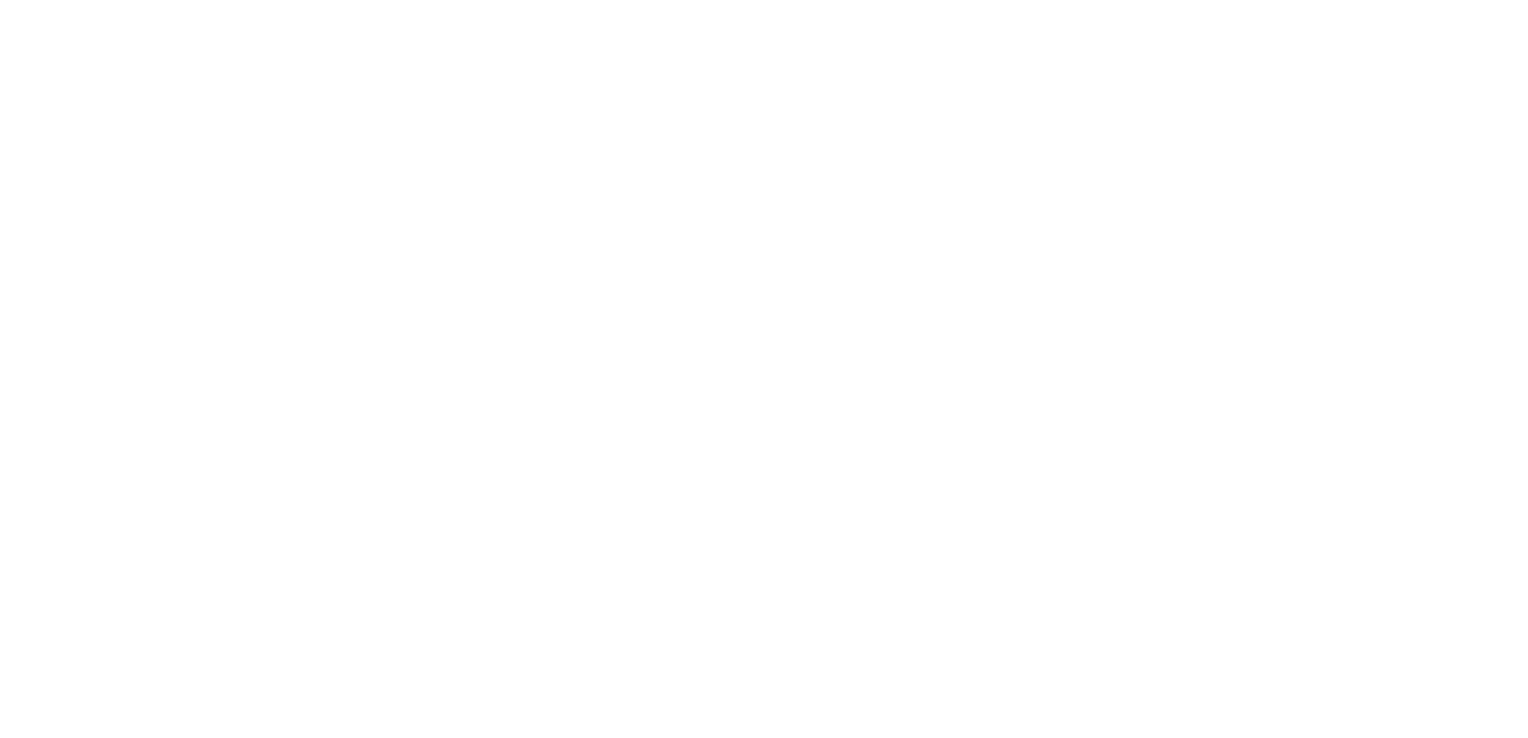 scroll, scrollTop: 0, scrollLeft: 0, axis: both 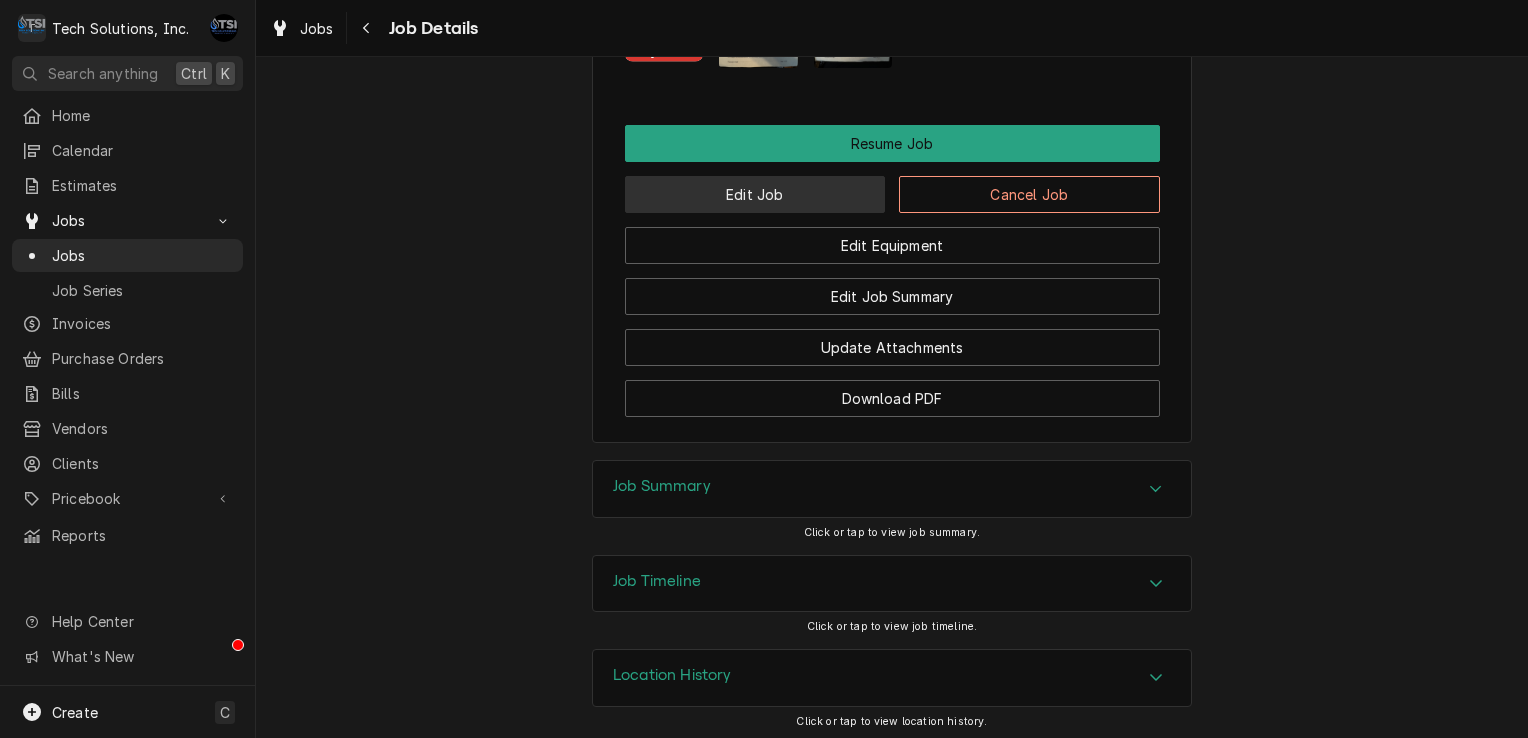 click on "Edit Job" at bounding box center (755, 194) 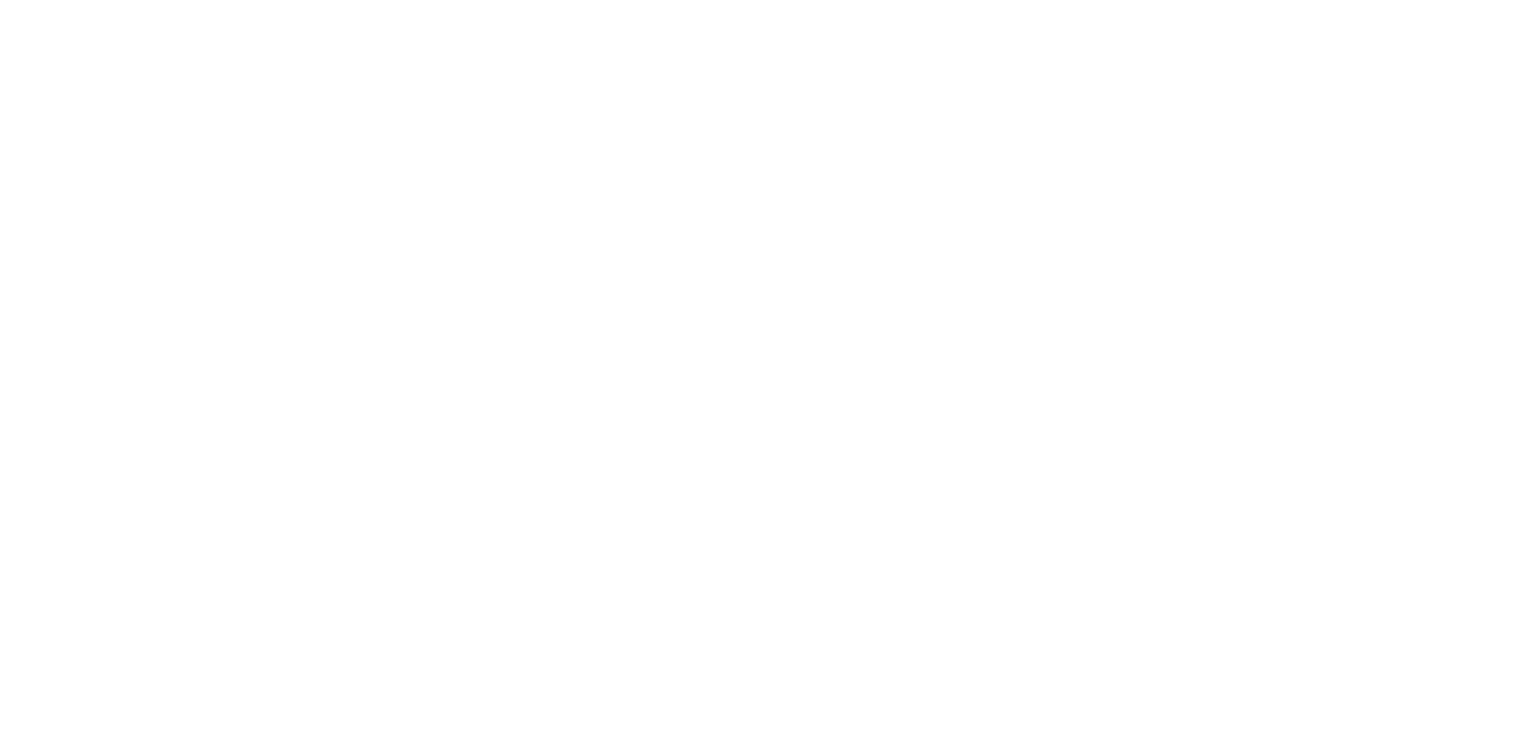 scroll, scrollTop: 0, scrollLeft: 0, axis: both 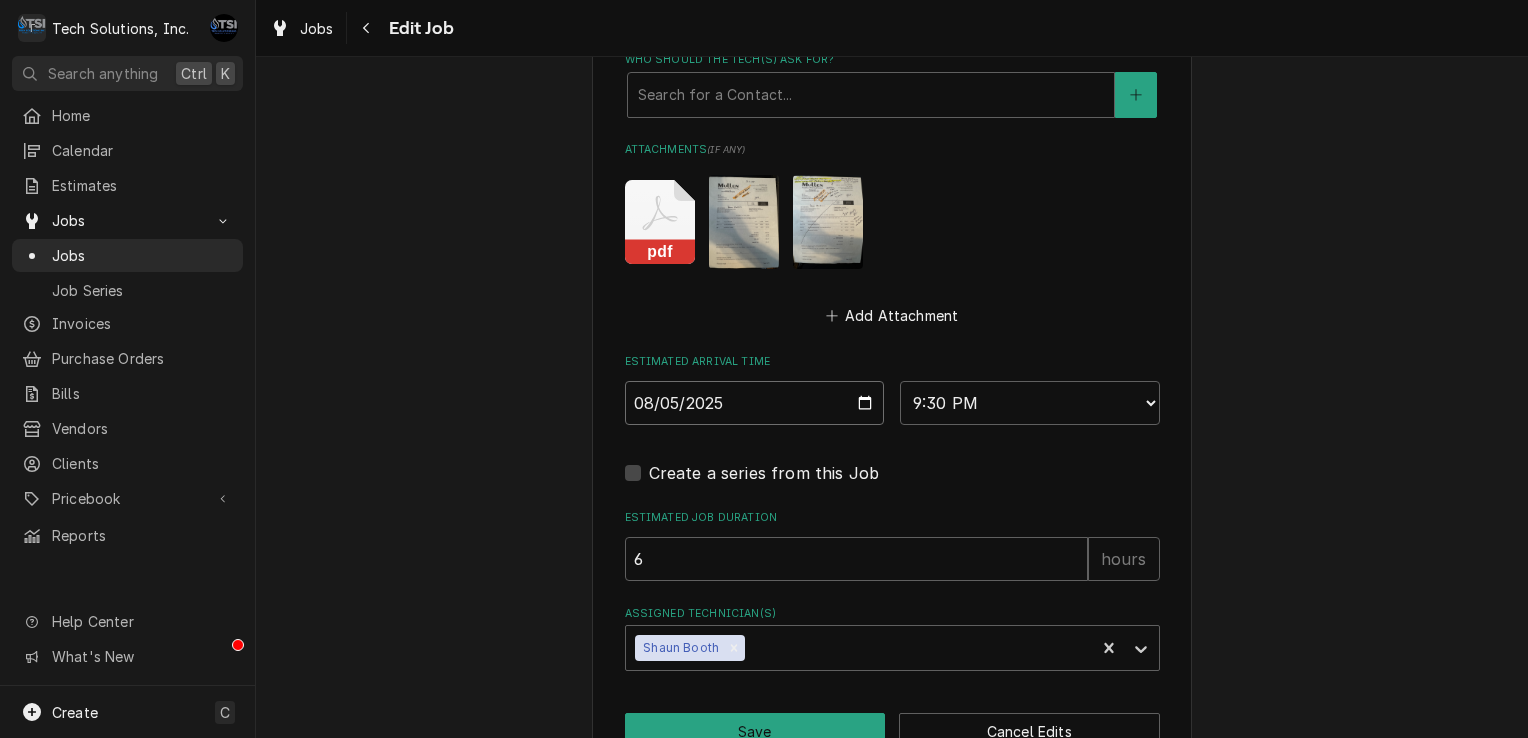 click on "2025-08-05" at bounding box center [755, 403] 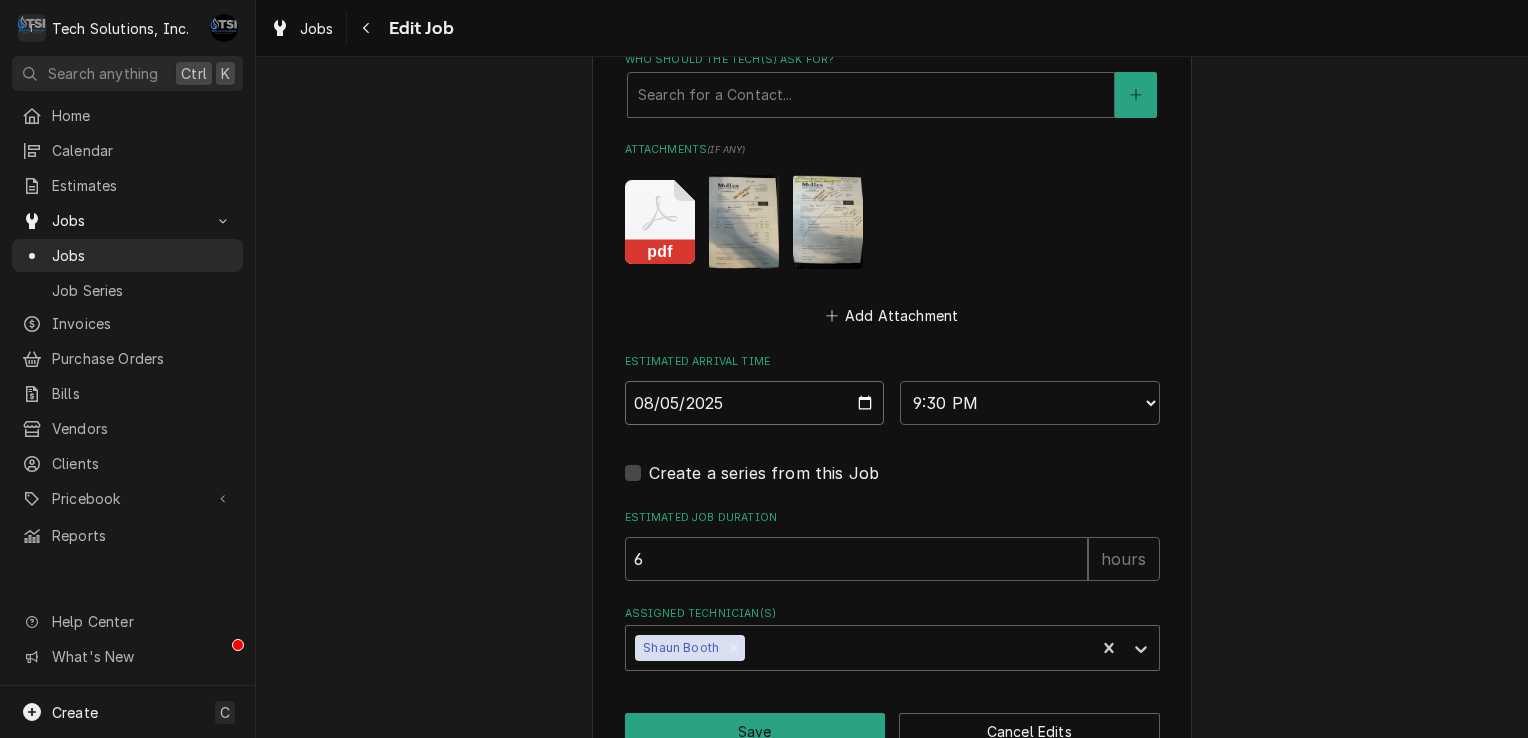 type on "x" 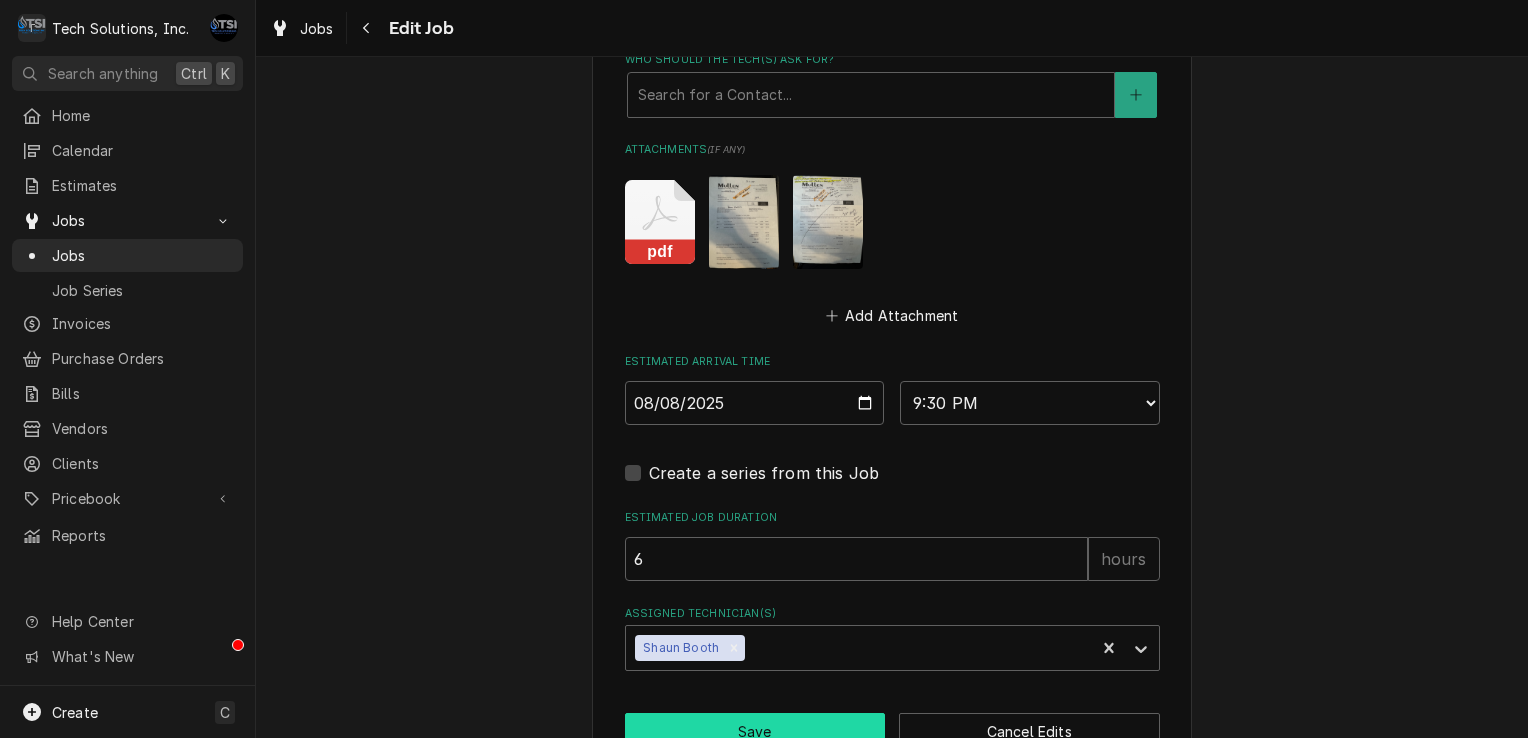 click on "Save" at bounding box center [755, 731] 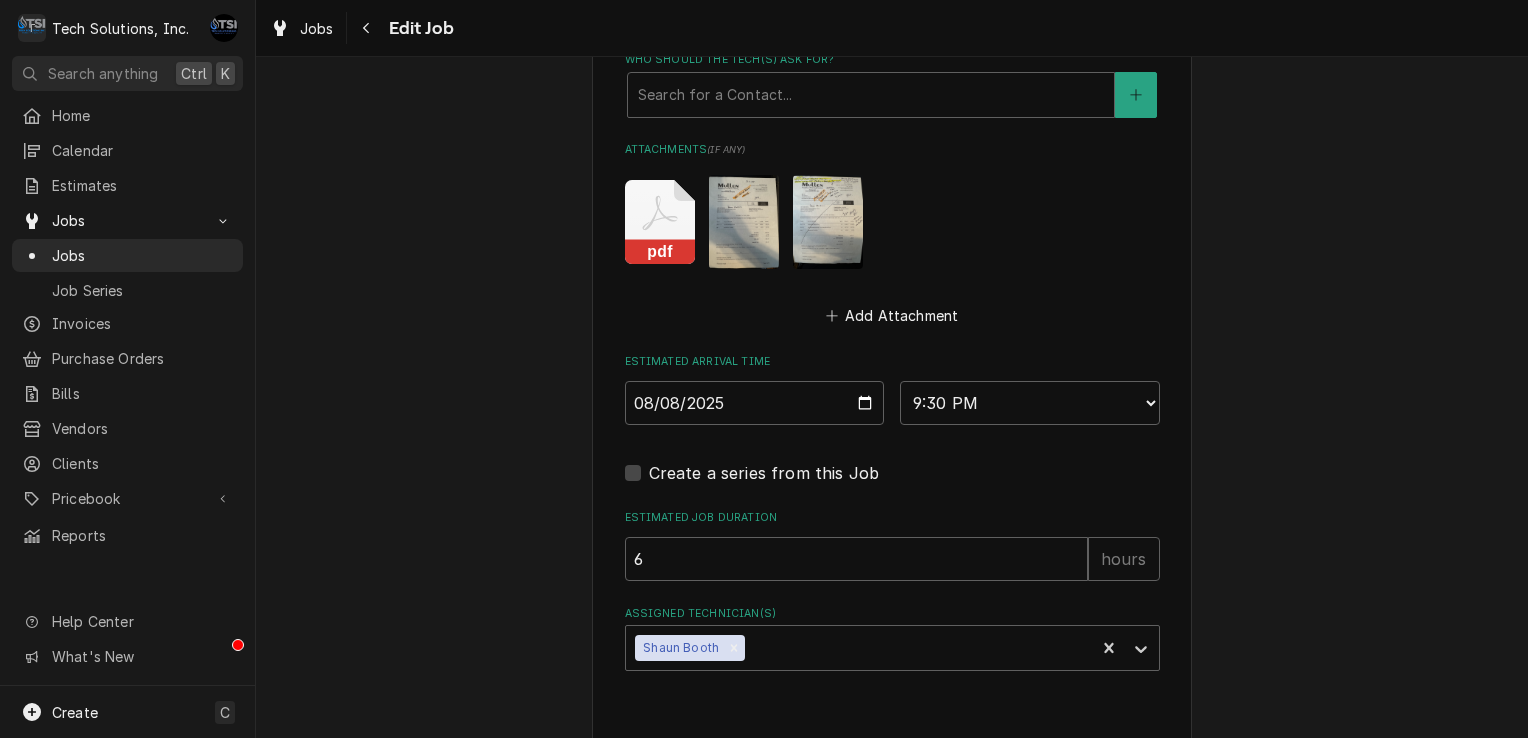 type on "x" 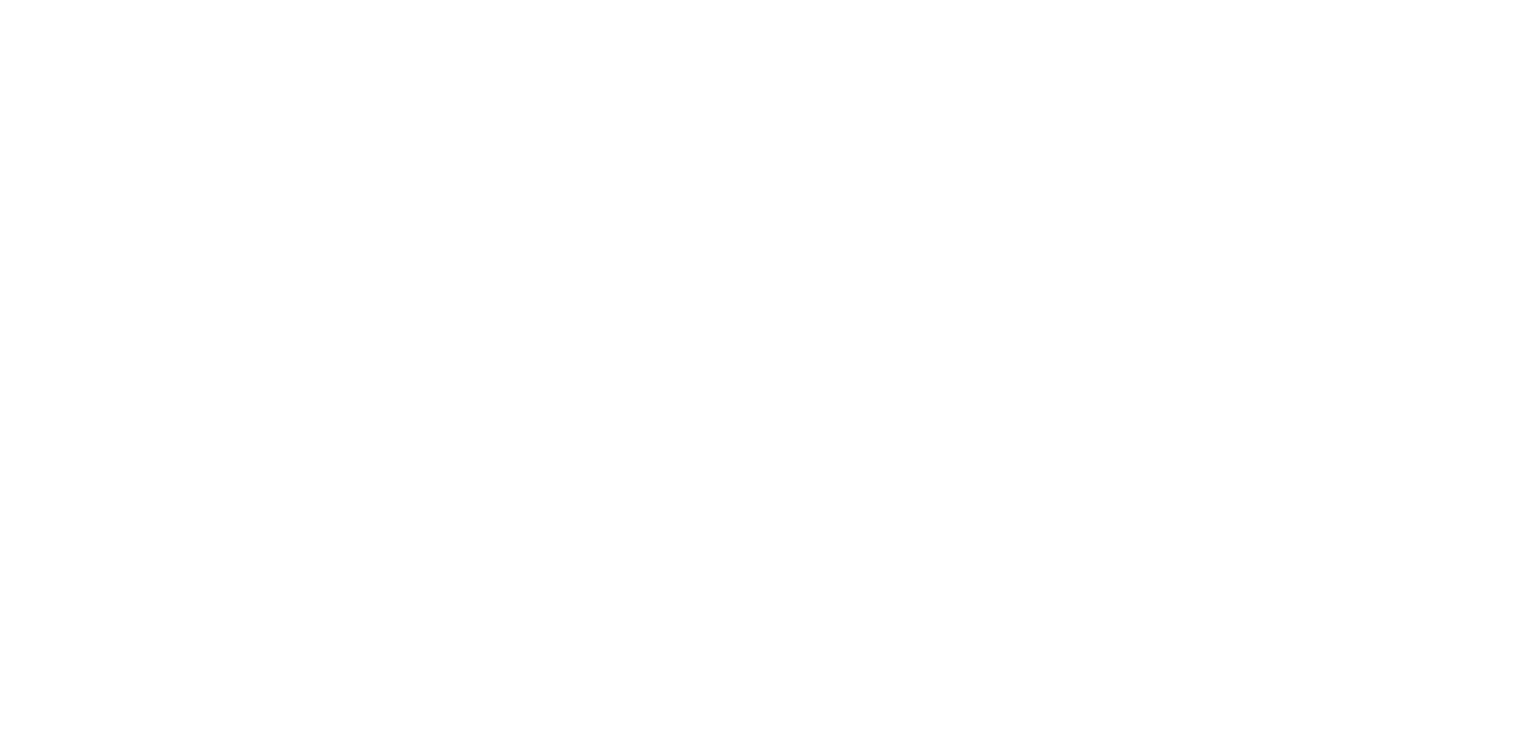 scroll, scrollTop: 0, scrollLeft: 0, axis: both 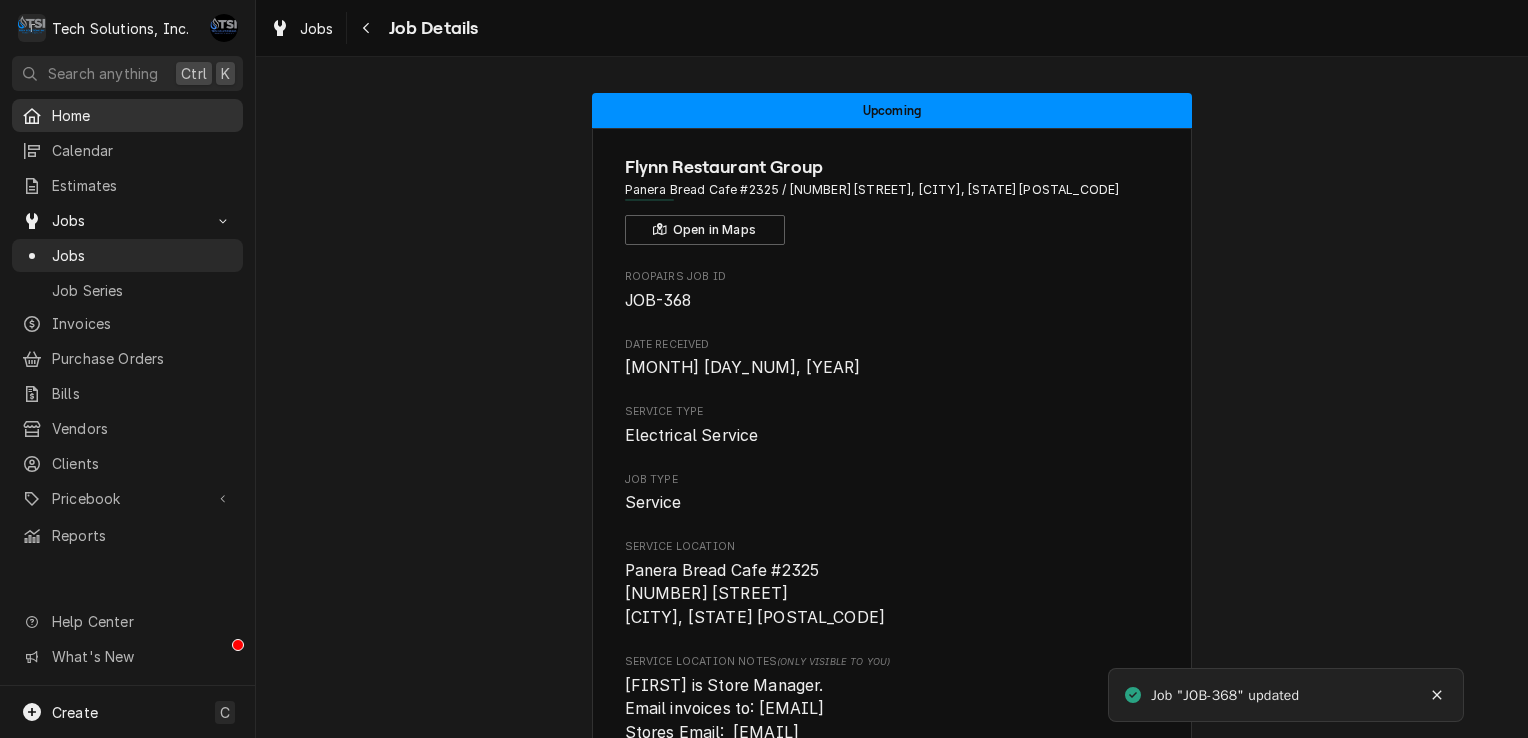 click on "Home" at bounding box center (142, 115) 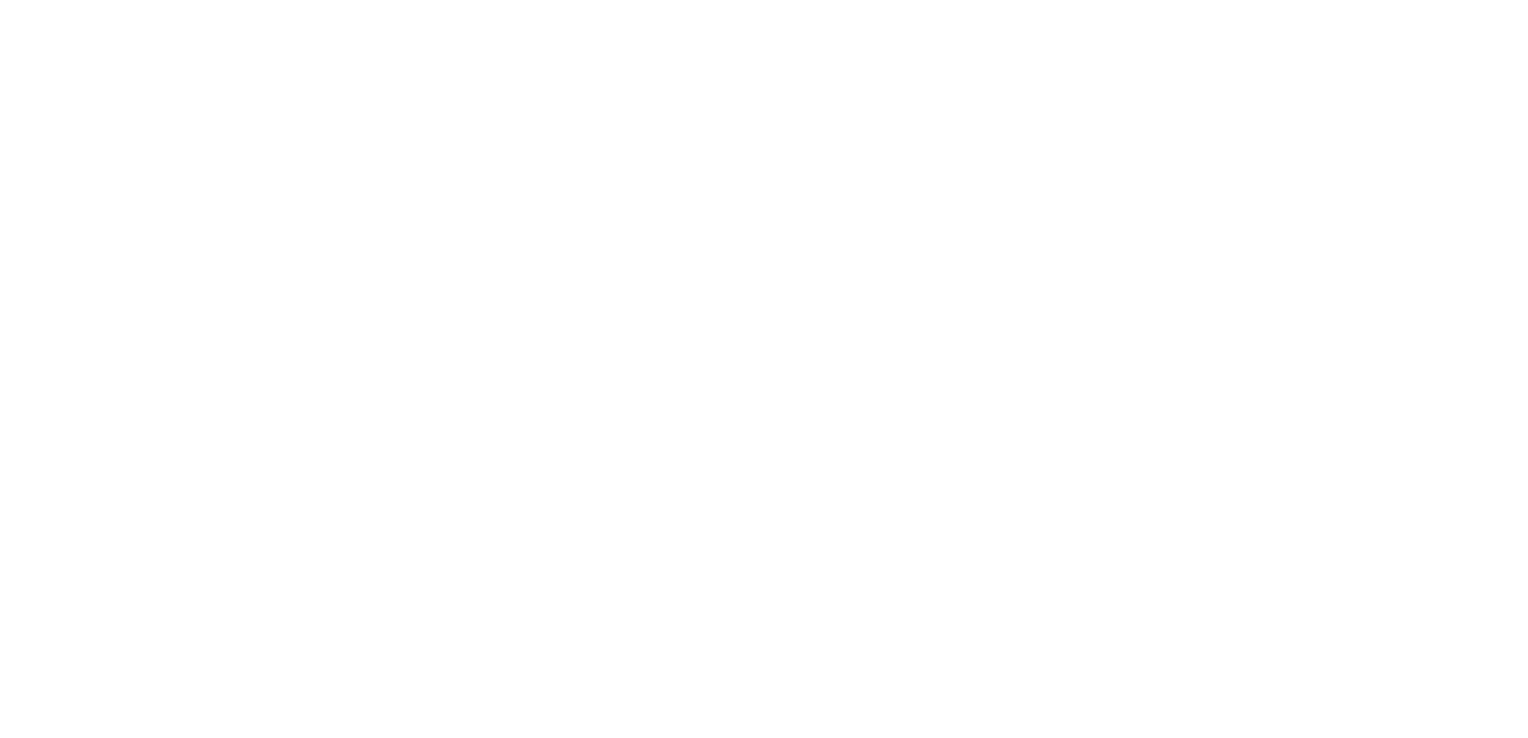 scroll, scrollTop: 0, scrollLeft: 0, axis: both 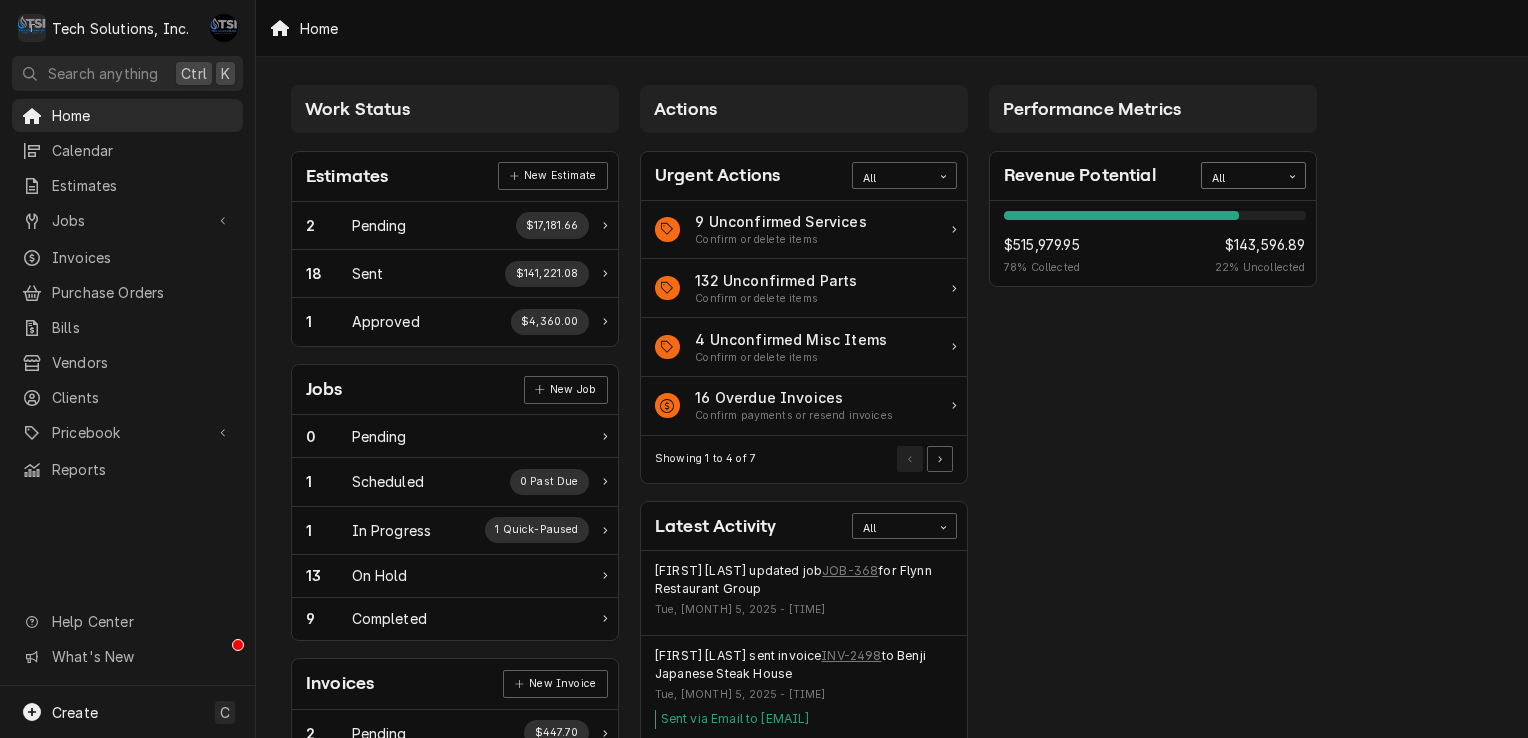 click on "All" at bounding box center [1241, 179] 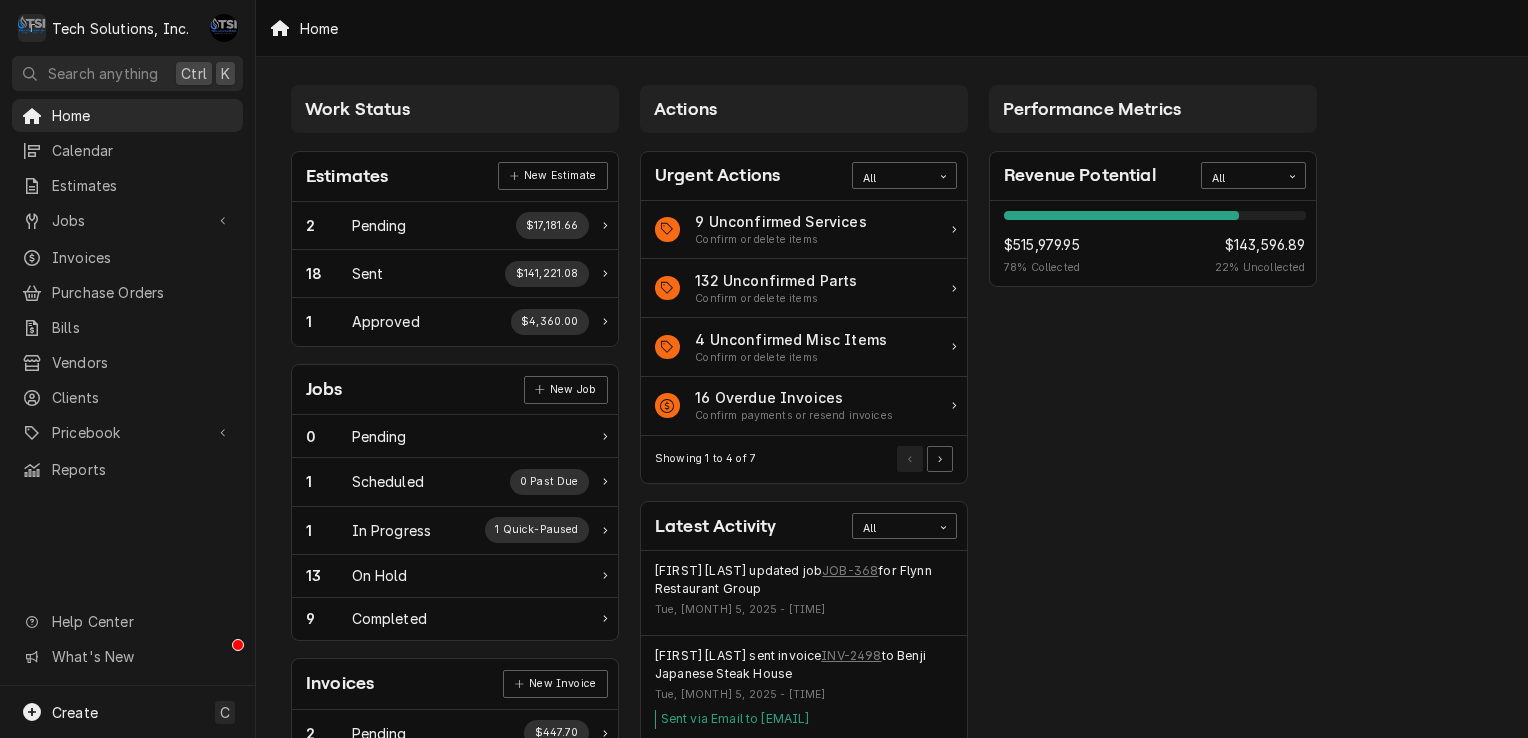click on "$515,979.95 78 % Collected $143,596.89 22 % Uncollected" at bounding box center (1155, 255) 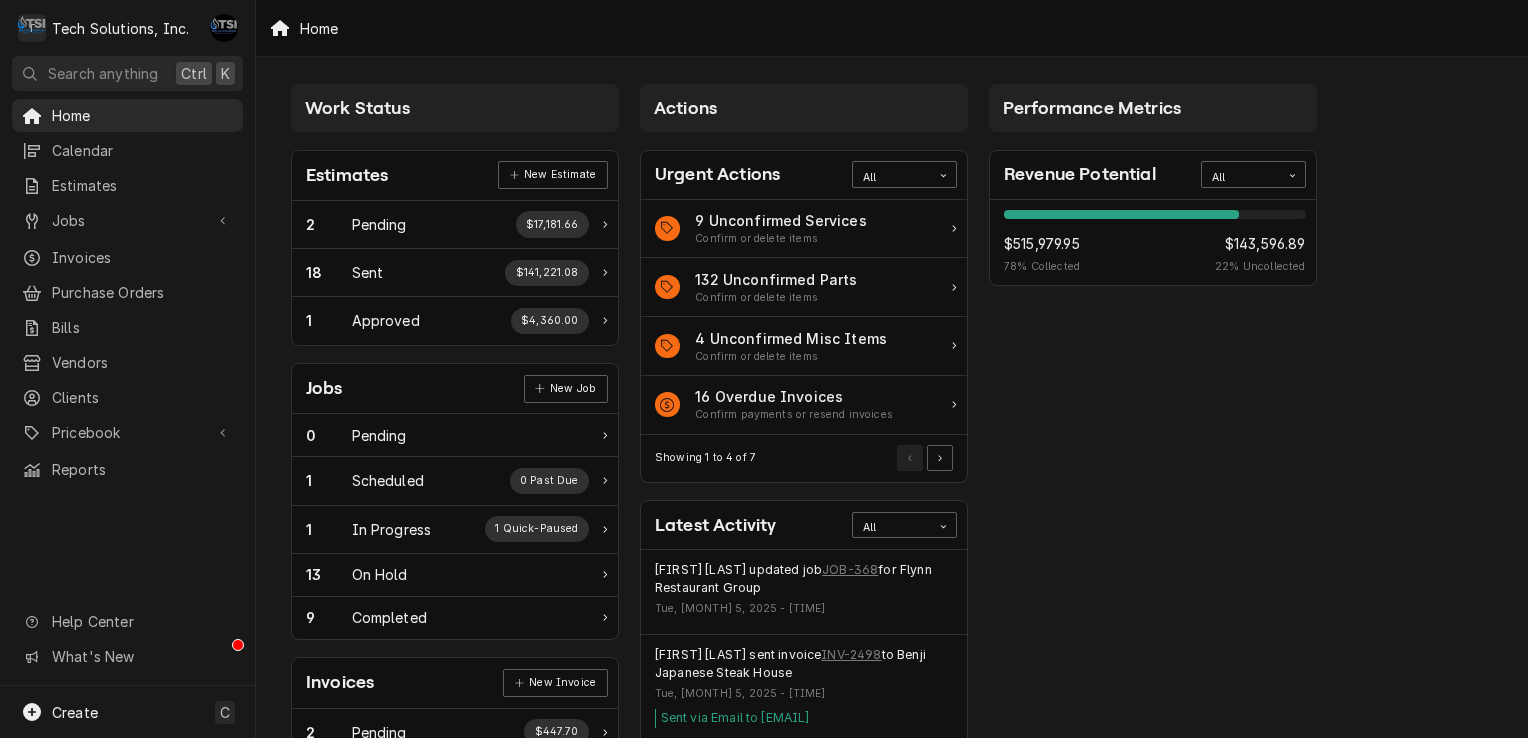 scroll, scrollTop: 0, scrollLeft: 0, axis: both 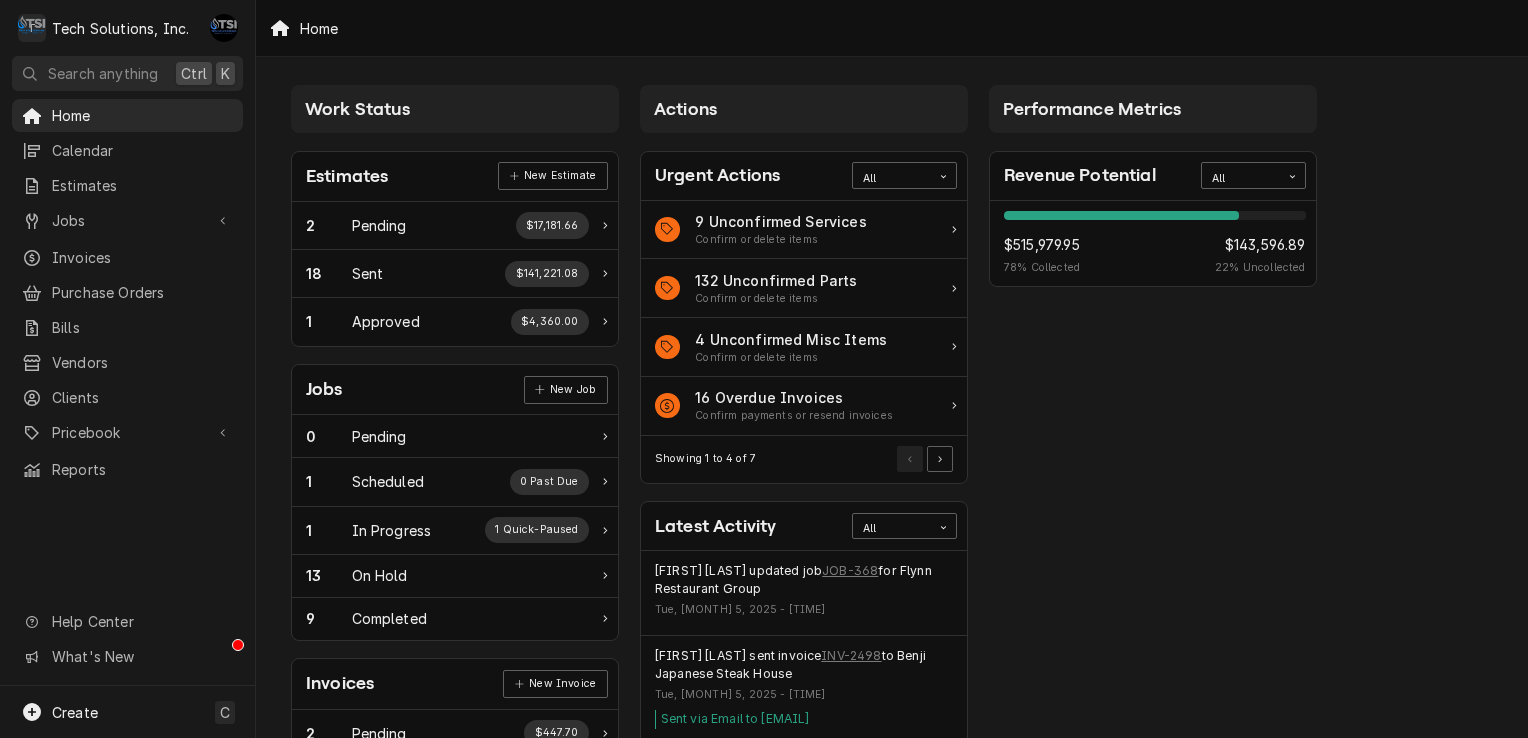 click on "$515,979.95 78 % Collected $143,596.89 22 % Uncollected" at bounding box center (1155, 255) 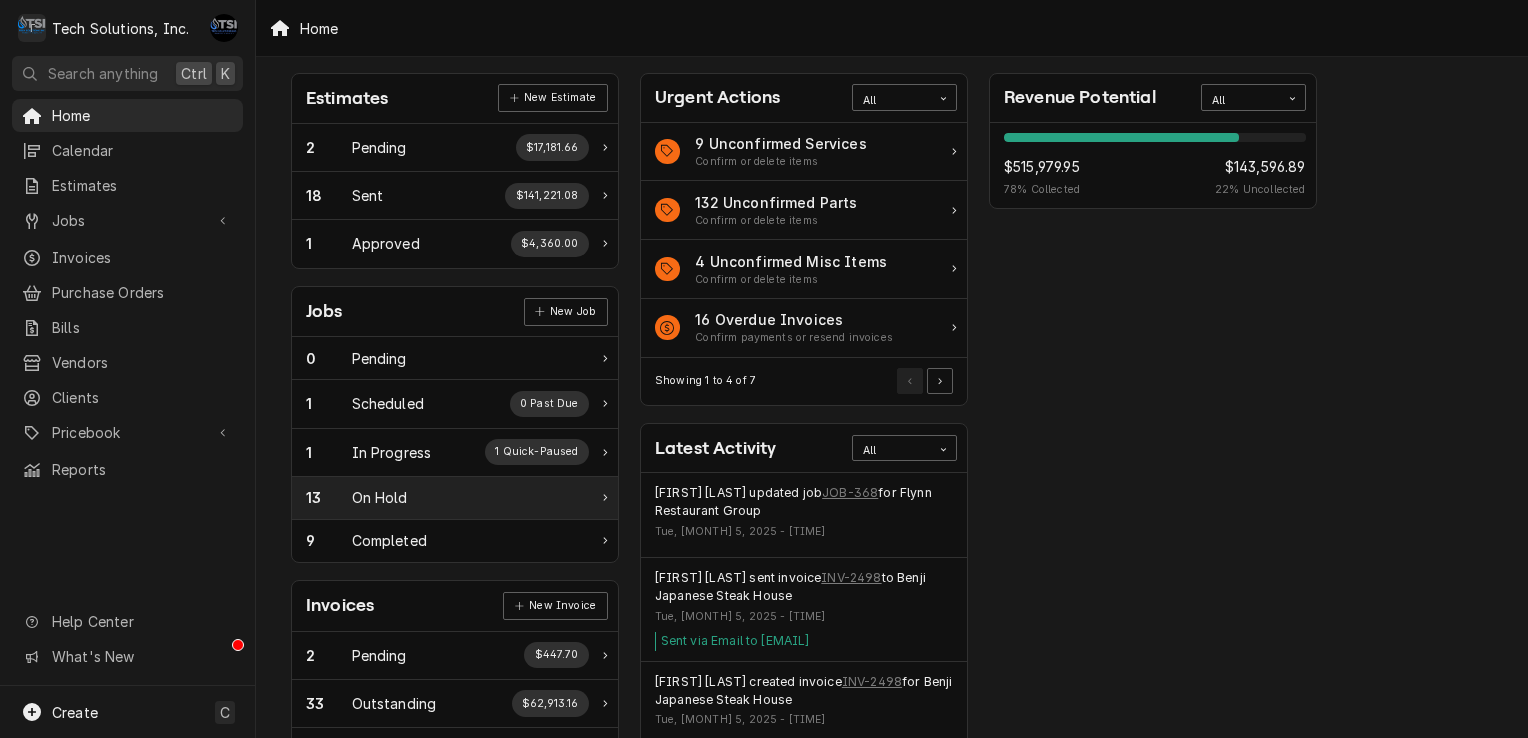 scroll, scrollTop: 0, scrollLeft: 0, axis: both 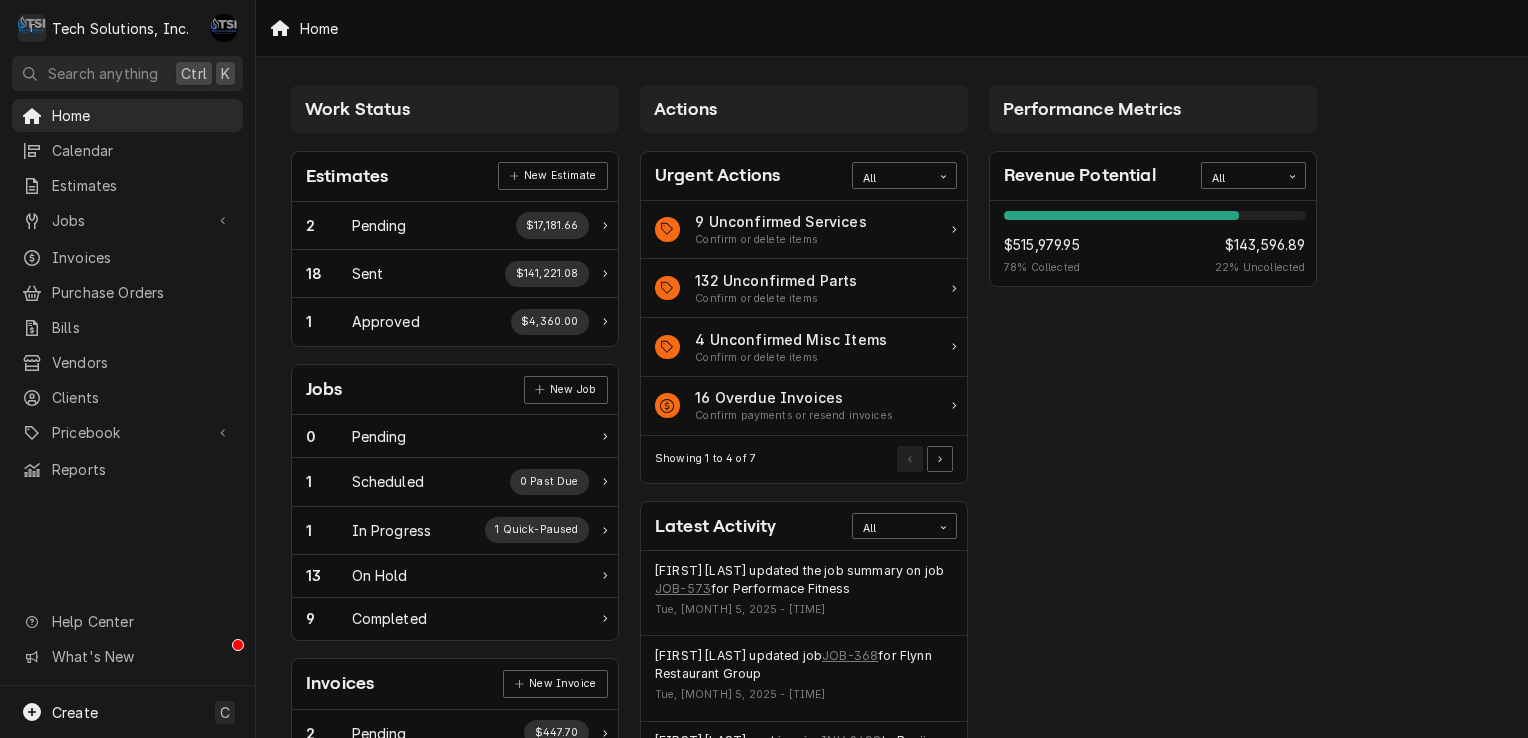 click on "Latest Activity All Lisa Paschal updated the job summary on job  JOB-573  for Performace Fitness Tue, Aug 5, 2025 - 3:03PM Austin Fox updated job  JOB-368  for Flynn Restaurant Group Tue, Aug 5, 2025 - 2:27PM Austin Fox sent invoice  INV-2498  to Benji Japanese Steak House Tue, Aug 5, 2025 - 2:26PM Sent via Email to BenjiSummersville1@gmail.com Austin Fox created invoice  INV-2498  for Benji Japanese Steak House Tue, Aug 5, 2025 - 2:25PM Austin Fox completed work for Performace Fitness on job  JOB-573 Tue, Aug 5, 2025 - 2:17PM Showing 1 to 5 of 8651" at bounding box center (804, 764) 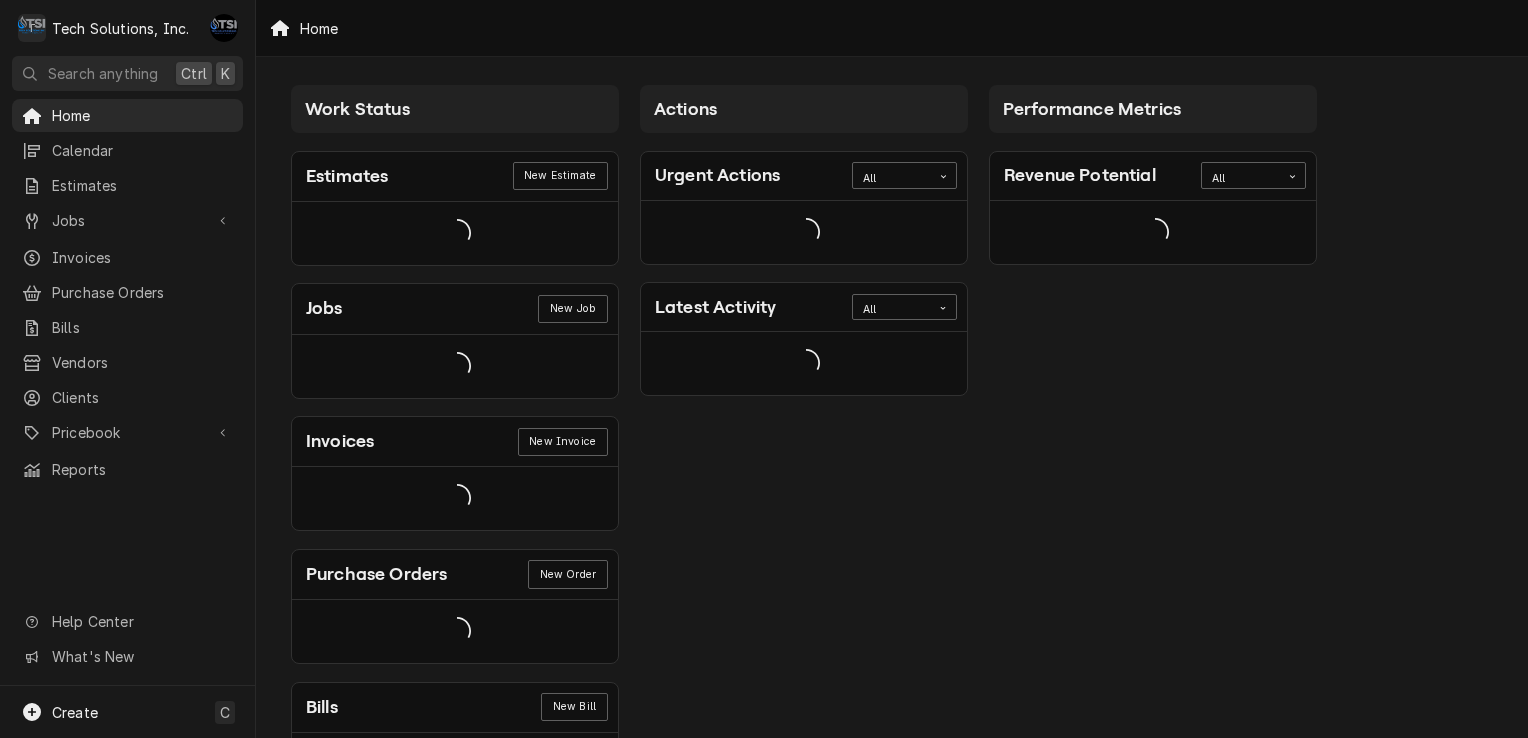 scroll, scrollTop: 0, scrollLeft: 0, axis: both 